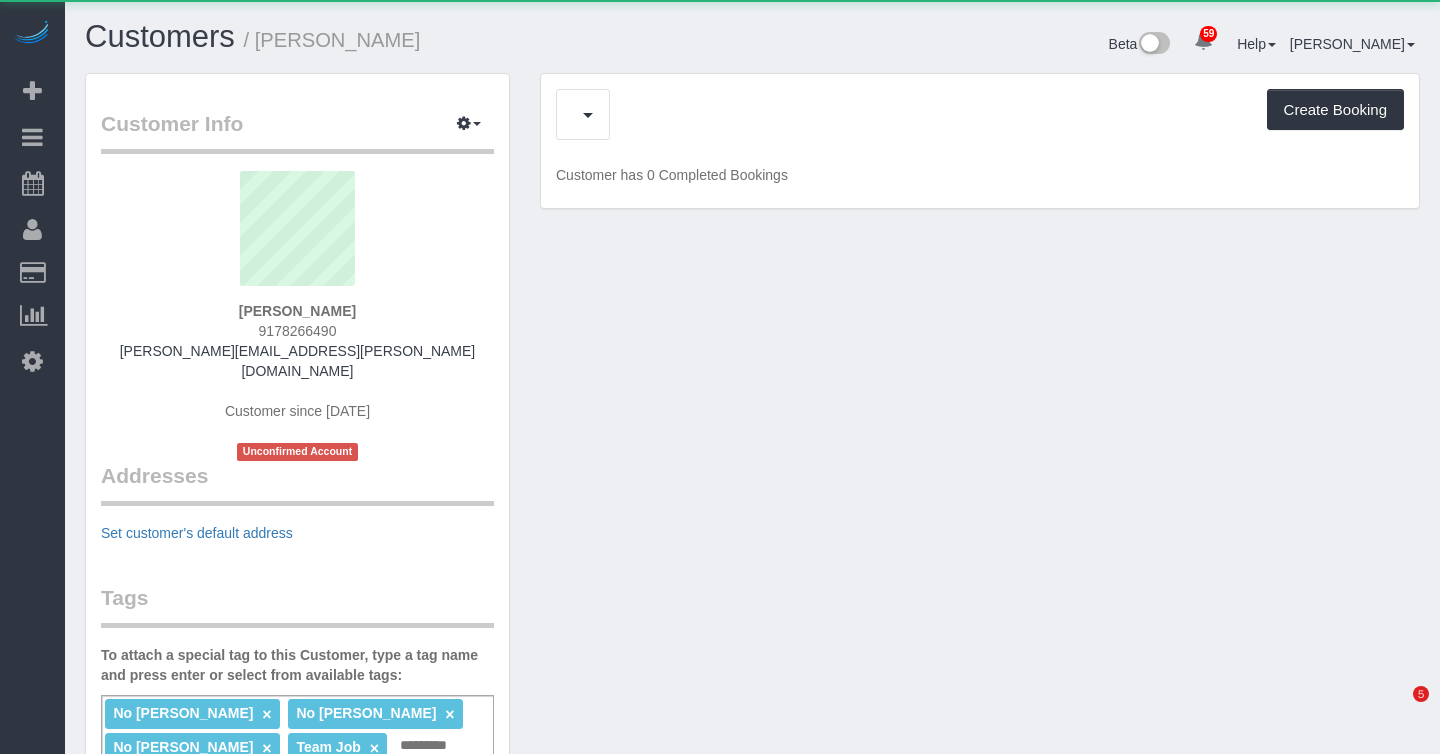 scroll, scrollTop: 0, scrollLeft: 0, axis: both 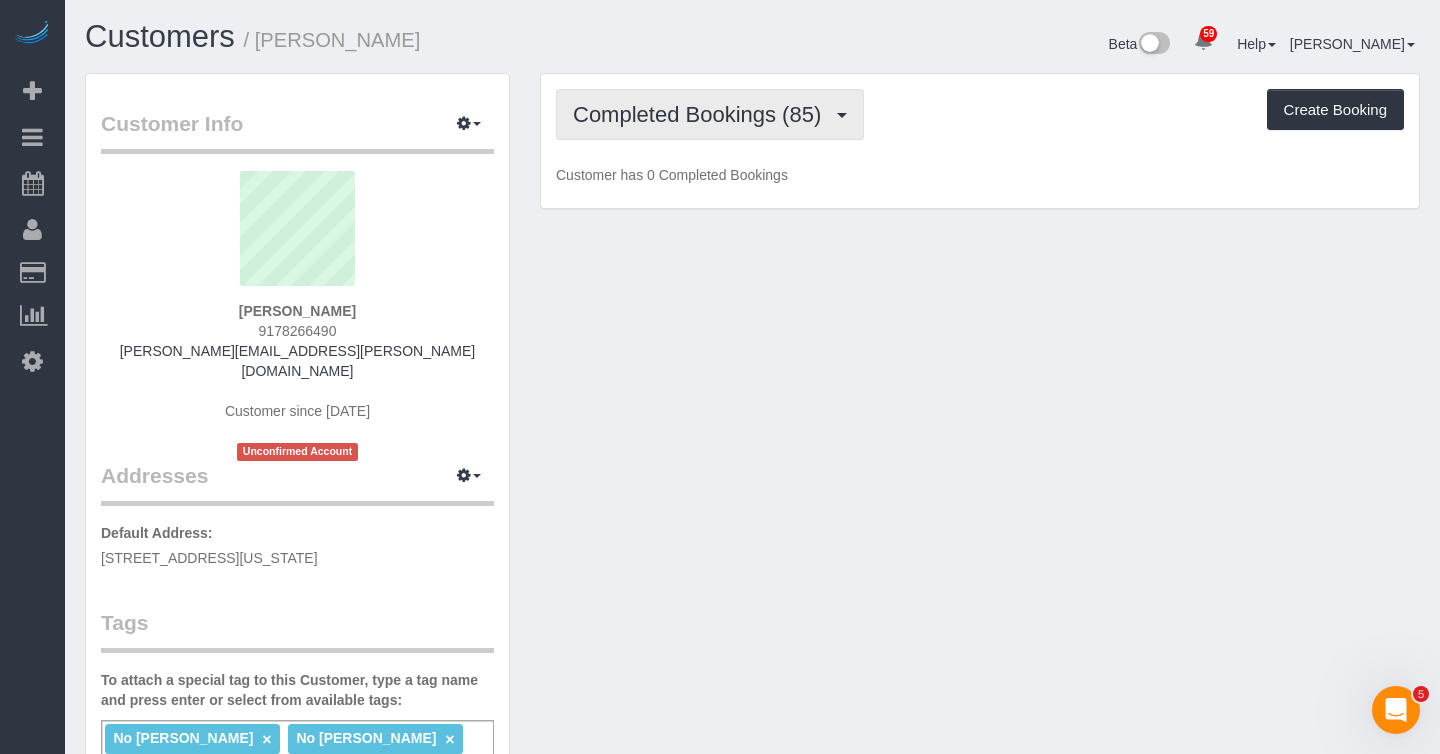 click on "Completed Bookings (85)" at bounding box center (702, 114) 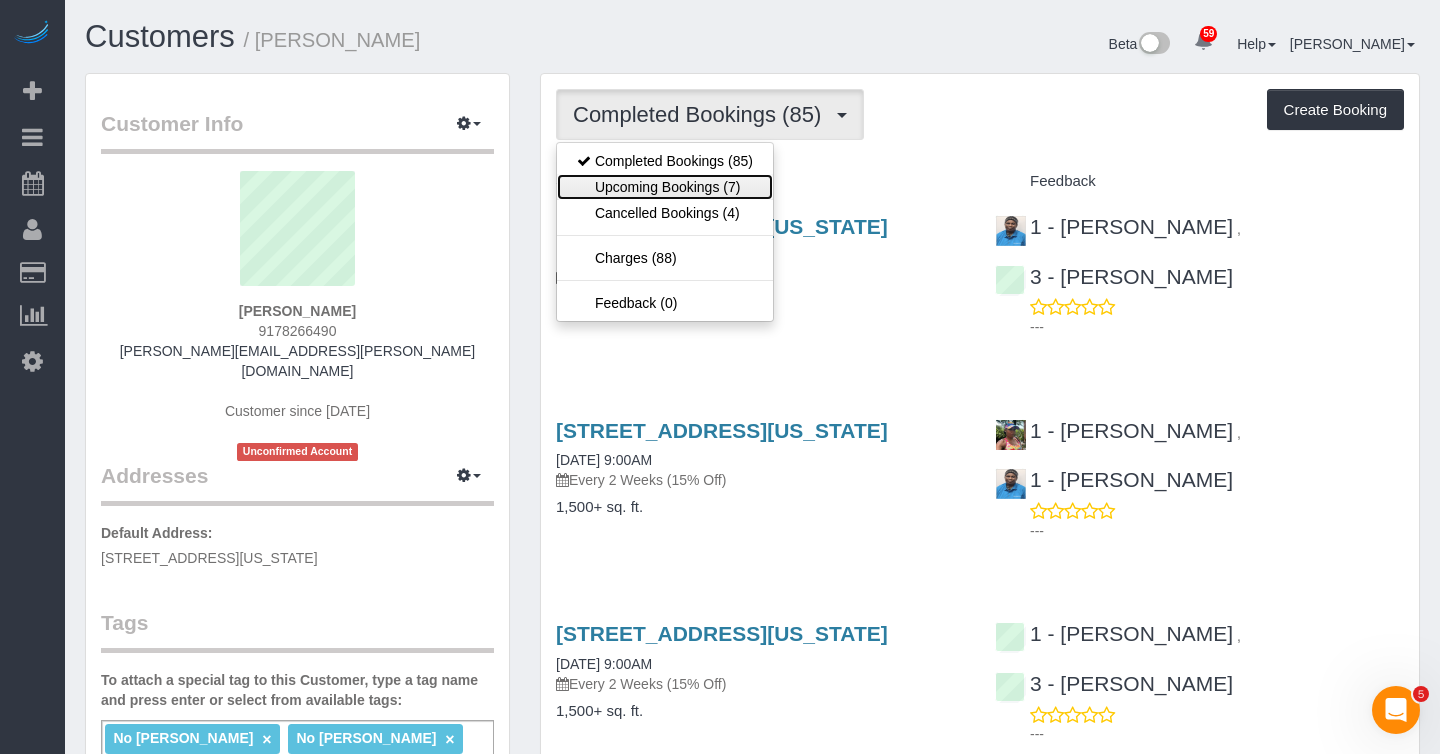 click on "Upcoming Bookings (7)" at bounding box center [665, 187] 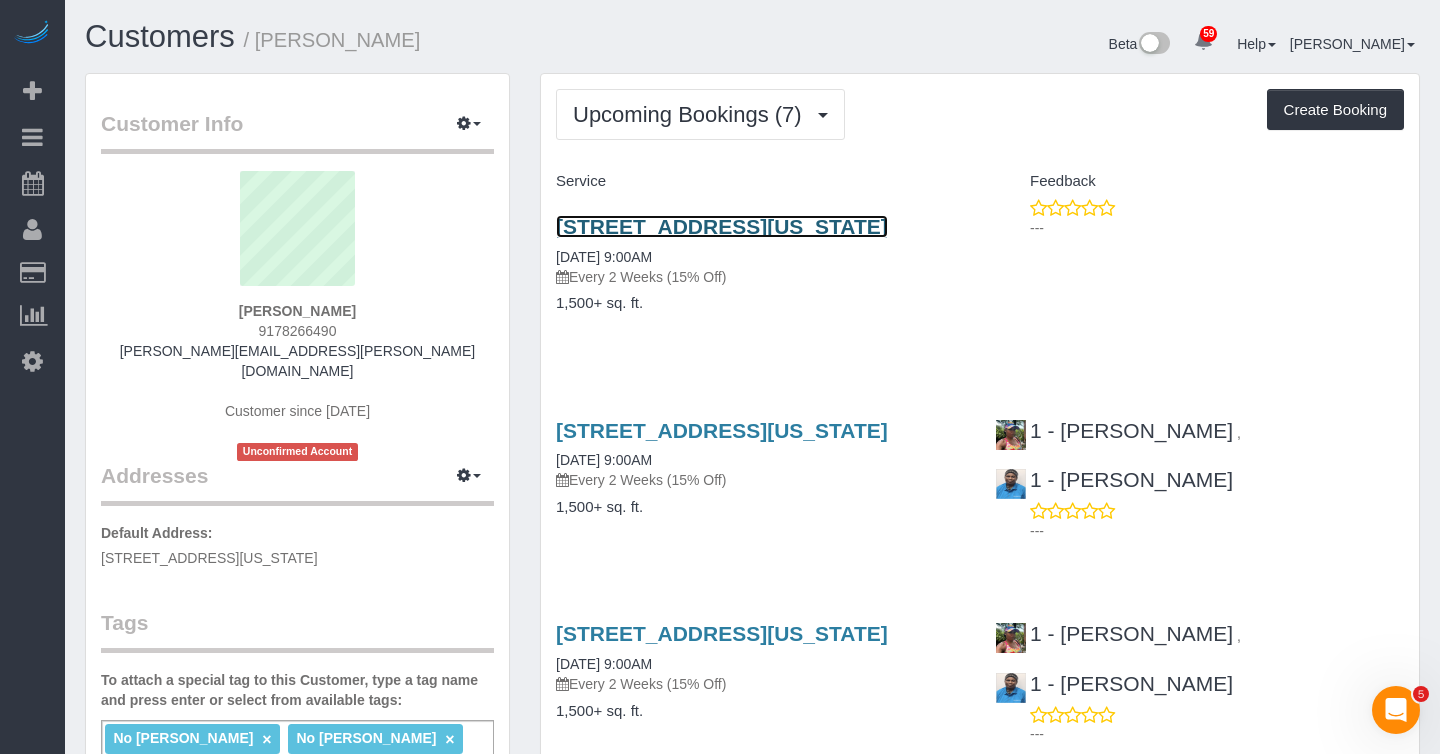 click on "215 West 91st Street, Apt. 22, New York, NY 10024" at bounding box center [722, 226] 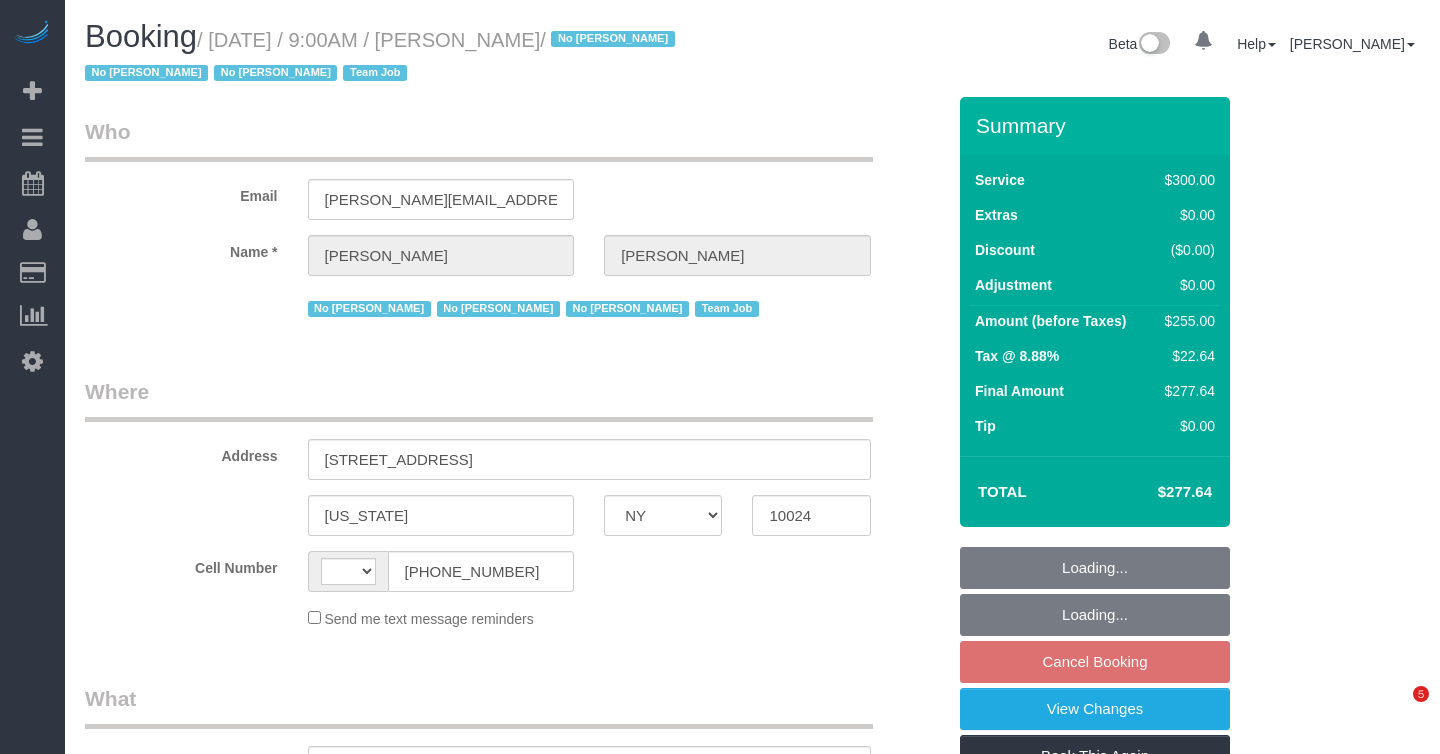 select on "NY" 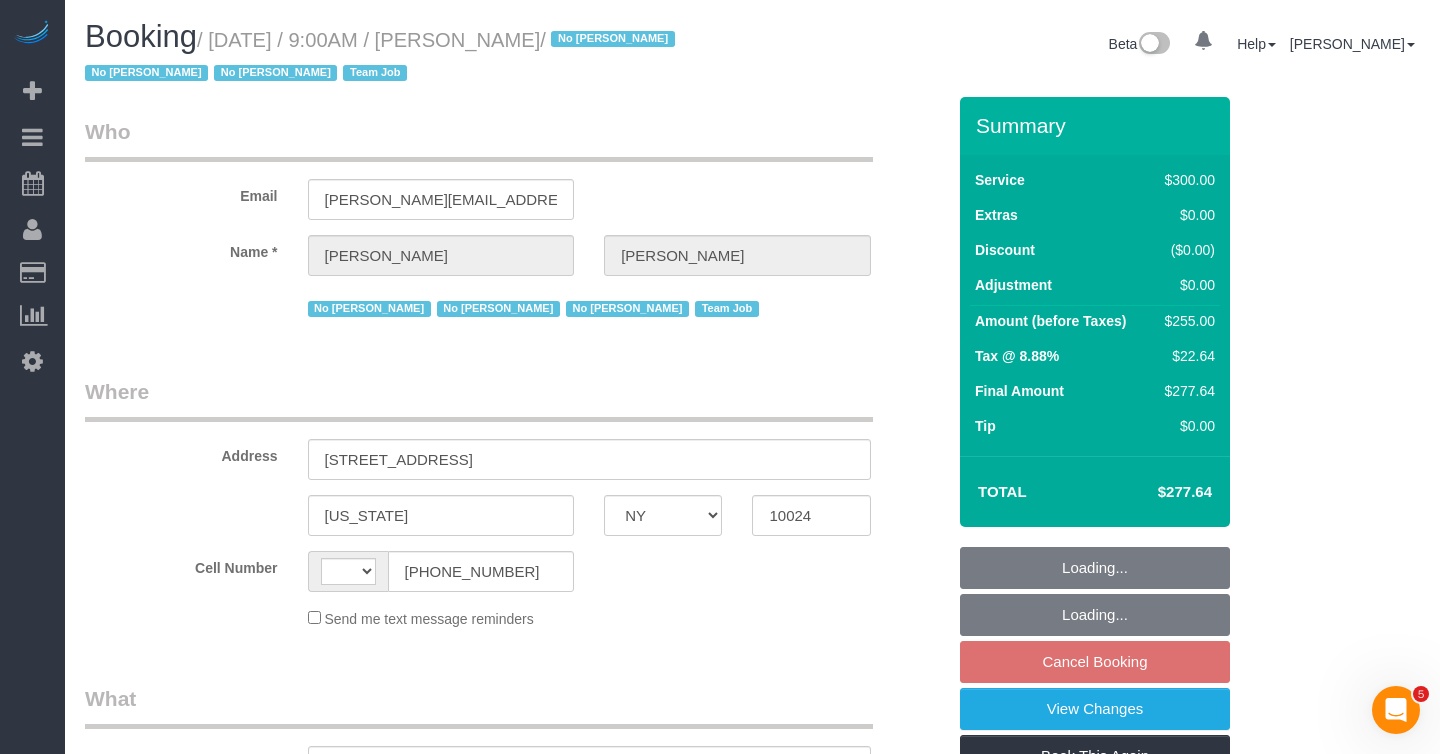 scroll, scrollTop: 0, scrollLeft: 0, axis: both 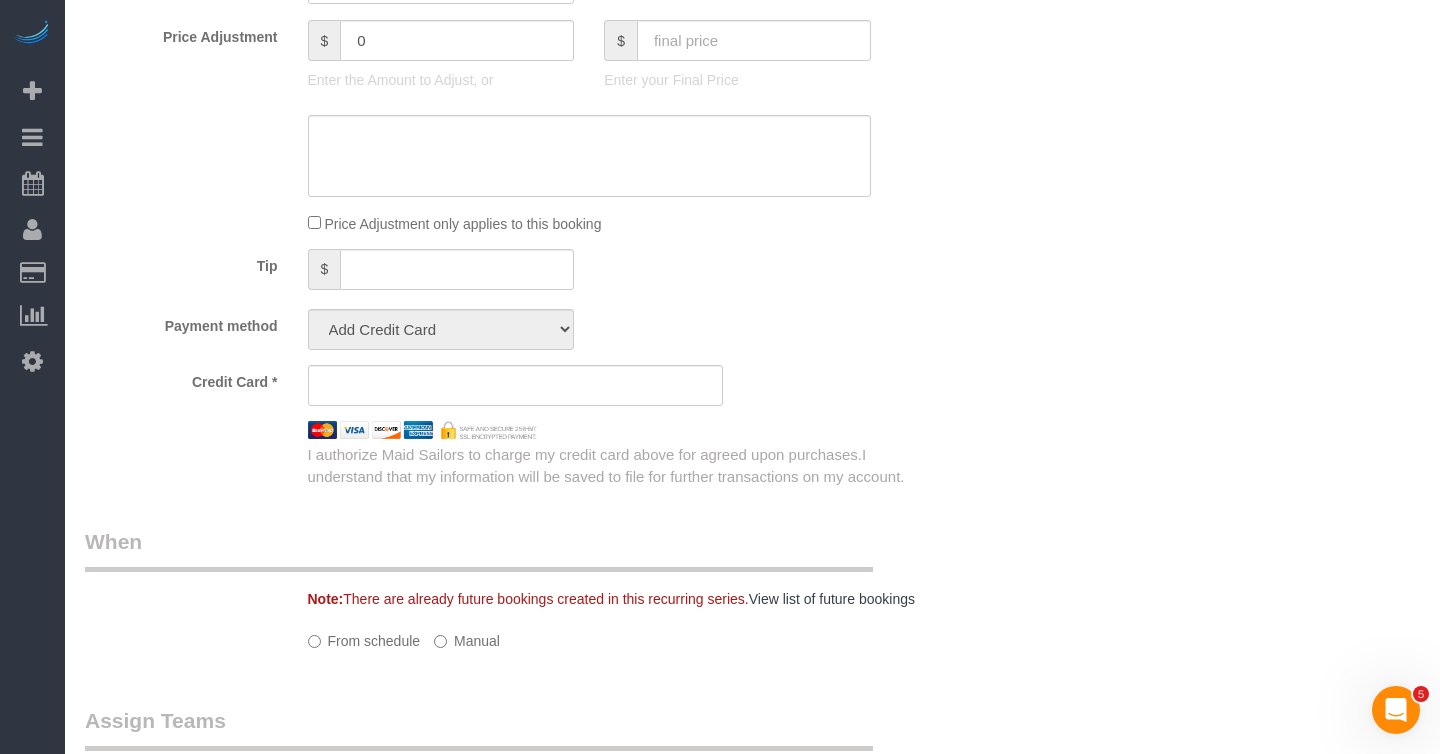 select on "object:584" 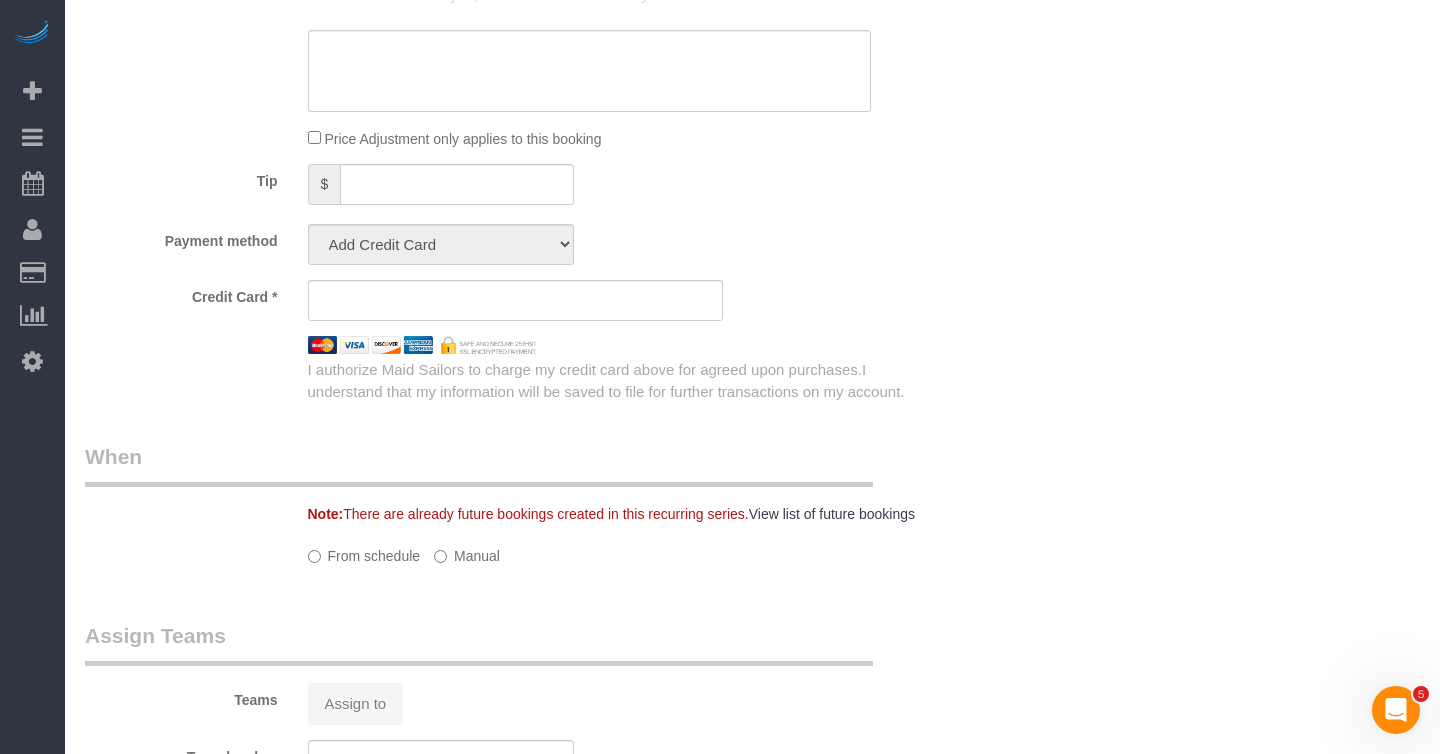 select on "string:[GEOGRAPHIC_DATA]" 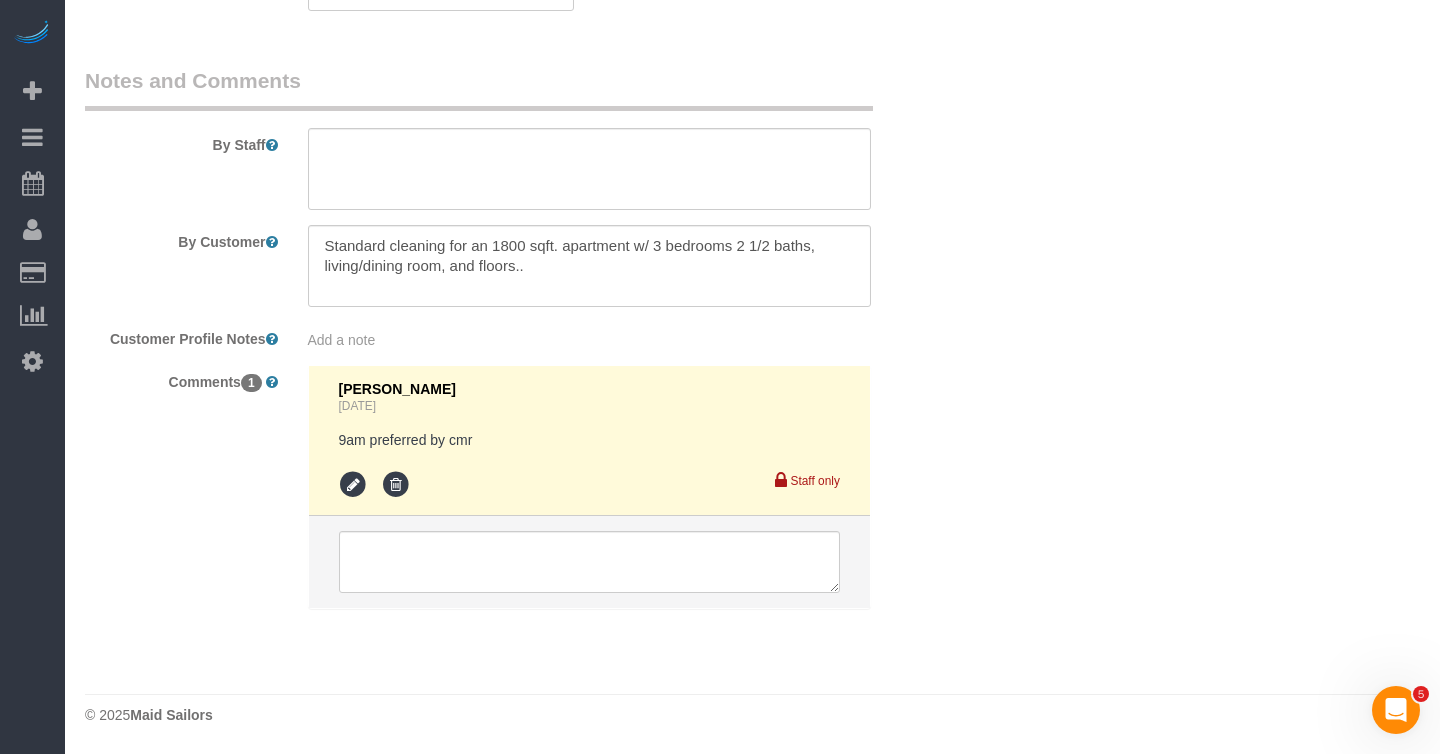 select on "spot2" 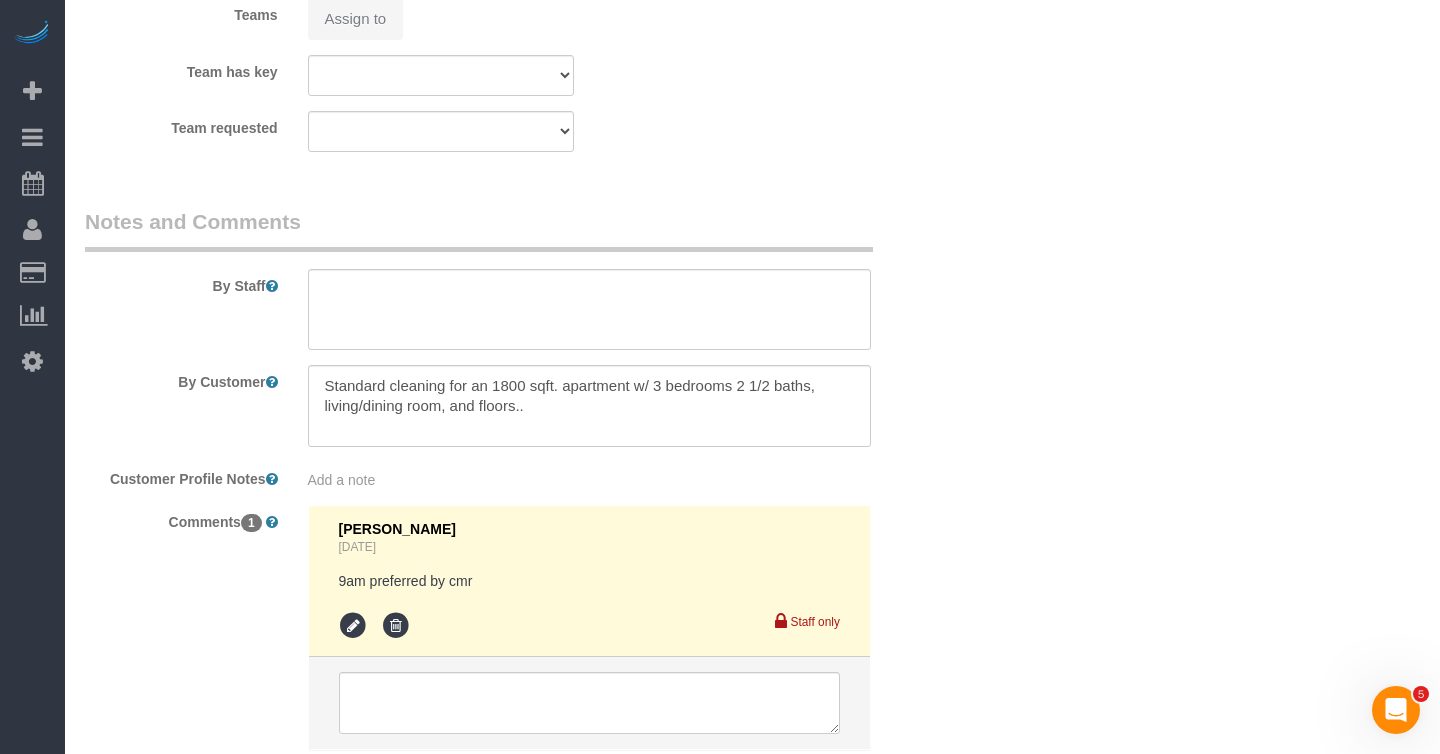 select on "string:stripe-pm_1K1KNp4VGloSiKo7hinMQhFr" 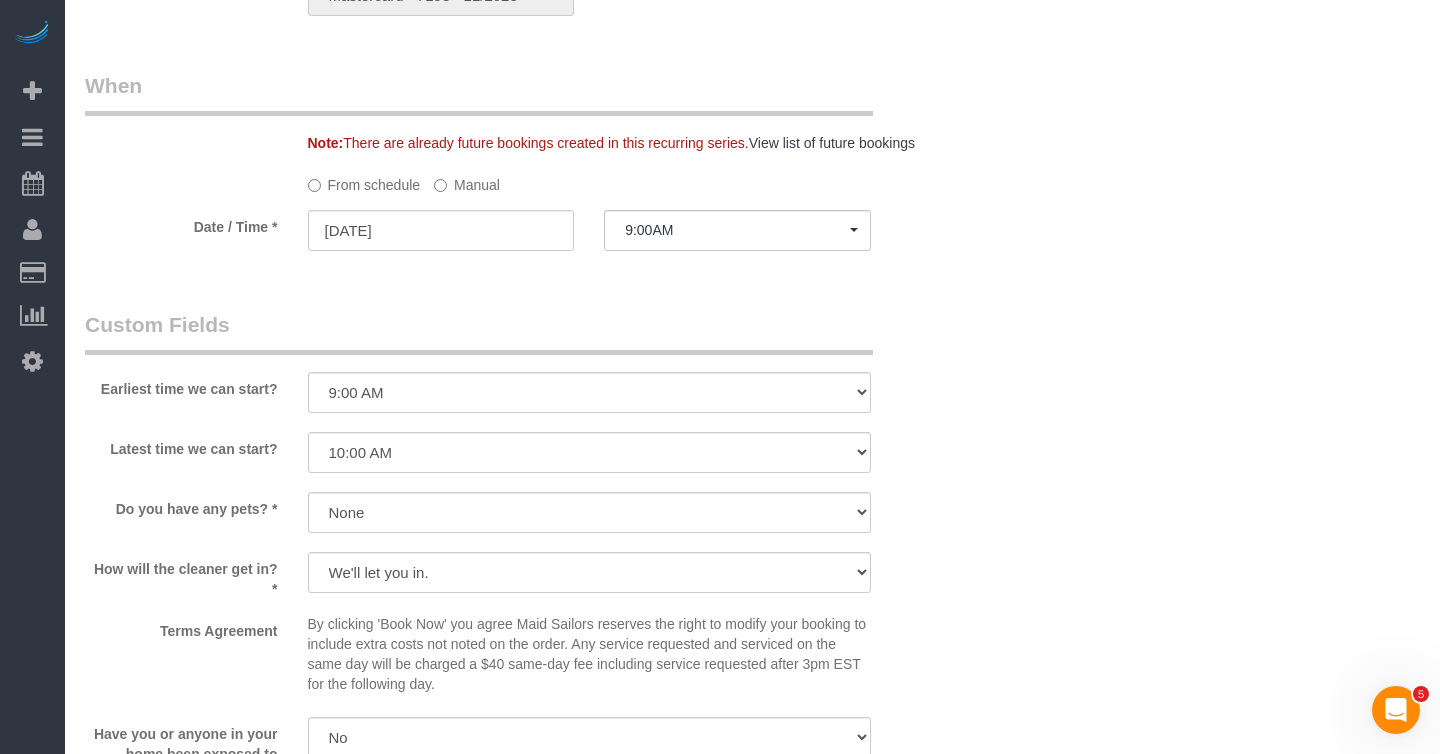 scroll, scrollTop: 1520, scrollLeft: 0, axis: vertical 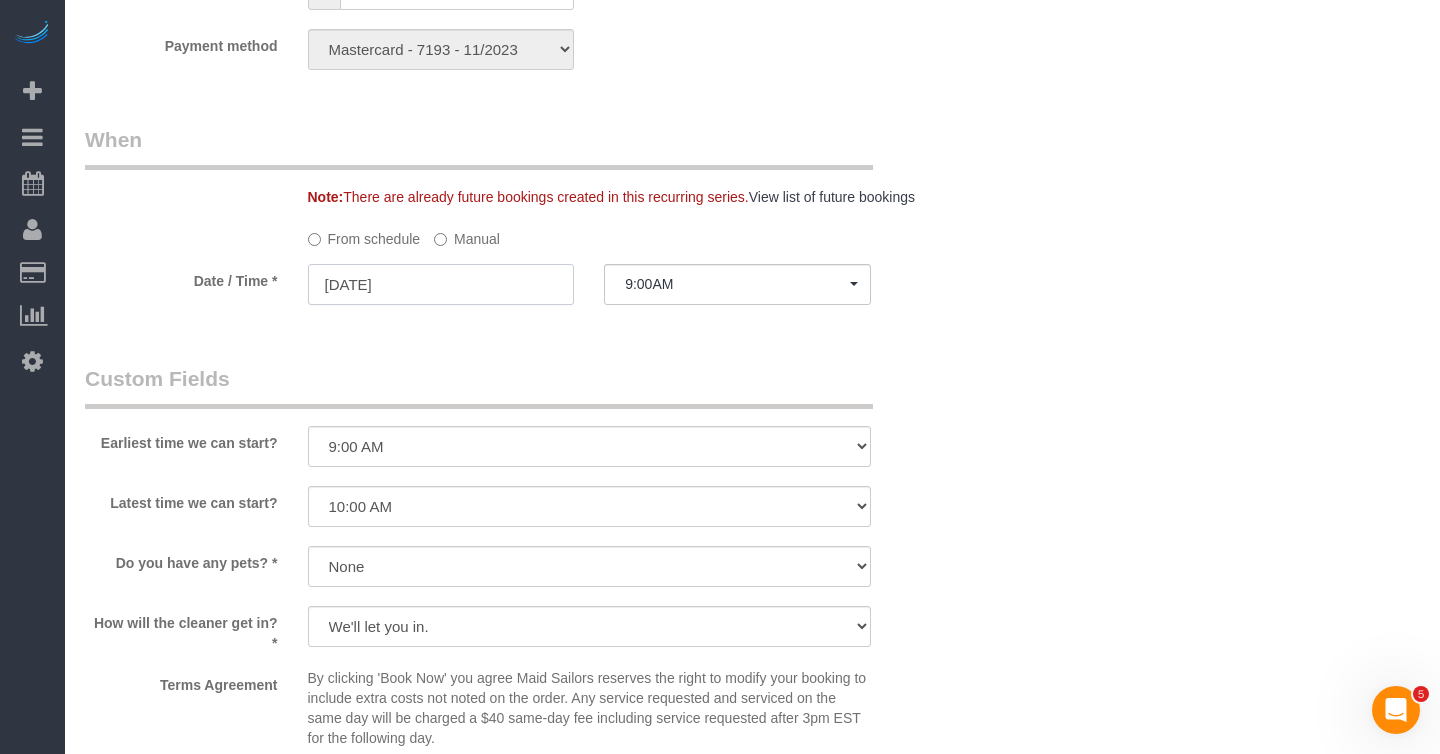 click on "07/14/2025" at bounding box center (441, 284) 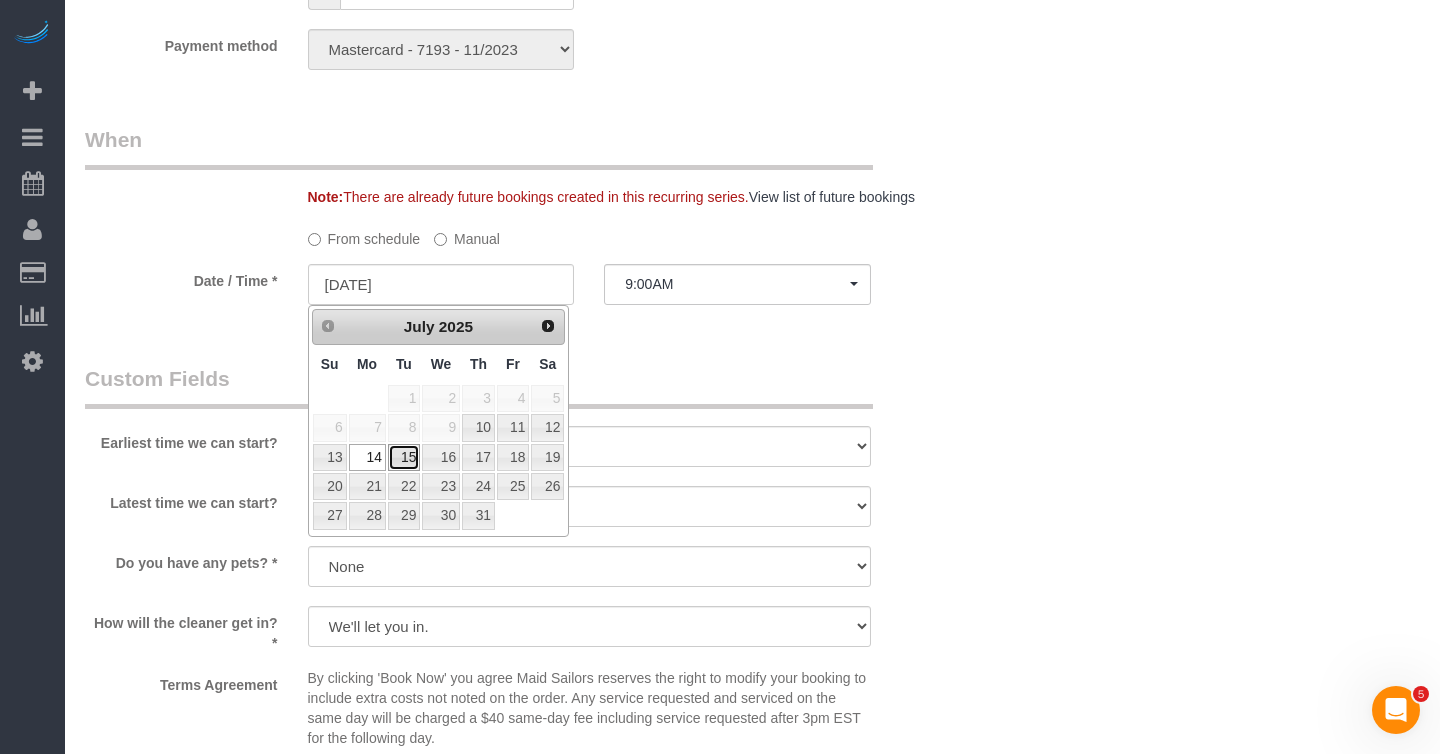 click on "15" at bounding box center (404, 457) 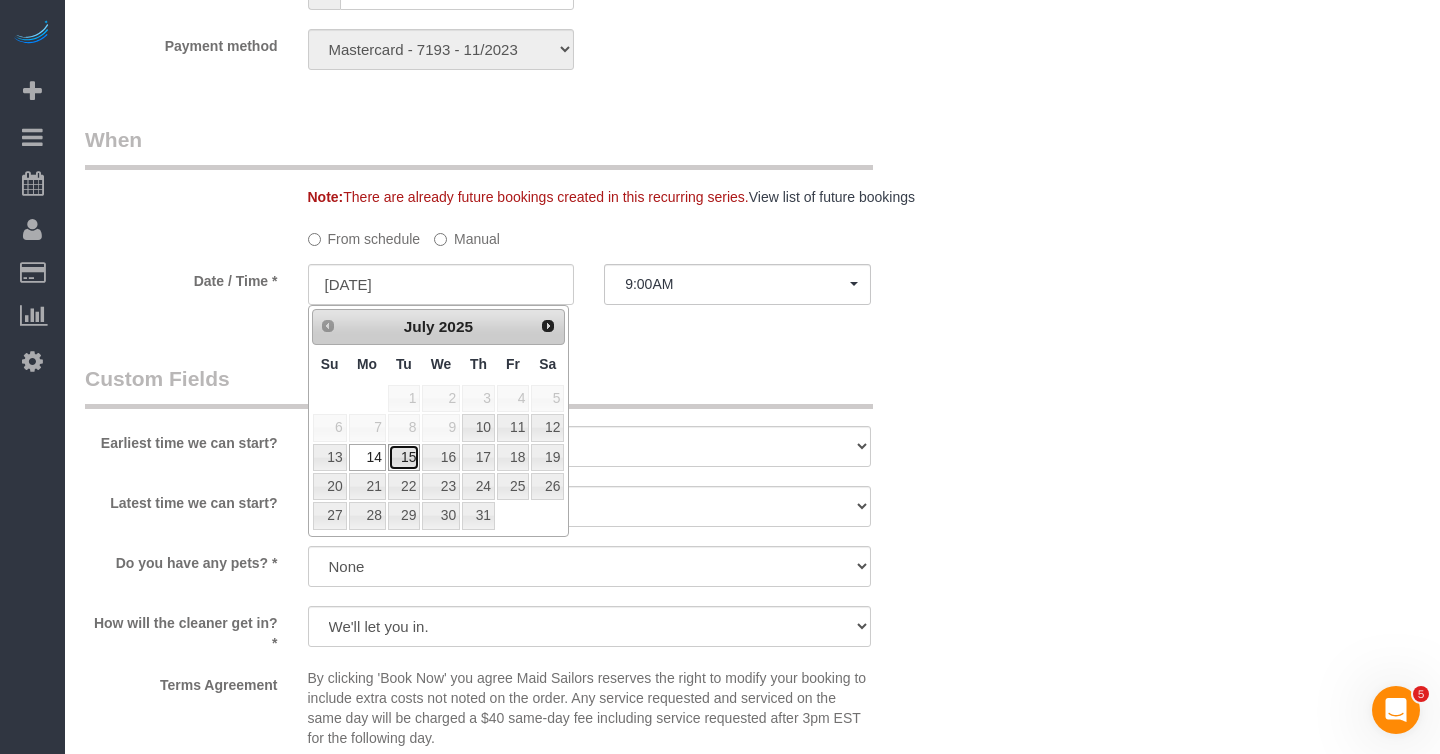type on "07/15/2025" 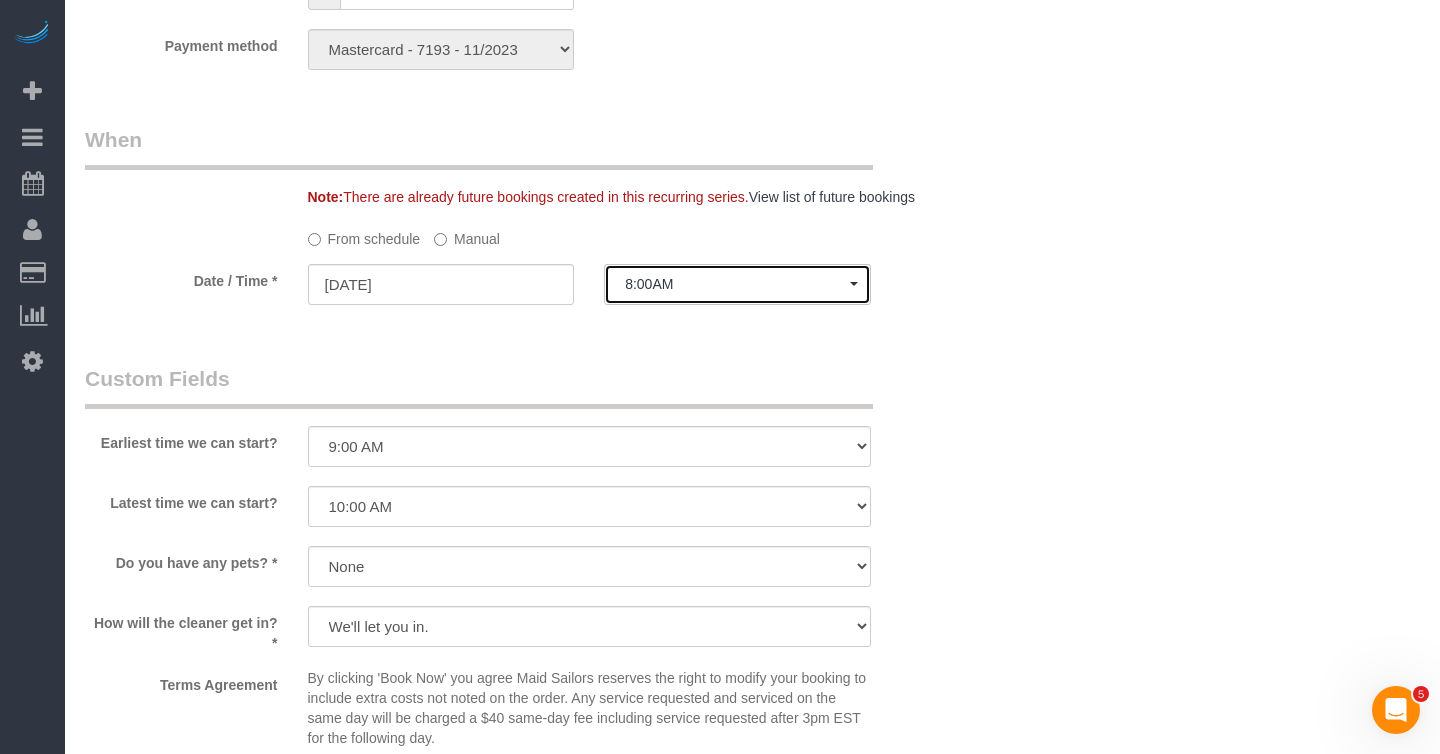 click on "8:00AM" 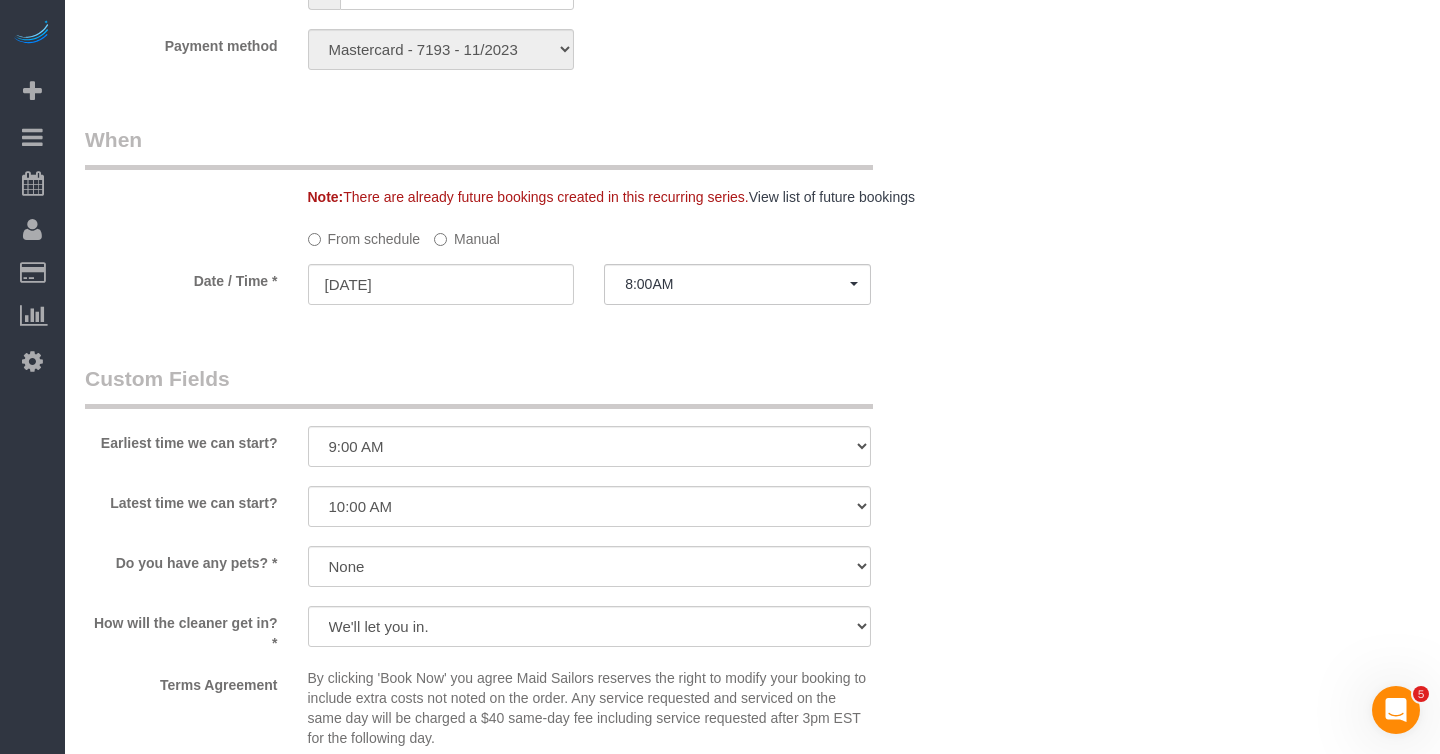 scroll, scrollTop: 240, scrollLeft: 0, axis: vertical 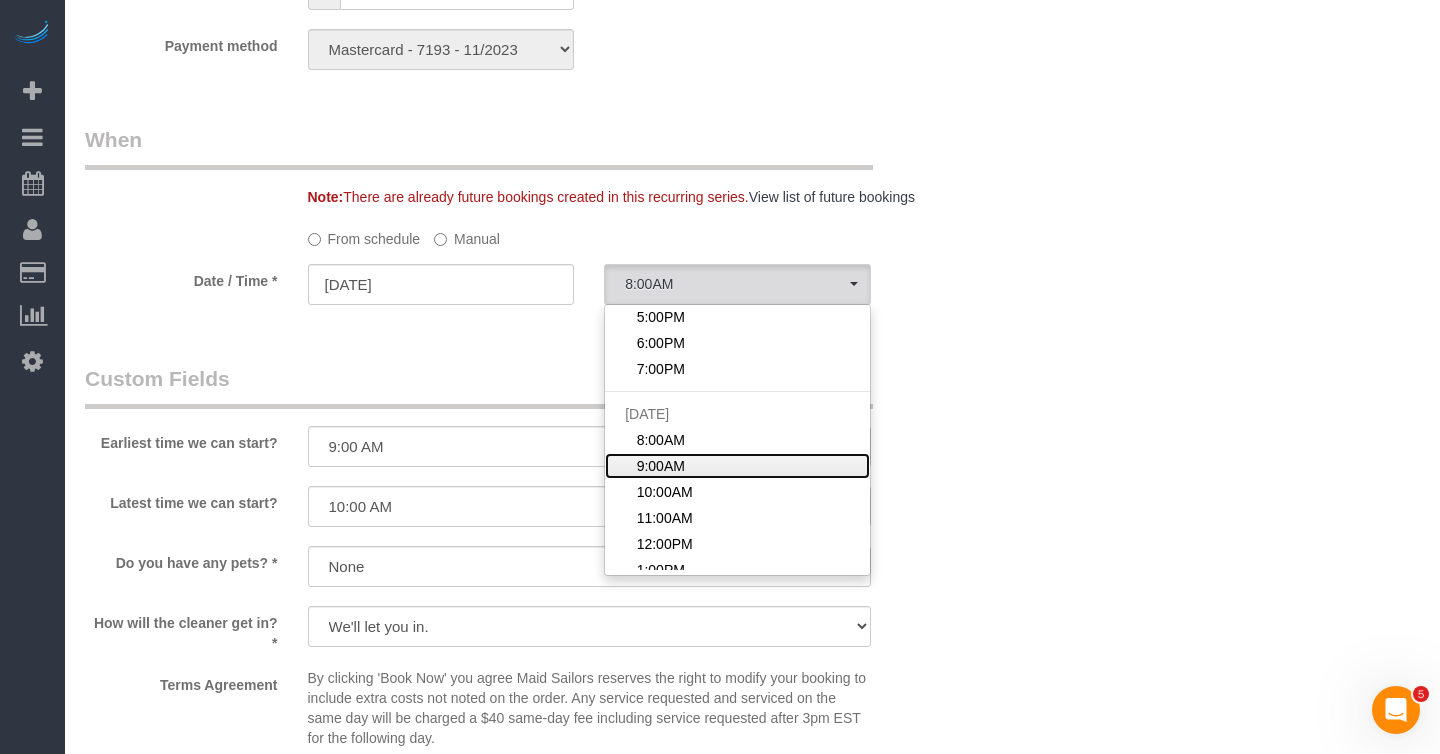 click on "9:00AM" 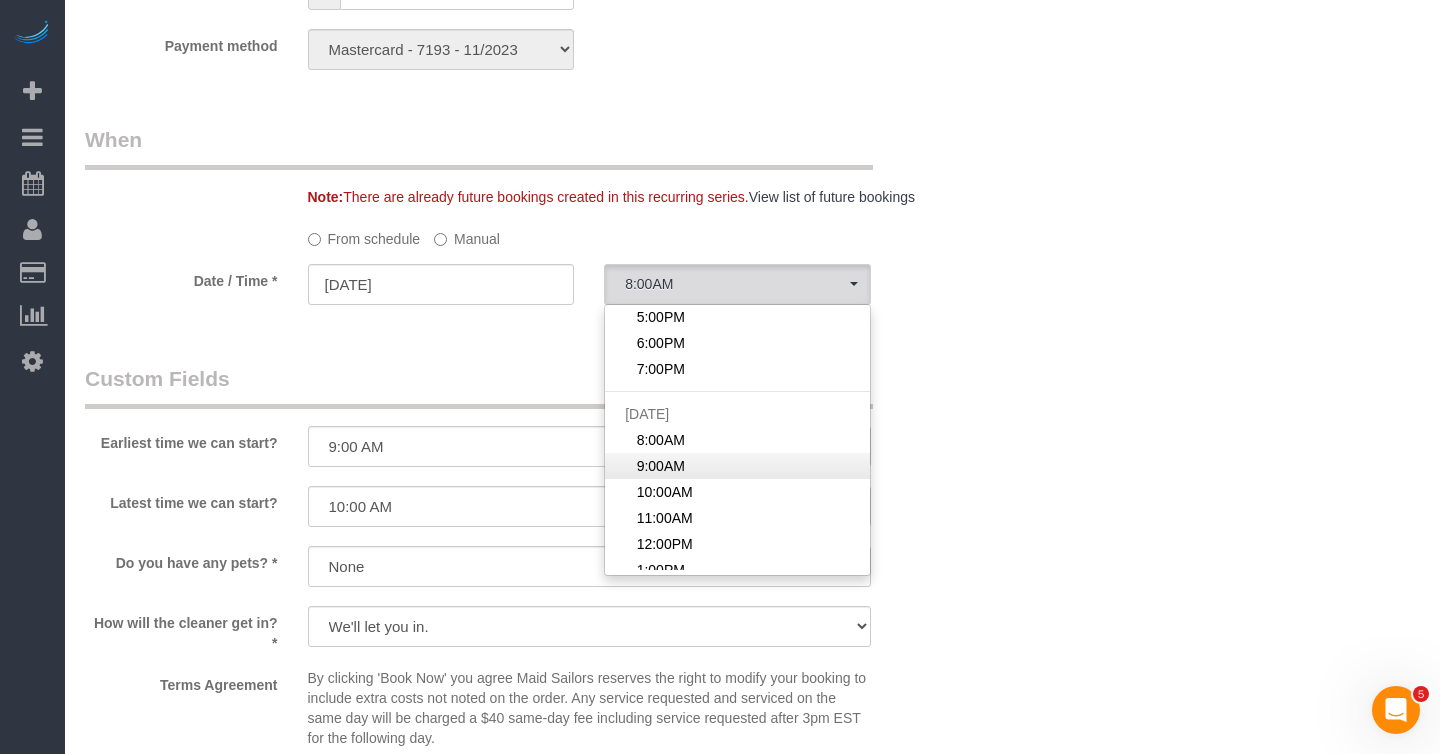select on "spot13" 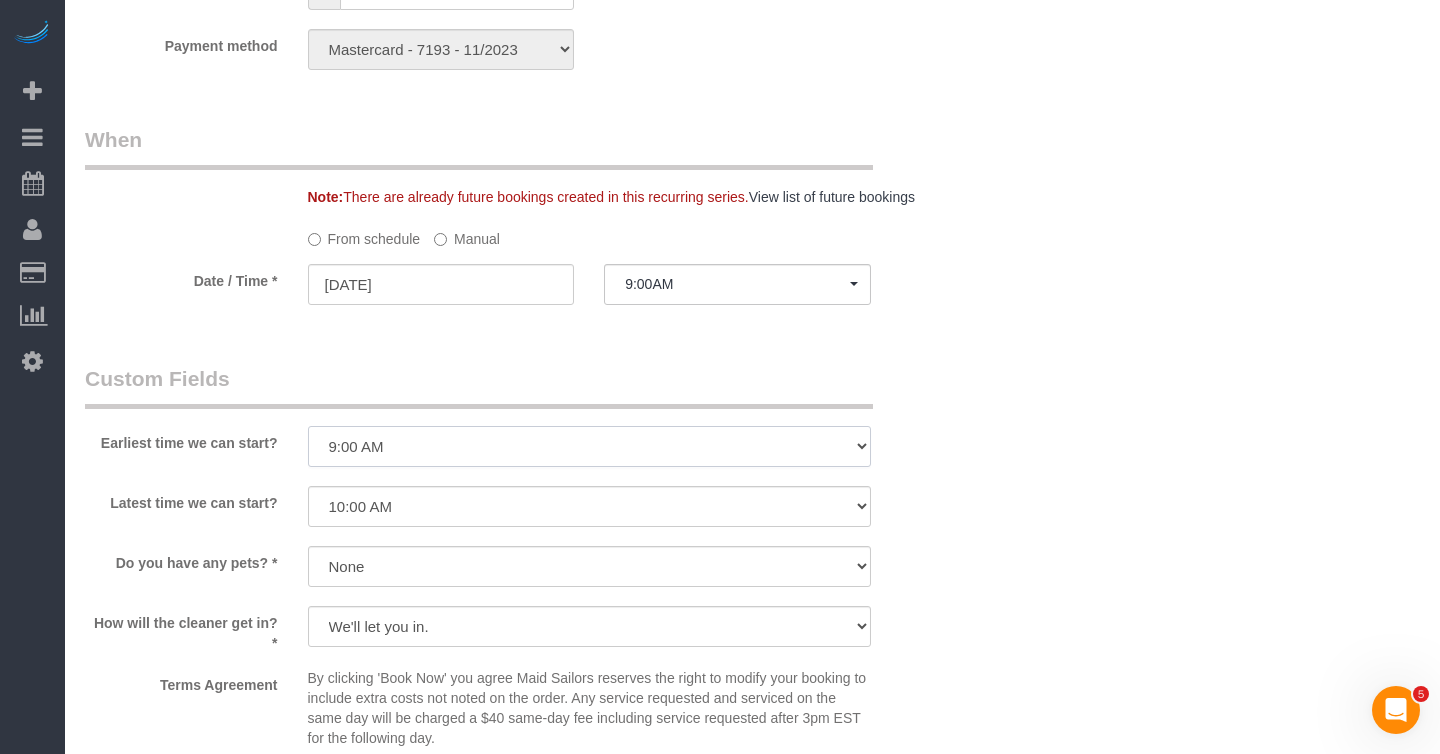 click on "I am not flexible, keep my selected time 8:00 AM 9:00 AM 10:00 AM 11:00 AM 12:00 PM 1:00 PM 2:00 PM 3:00 PM 4:00 PM 5:00 PM 6:00 PM 7:00 PM" at bounding box center [589, 446] 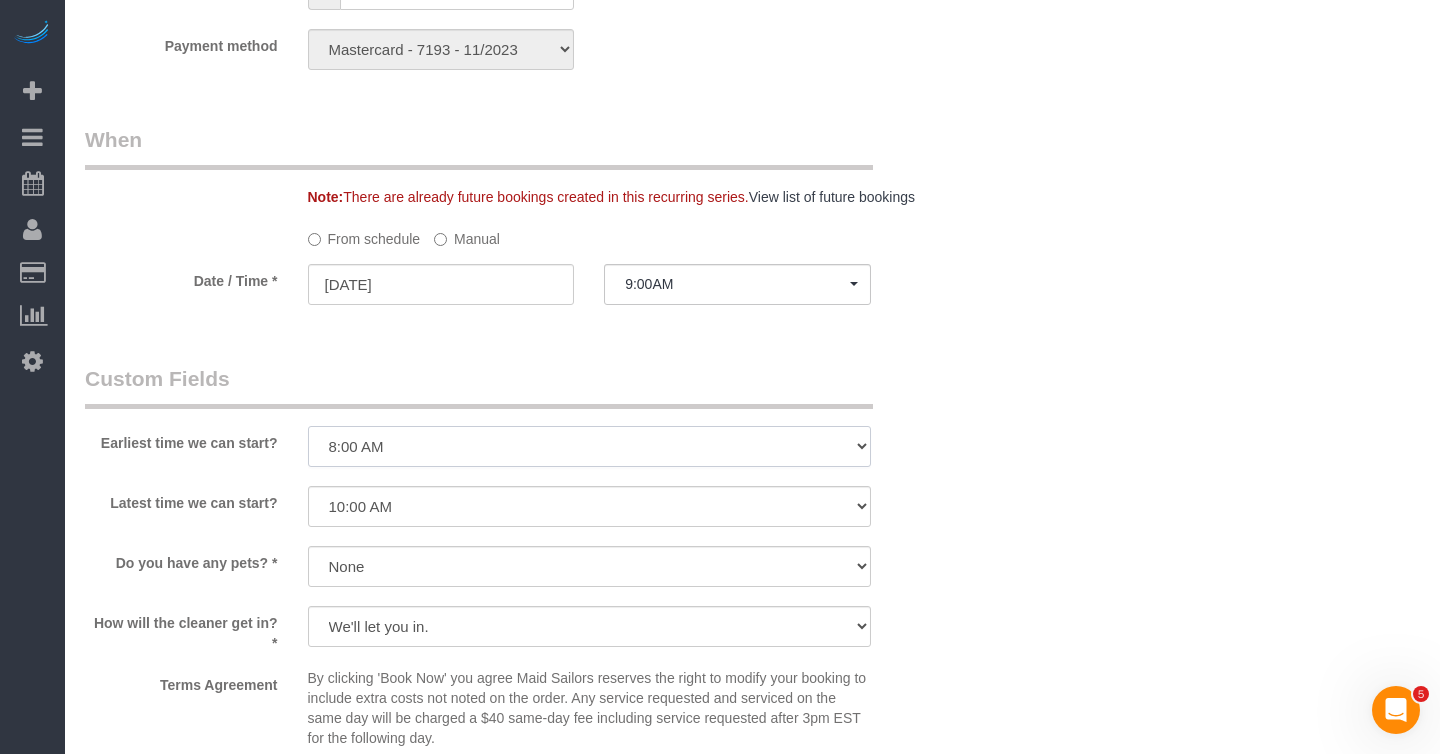 click on "I am not flexible, keep my selected time 8:00 AM 9:00 AM 10:00 AM 11:00 AM 12:00 PM 1:00 PM 2:00 PM 3:00 PM 4:00 PM 5:00 PM 6:00 PM 7:00 PM" at bounding box center (589, 446) 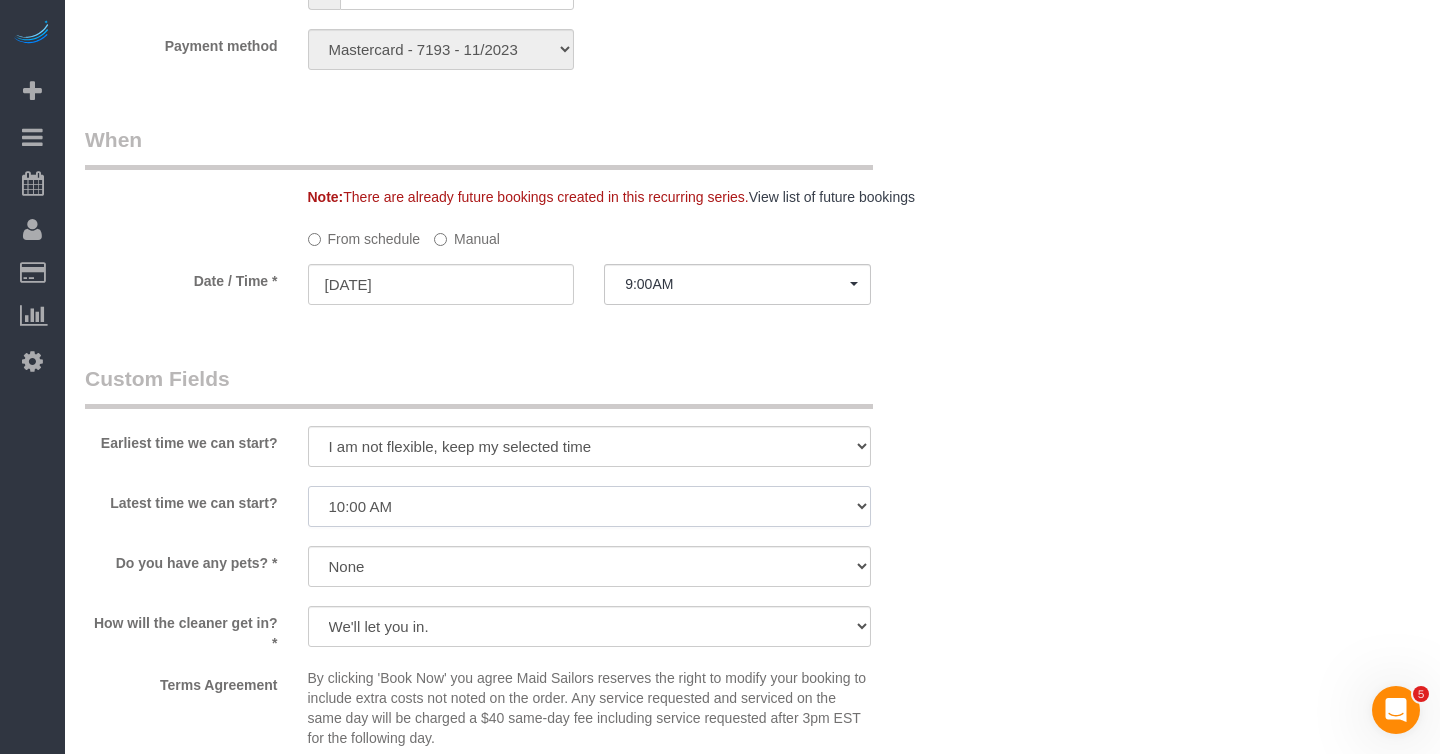 click on "I am not flexible, keep my selected time 8:00 AM 9:00 AM 10:00 AM 11:00 AM 12:00 PM 1:00 PM 2:00 PM 3:00 PM 4:00 PM 5:00 PM 6:00 PM 7:00 PM" at bounding box center (589, 506) 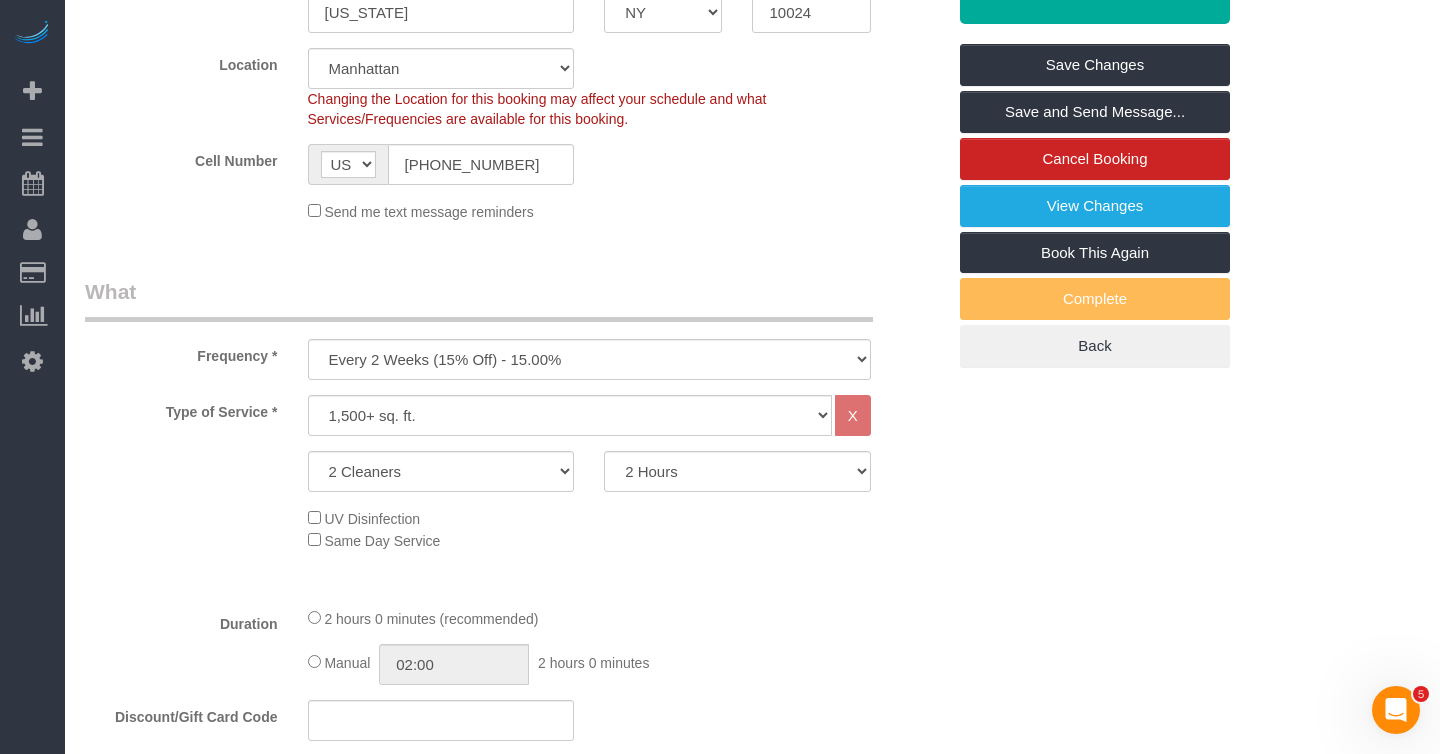 scroll, scrollTop: 0, scrollLeft: 0, axis: both 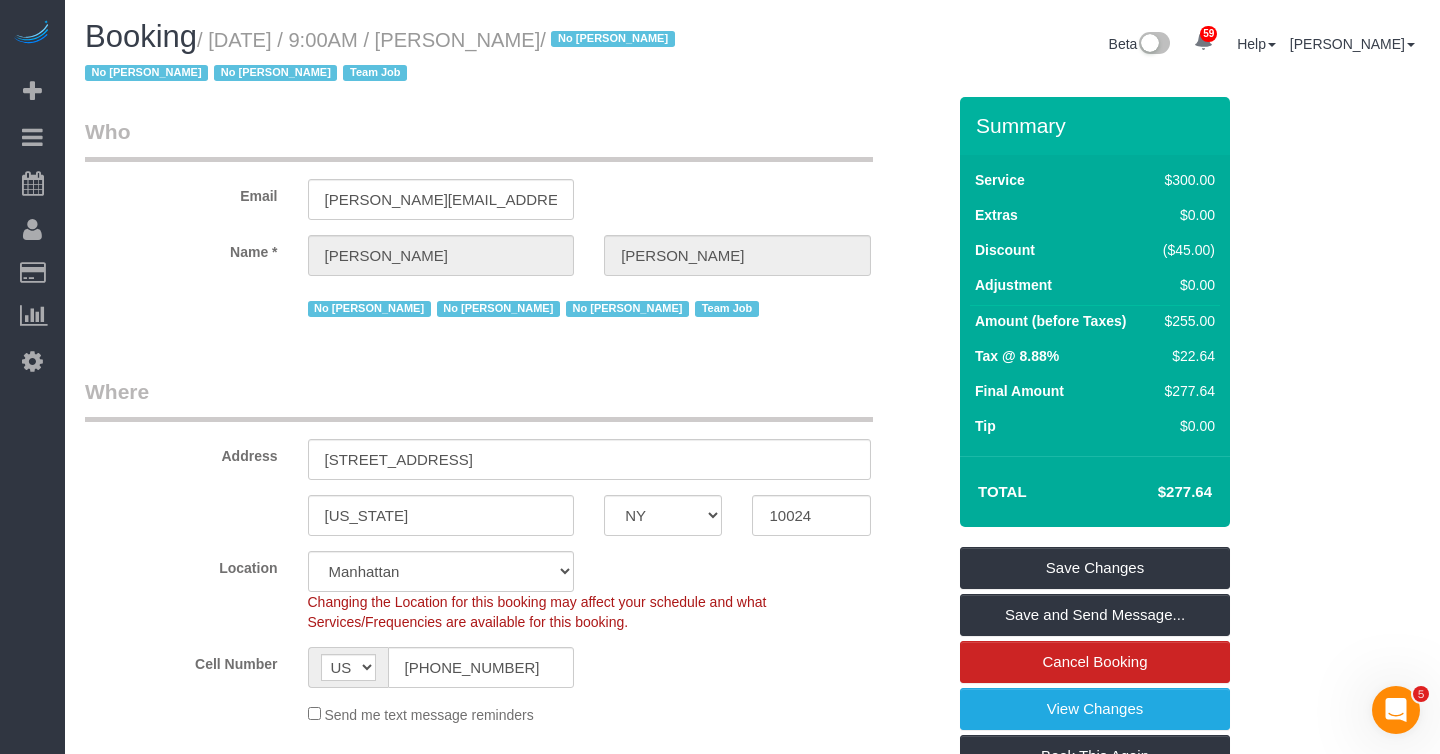 drag, startPoint x: 226, startPoint y: 50, endPoint x: 580, endPoint y: 48, distance: 354.00565 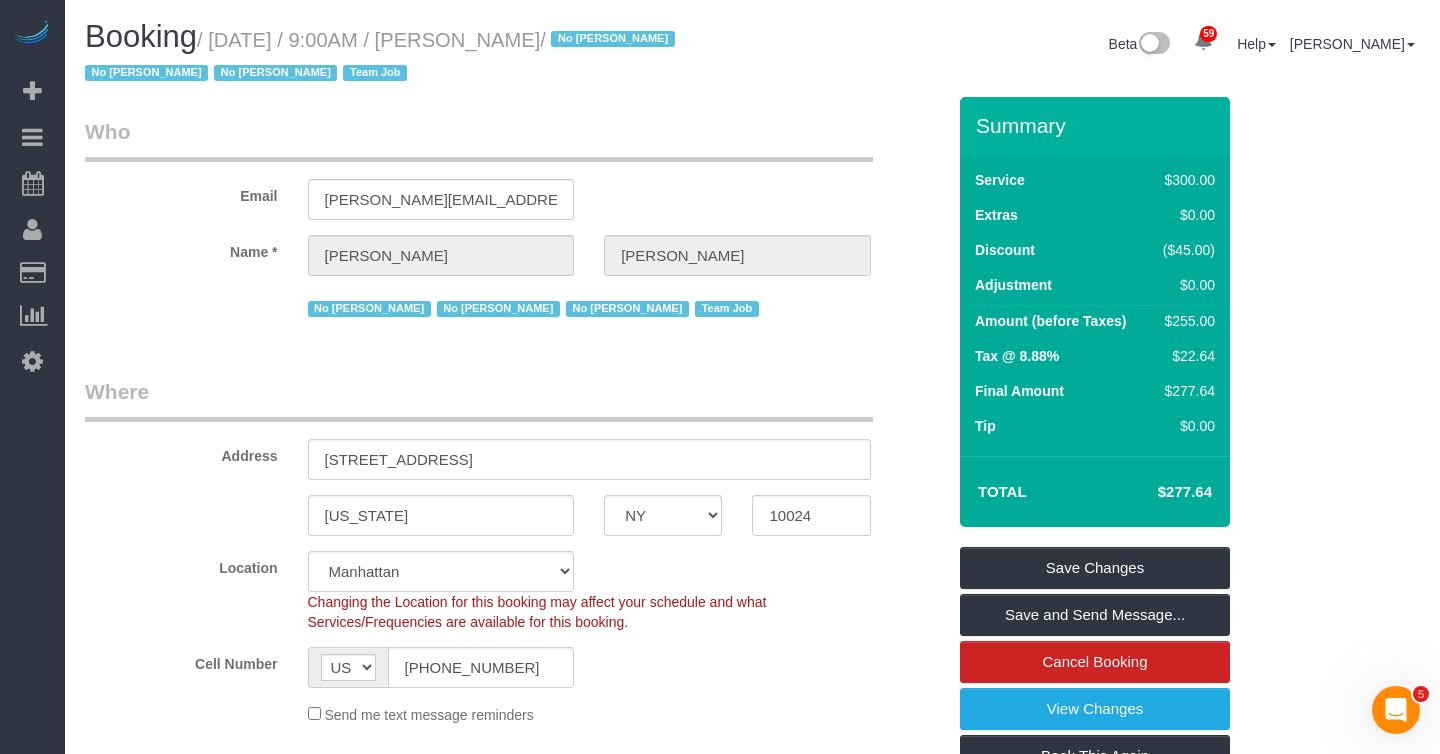 click on "/ July 14, 2025 / 9:00AM / Laura Deforest
/
No Ashley Maldonado
No Darryl Sanford
No Maria Camas
Team Job" at bounding box center (383, 57) 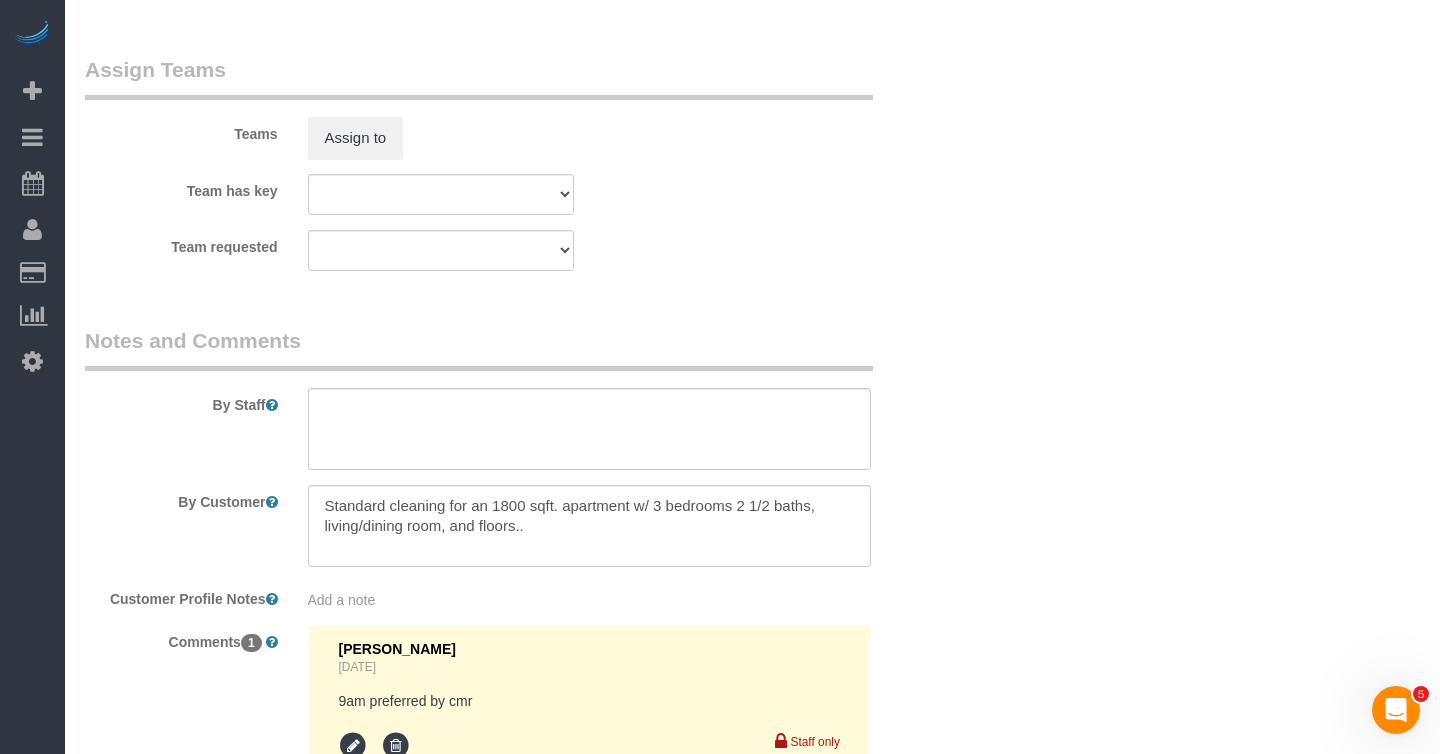 scroll, scrollTop: 2302, scrollLeft: 0, axis: vertical 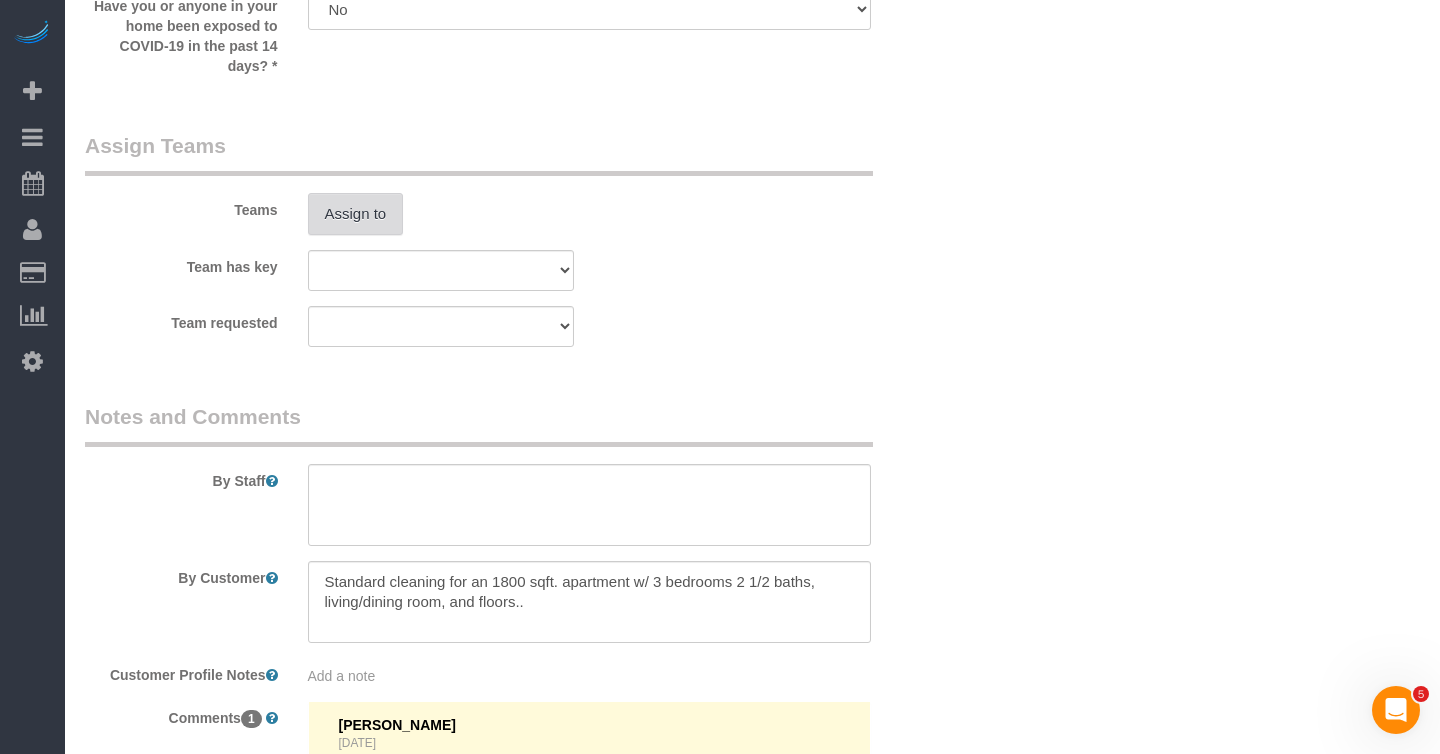 click on "Assign to" at bounding box center [356, 214] 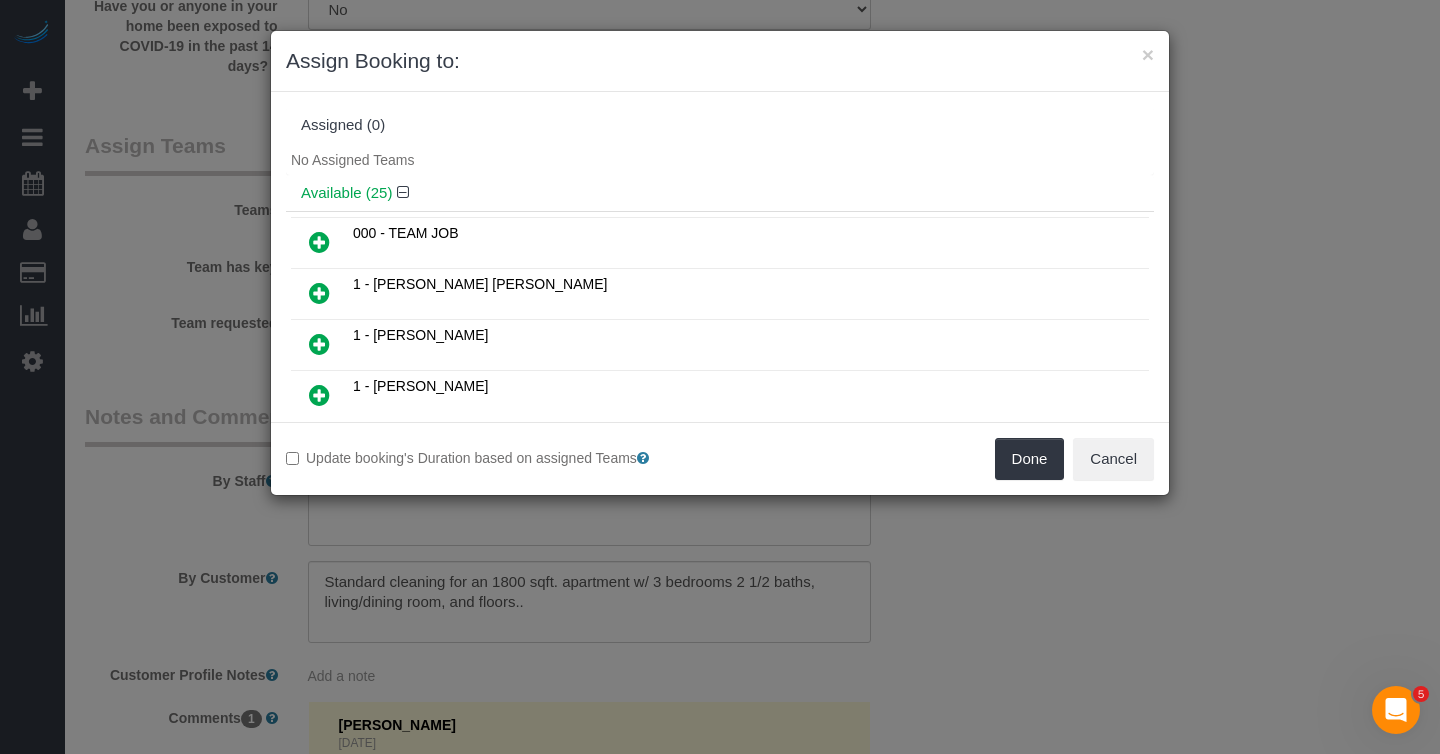 click at bounding box center (319, 242) 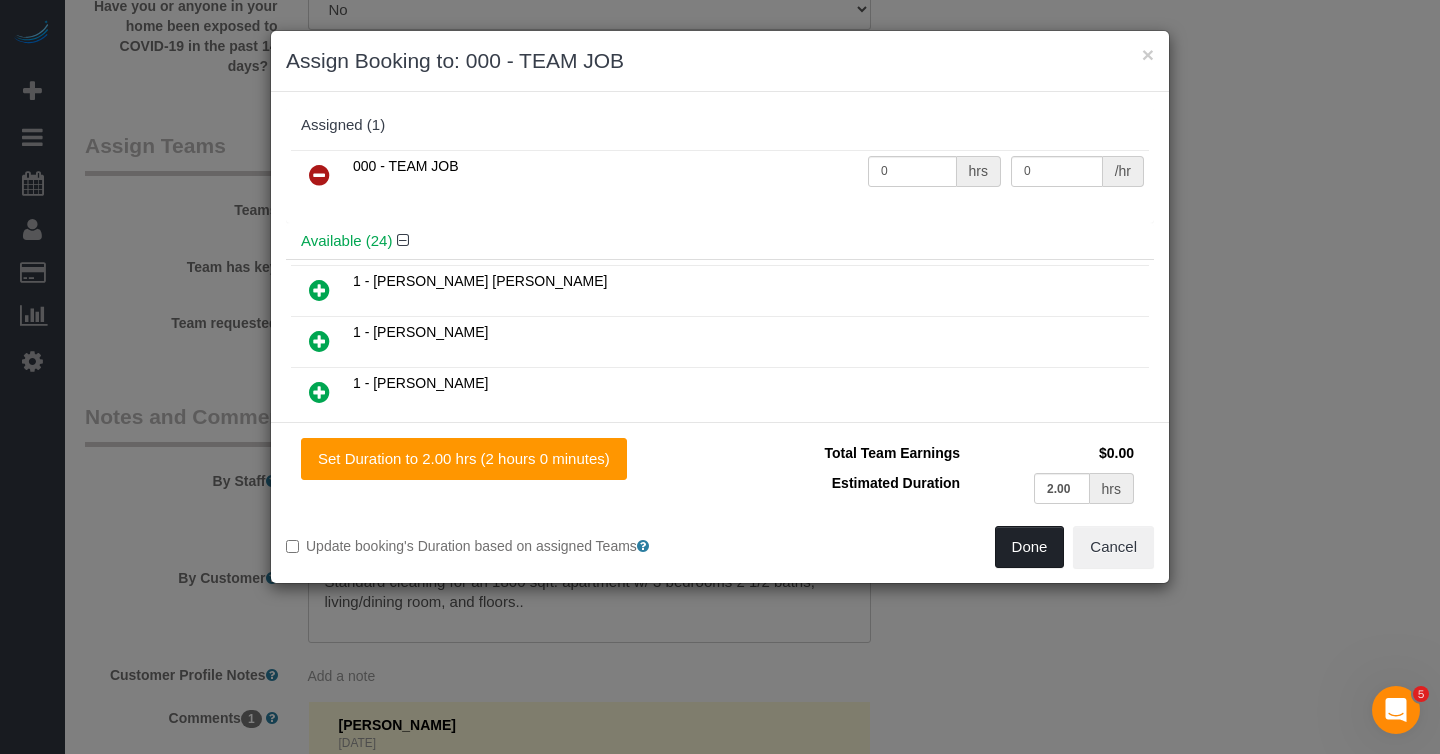 click on "Done" at bounding box center (1030, 547) 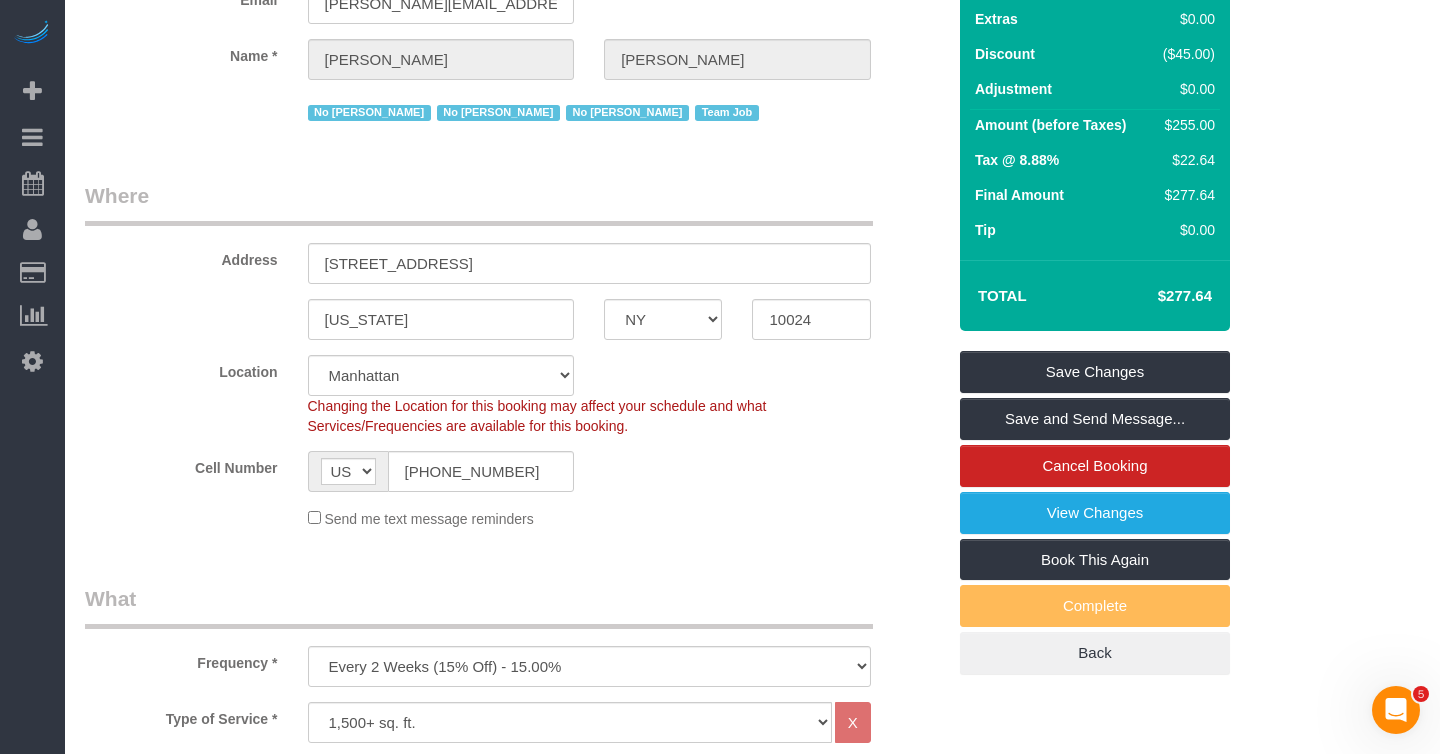 scroll, scrollTop: 198, scrollLeft: 0, axis: vertical 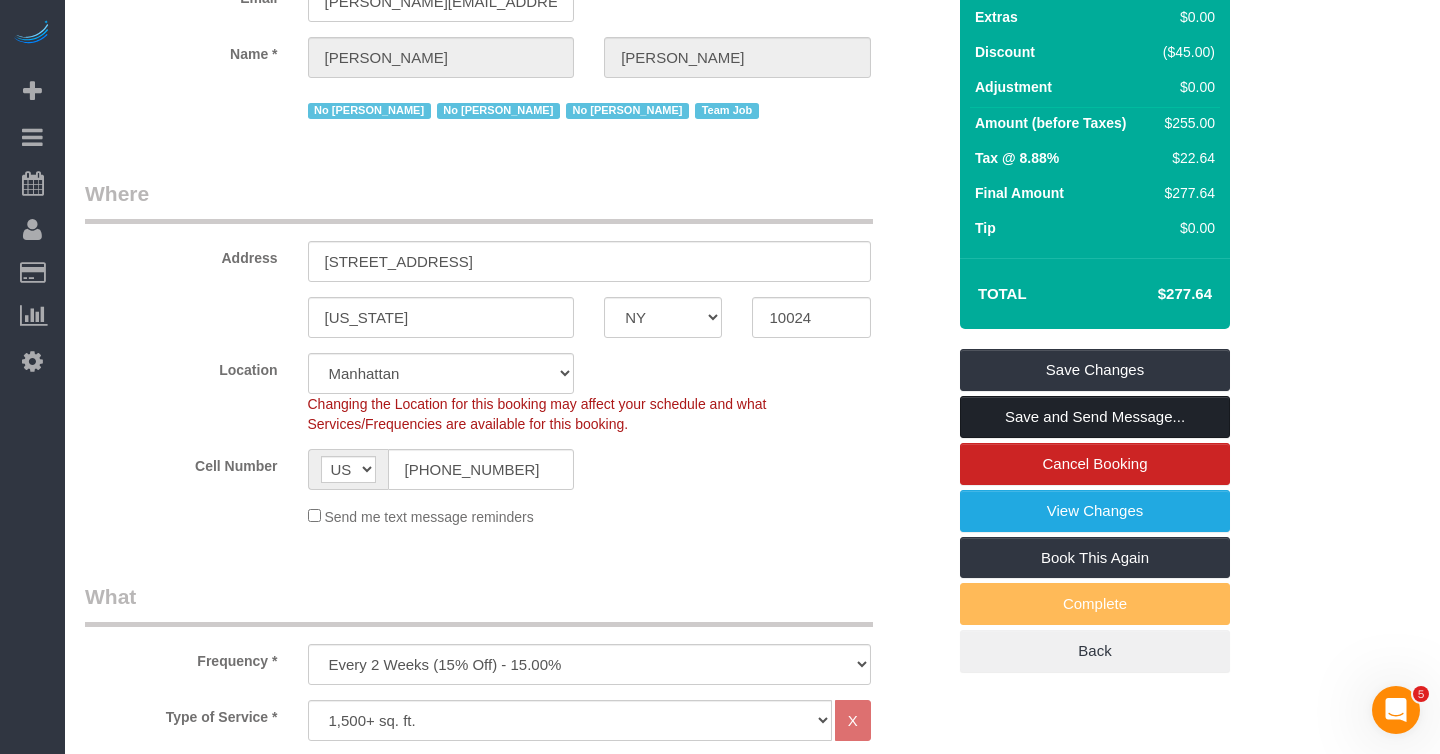 click on "Save and Send Message..." at bounding box center (1095, 417) 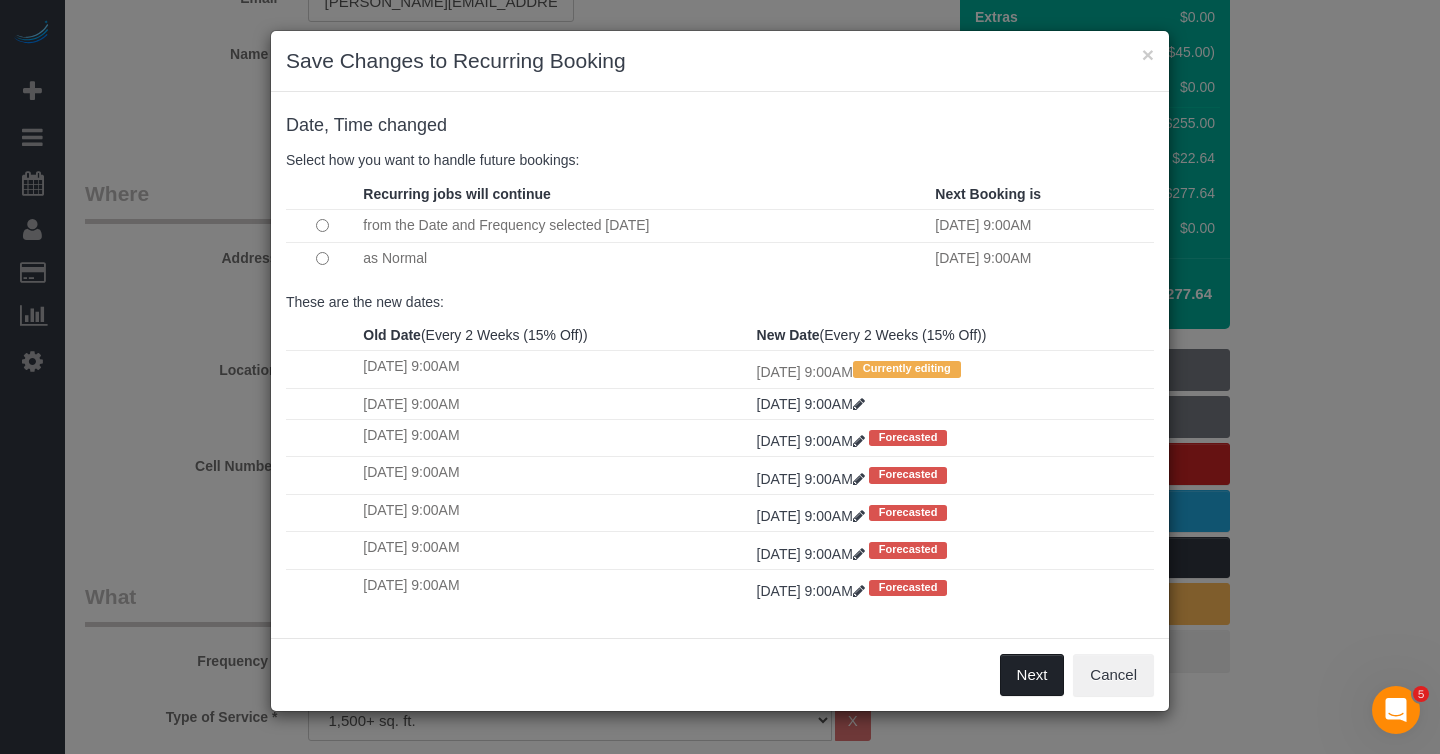 click on "Next" at bounding box center (1032, 675) 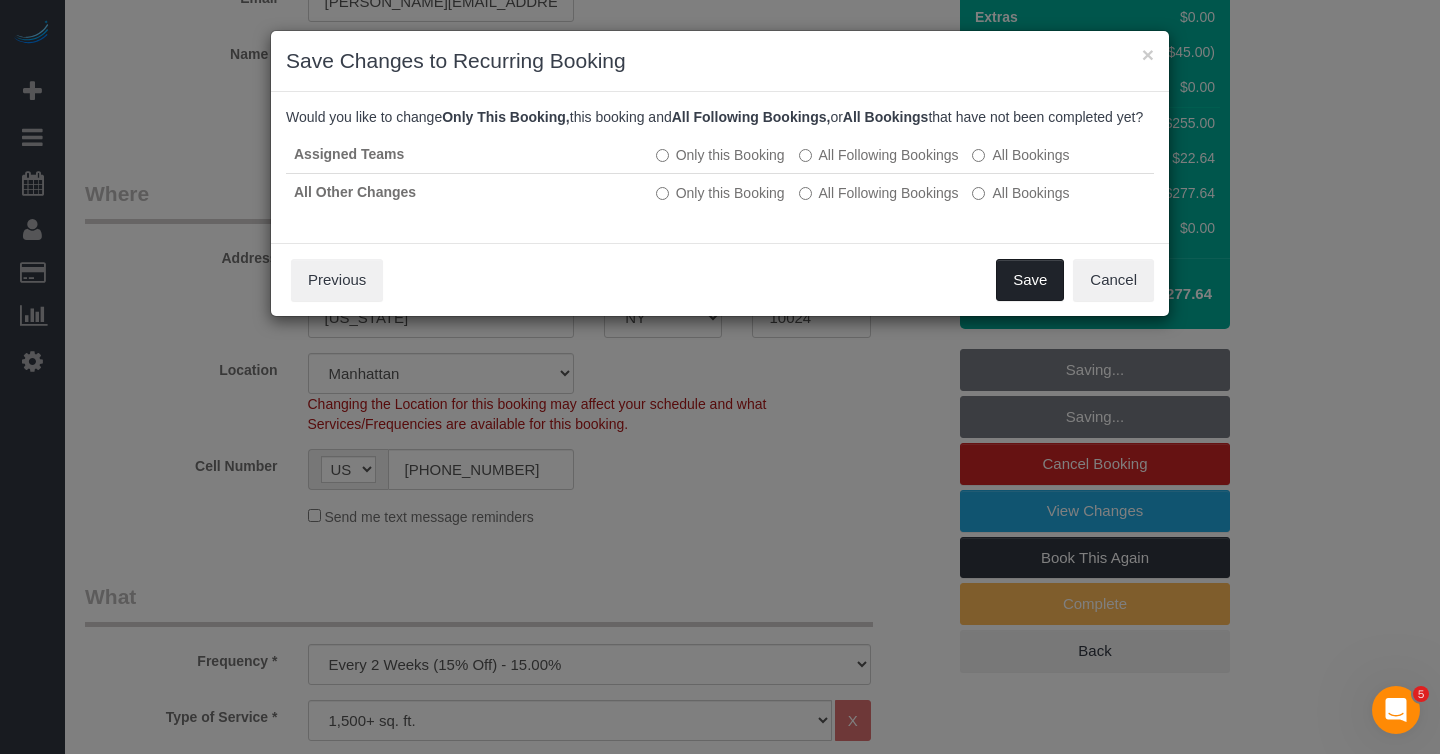 click on "Save" at bounding box center (1030, 280) 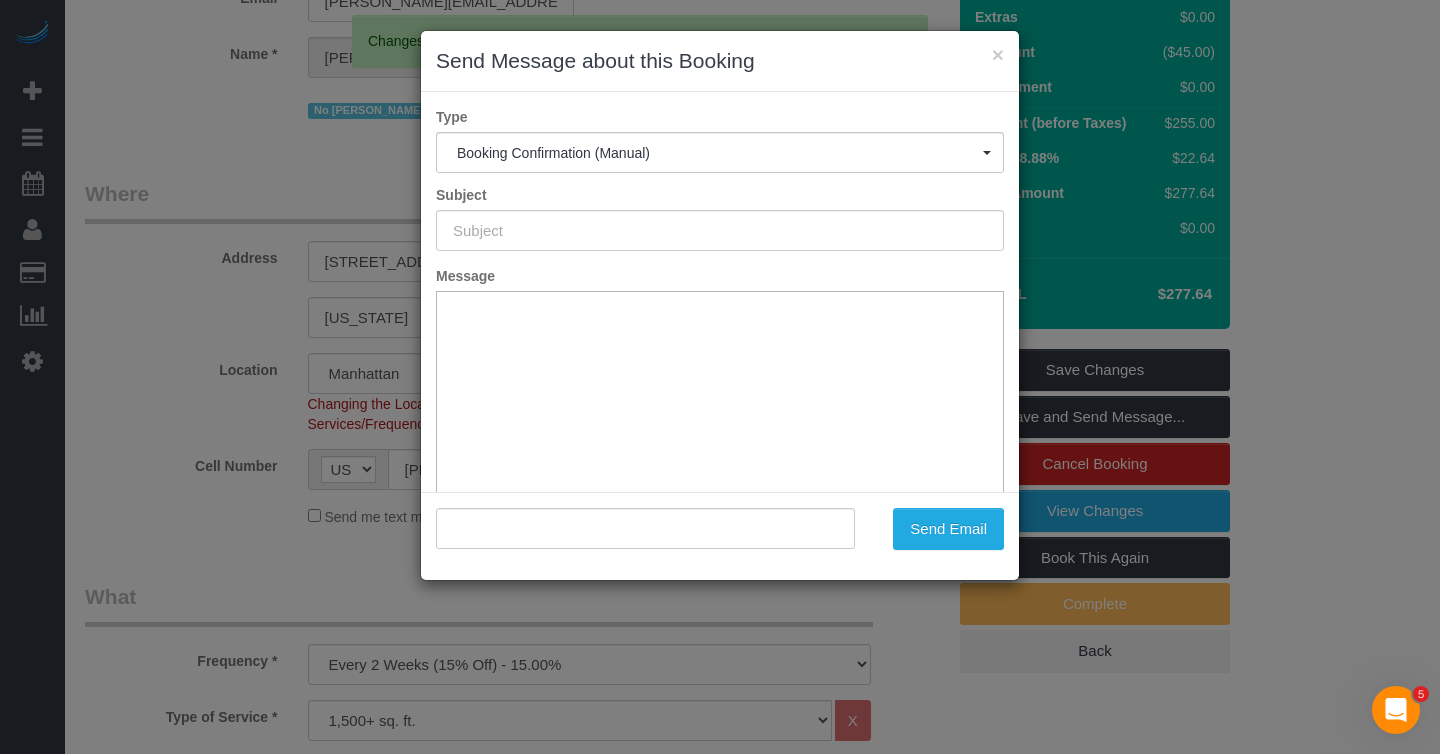 type on "Cleaning Confirmed for 07/15/2025 at 9:00am" 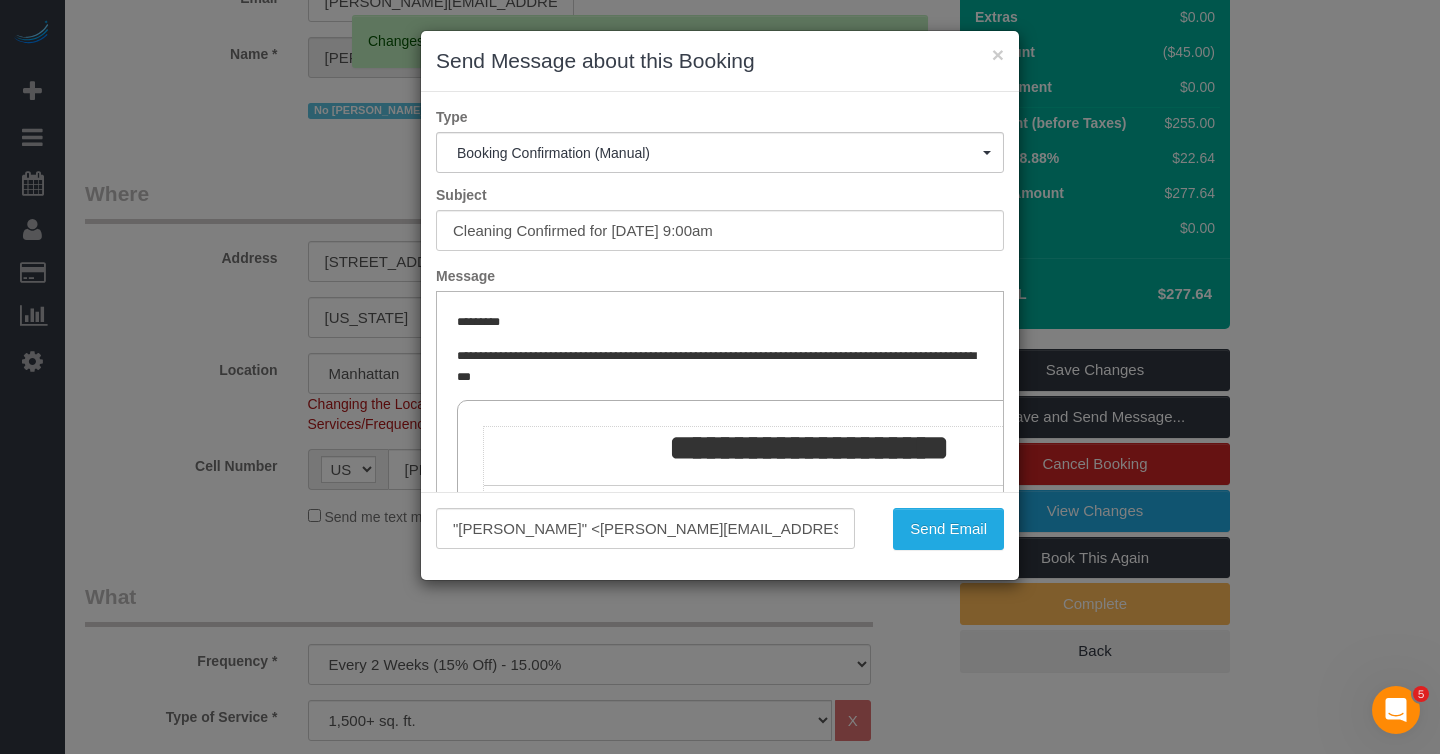 scroll, scrollTop: 0, scrollLeft: 0, axis: both 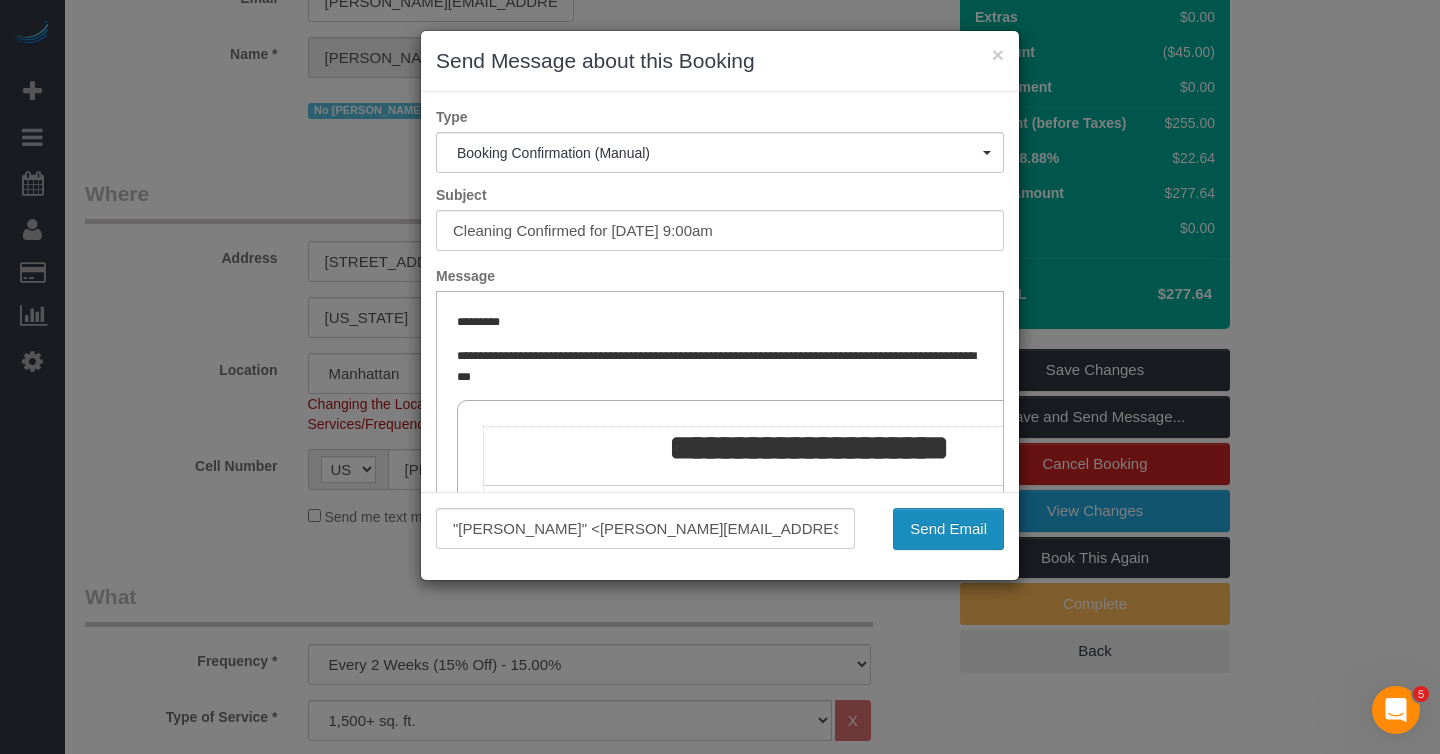 click on "Send Email" at bounding box center [948, 529] 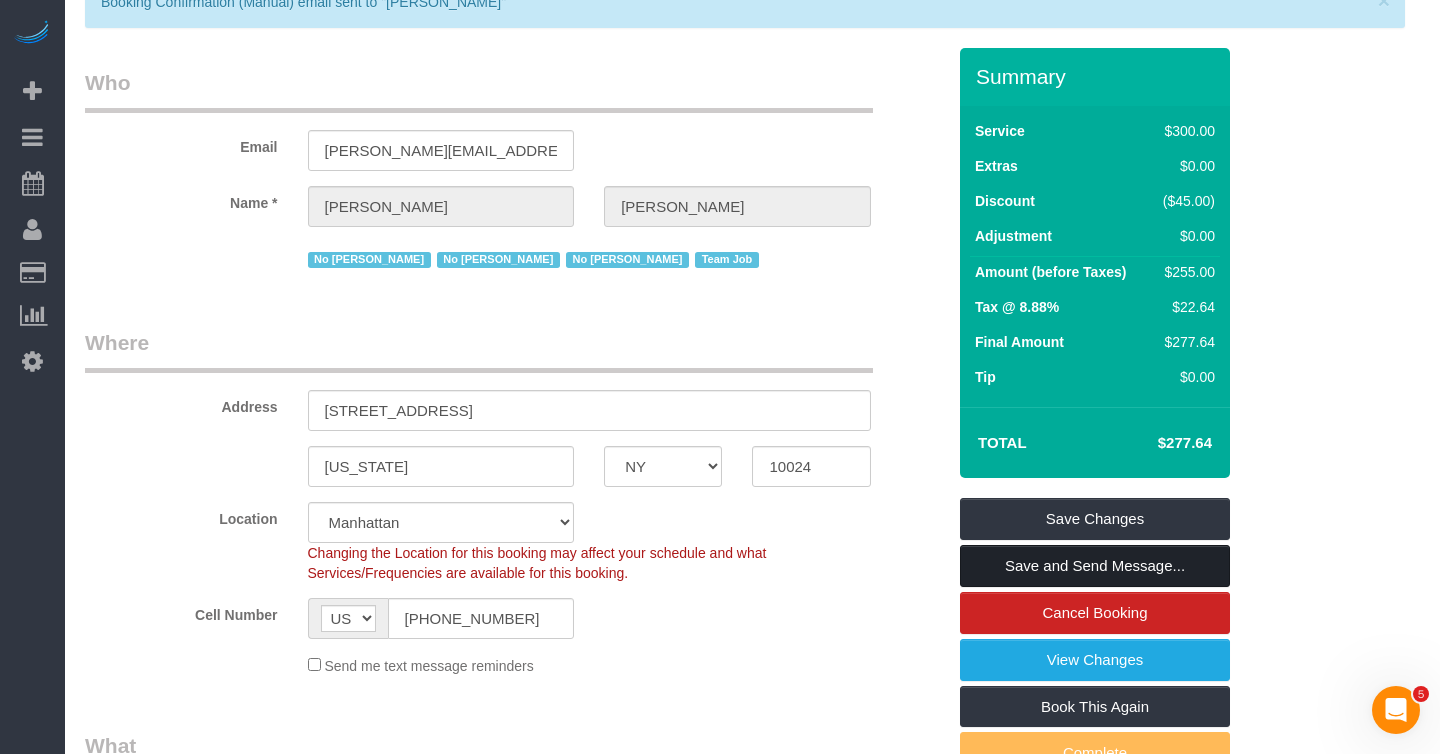 scroll, scrollTop: 118, scrollLeft: 0, axis: vertical 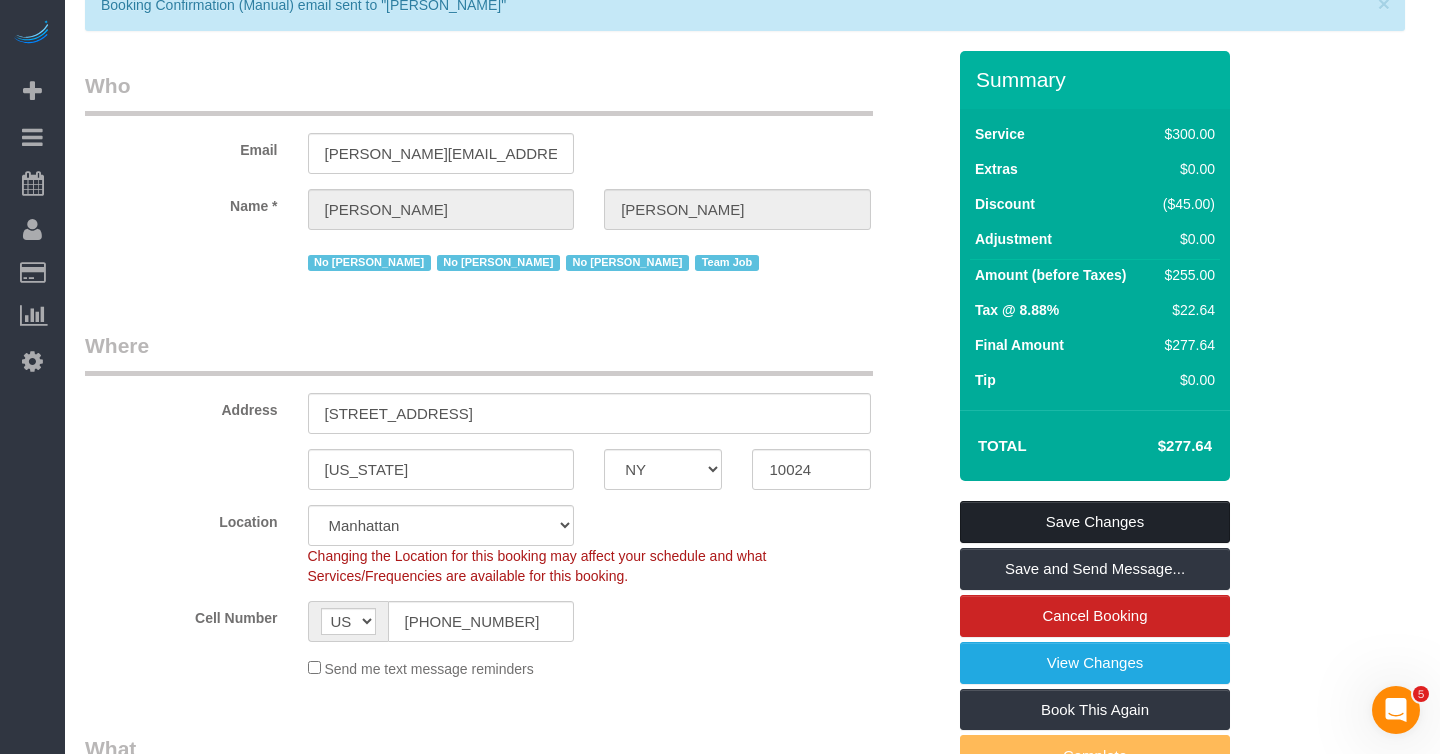 click on "Save Changes" at bounding box center [1095, 522] 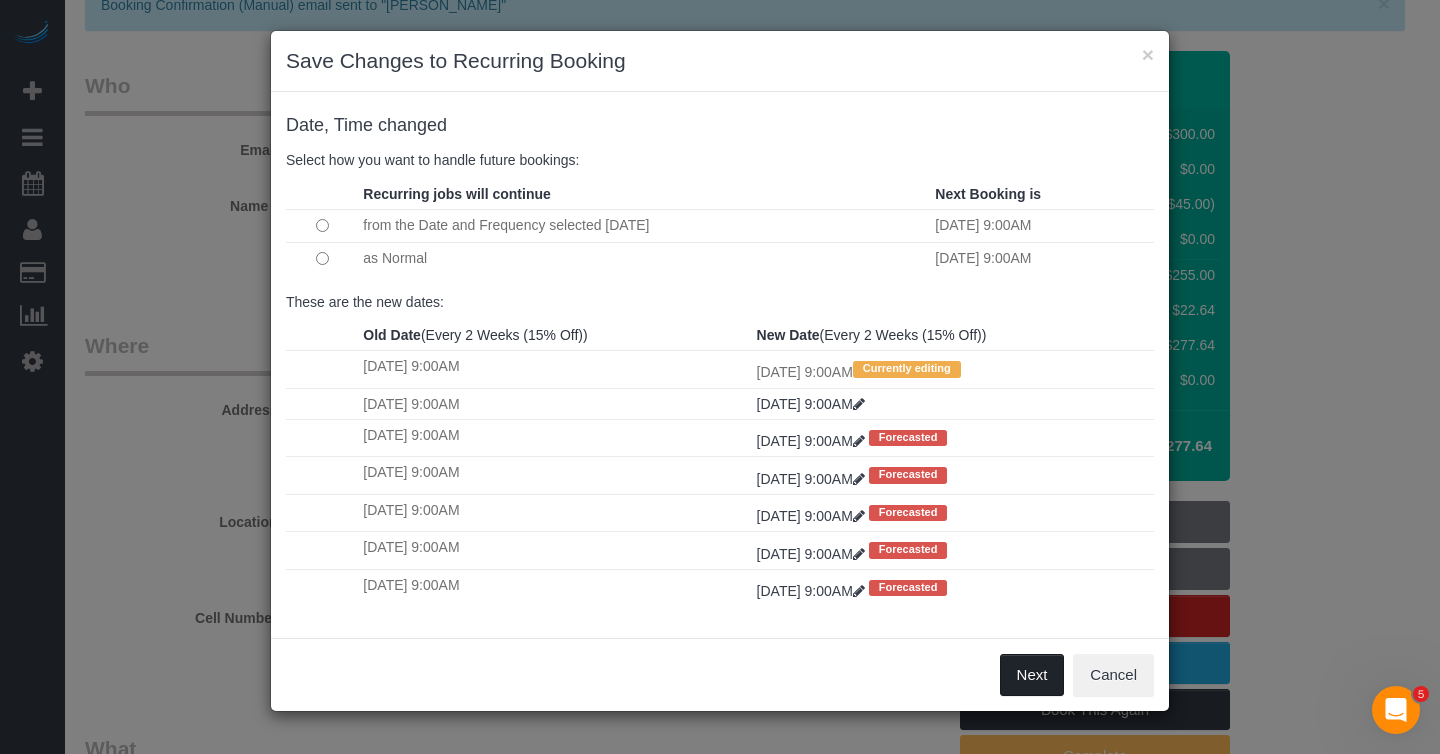 click on "Next" at bounding box center [1032, 675] 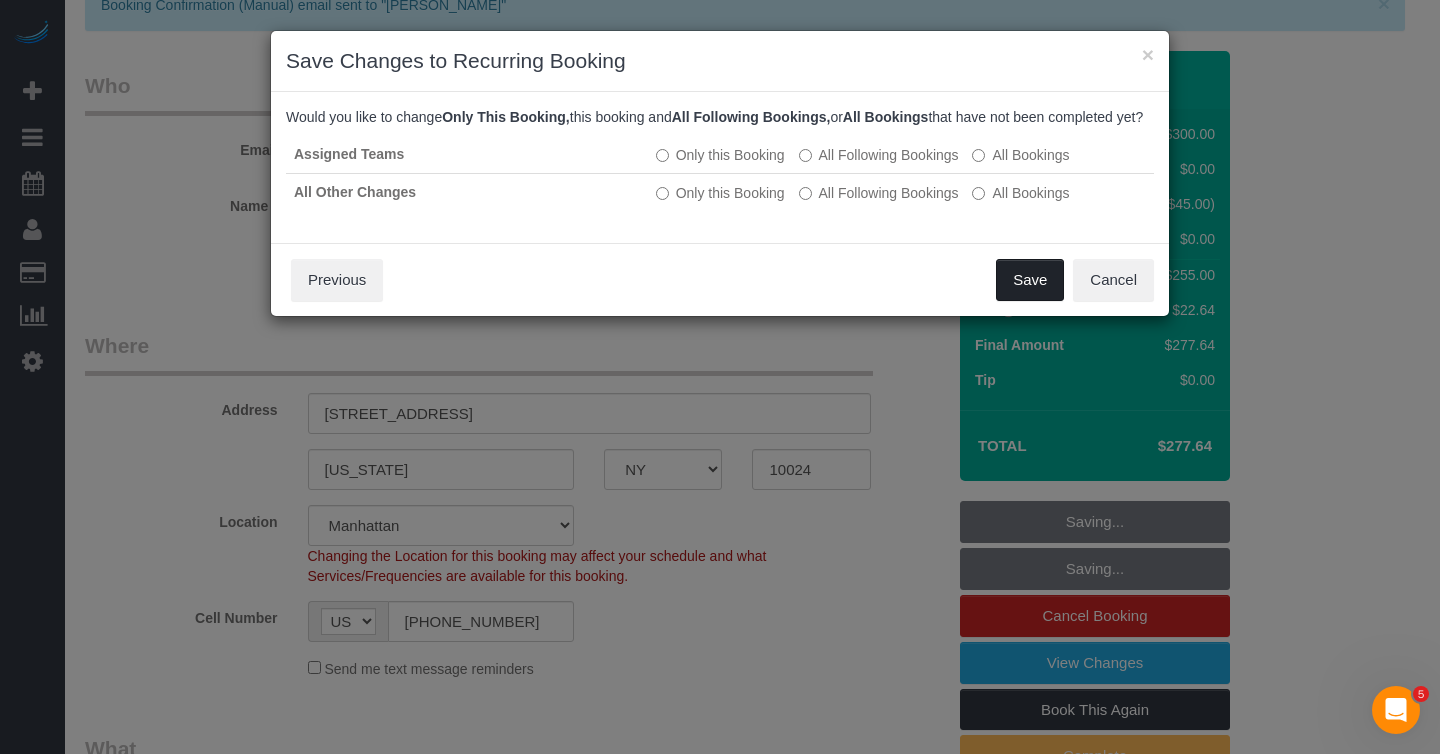 click on "Save" at bounding box center (1030, 280) 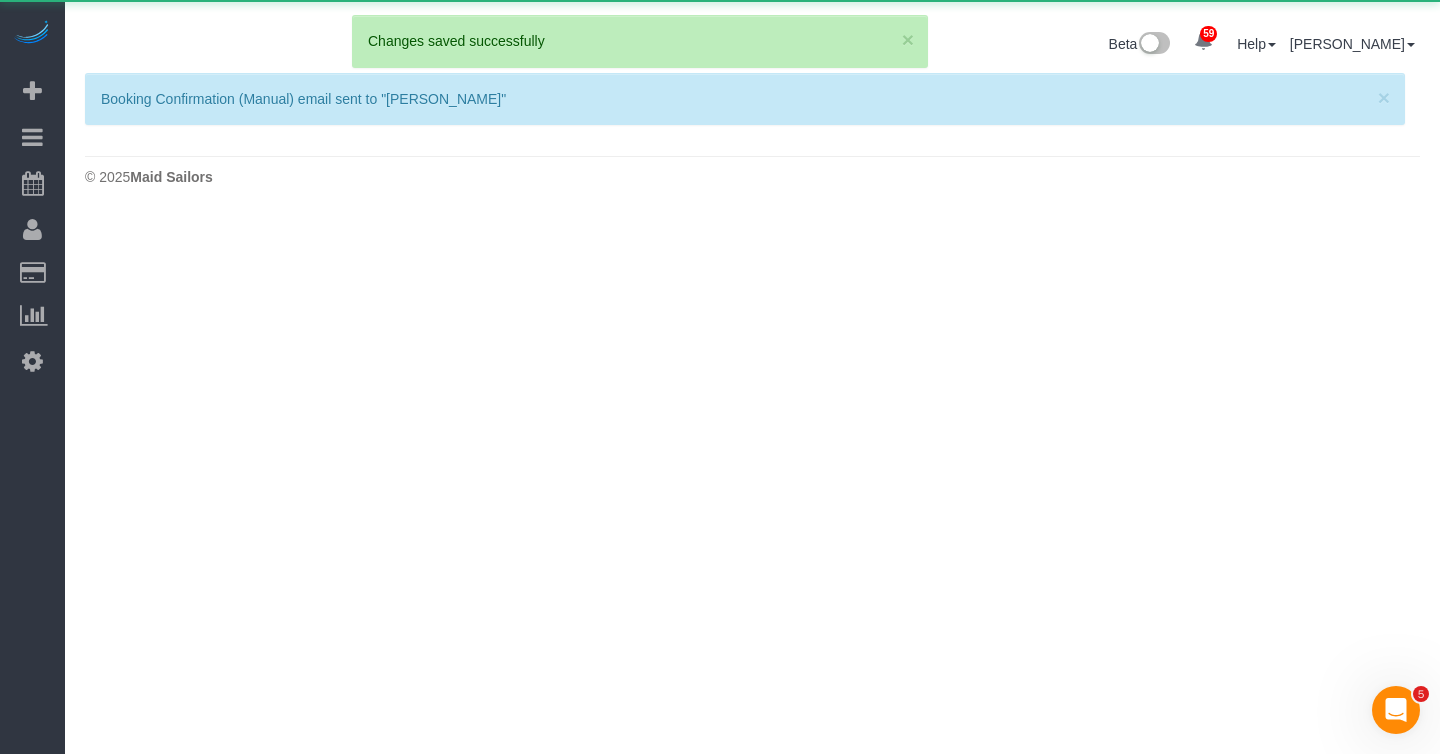 scroll, scrollTop: 0, scrollLeft: 0, axis: both 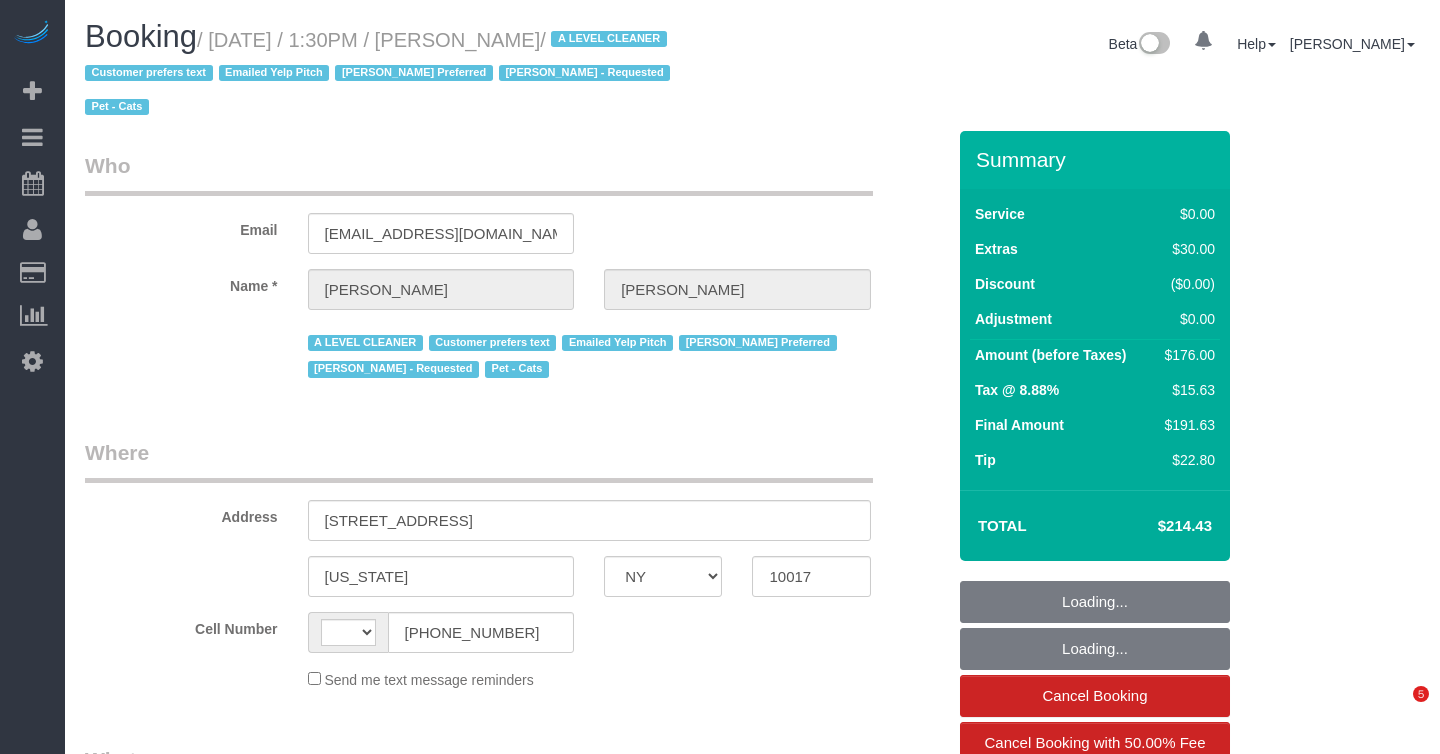 select on "NY" 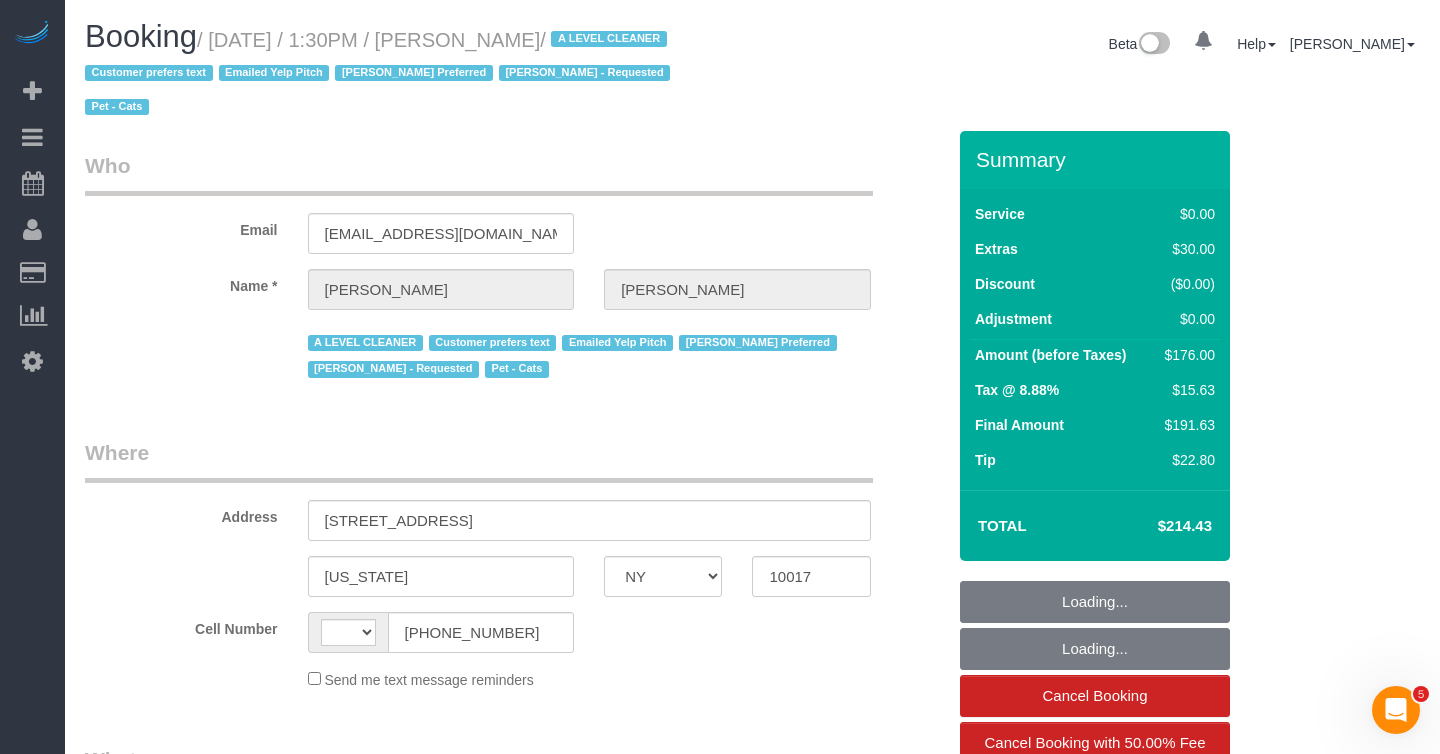 scroll, scrollTop: 0, scrollLeft: 0, axis: both 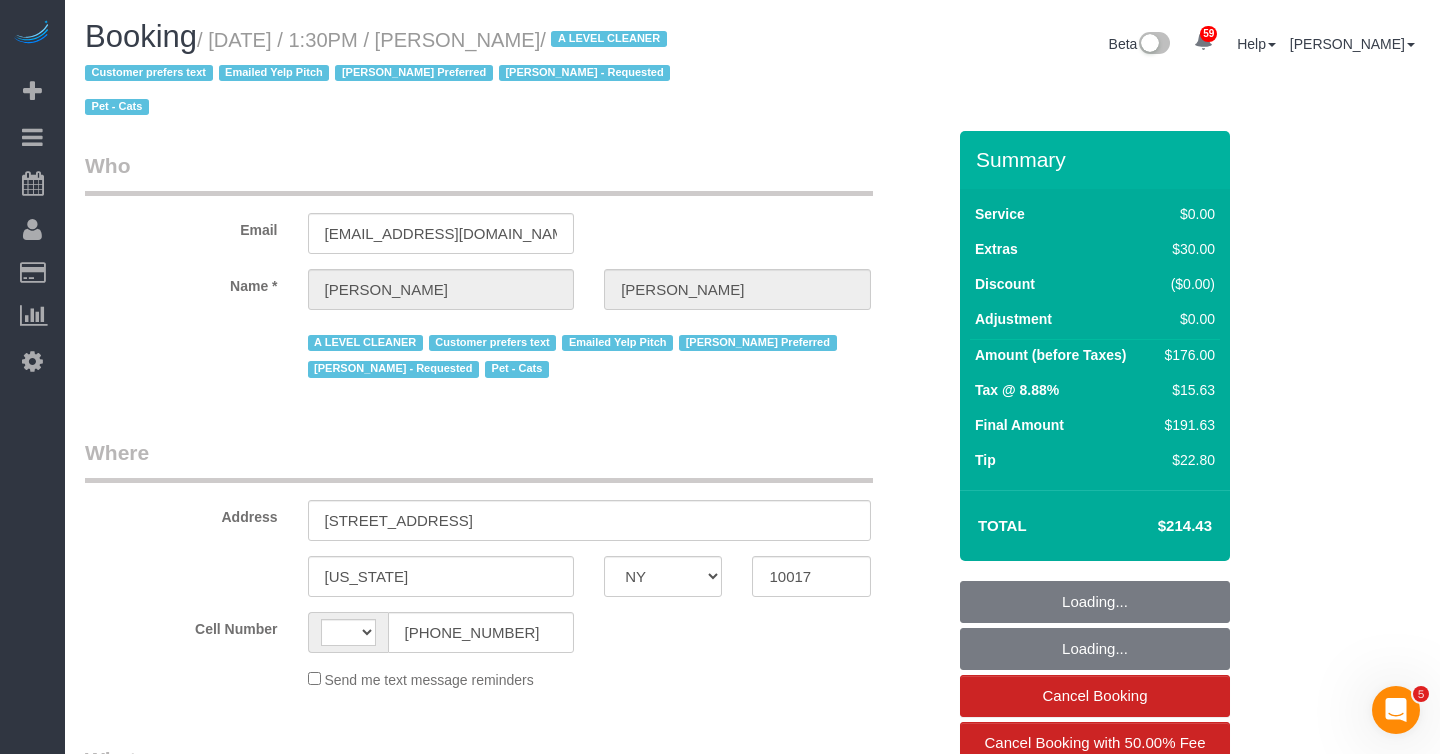 select on "string:[GEOGRAPHIC_DATA]" 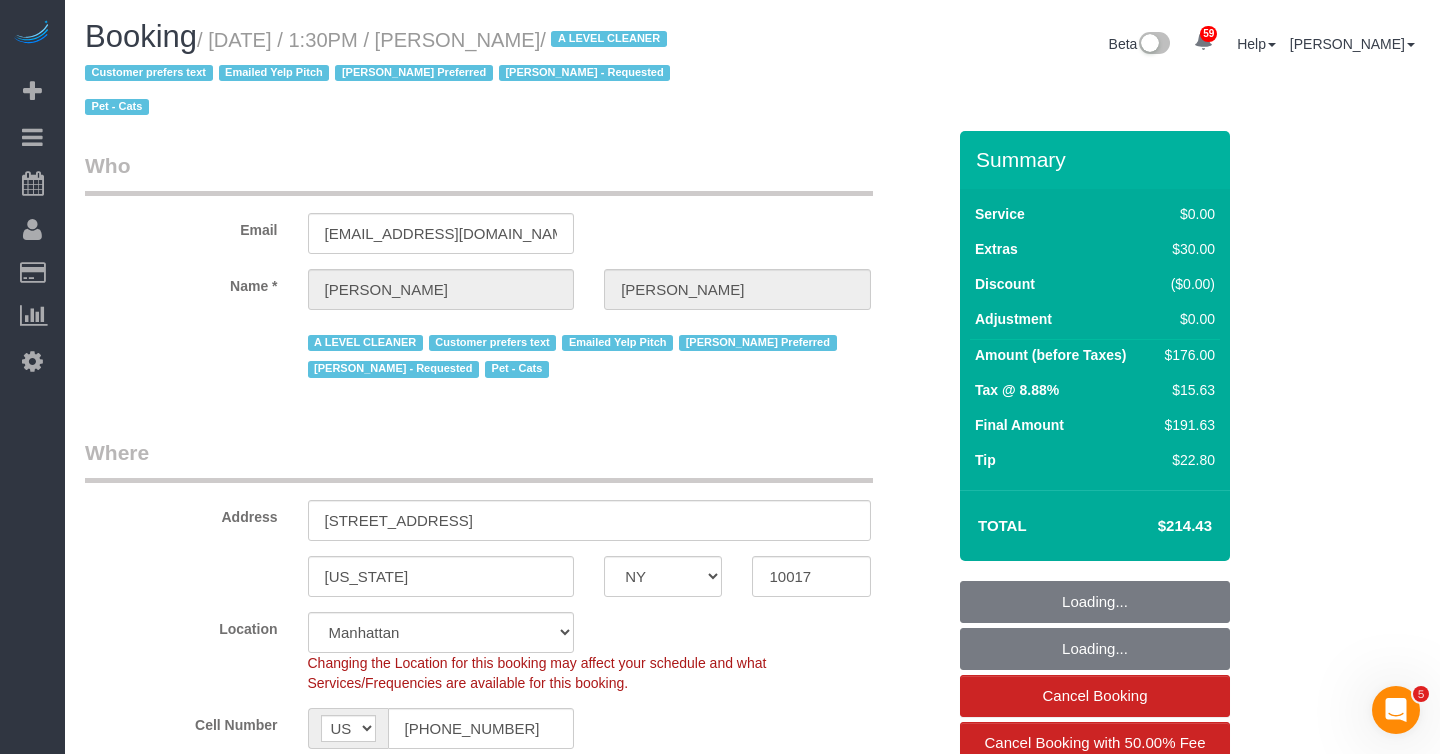 select on "object:1457" 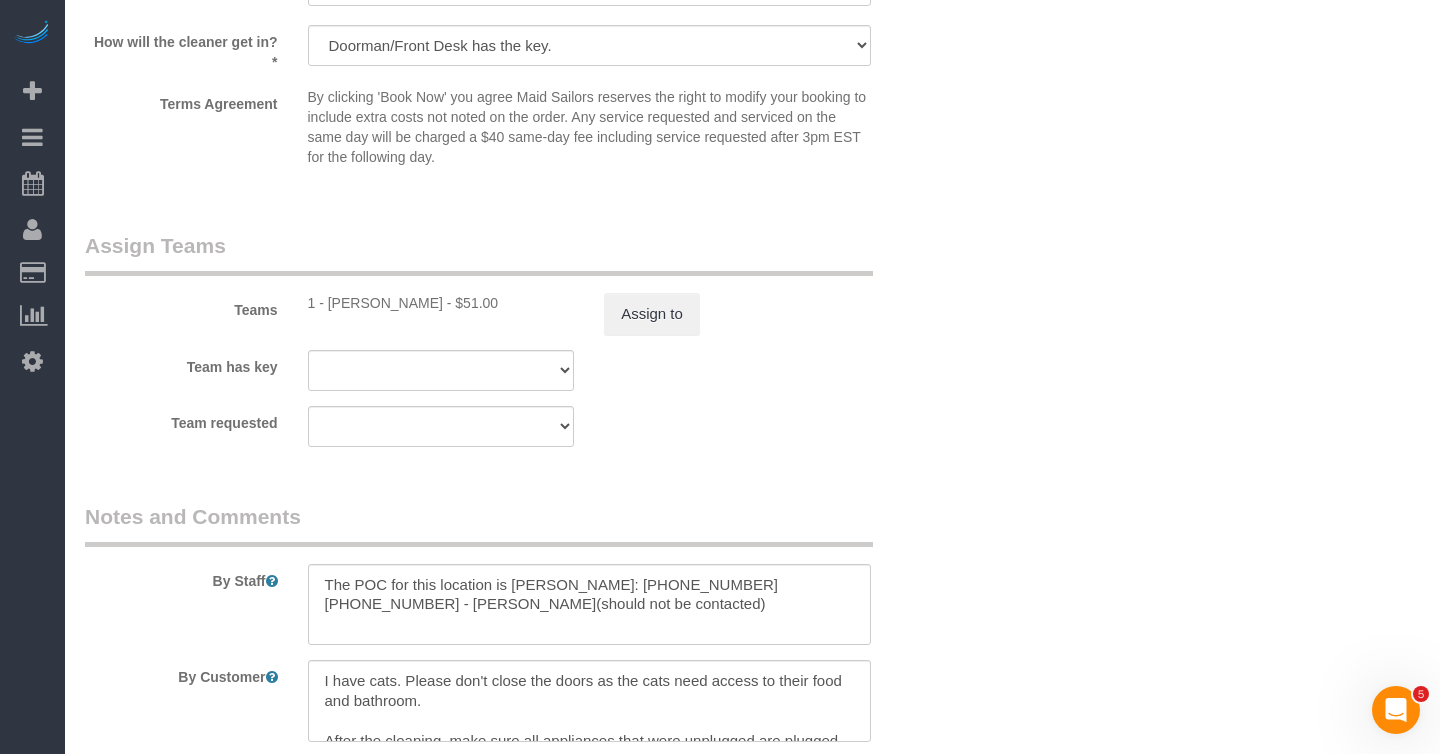 scroll, scrollTop: 3056, scrollLeft: 0, axis: vertical 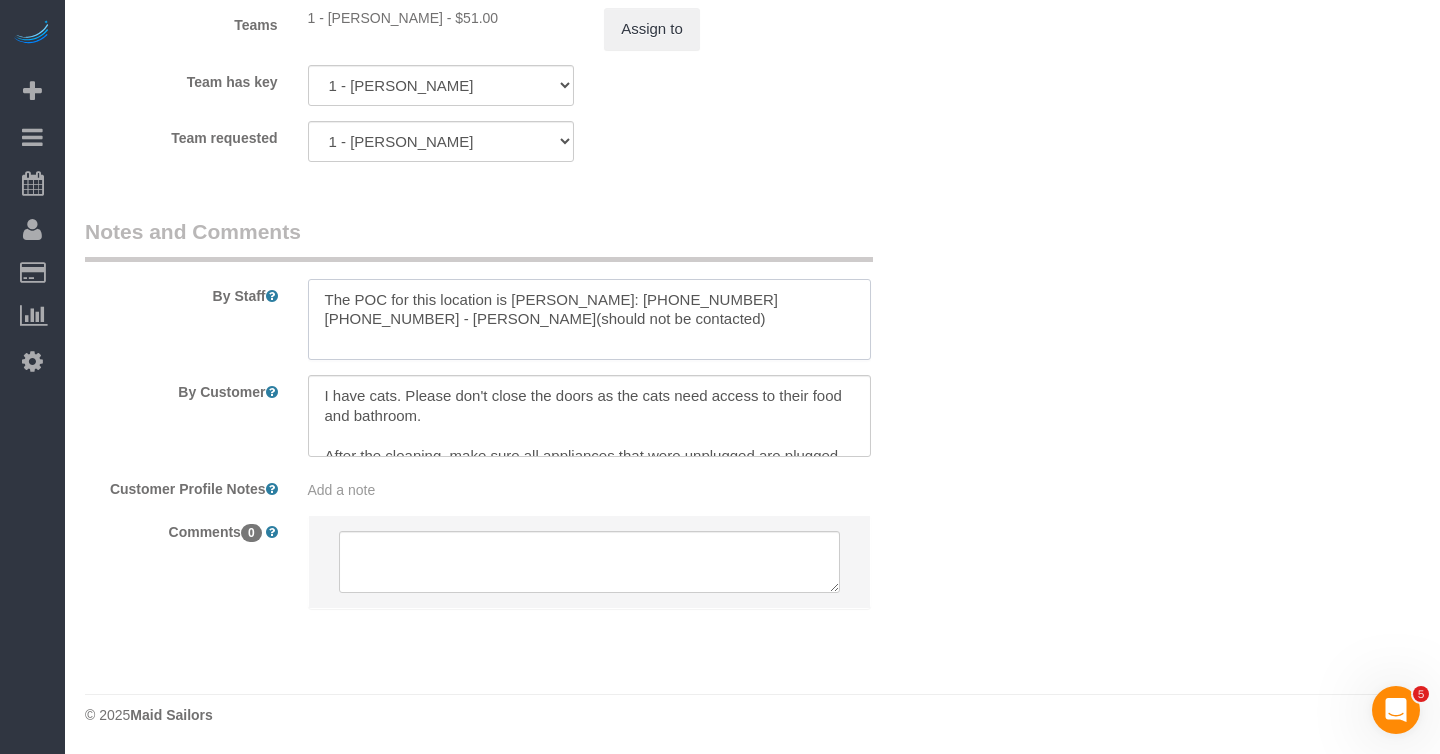 drag, startPoint x: 693, startPoint y: 295, endPoint x: 574, endPoint y: 295, distance: 119 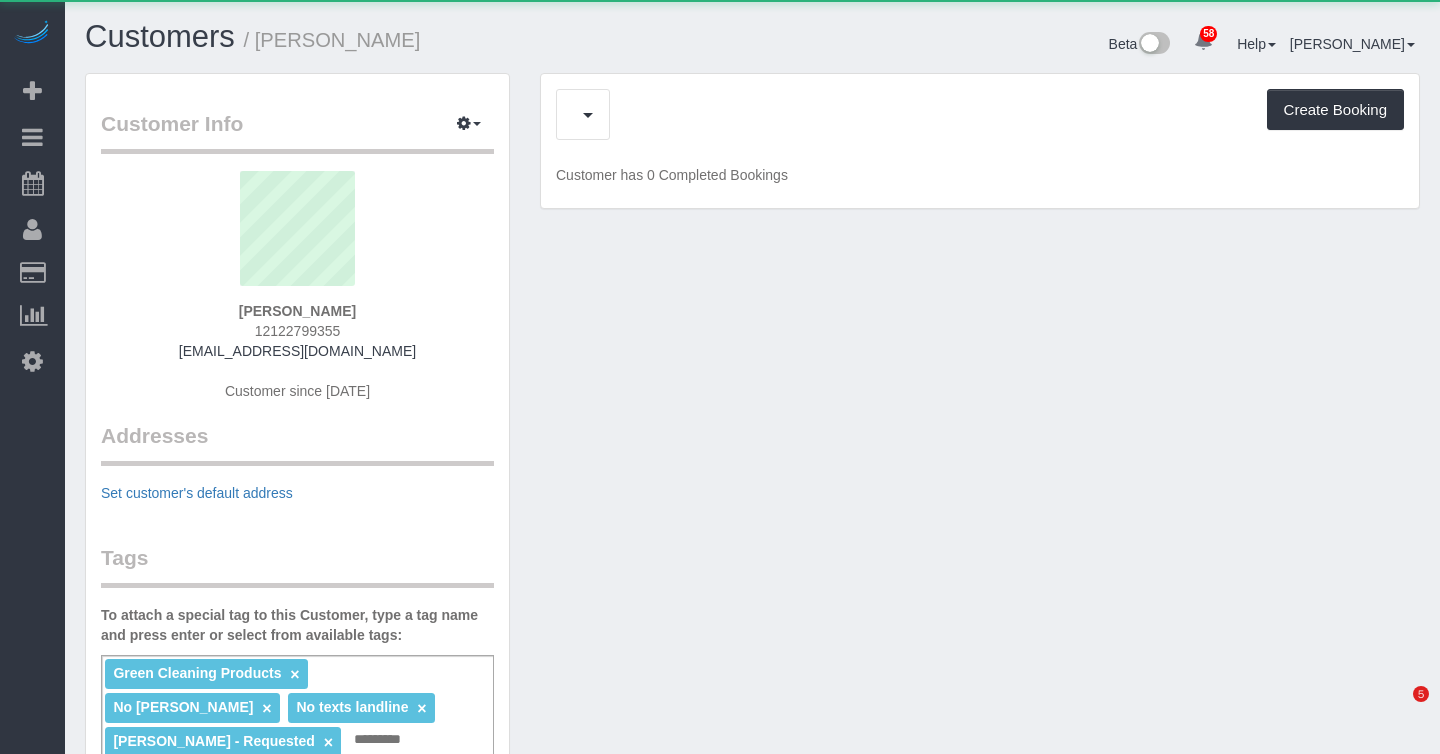 scroll, scrollTop: 0, scrollLeft: 0, axis: both 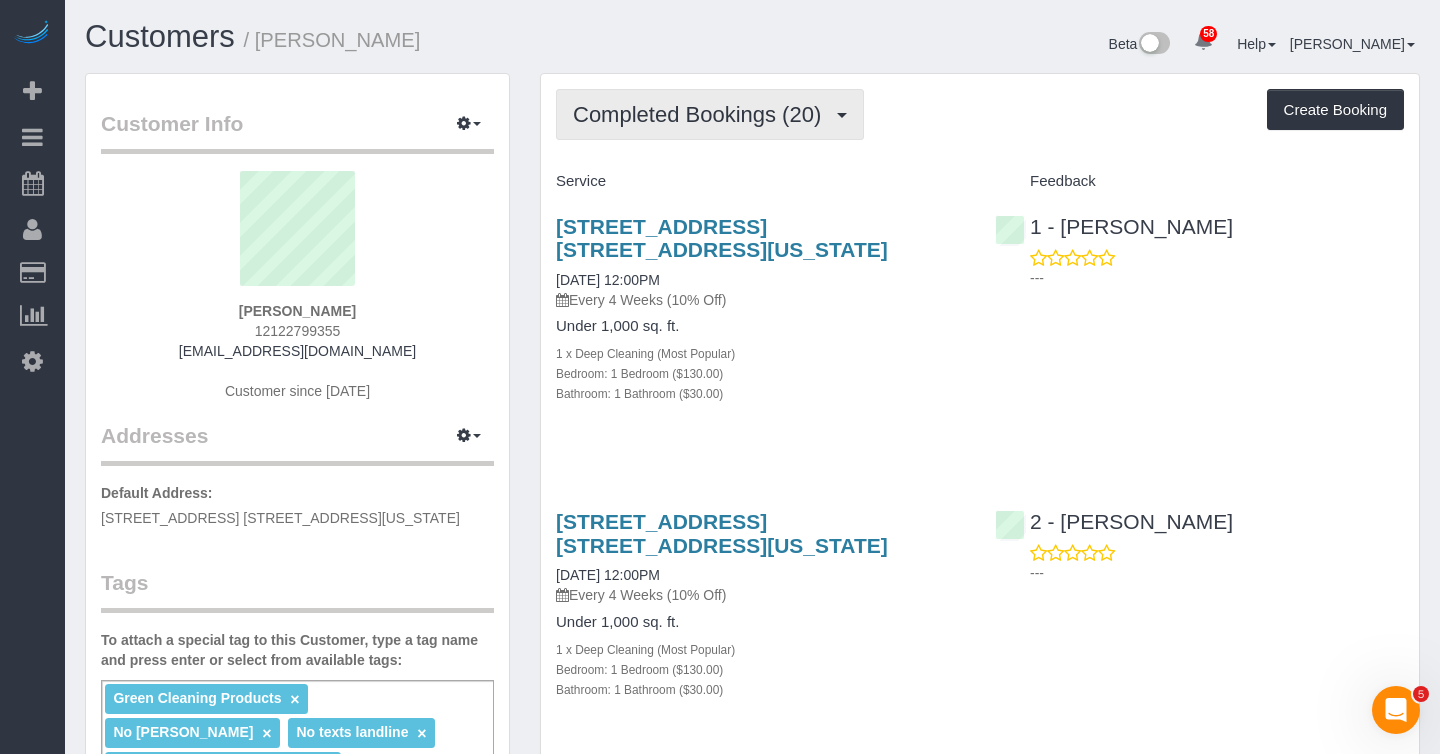 click on "Completed Bookings (20)" at bounding box center (702, 114) 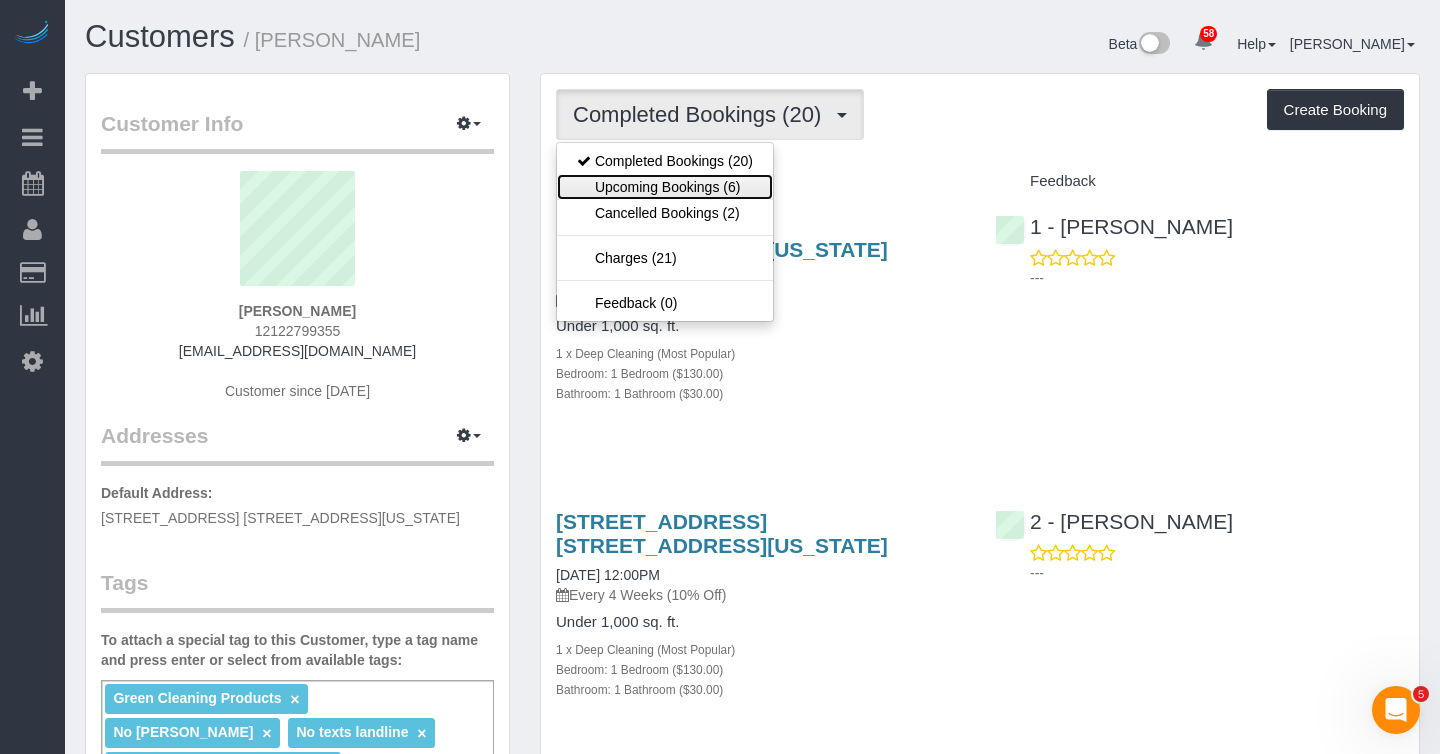 click on "Upcoming Bookings (6)" at bounding box center [665, 187] 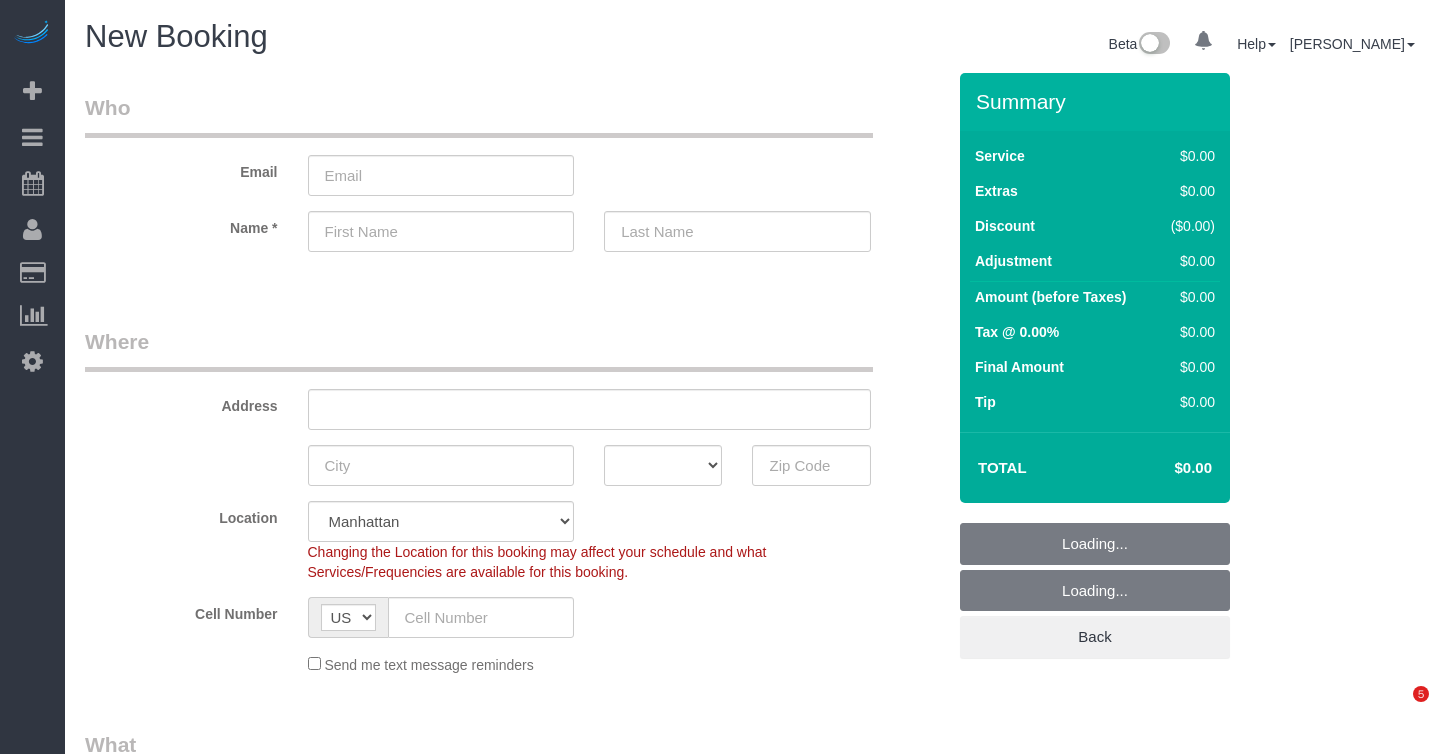select on "number:89" 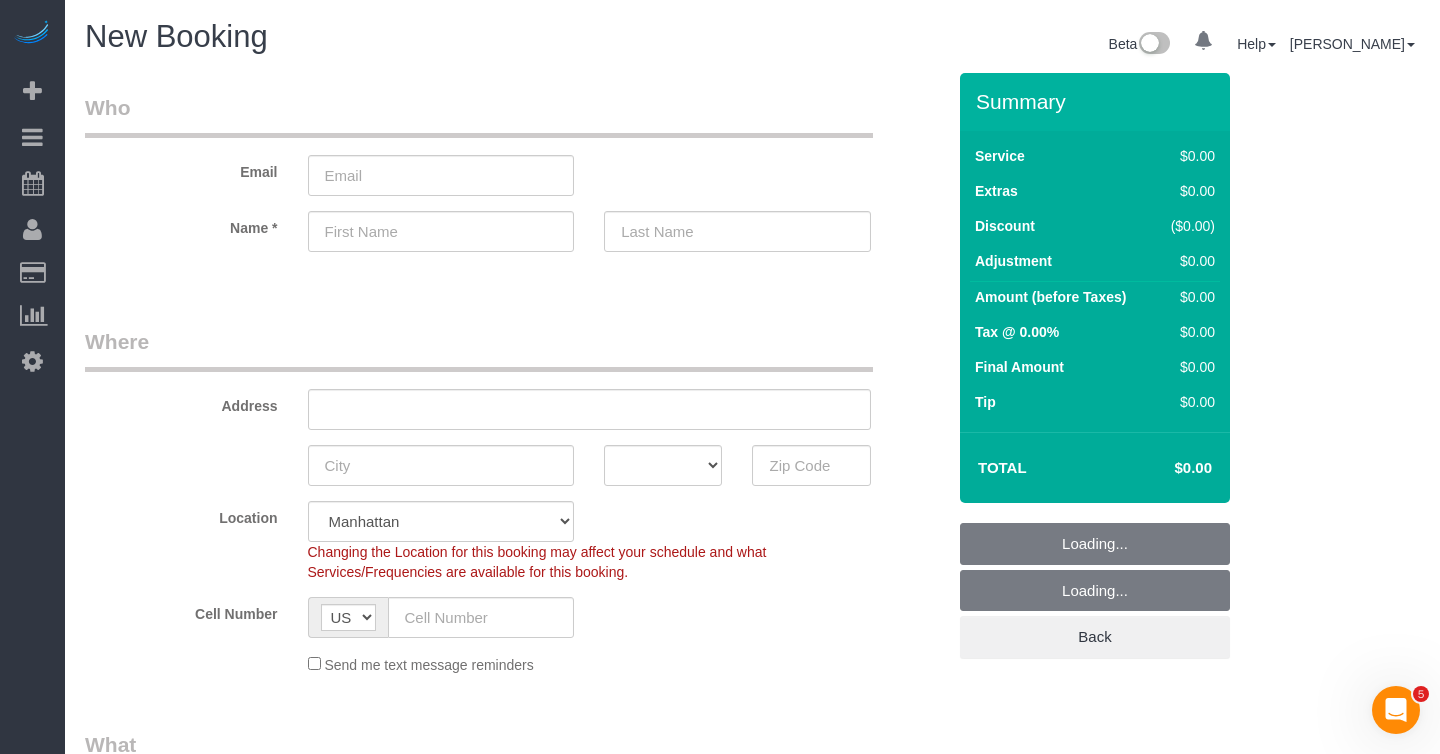 scroll, scrollTop: 0, scrollLeft: 0, axis: both 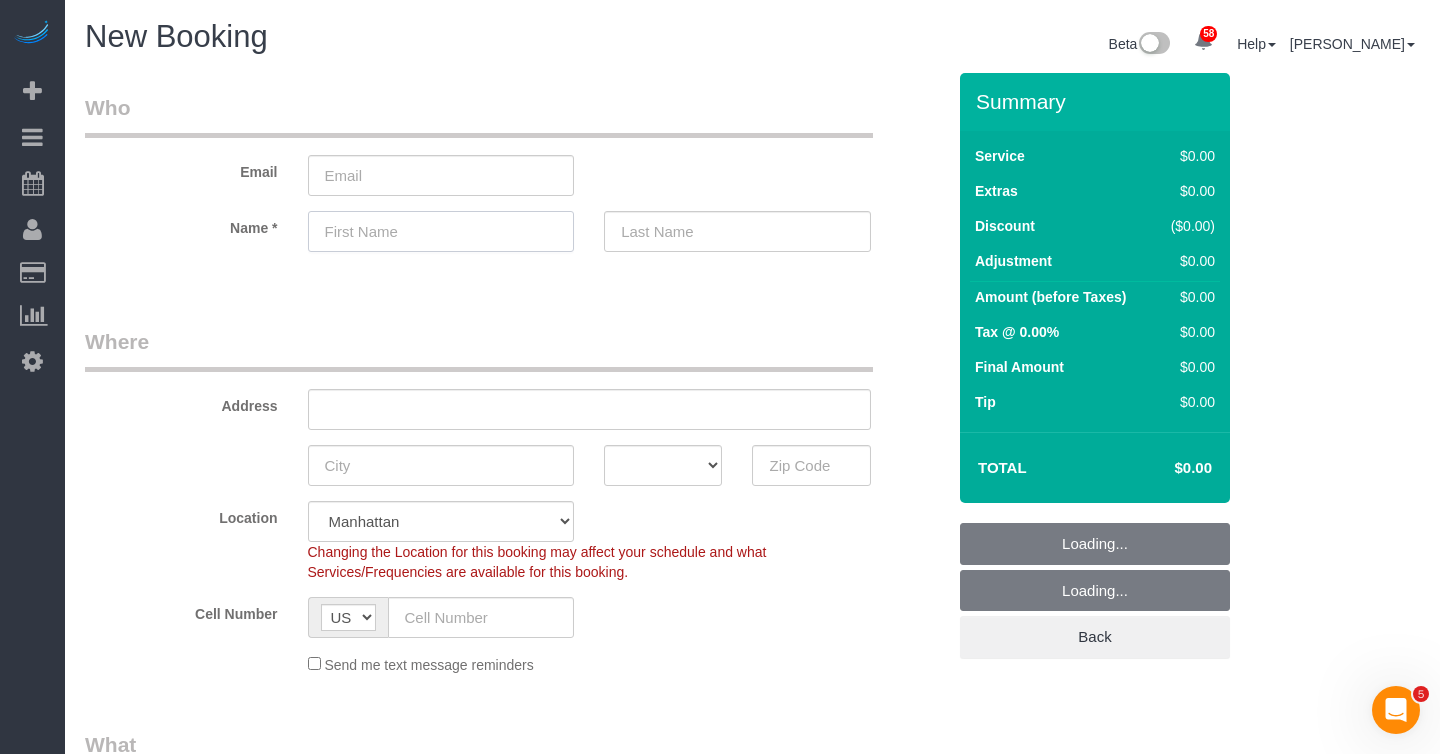 click at bounding box center (441, 231) 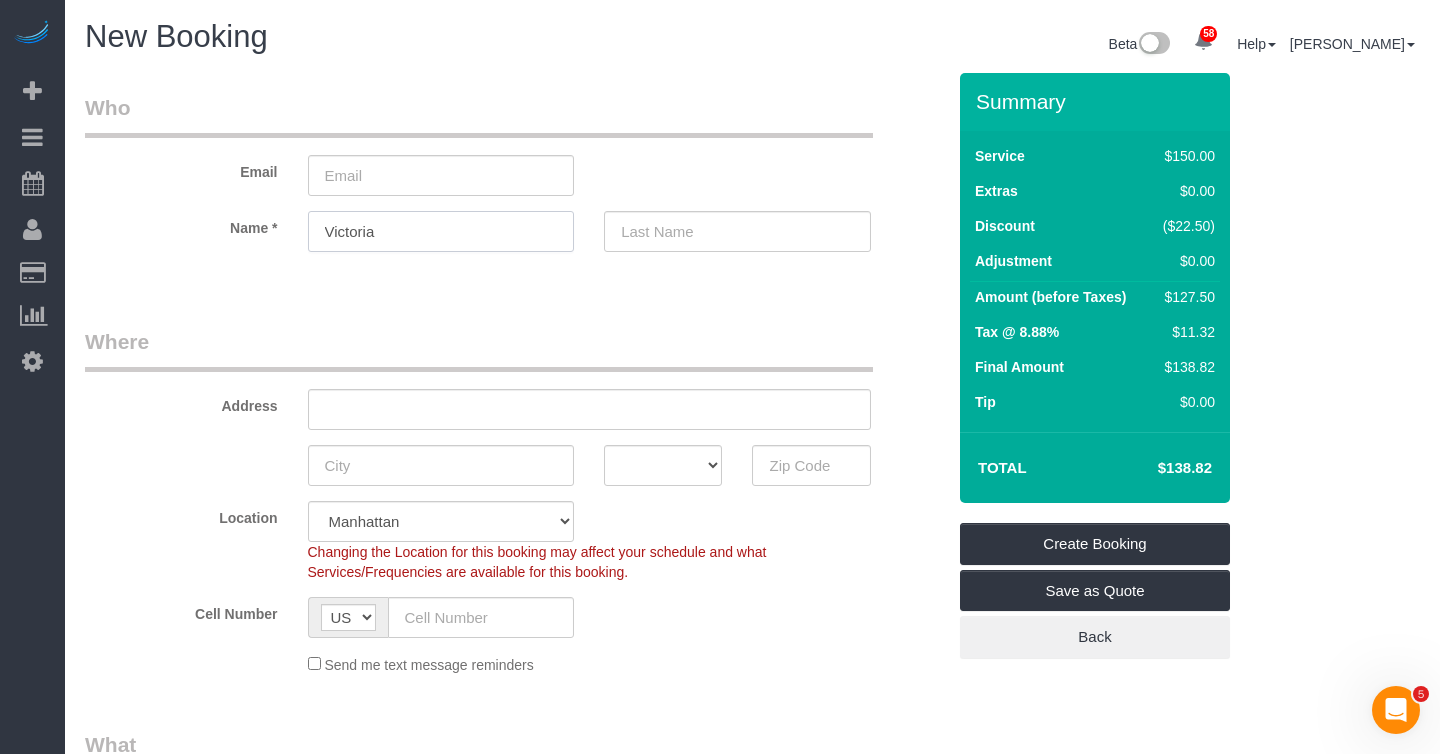 type on "Victoria" 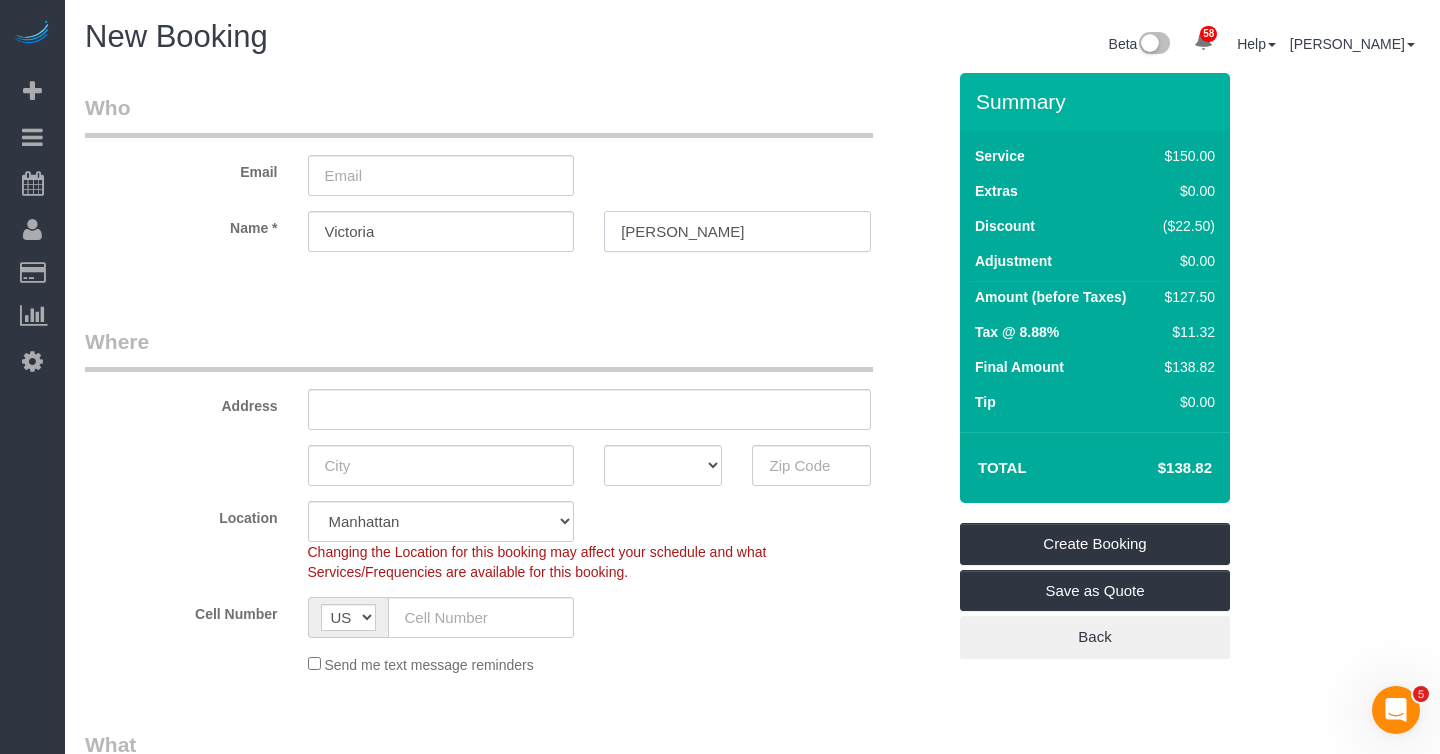 type on "[PERSON_NAME]" 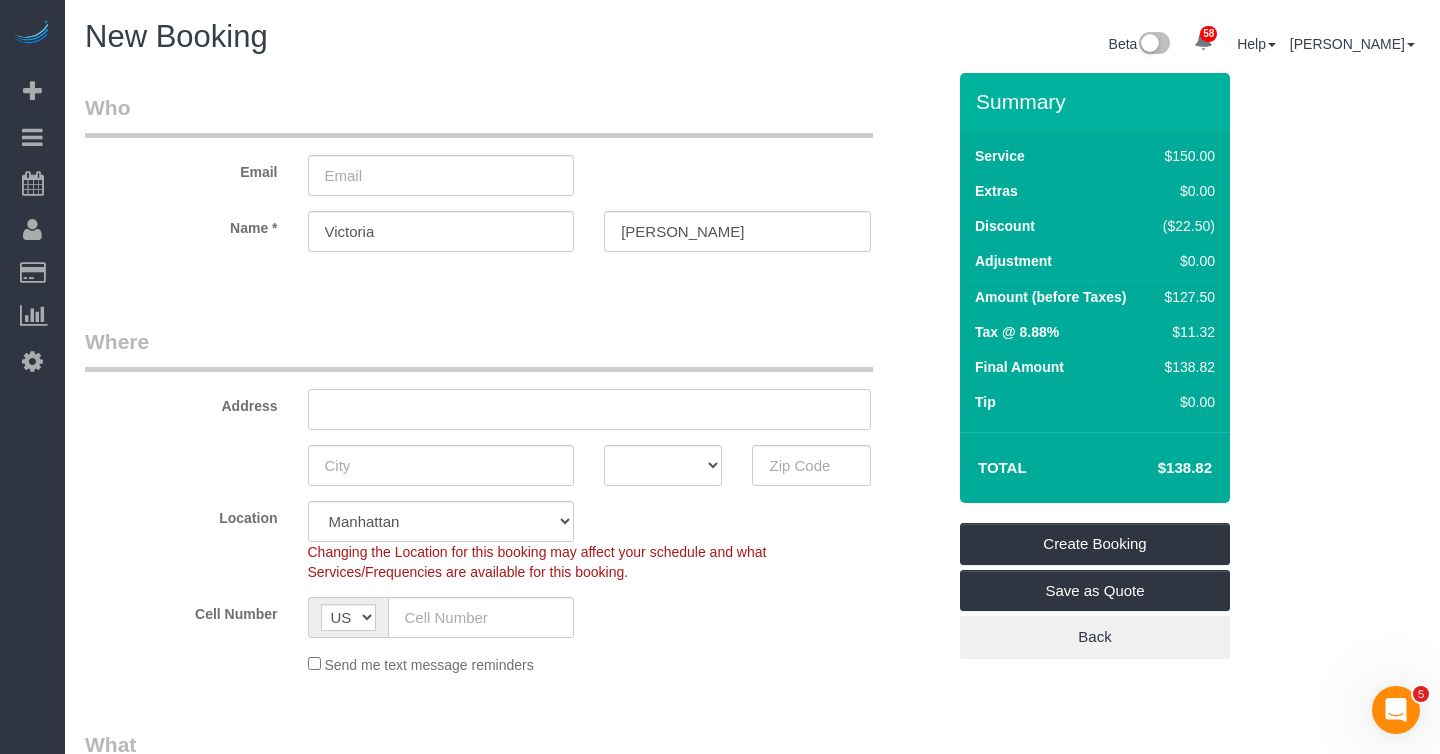 click at bounding box center (589, 409) 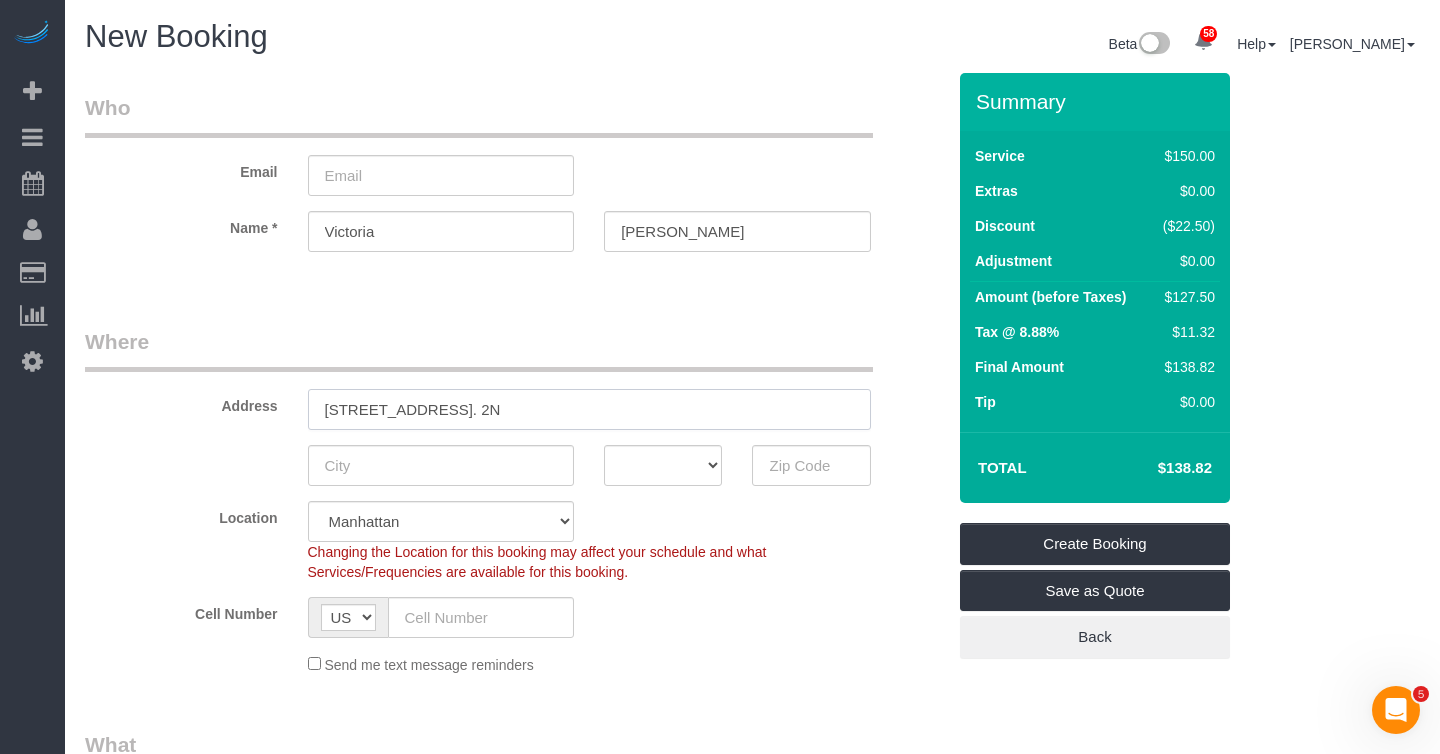 type on "[STREET_ADDRESS]. 2N" 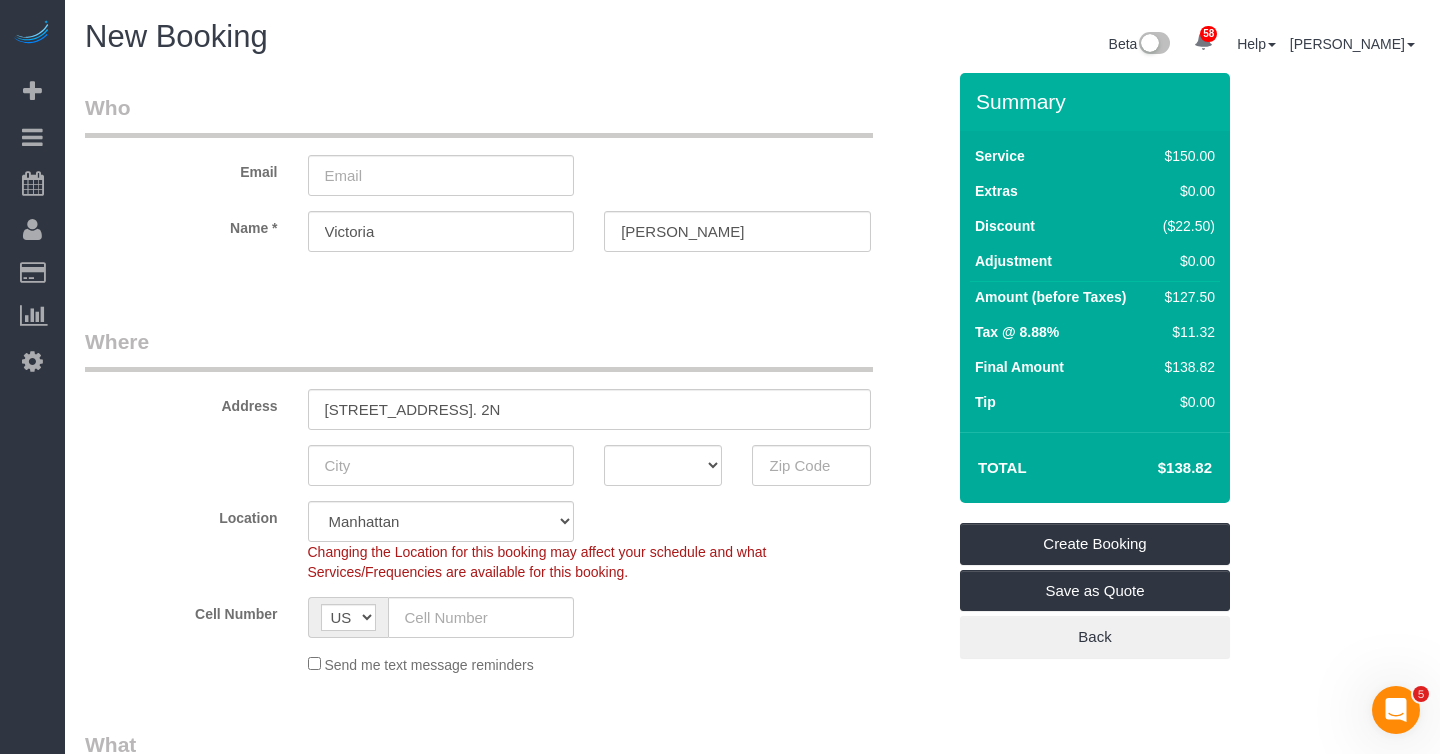 click on "AK
AL
AR
AZ
CA
CO
CT
DC
DE
FL
GA
HI
IA
ID
IL
IN
KS
KY
LA
MA
MD
ME
MI
MN
MO
MS
MT
NC
ND
NE
NH
NJ
NM
NV
NY
OH
OK
OR
PA
RI
SC
SD
TN
TX
UT
VA
VT
WA
WI
WV
WY" at bounding box center (515, 465) 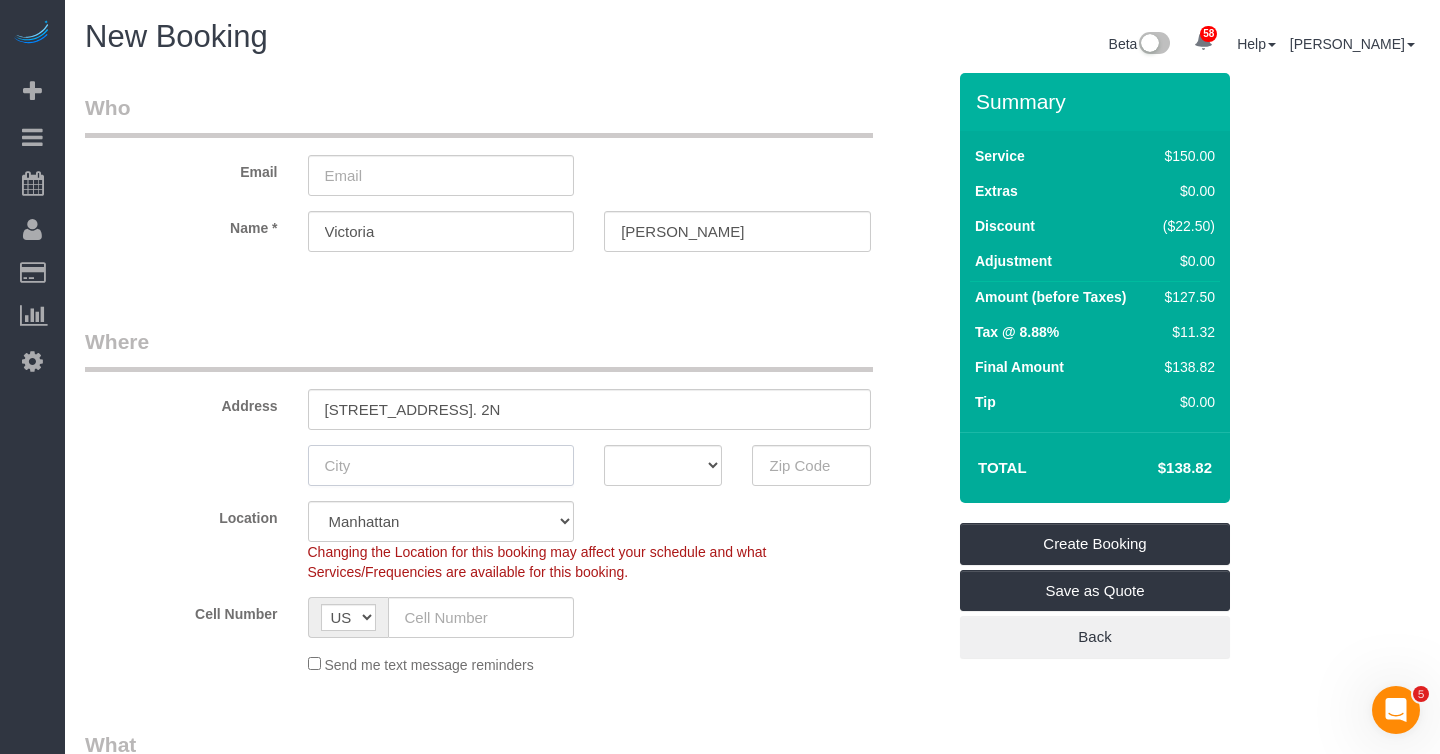 click at bounding box center (441, 465) 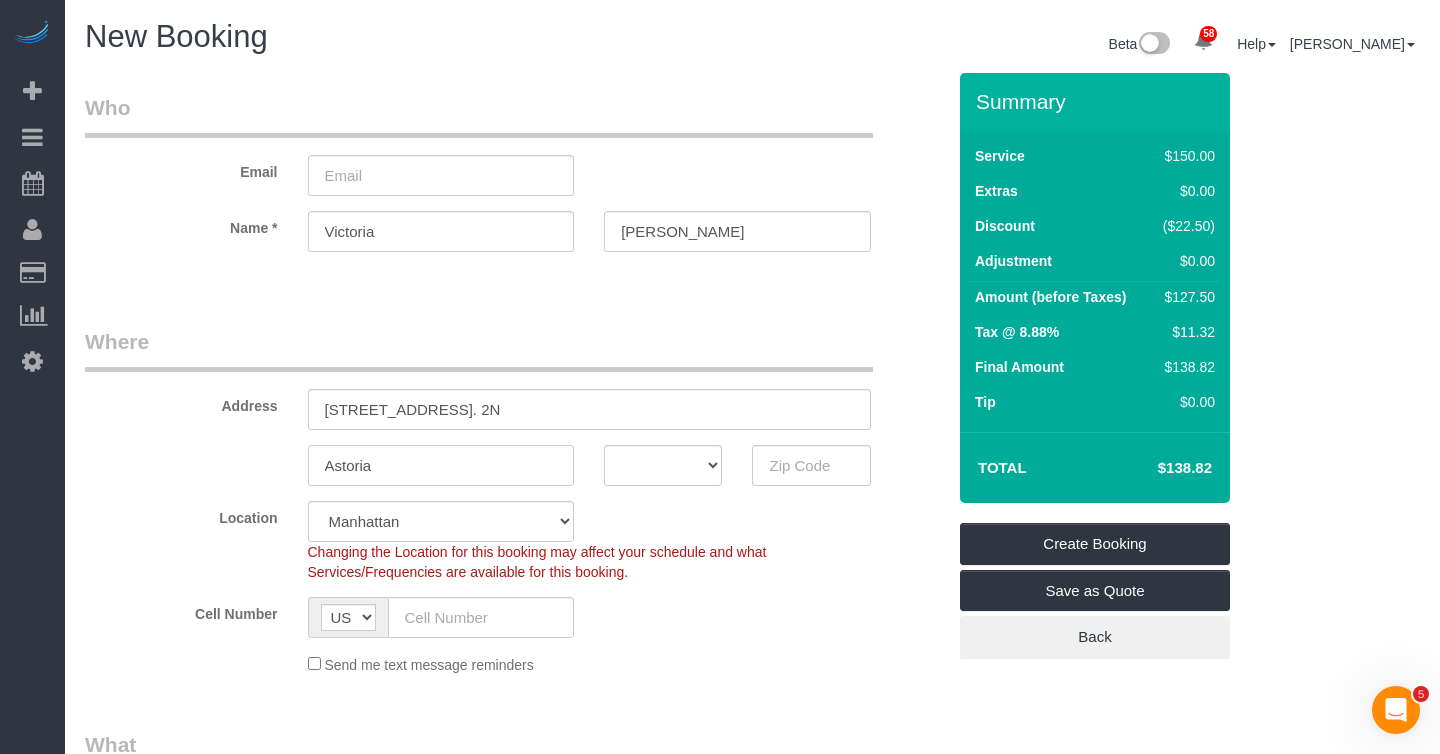 type on "Astoria" 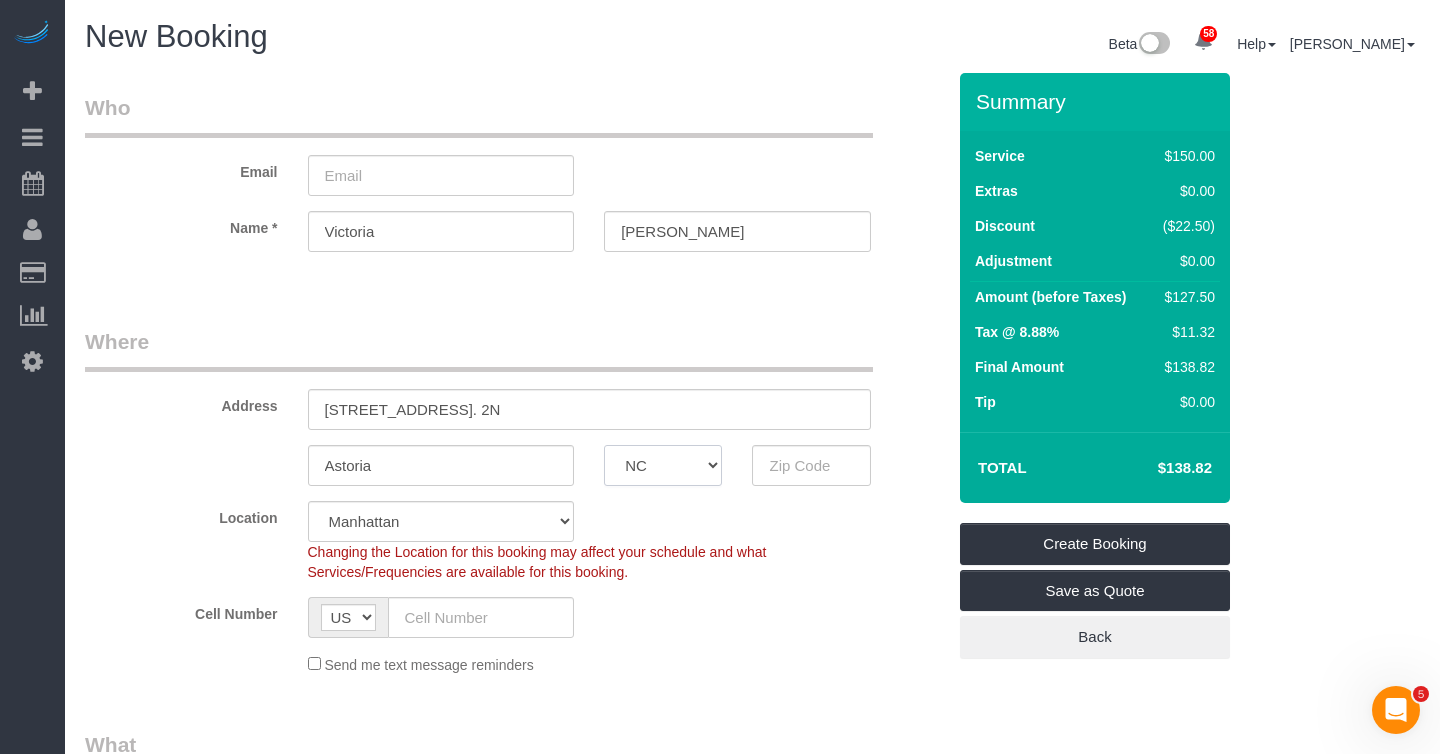select on "NY" 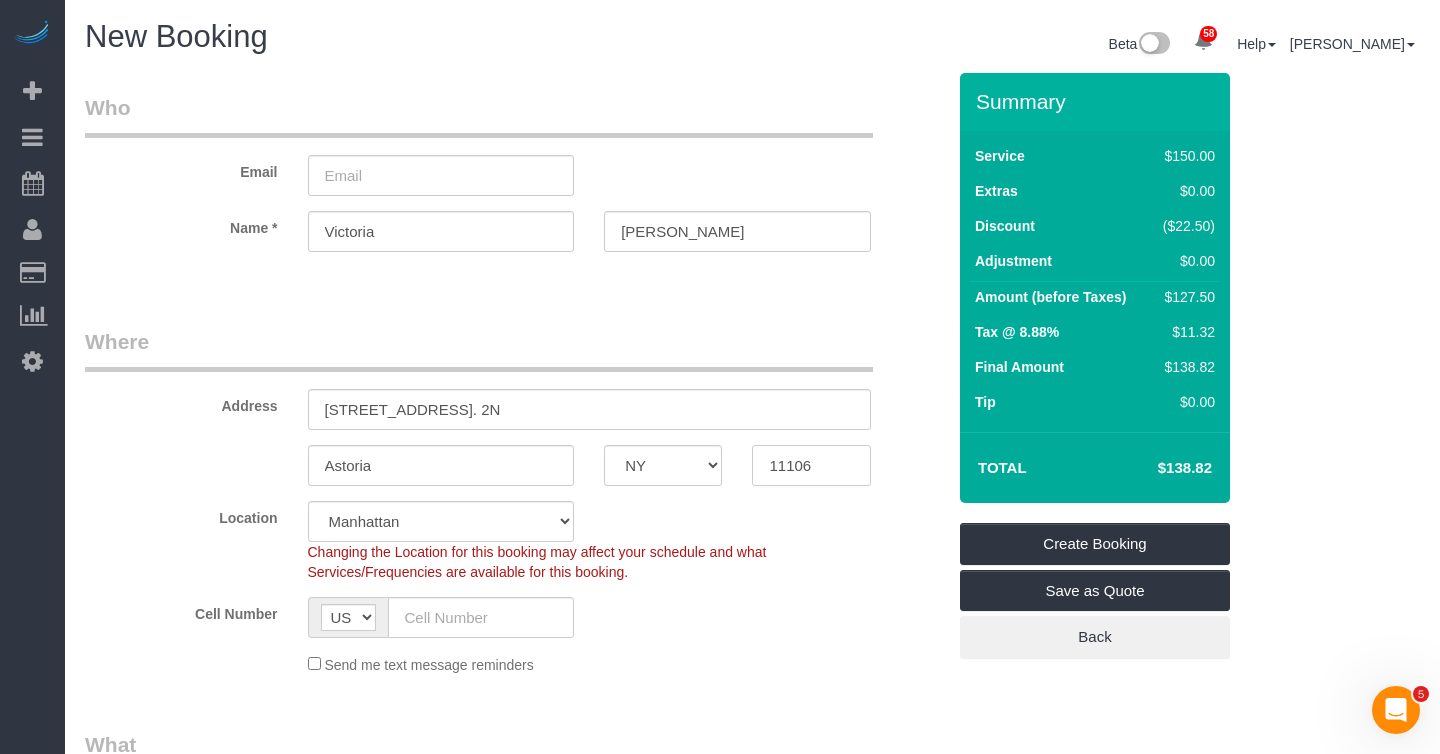 type on "11106" 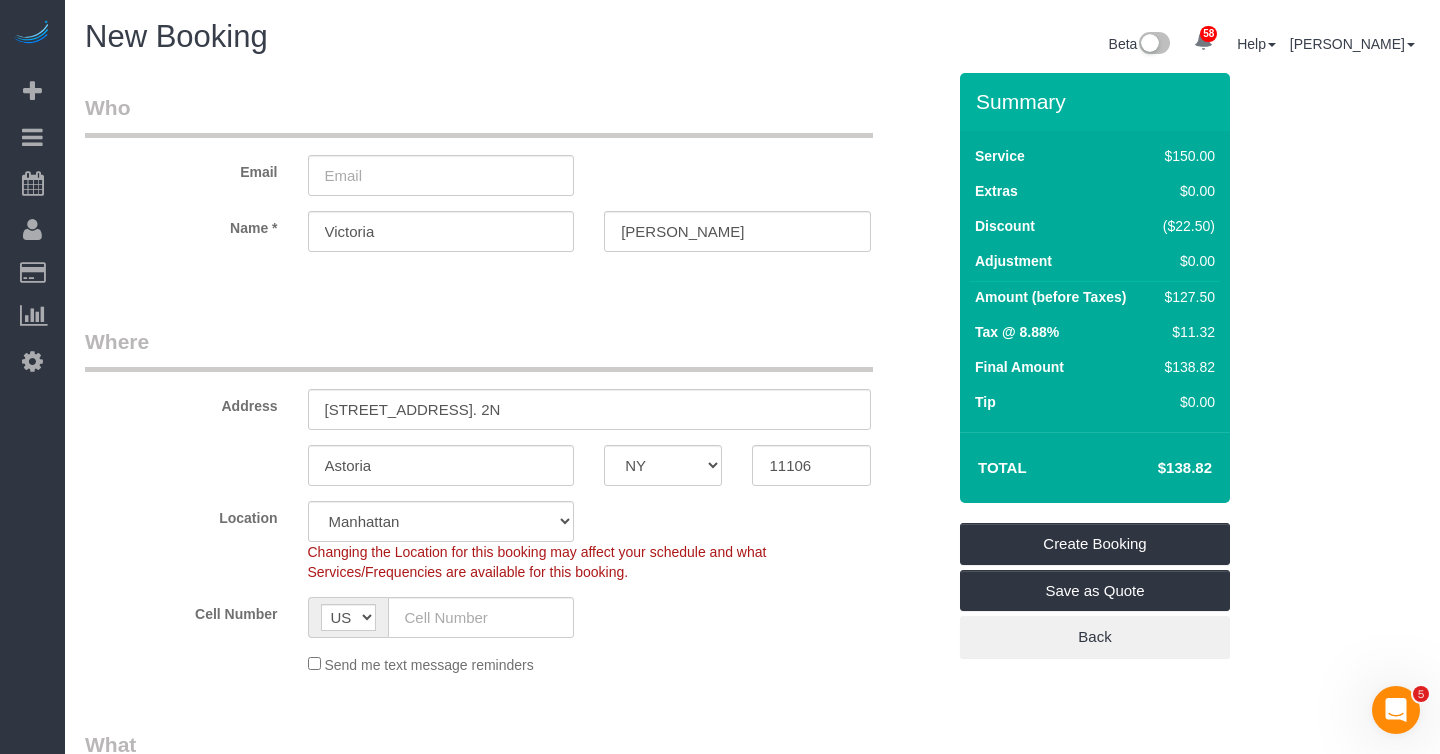 select on "7" 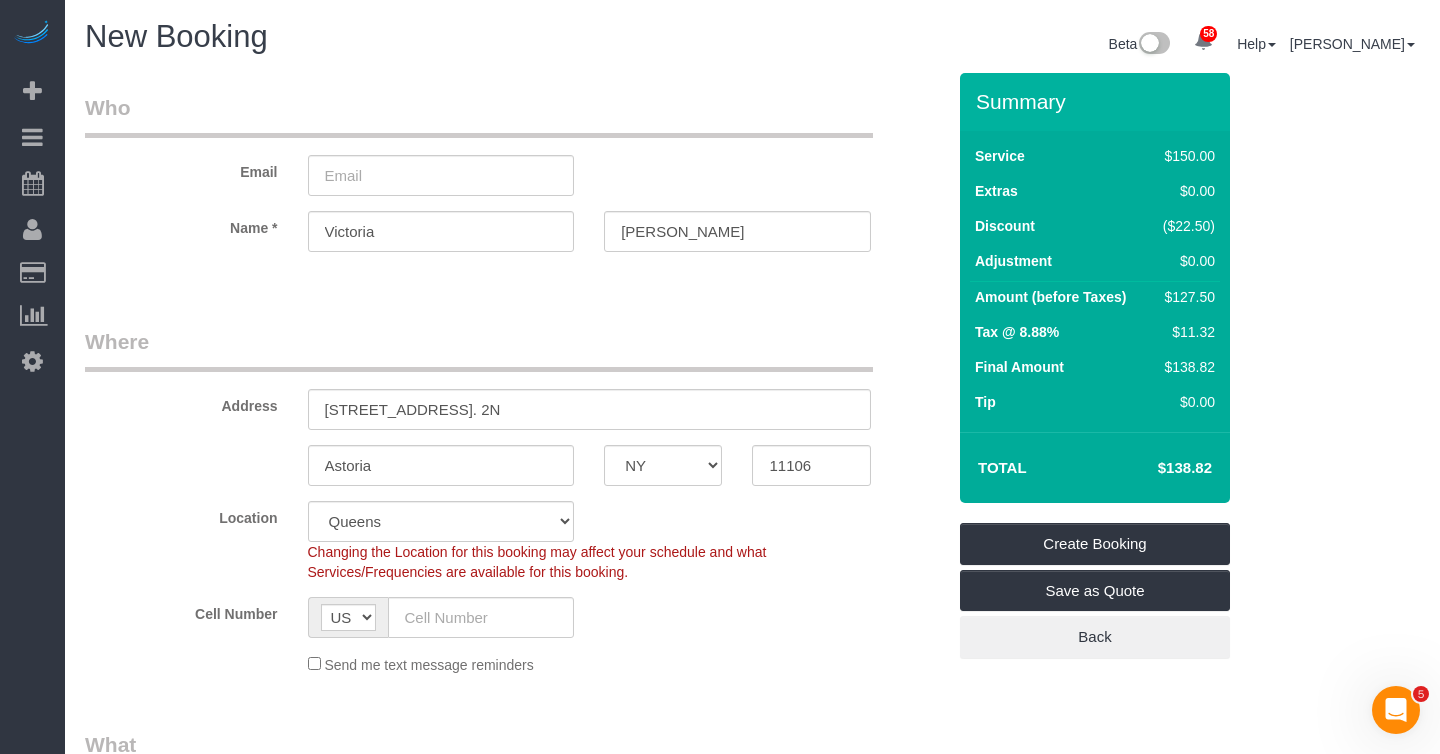 select on "object:1408" 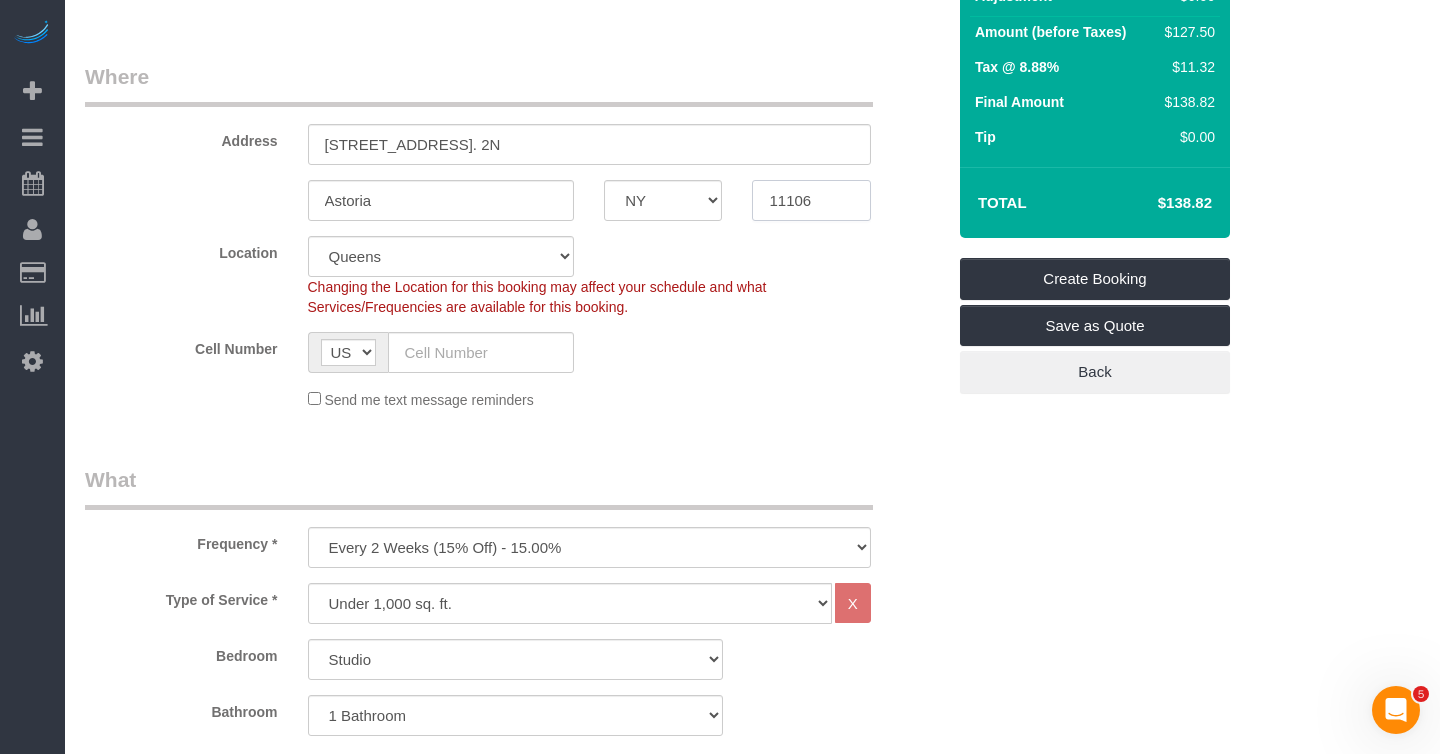 scroll, scrollTop: 274, scrollLeft: 0, axis: vertical 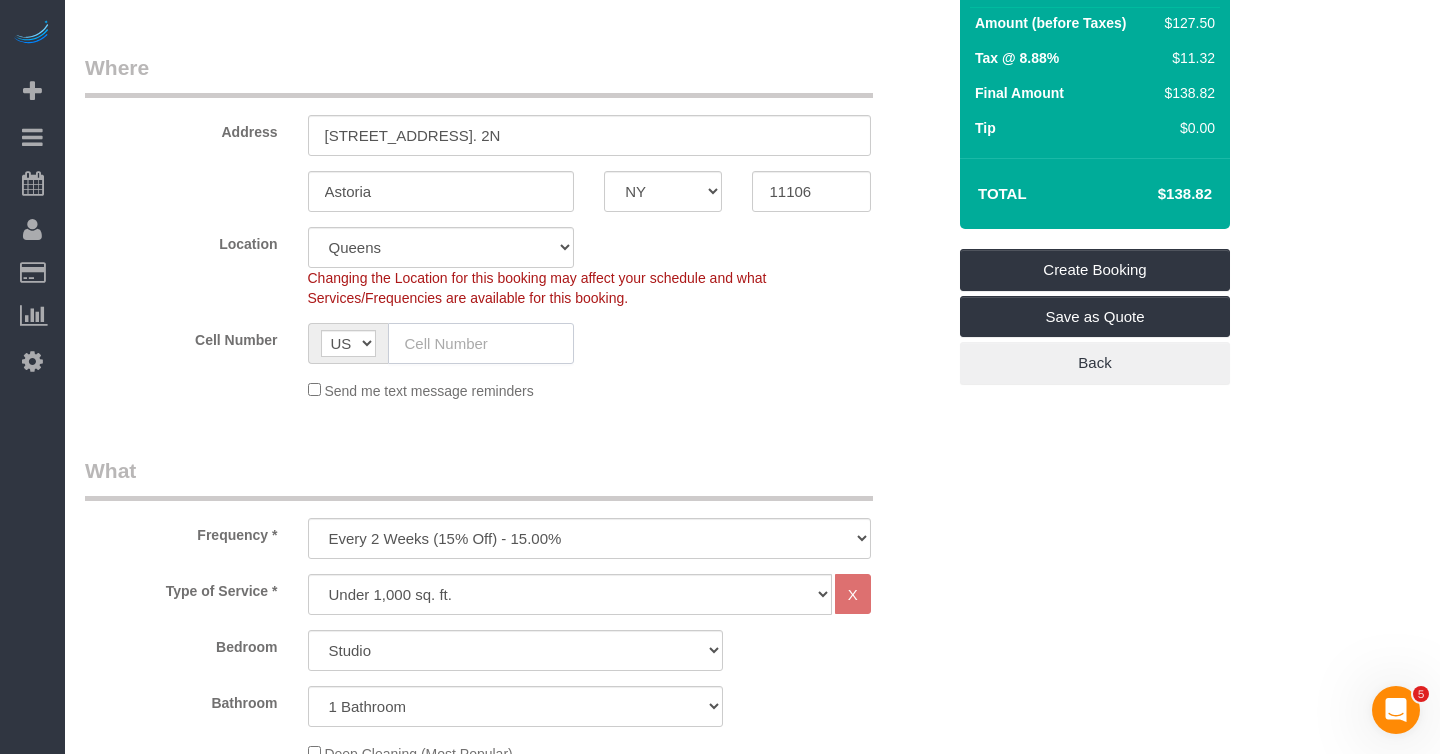 click 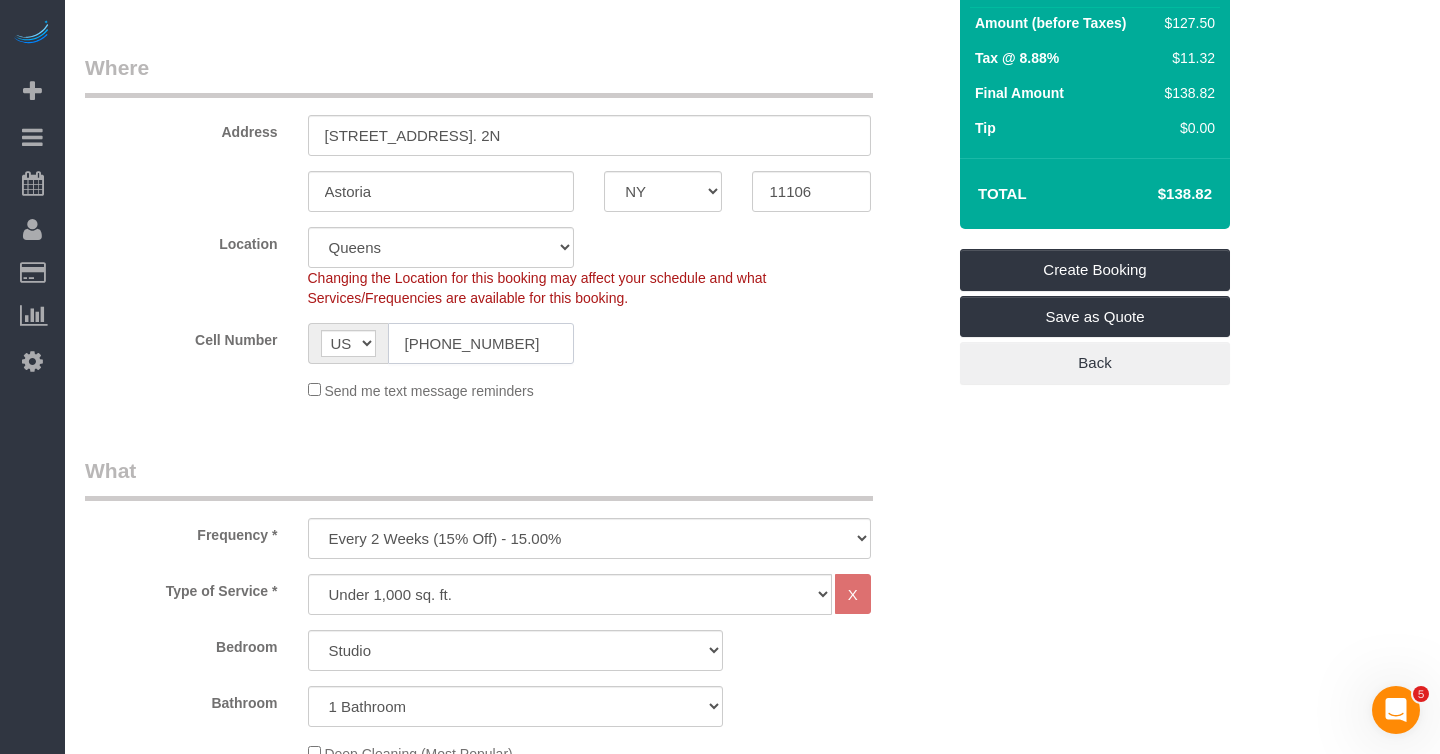 click on "1 (917) 651-8189" 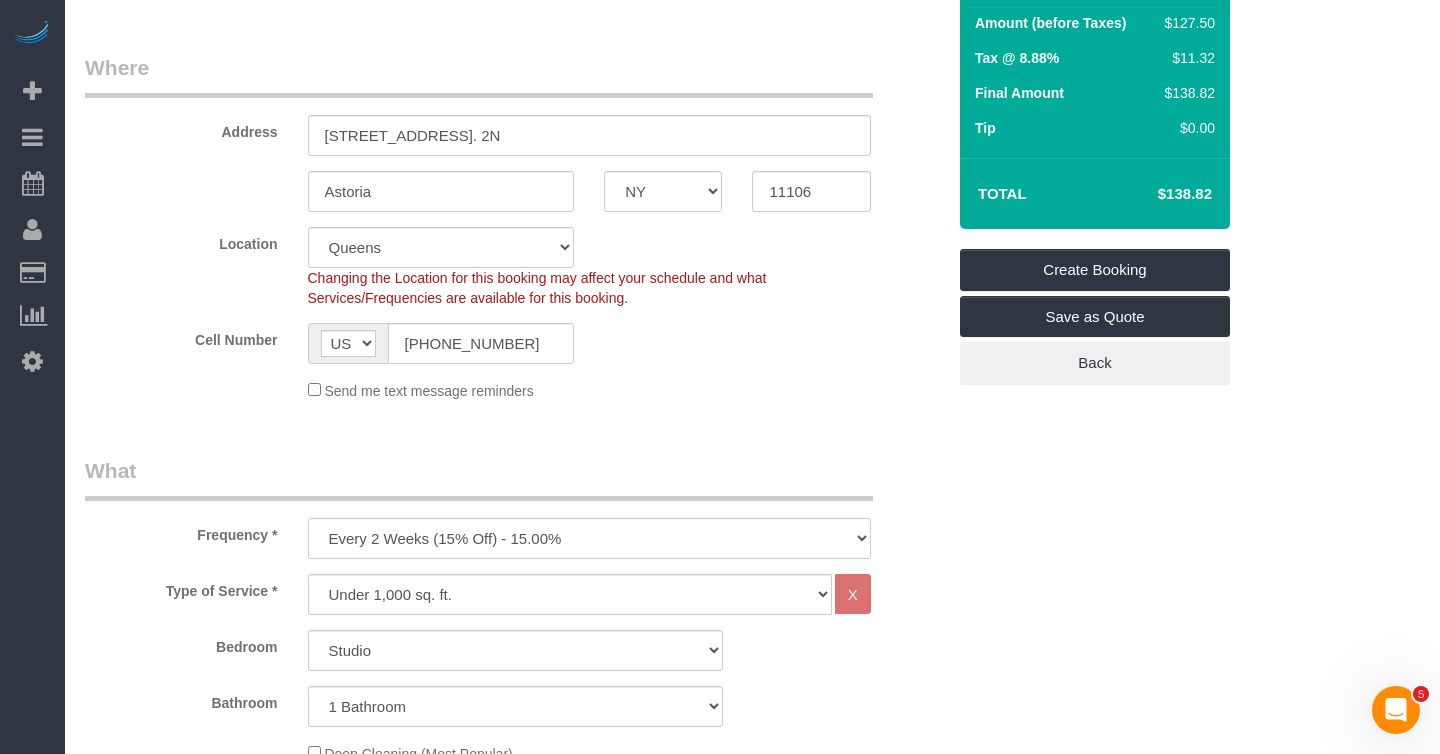 click on "One Time Weekly (20% Off) - 20.00% Every 2 Weeks (15% Off) - 15.00% Every 4 Weeks (10% Off) - 10.00%" at bounding box center (589, 538) 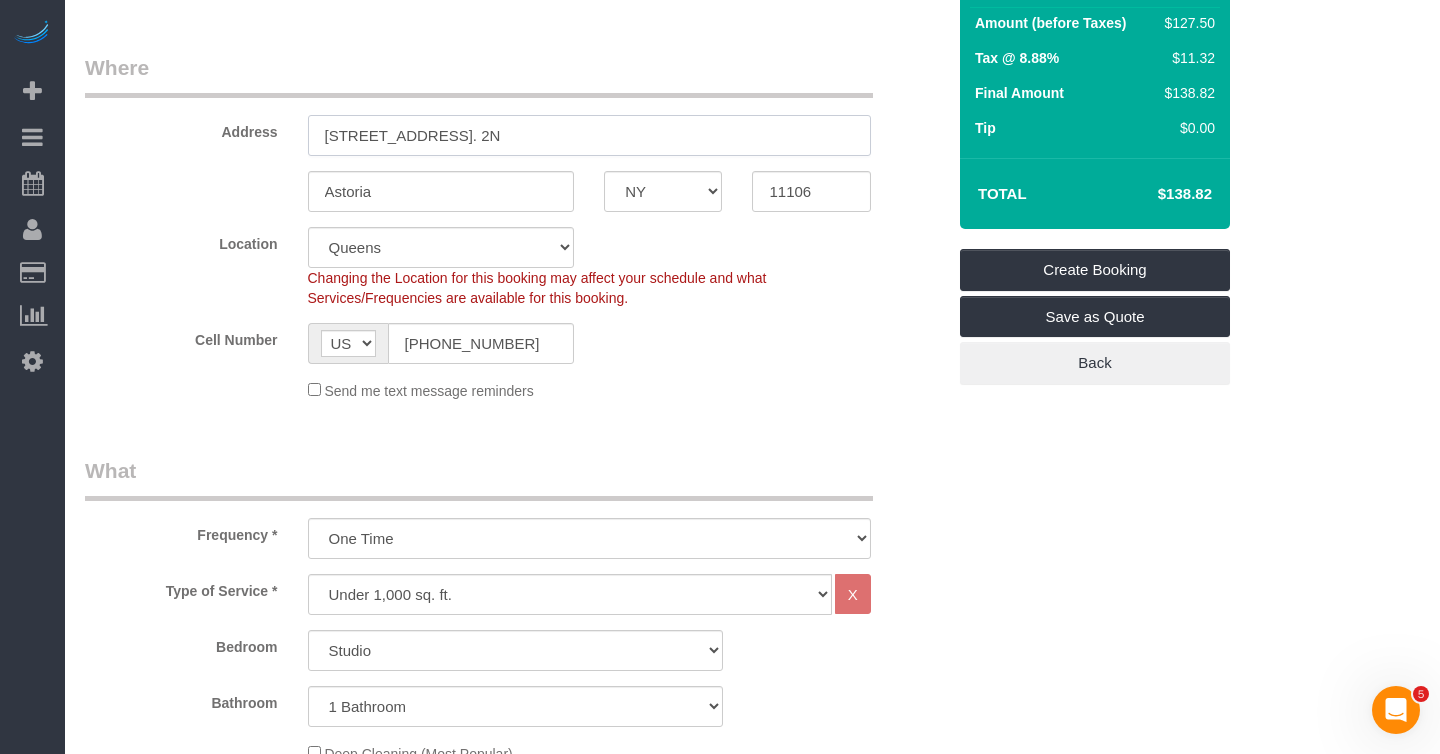 click on "[STREET_ADDRESS]. 2N" at bounding box center [589, 135] 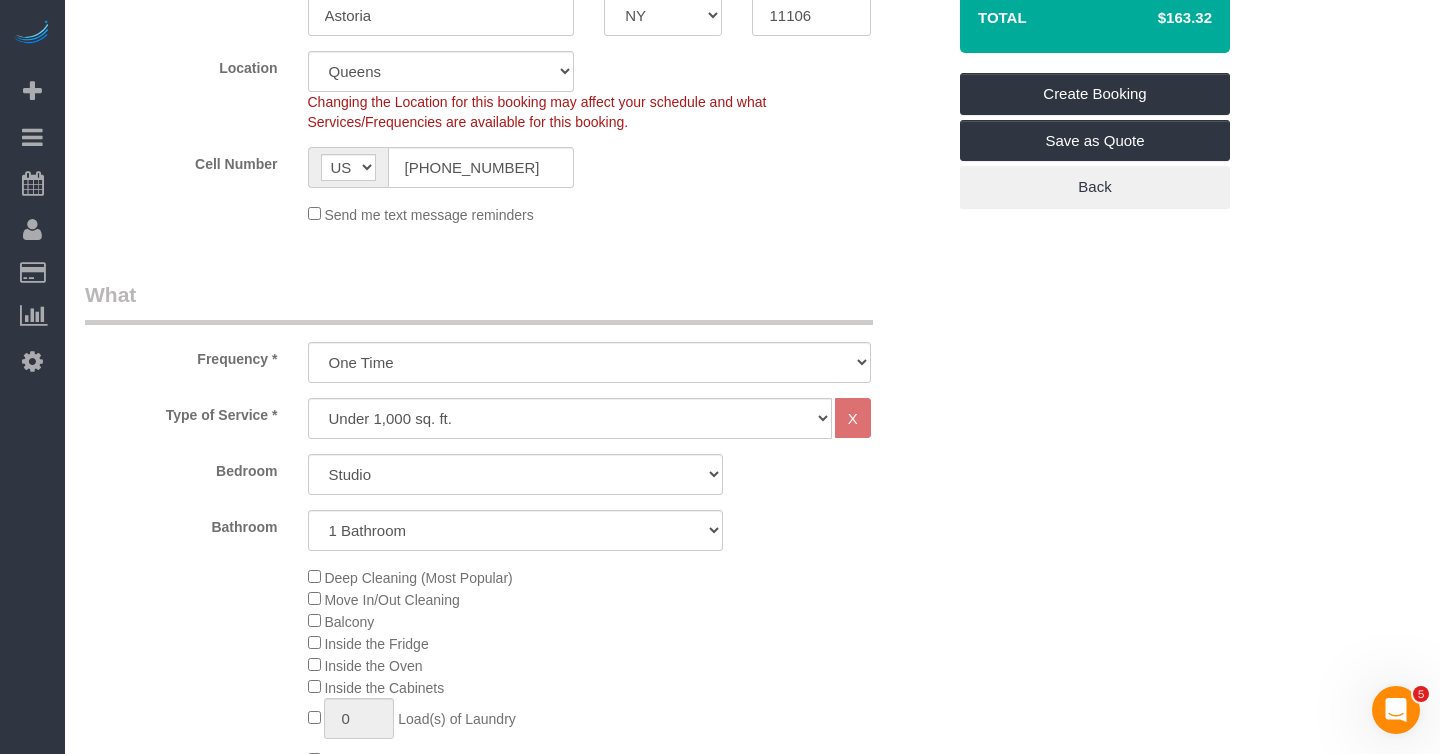 scroll, scrollTop: 461, scrollLeft: 0, axis: vertical 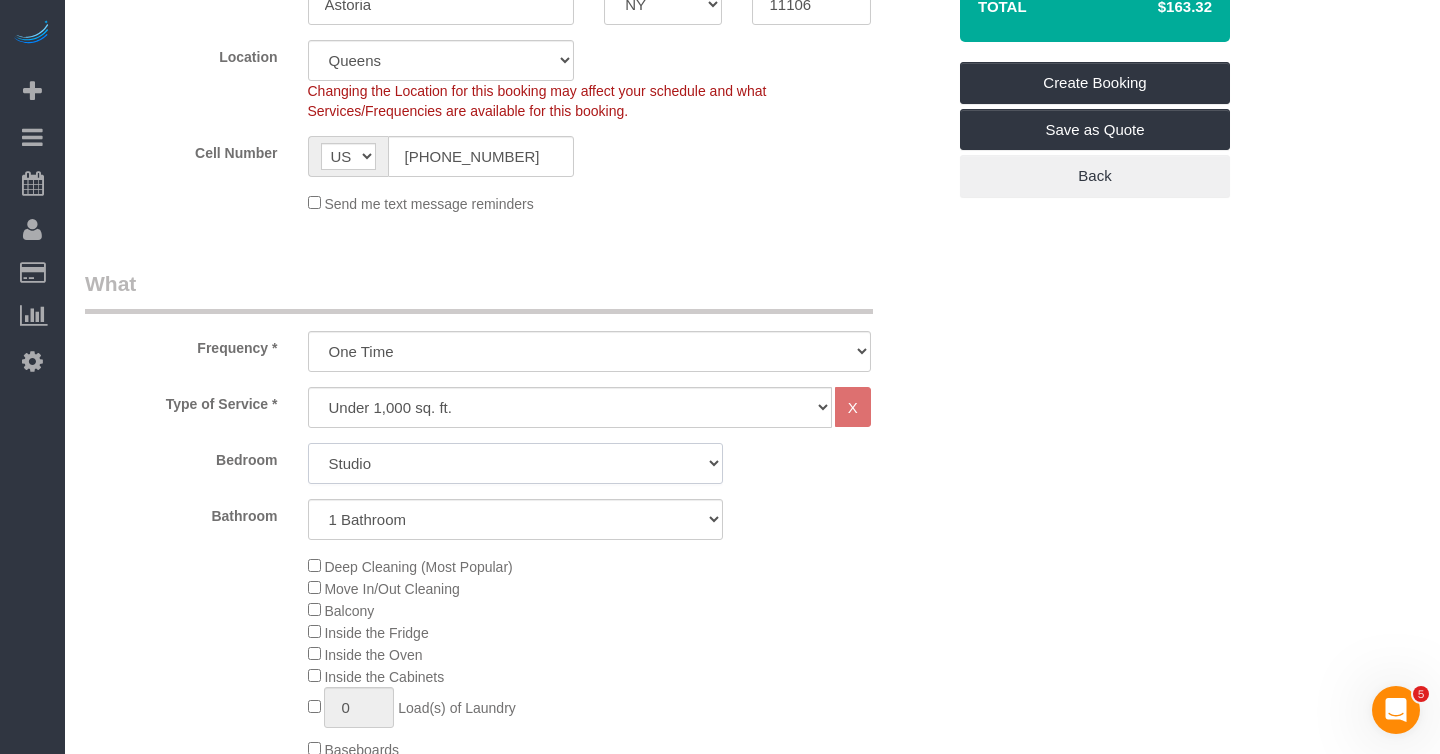 click on "Studio
1 Bedroom
2 Bedrooms
3 Bedrooms" 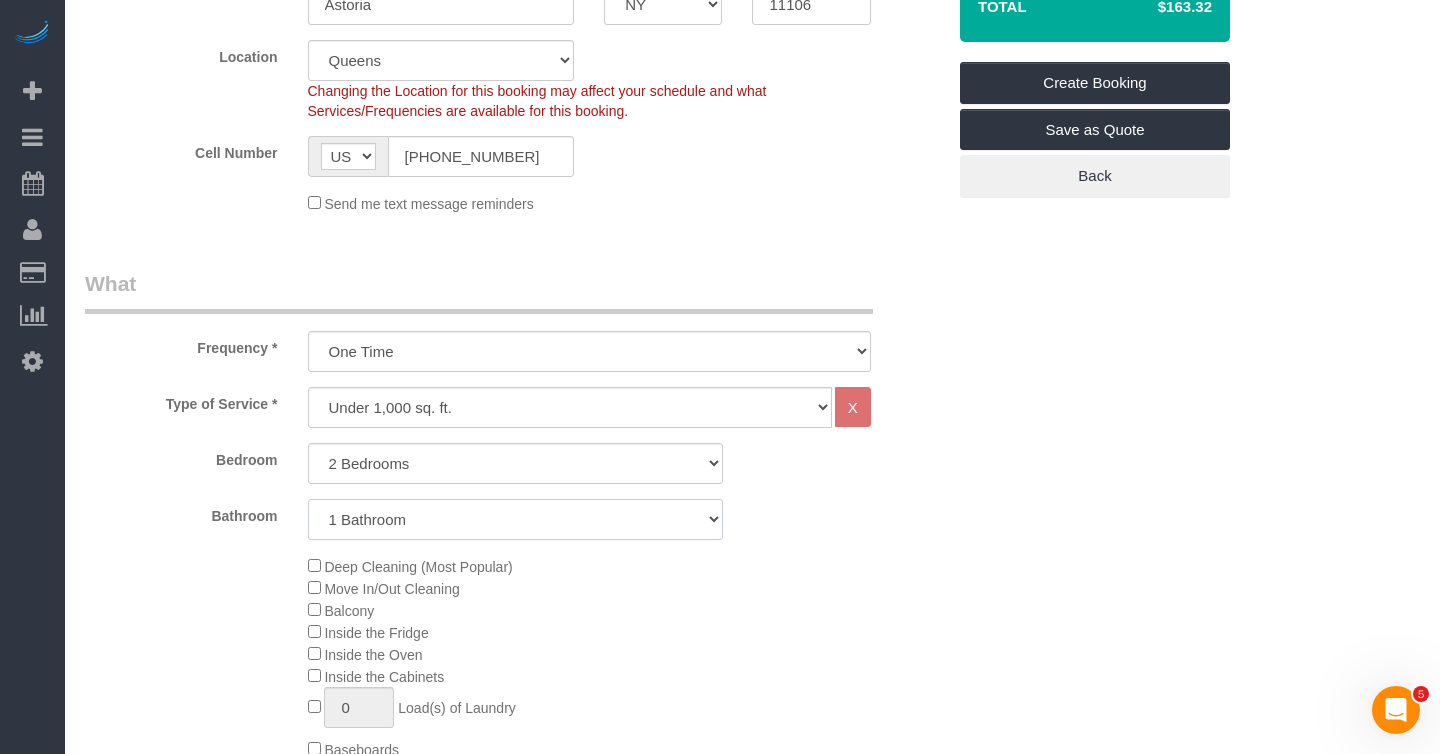 click on "1 Bathroom
2 Bathrooms" 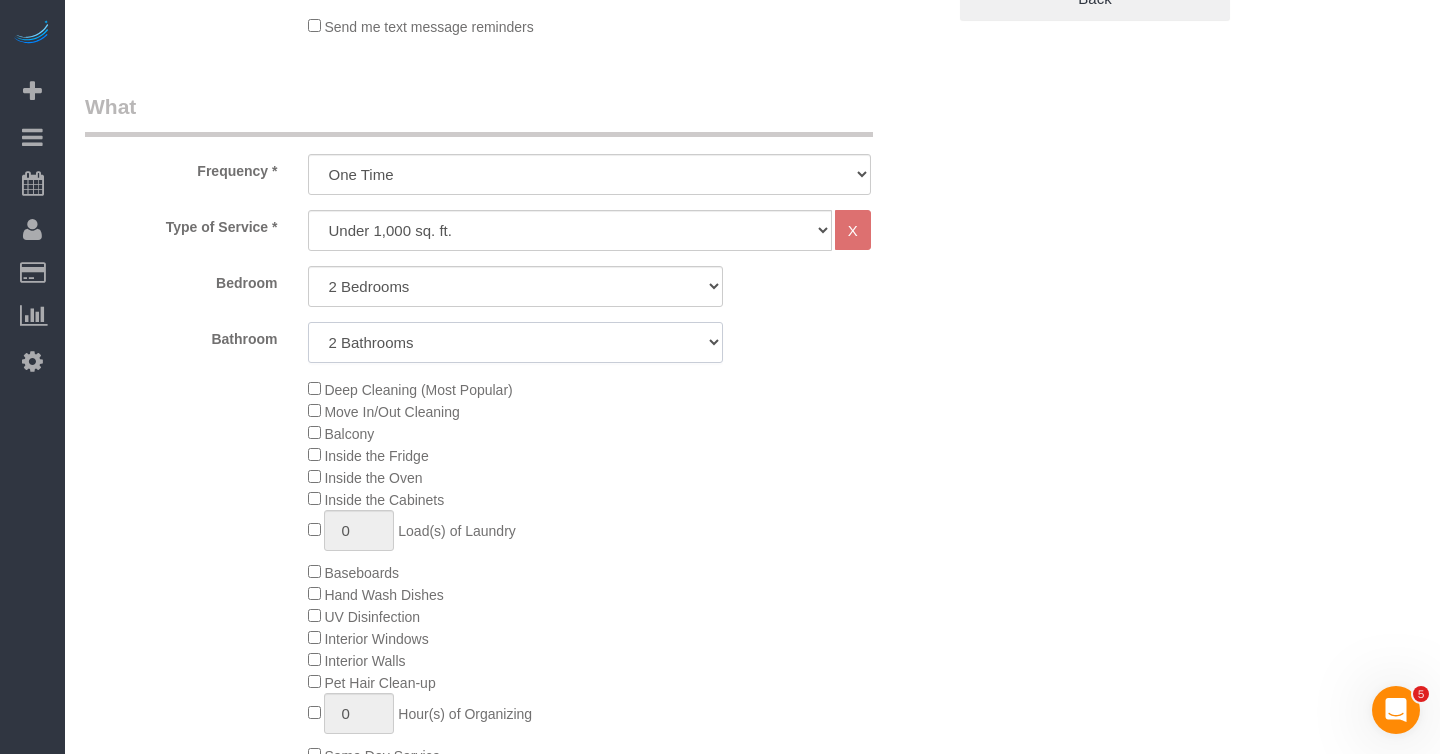 scroll, scrollTop: 656, scrollLeft: 0, axis: vertical 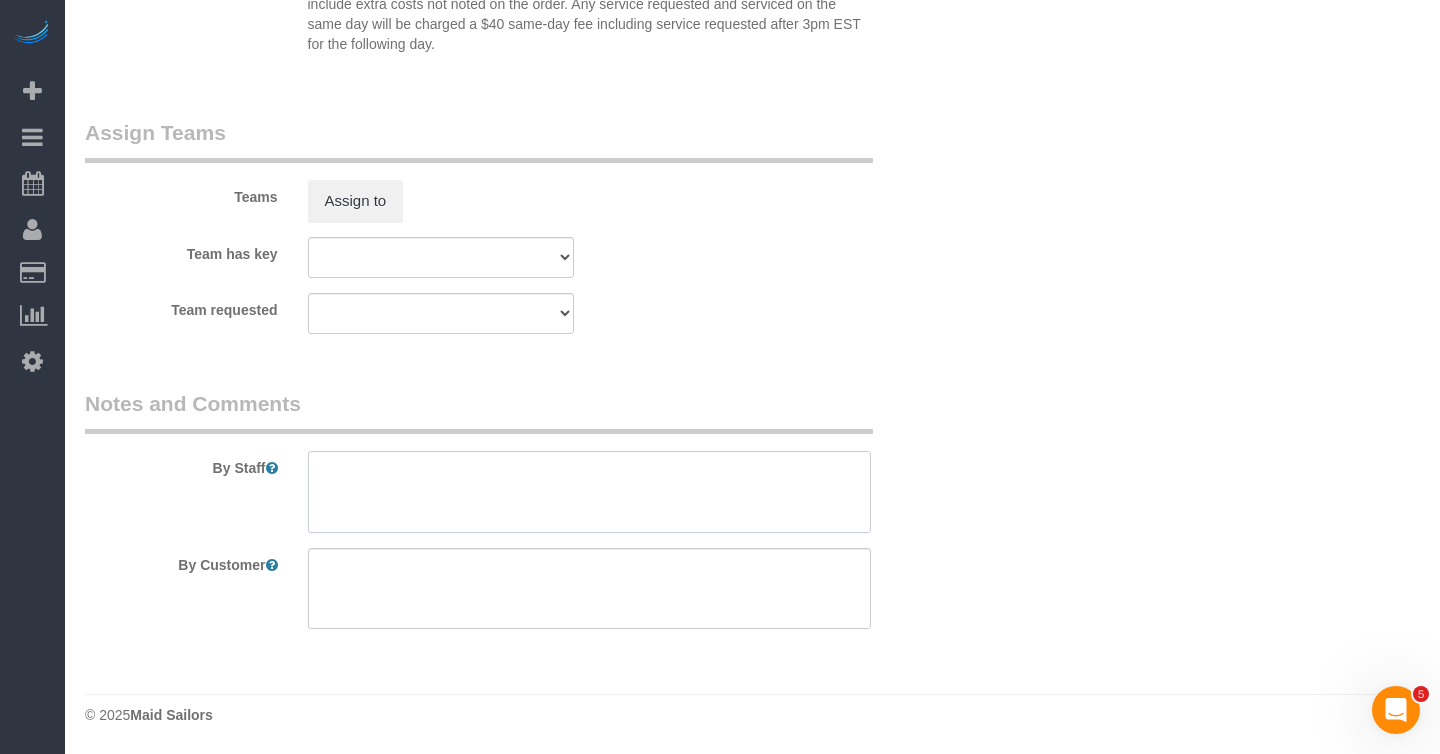 click at bounding box center (589, 492) 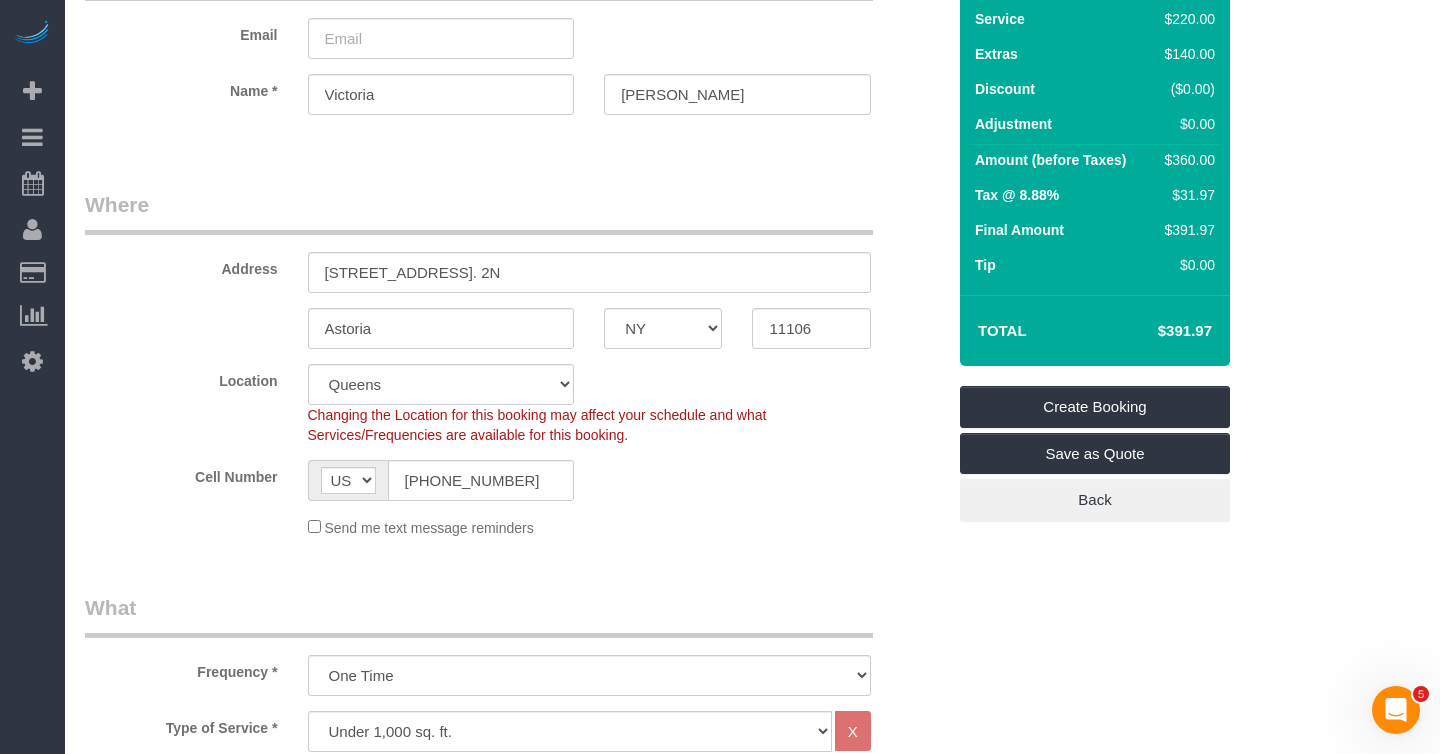 scroll, scrollTop: 132, scrollLeft: 0, axis: vertical 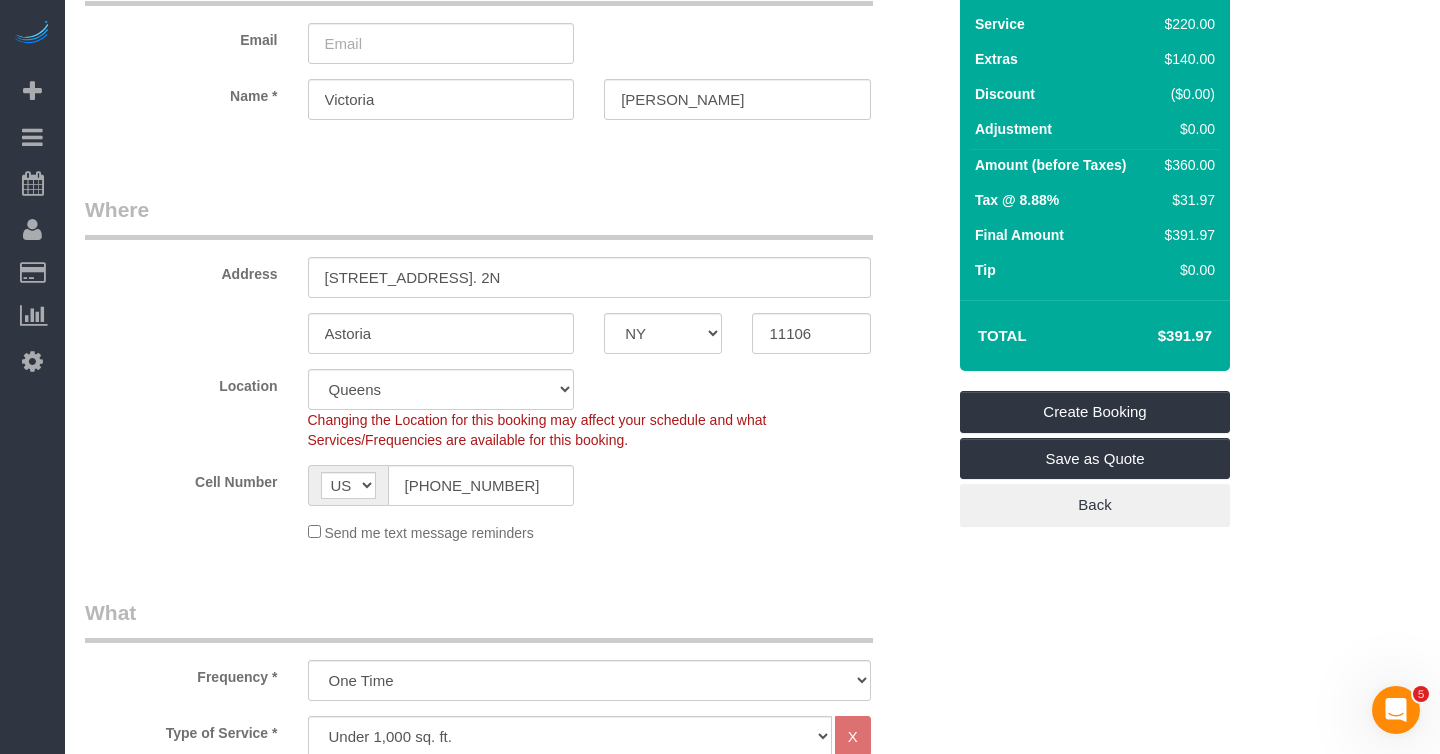 type on "Move in cleaning" 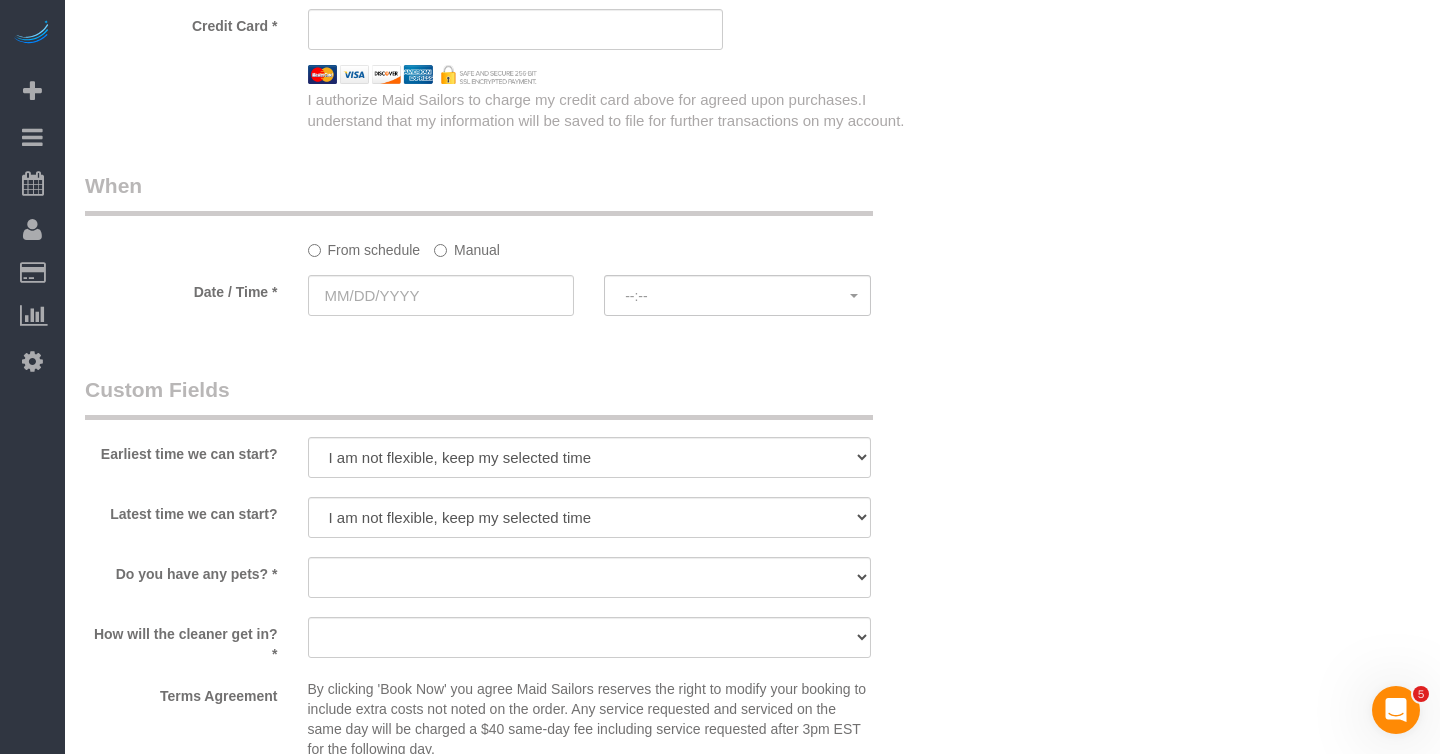scroll, scrollTop: 1960, scrollLeft: 0, axis: vertical 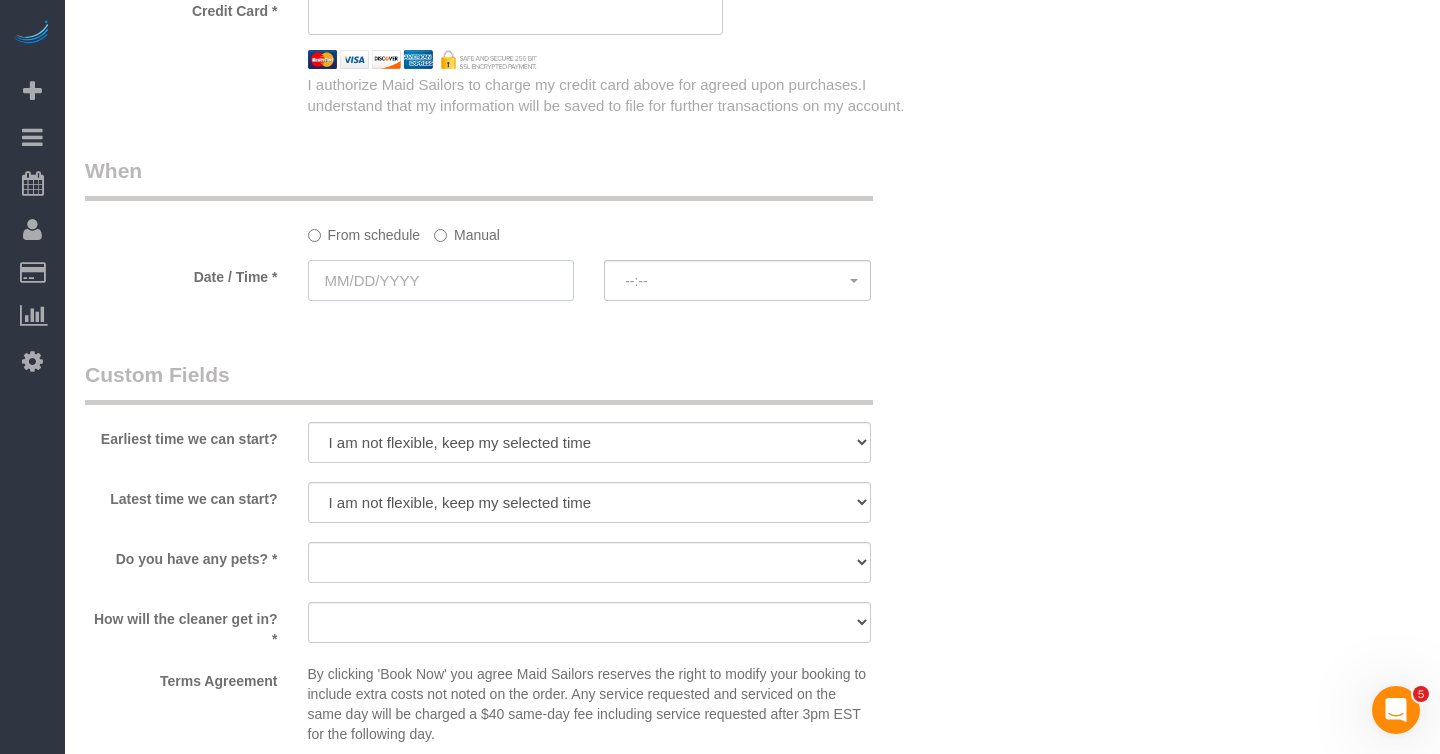 click at bounding box center (441, 280) 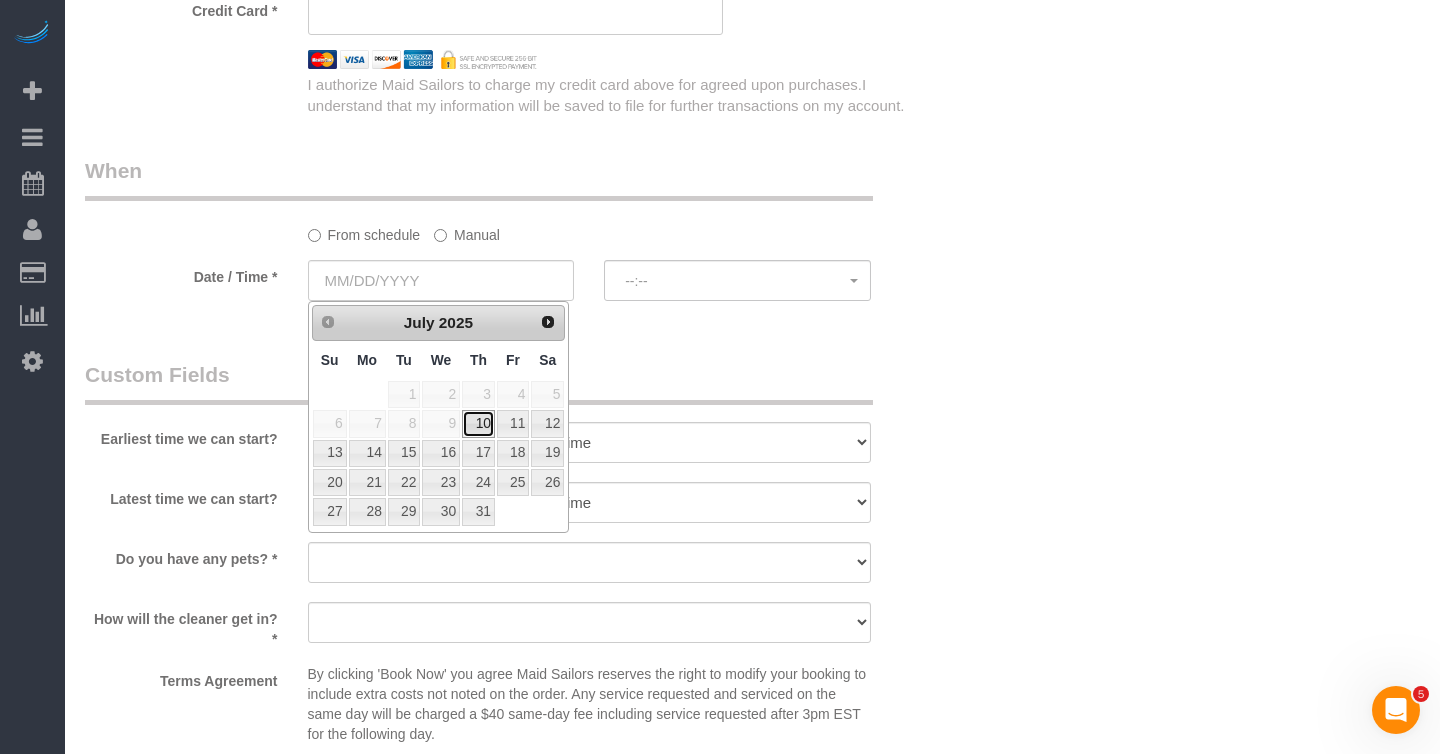 click on "10" at bounding box center (478, 423) 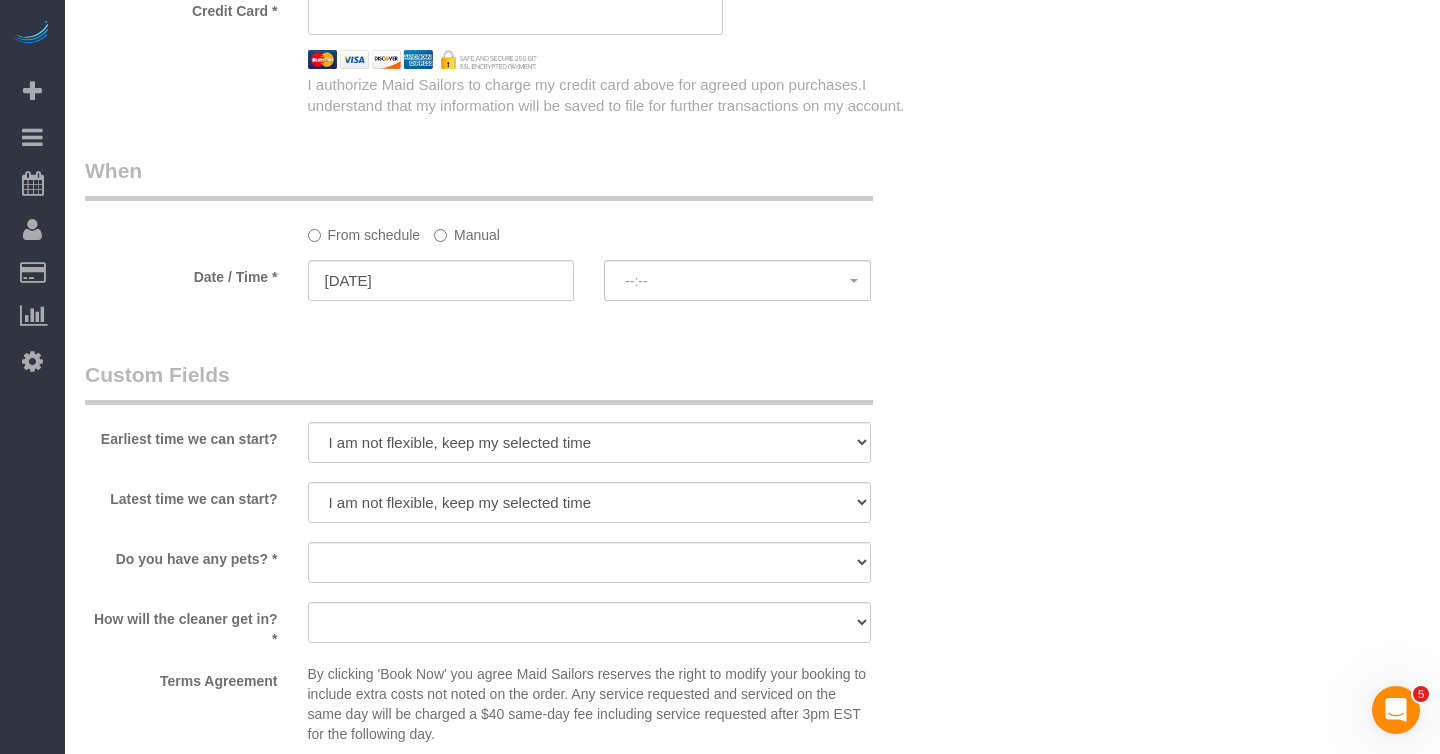 select on "spot1" 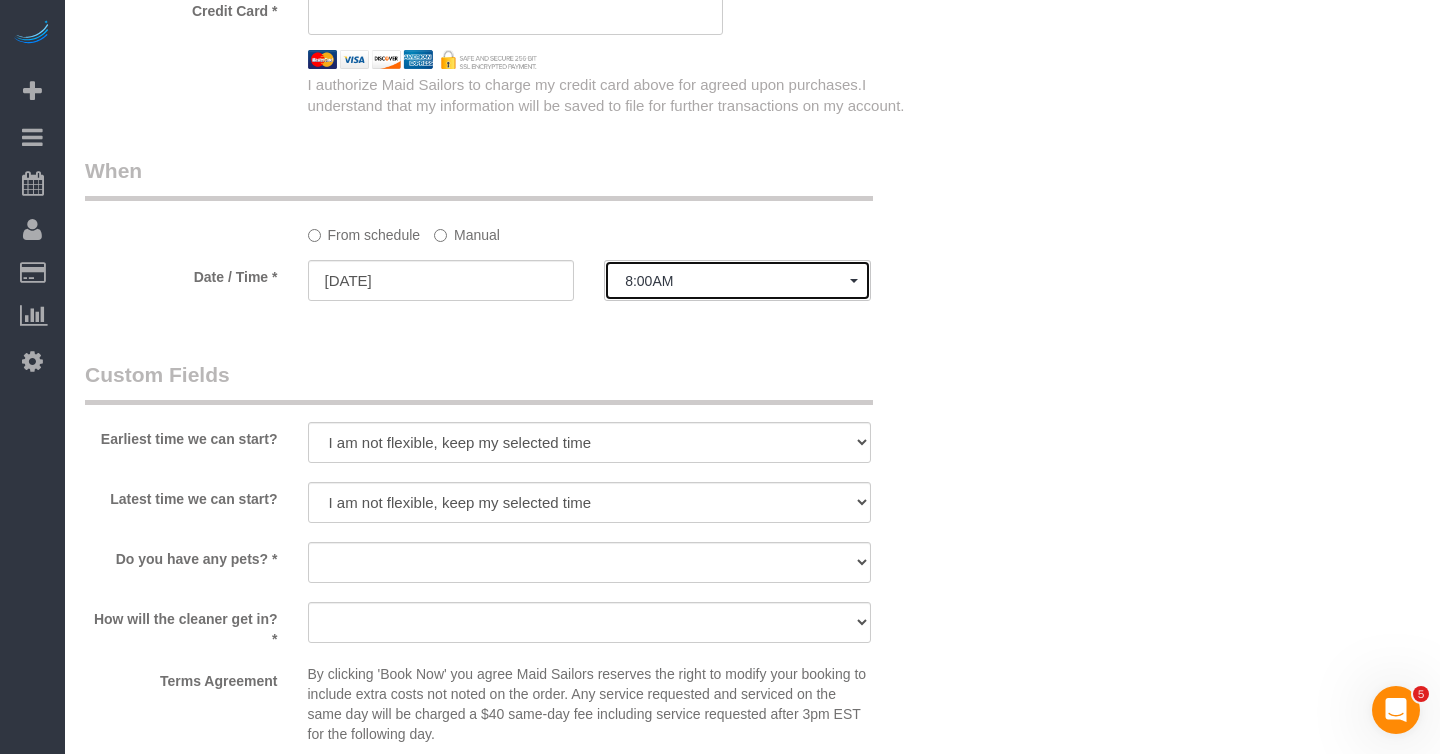click on "8:00AM" 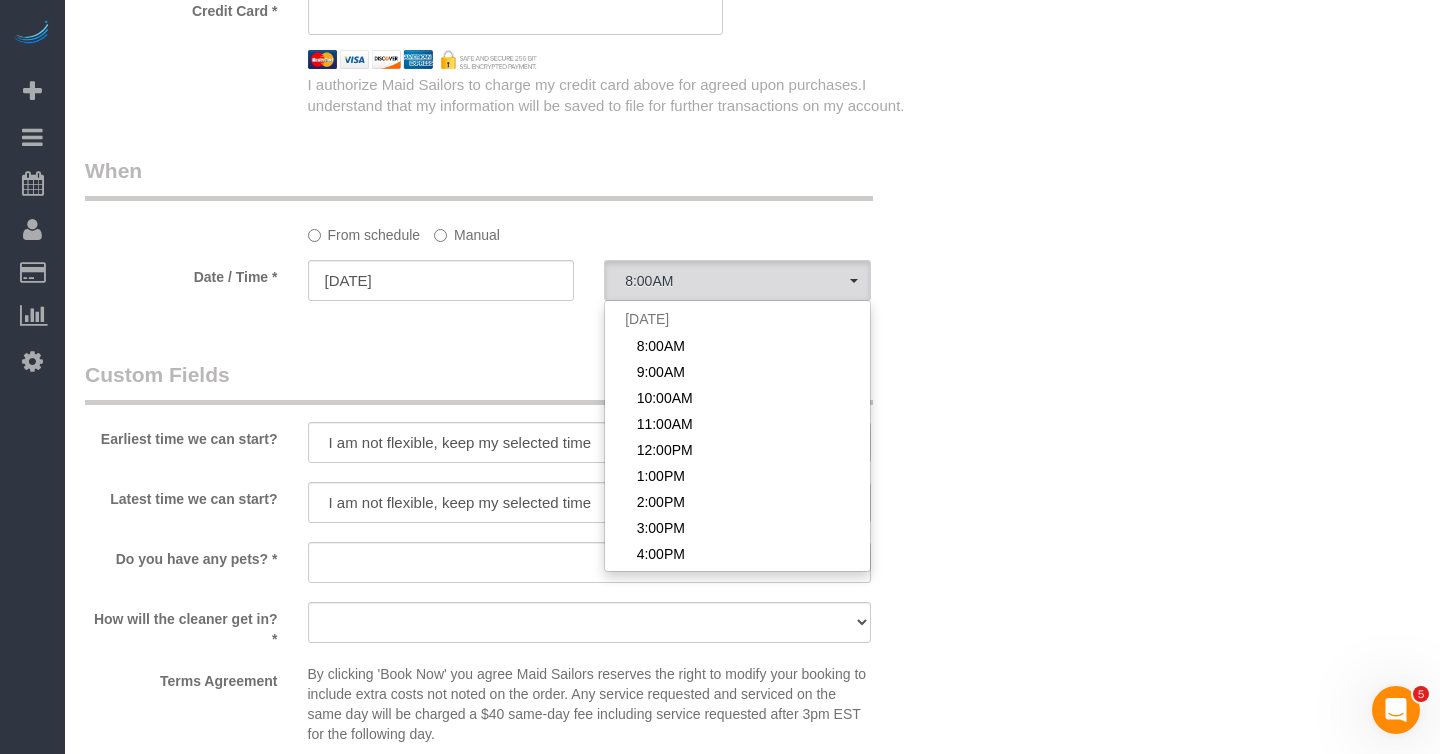 click on "Who
Email
Name *
Victoria
Kim
Where
Address
14-33 31st Avenue, Apt. 2N
Astoria
AK
AL
AR
AZ
CA
CO
CT
DC
DE
FL
GA
HI
IA
ID
IL
IN
KS
KY
LA
MA
MD
ME
MI
MN
MO
MS
MT
NC
ND
NE
NH" at bounding box center (752, -256) 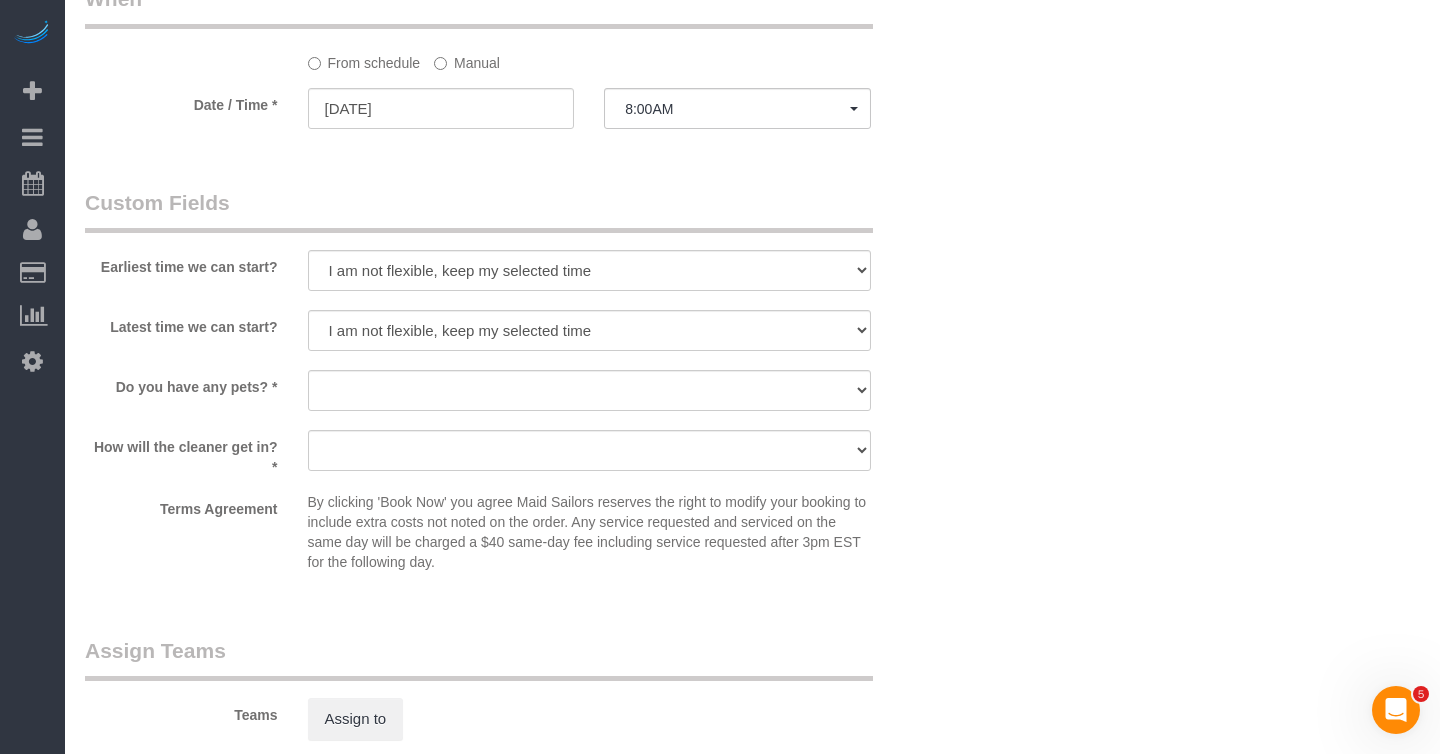 scroll, scrollTop: 2124, scrollLeft: 0, axis: vertical 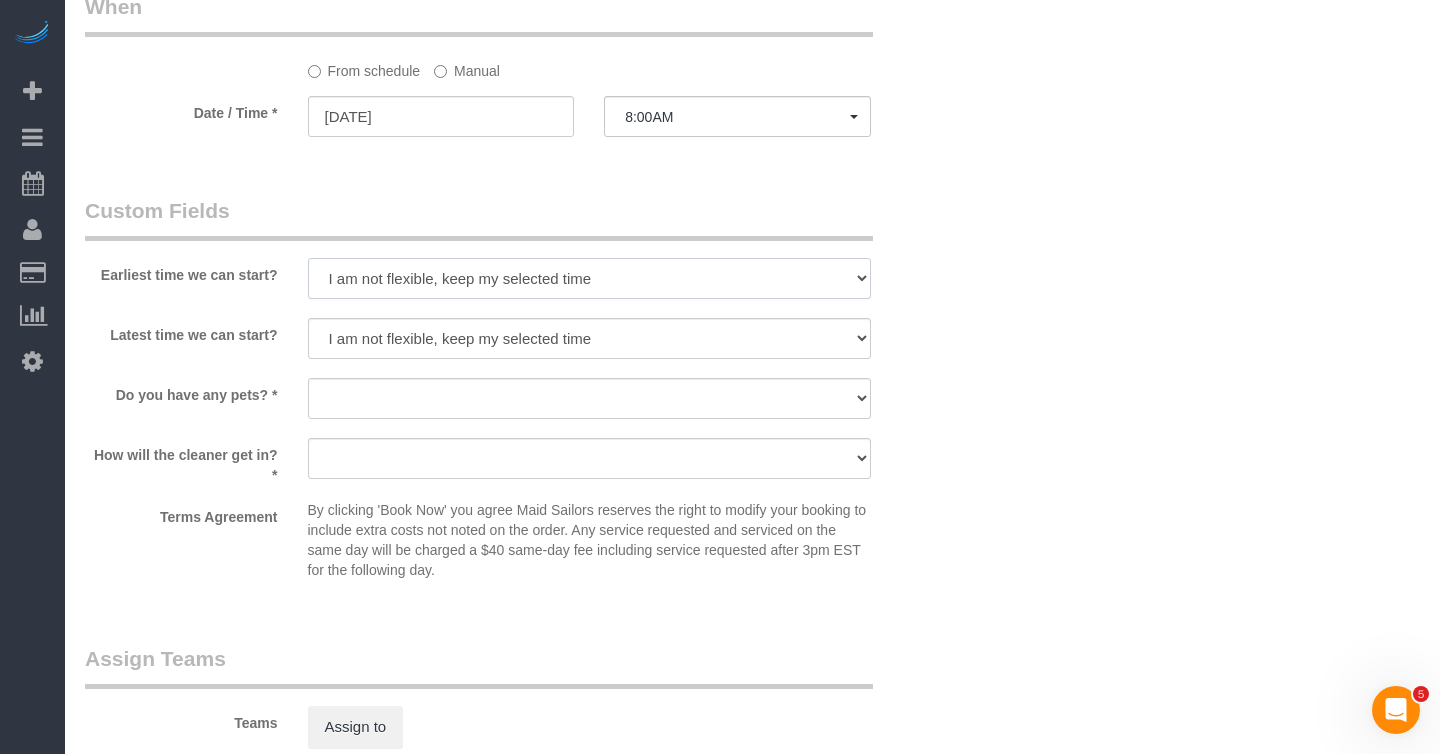 click on "I am not flexible, keep my selected time 8:00 AM 9:00 AM 10:00 AM 11:00 AM 12:00 PM 1:00 PM 2:00 PM 3:00 PM 4:00 PM 5:00 PM 6:00 PM 7:00 PM" at bounding box center (589, 278) 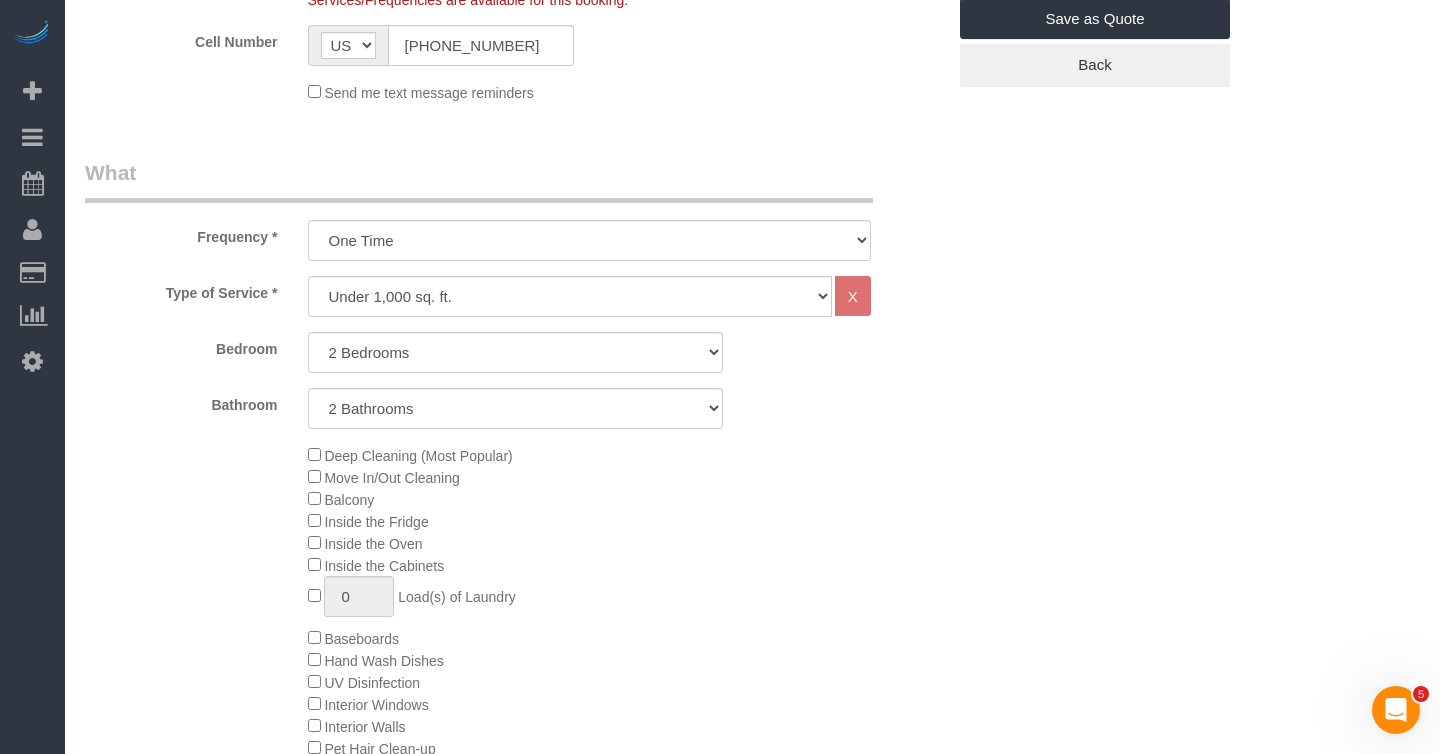 scroll, scrollTop: 567, scrollLeft: 0, axis: vertical 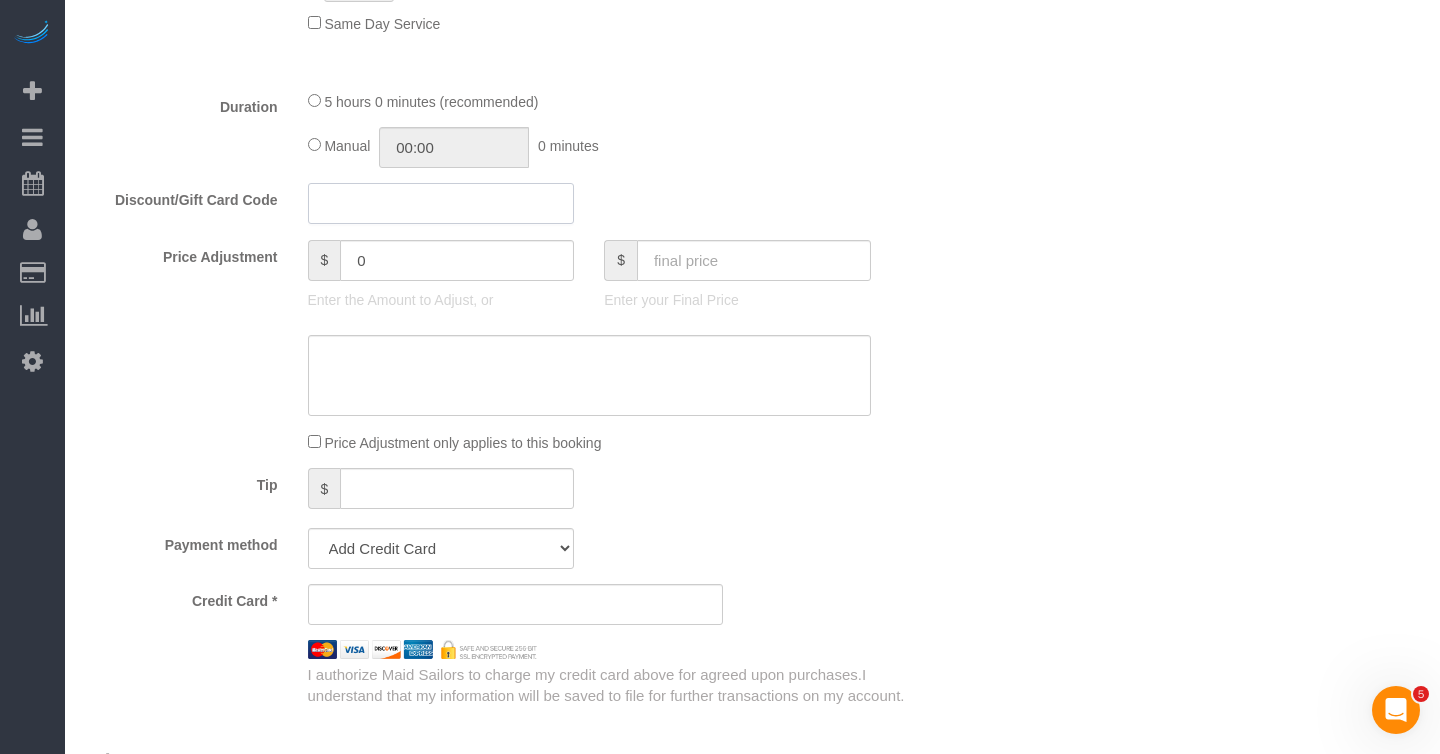 click 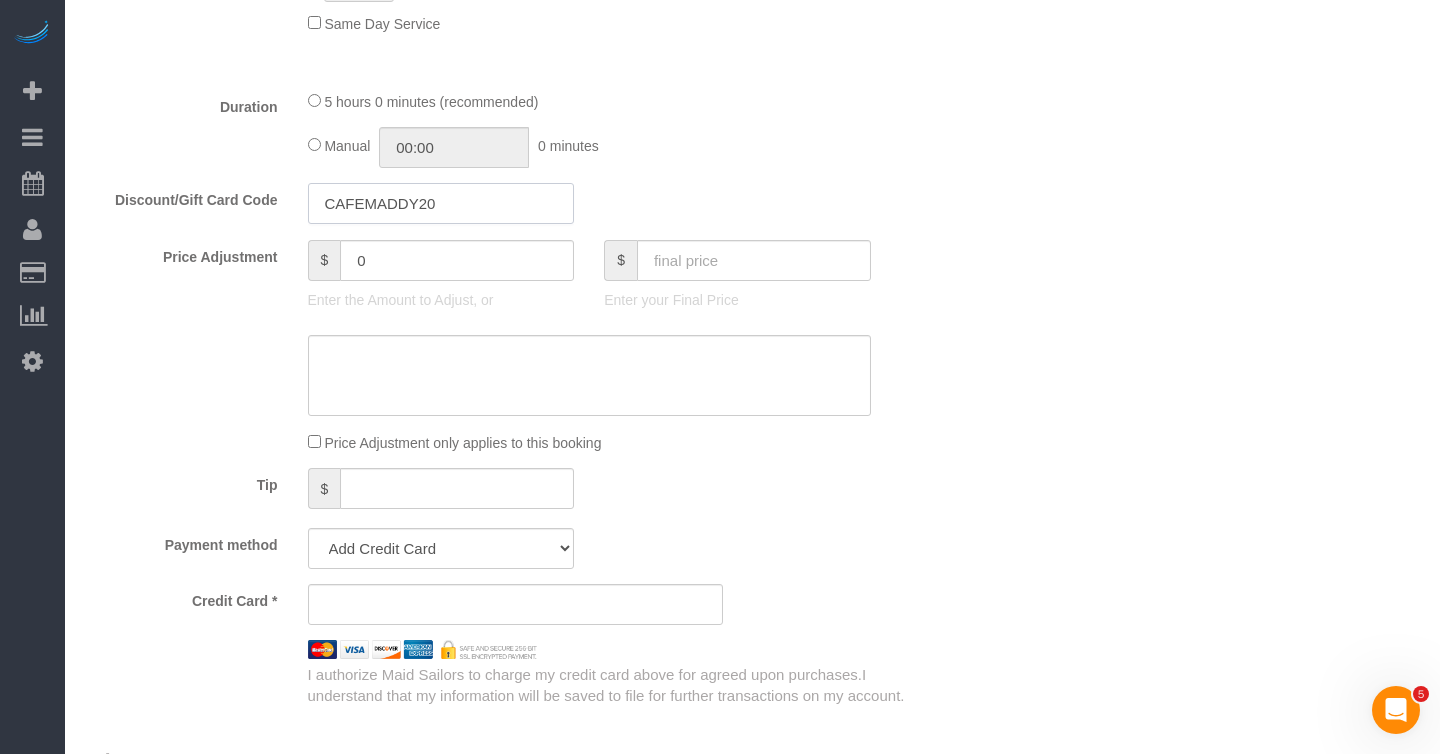 type on "CAFEMADDY20" 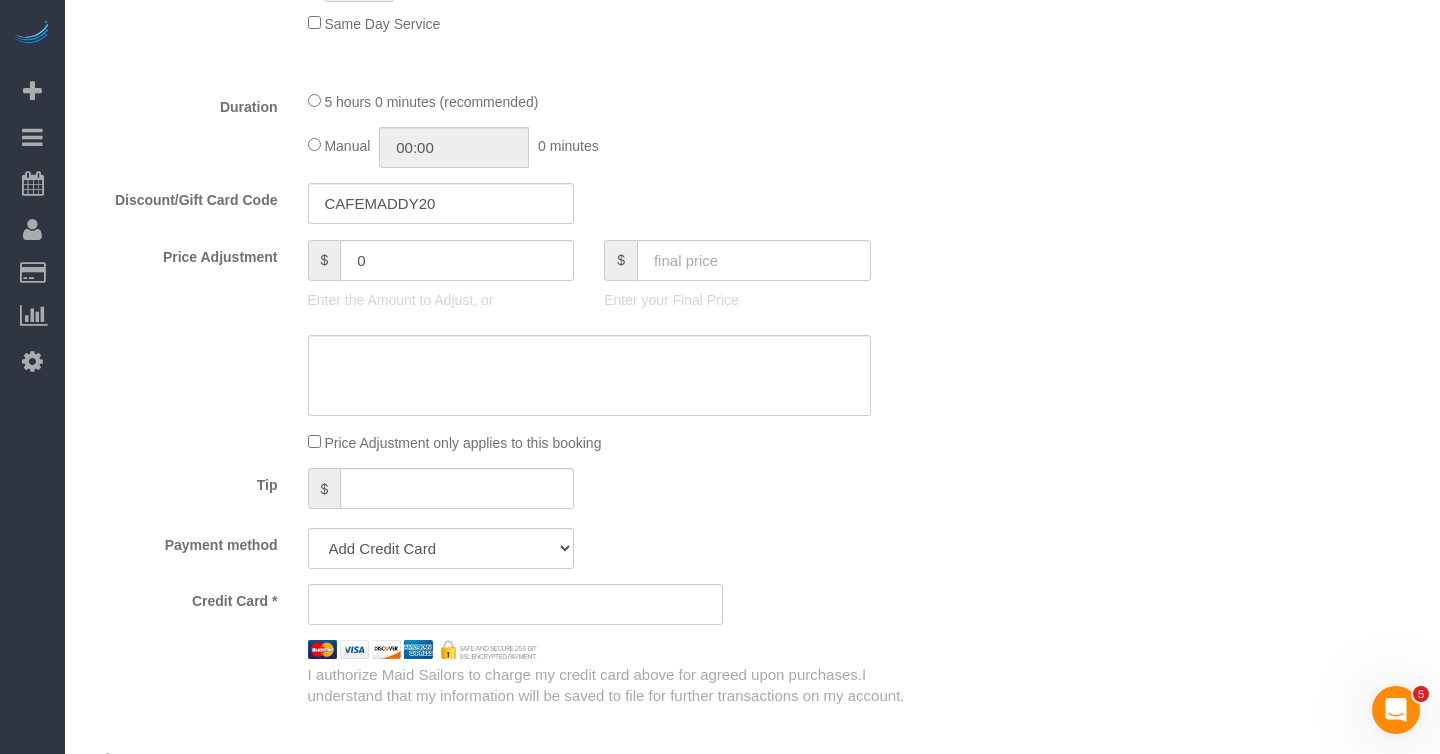 click on "5 hours 0 minutes (recommended)
Manual
00:00
0 minutes" 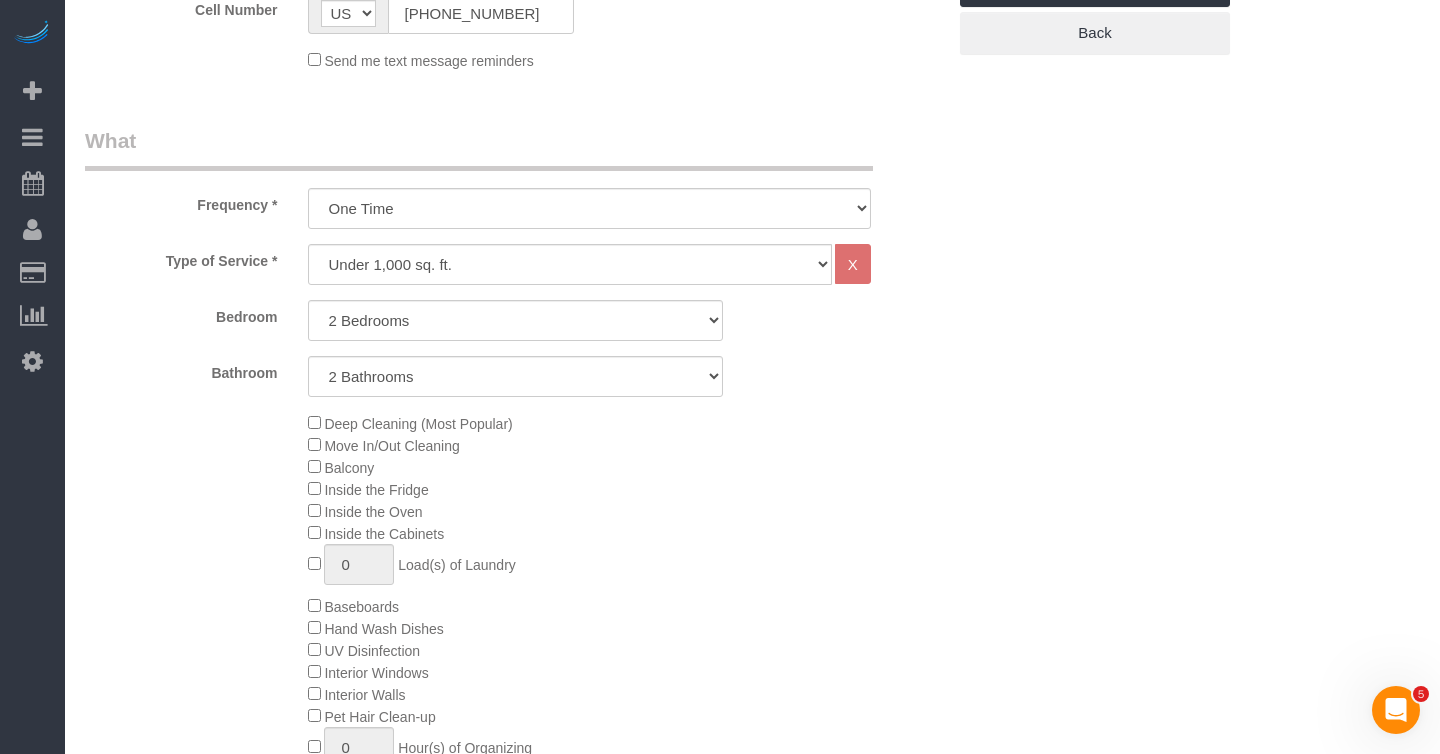 scroll, scrollTop: 609, scrollLeft: 0, axis: vertical 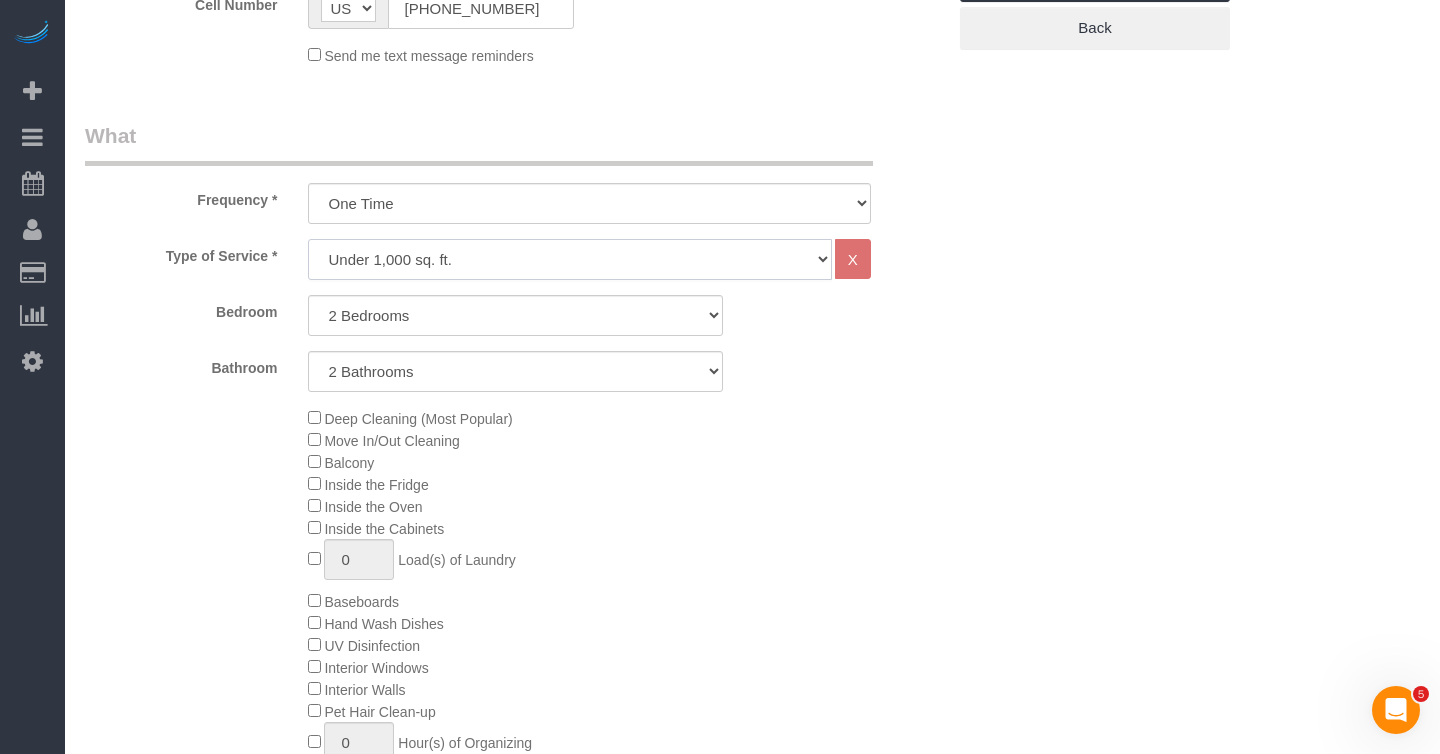 click on "Under 1,000 sq. ft. 1,001 - 1,500 sq. ft. 1,500+ sq. ft. Custom Cleaning Office Cleaning Airbnb Cleaning Post Construction Cleaning RE-CLEAN Hourly Rate - 8.0 Hourly Rate - 7.5 Late Cancellation - Invoice Purposes Hourly Rate (30% OFF) Bungalow Living Hello Alfred - Standard Cleaning Hello Alfred - Hourly Rate TULU - Standard Cleaning TULU - Hourly Rate Hourly Rate (15% OFF) Hourly Rate (20% OFF) Hourly Rate (25% OFF) Hourly Rate (22.5% OFF) Charity Clean Outsite - Hourly Rate Floor Cleaning 100/hr 140/hr Upholstery Cleaning Hourly Rate (Comped Cleaning) Power Washing Carpet/Rug Cleaning Floor Cleaning Couch Cleaning" 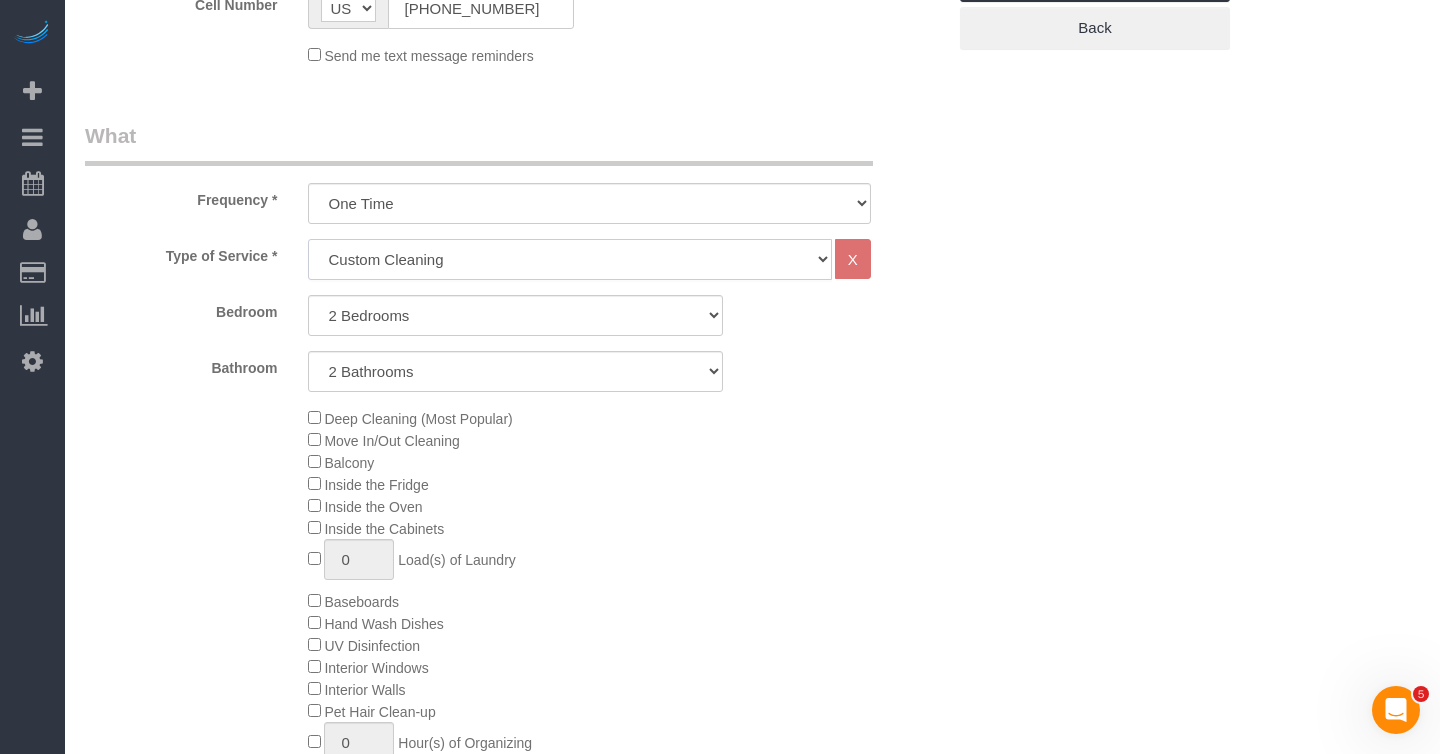 select on "1" 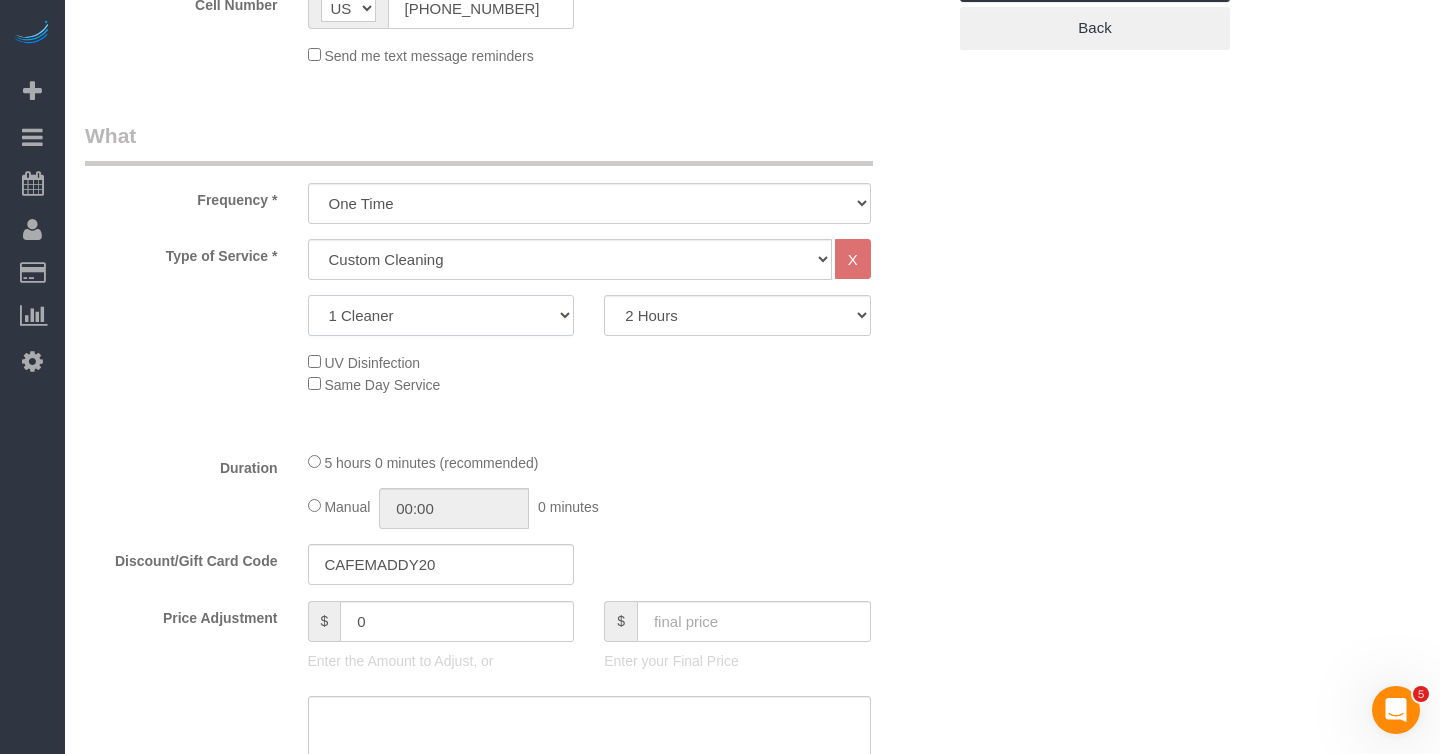 click on "1 Cleaner
2 Cleaners
3 Cleaners
4 Cleaners
5 Cleaners" 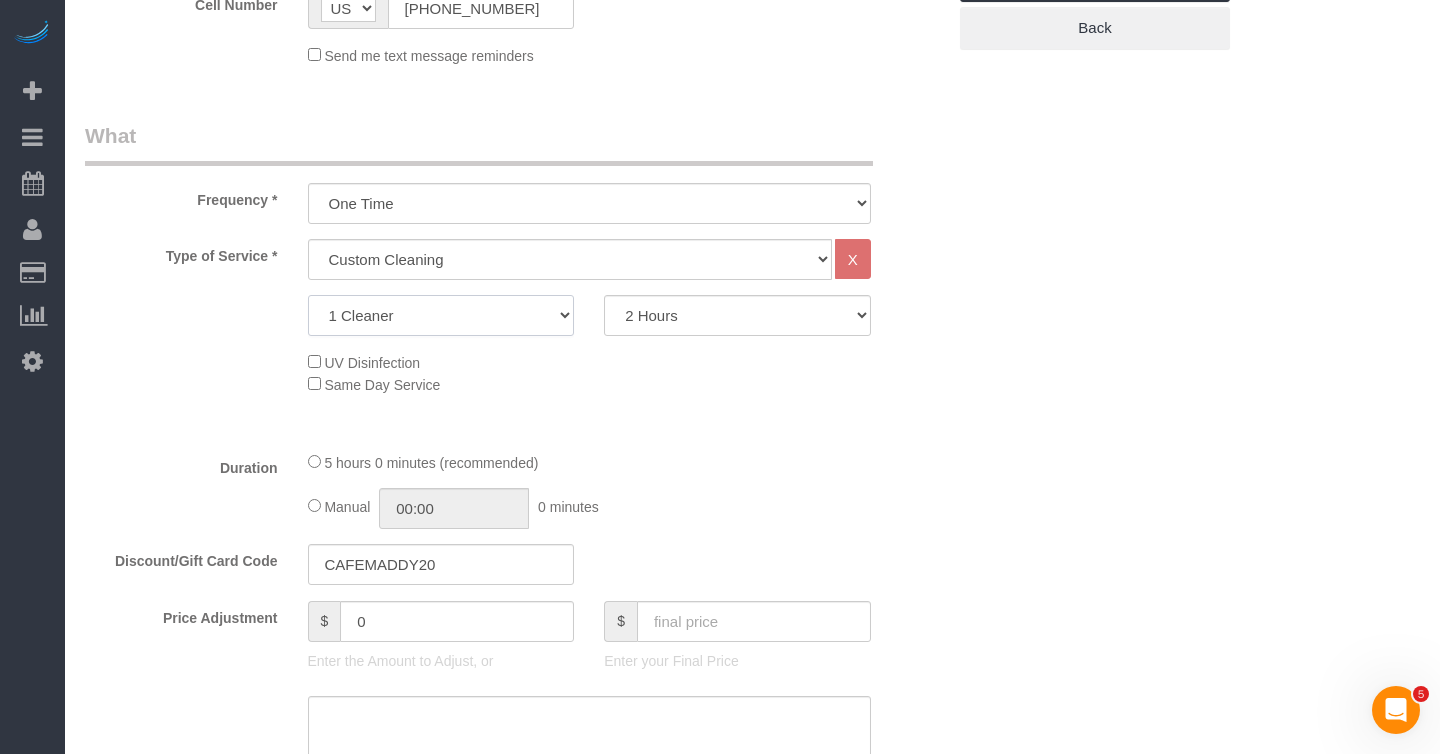 select on "2" 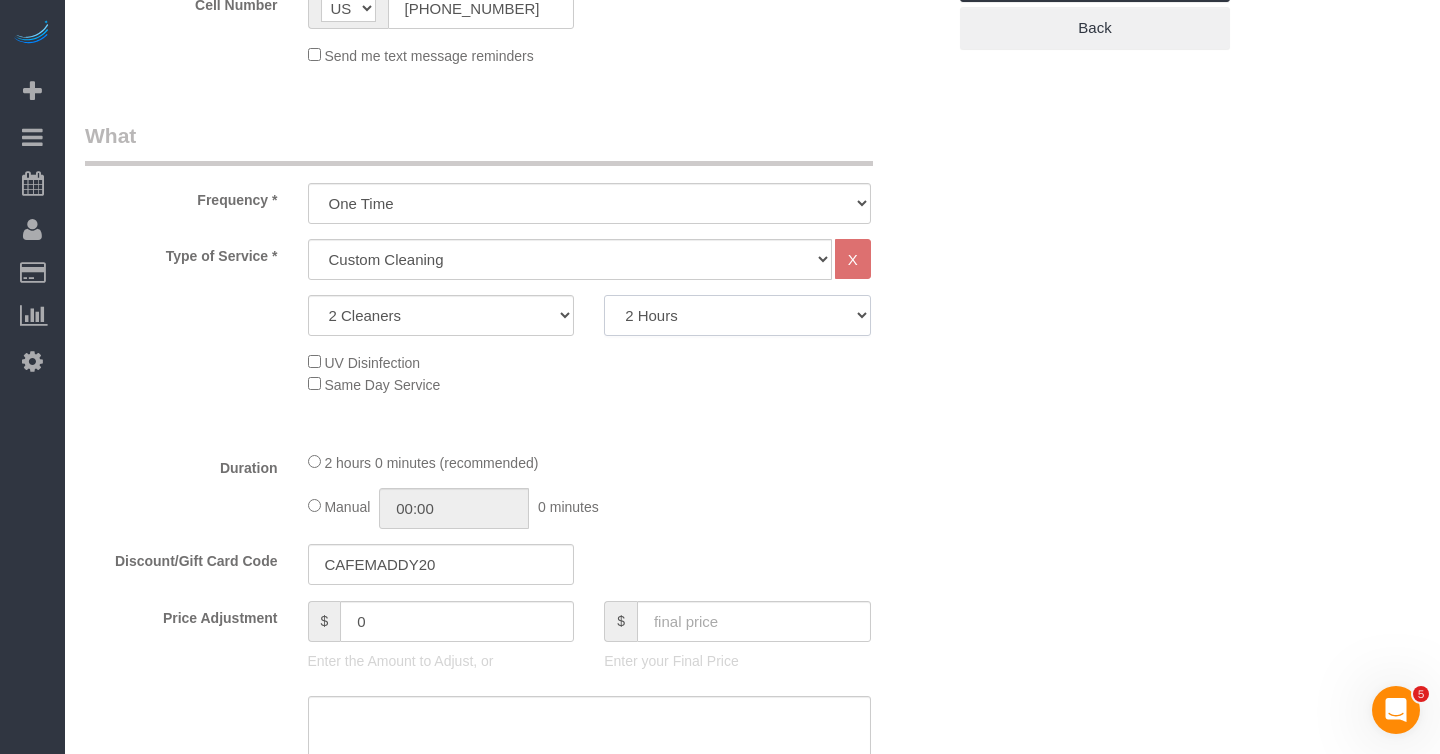 click on "2 Hours
2.5 Hours
3 Hours
3.5 Hours
4 Hours
4.5 Hours
5 Hours
5.5 Hours
6 Hours
6.5 Hours
7 Hours
7.5 Hours
8 Hours
8.5 Hours
9 Hours
9.5 Hours
10 Hours
10.5 Hours
11 Hours
11.5 Hours
12 Hours
12.5 Hours
13 Hours
13.5 Hours
14 Hours
14.5 Hours
15 Hours
15.5 Hours
16 Hours
16.5 Hours" 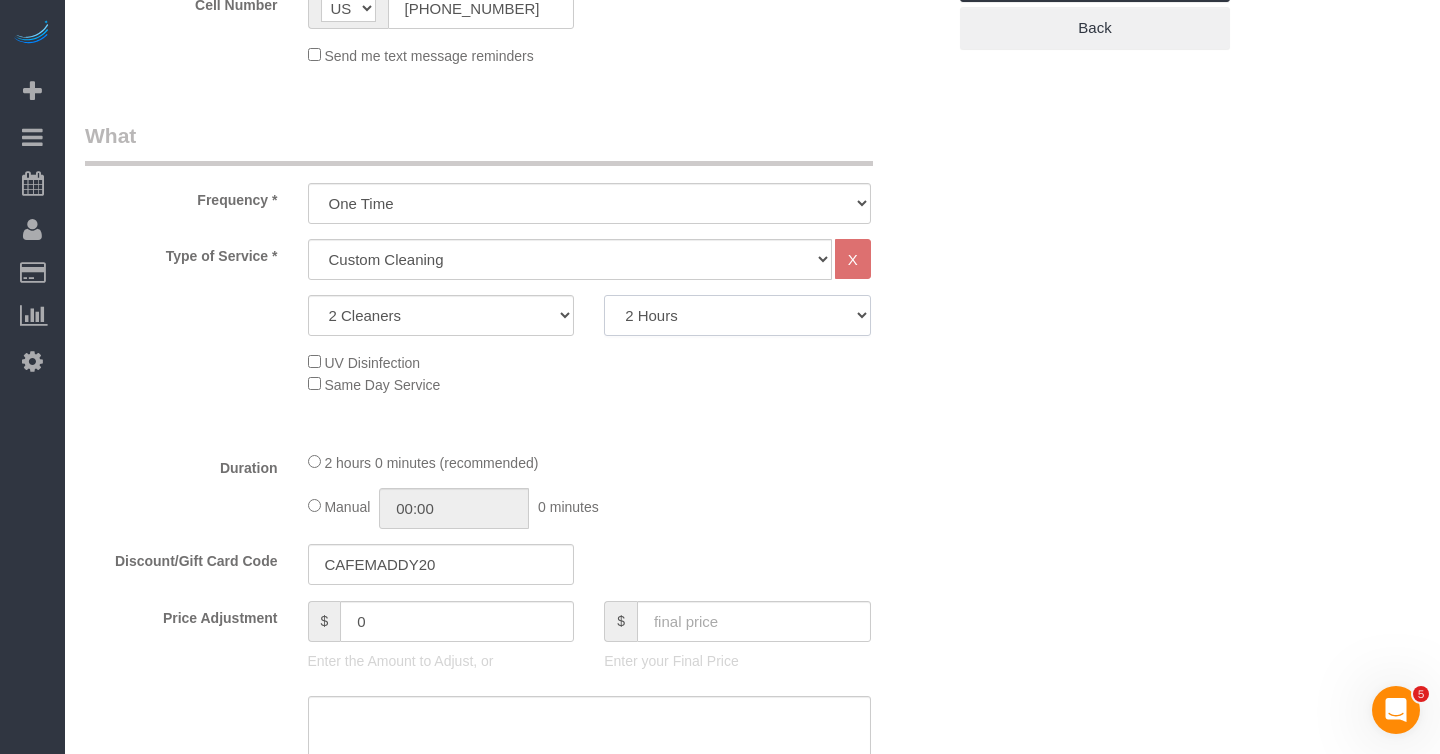 select on "spot54" 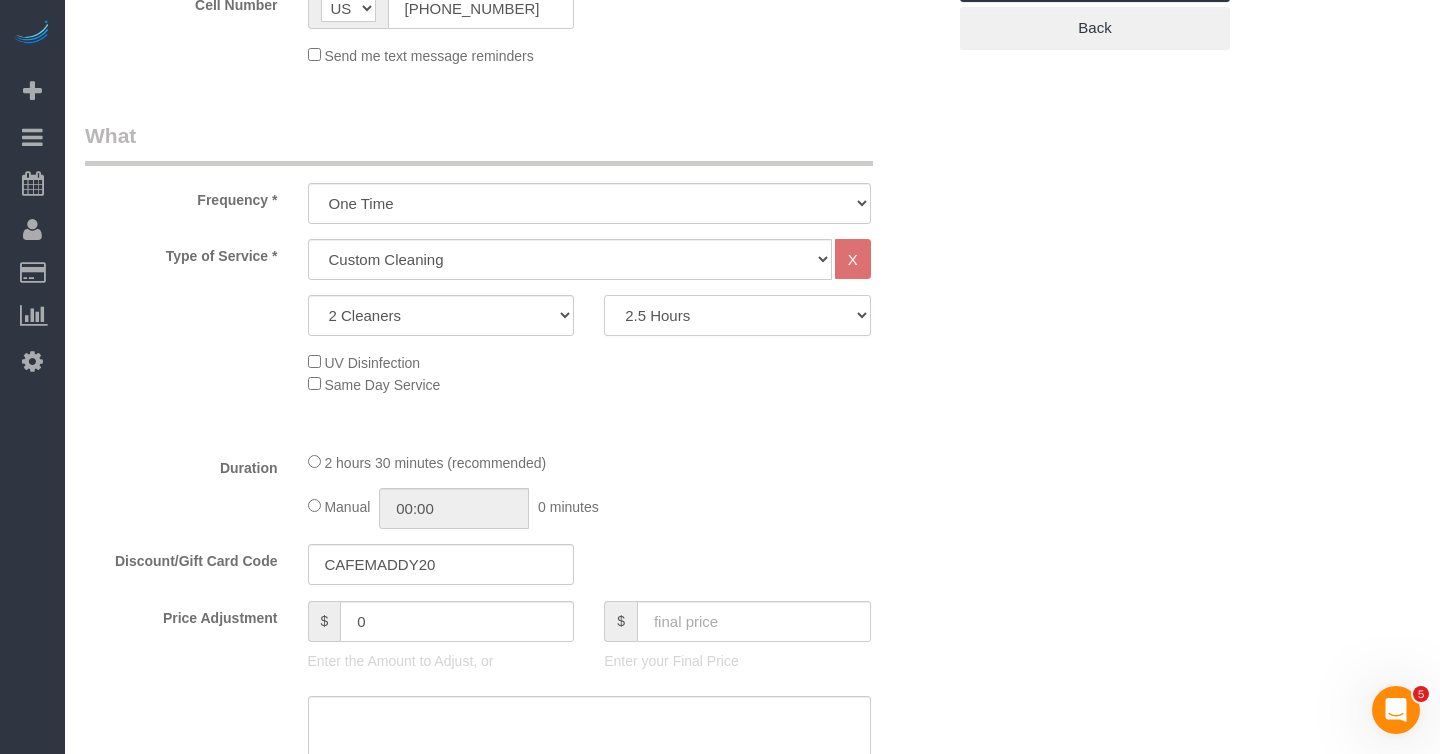 select on "spot107" 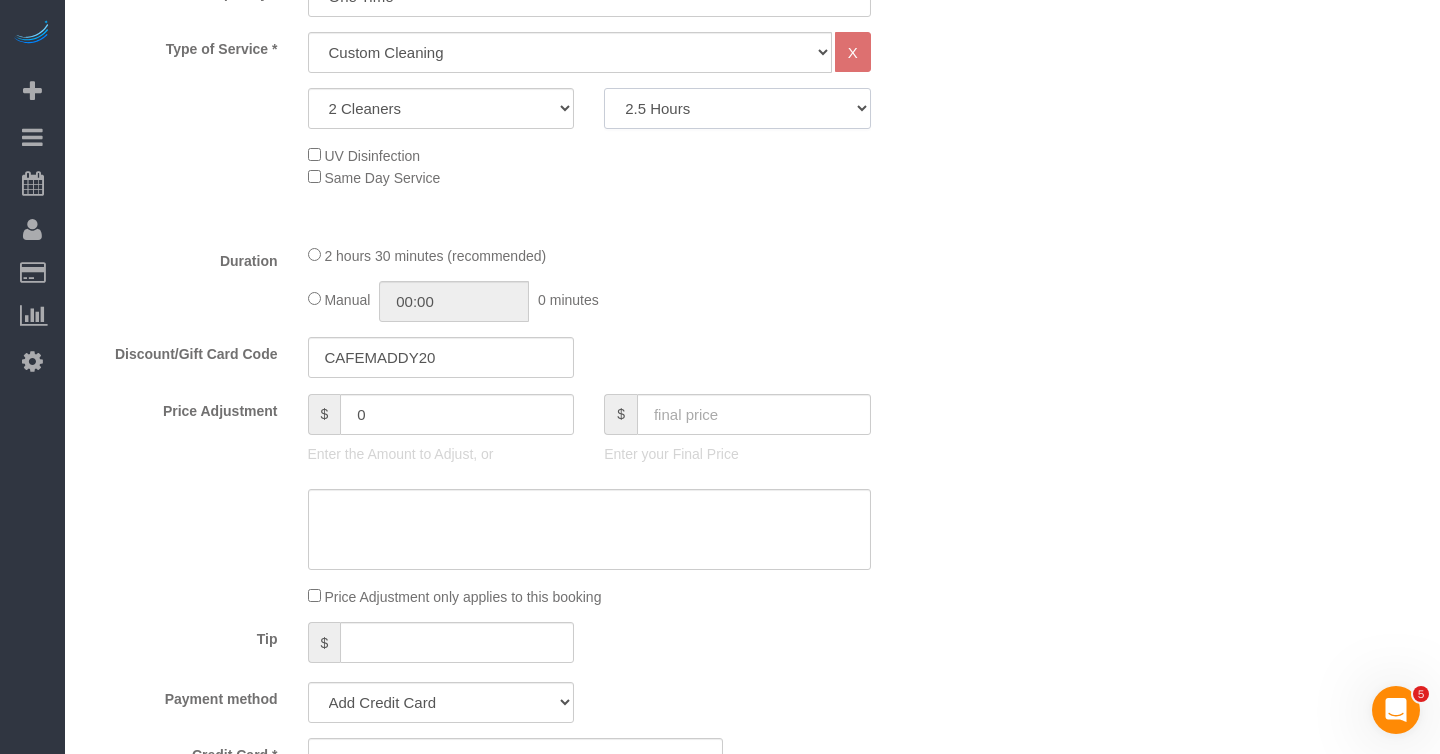 scroll, scrollTop: 820, scrollLeft: 0, axis: vertical 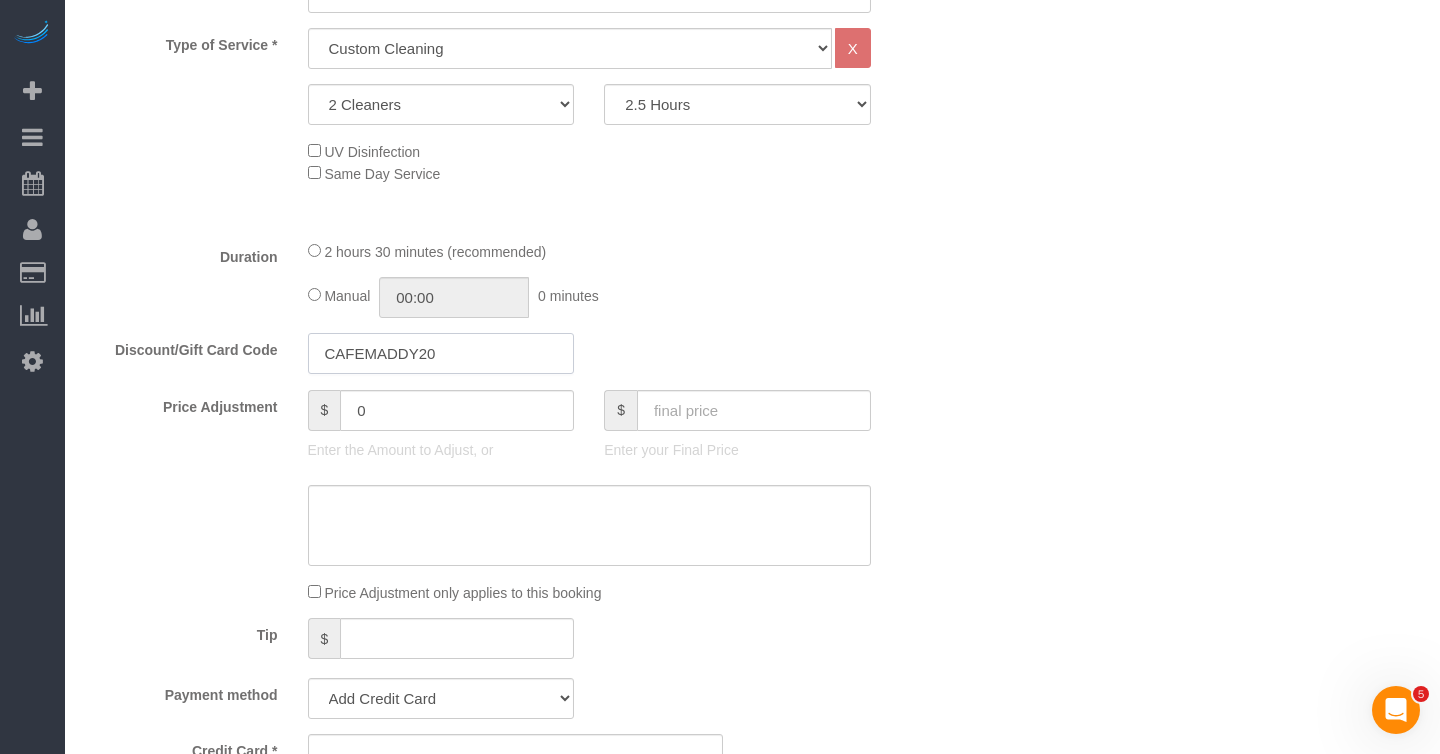 click on "CAFEMADDY20" 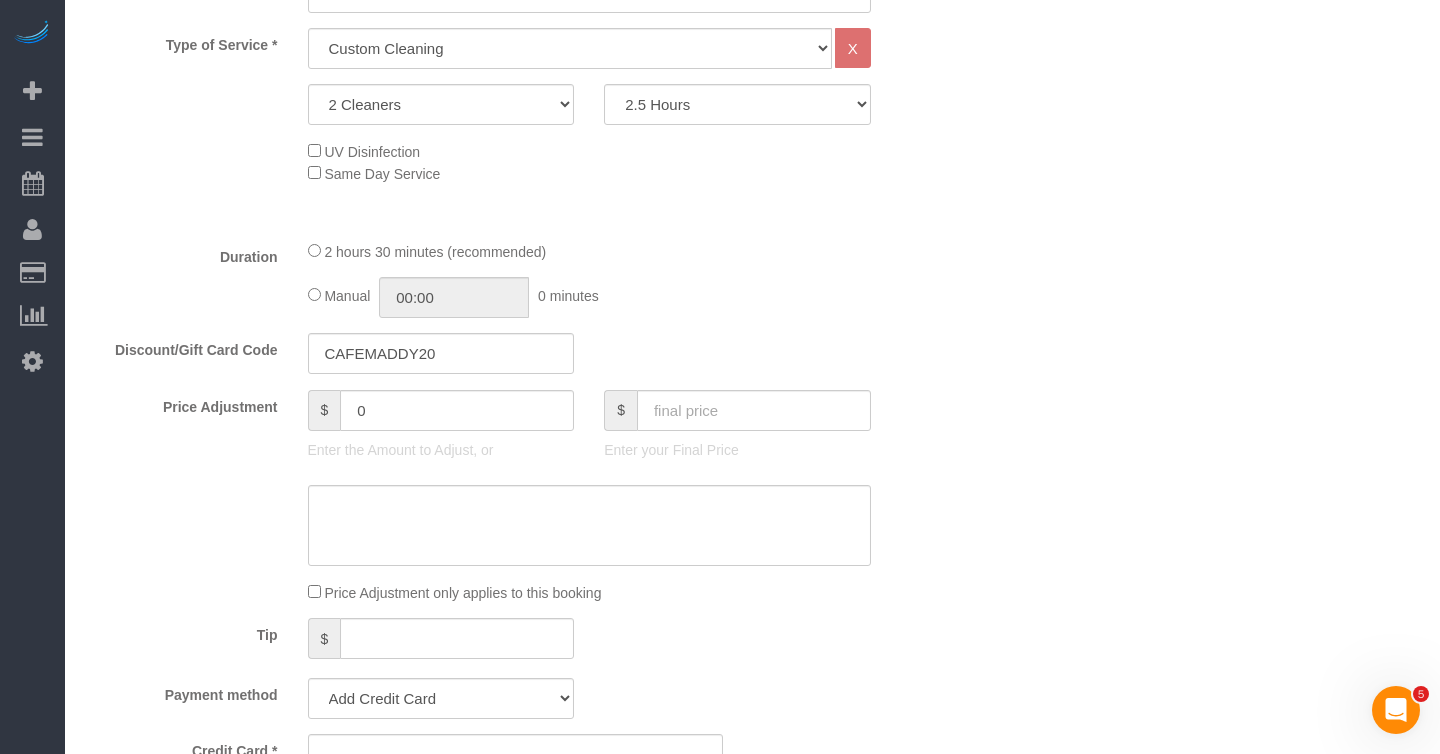 click on "2 hours 30 minutes (recommended)" 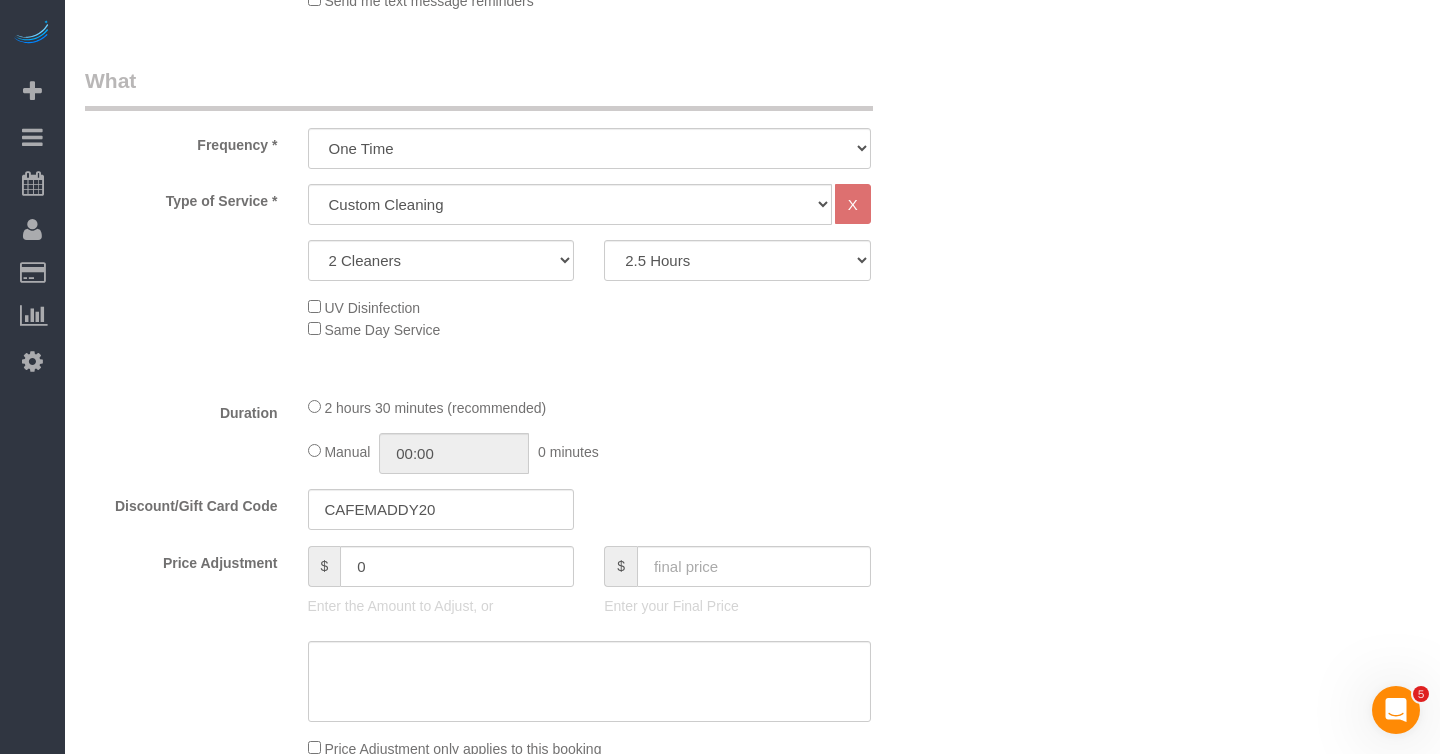 scroll, scrollTop: 659, scrollLeft: 0, axis: vertical 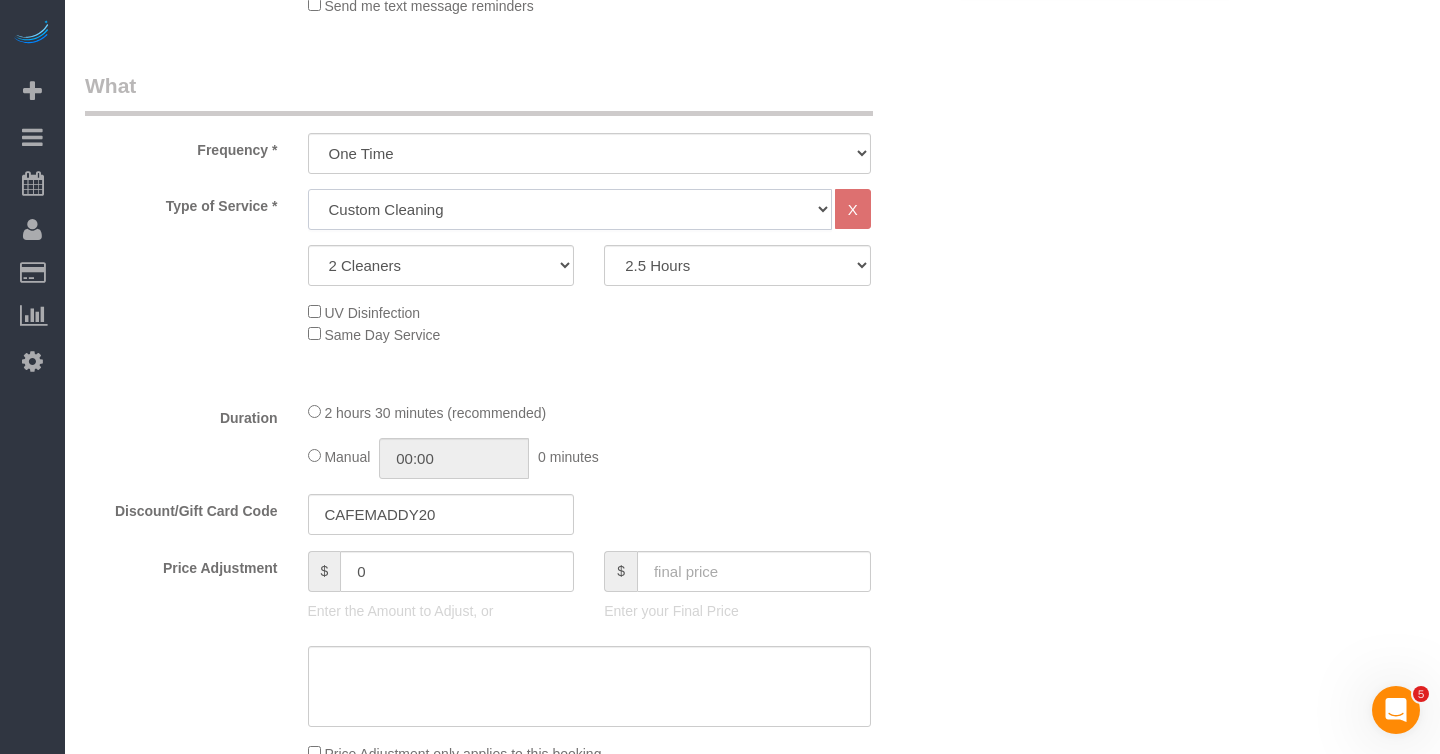 click on "Under 1,000 sq. ft. 1,001 - 1,500 sq. ft. 1,500+ sq. ft. Custom Cleaning Office Cleaning Airbnb Cleaning Post Construction Cleaning RE-CLEAN Hourly Rate - 8.0 Hourly Rate - 7.5 Late Cancellation - Invoice Purposes Hourly Rate (30% OFF) Bungalow Living Hello Alfred - Standard Cleaning Hello Alfred - Hourly Rate TULU - Standard Cleaning TULU - Hourly Rate Hourly Rate (15% OFF) Hourly Rate (20% OFF) Hourly Rate (25% OFF) Hourly Rate (22.5% OFF) Charity Clean Outsite - Hourly Rate Floor Cleaning 100/hr 140/hr Upholstery Cleaning Hourly Rate (Comped Cleaning) Power Washing Carpet/Rug Cleaning Floor Cleaning Couch Cleaning" 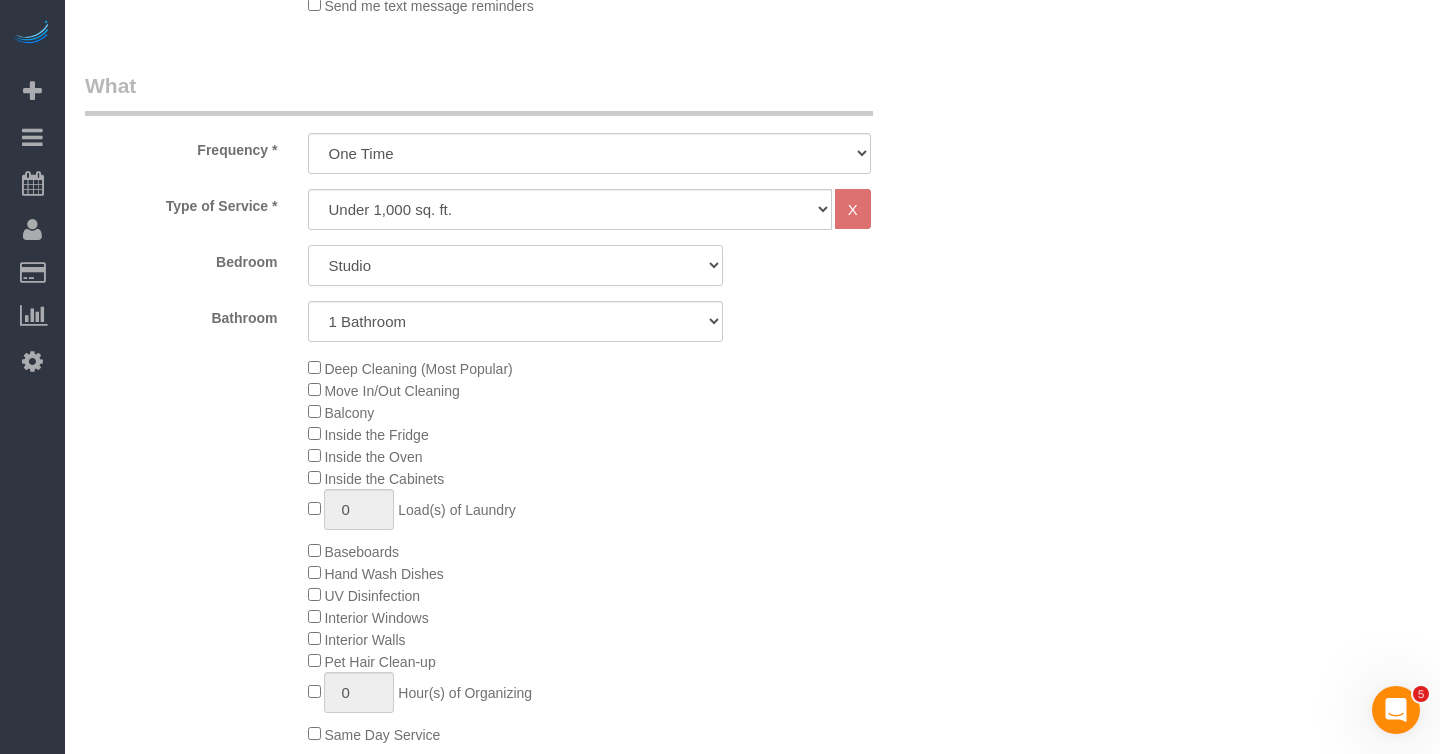 click on "Studio
1 Bedroom
2 Bedrooms
3 Bedrooms" 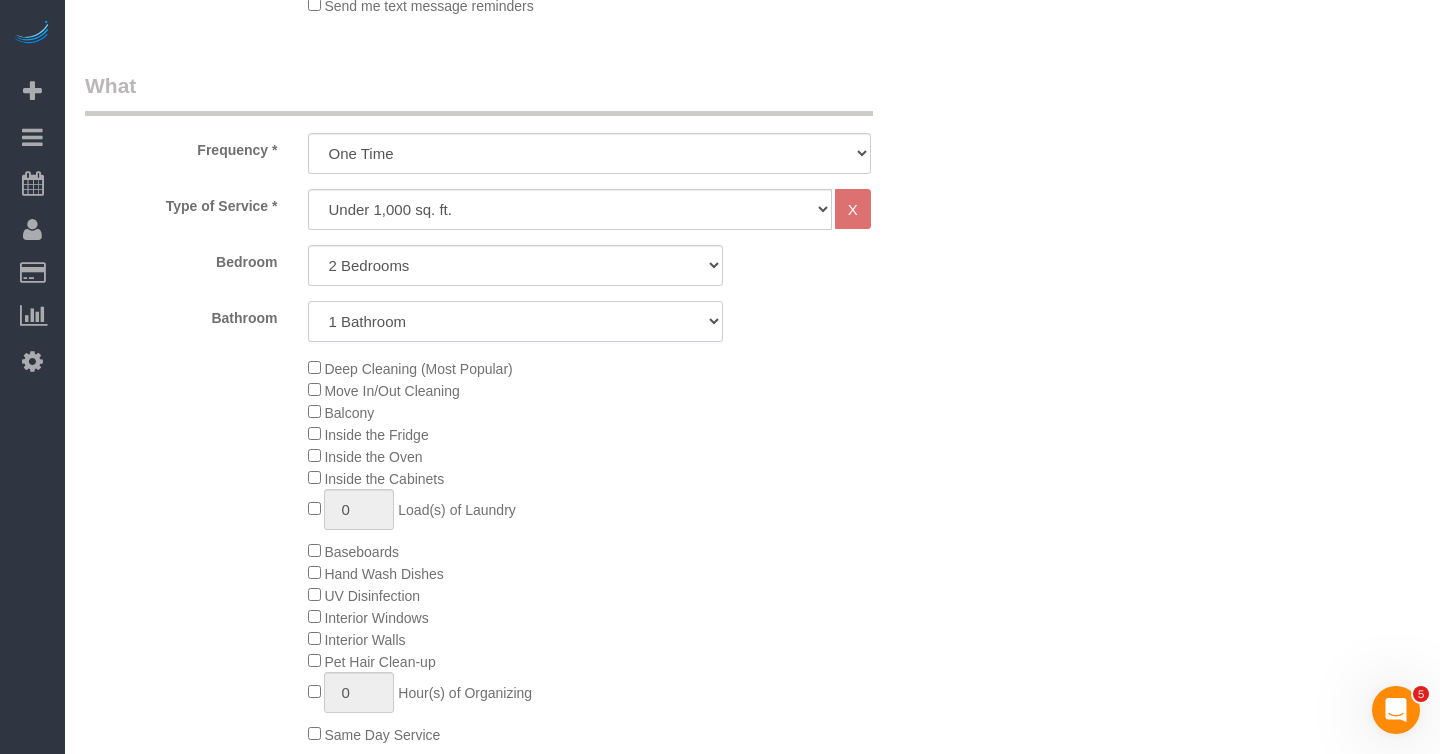 click on "1 Bathroom
2 Bathrooms" 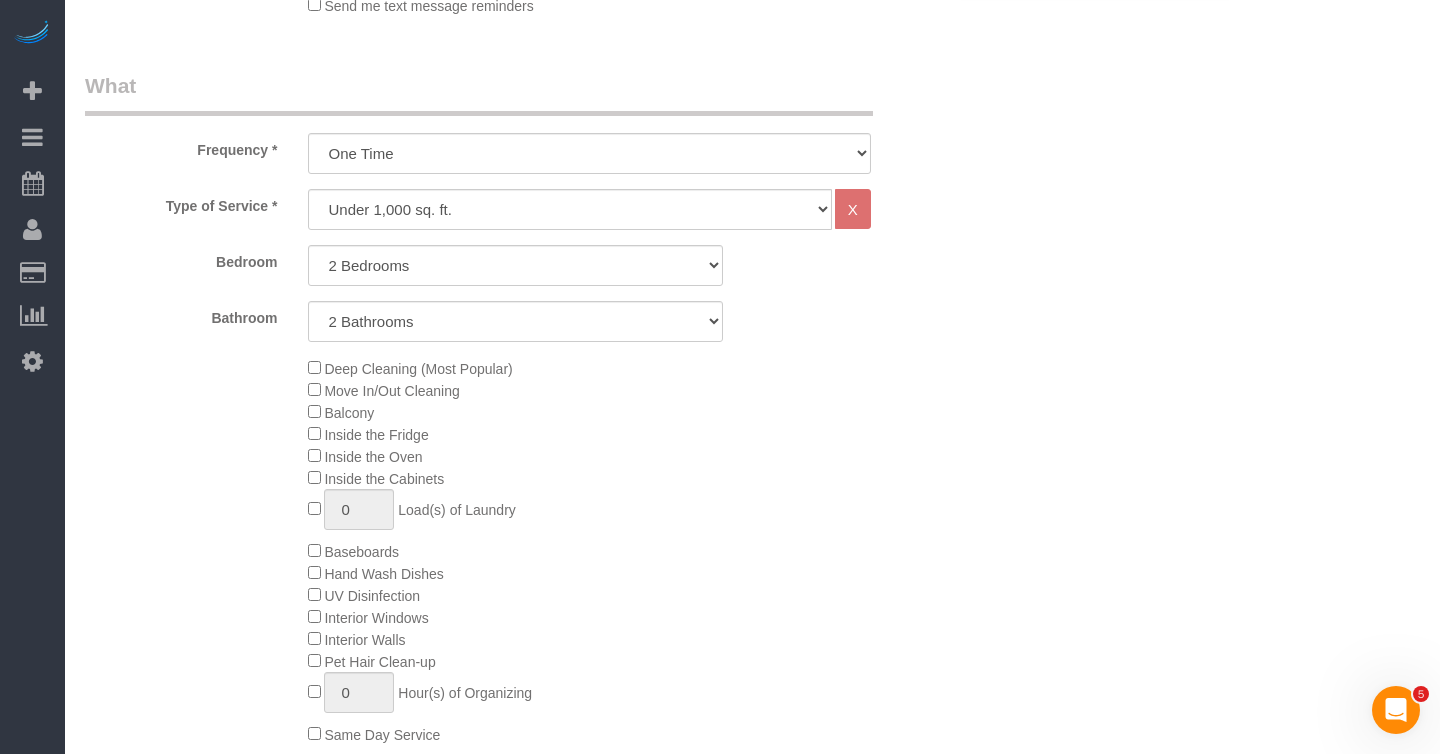 click on "Move In/Out Cleaning" 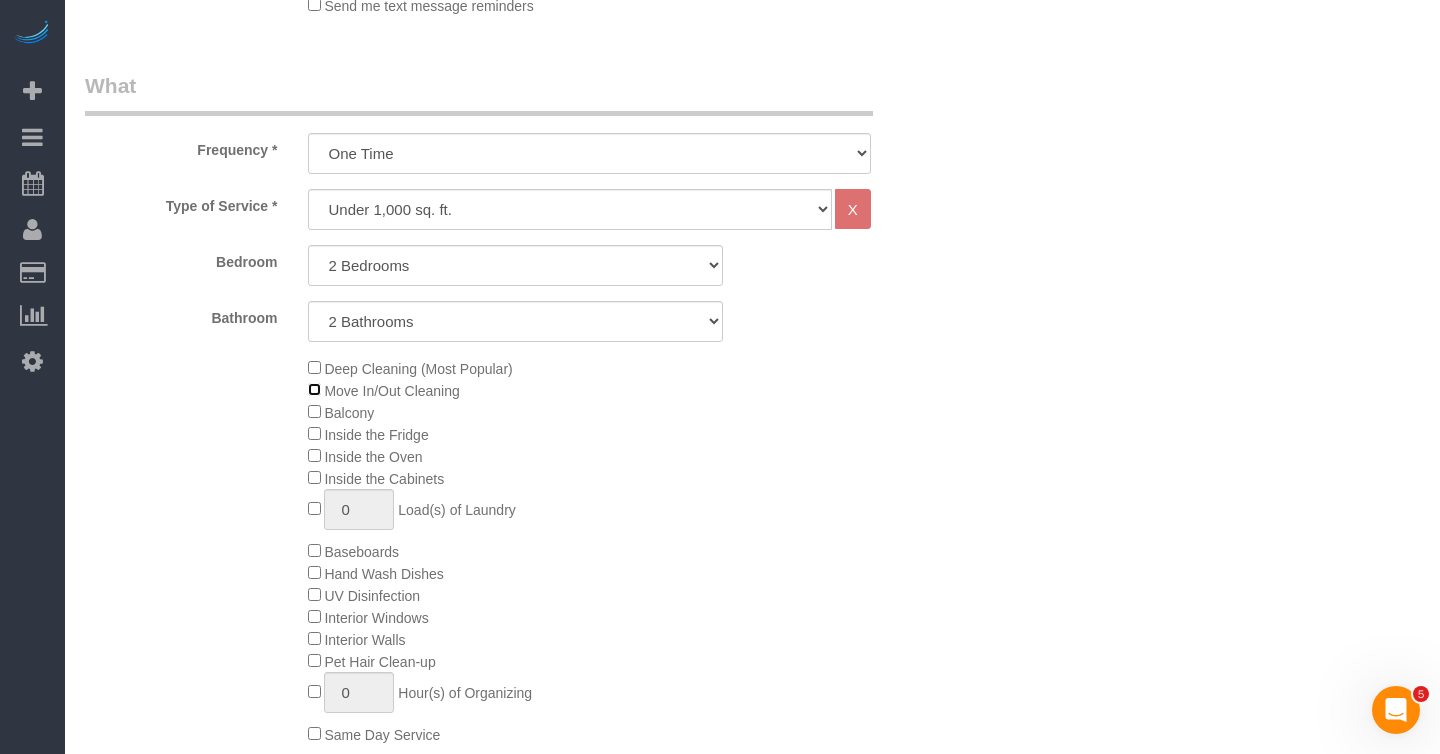 select on "spot213" 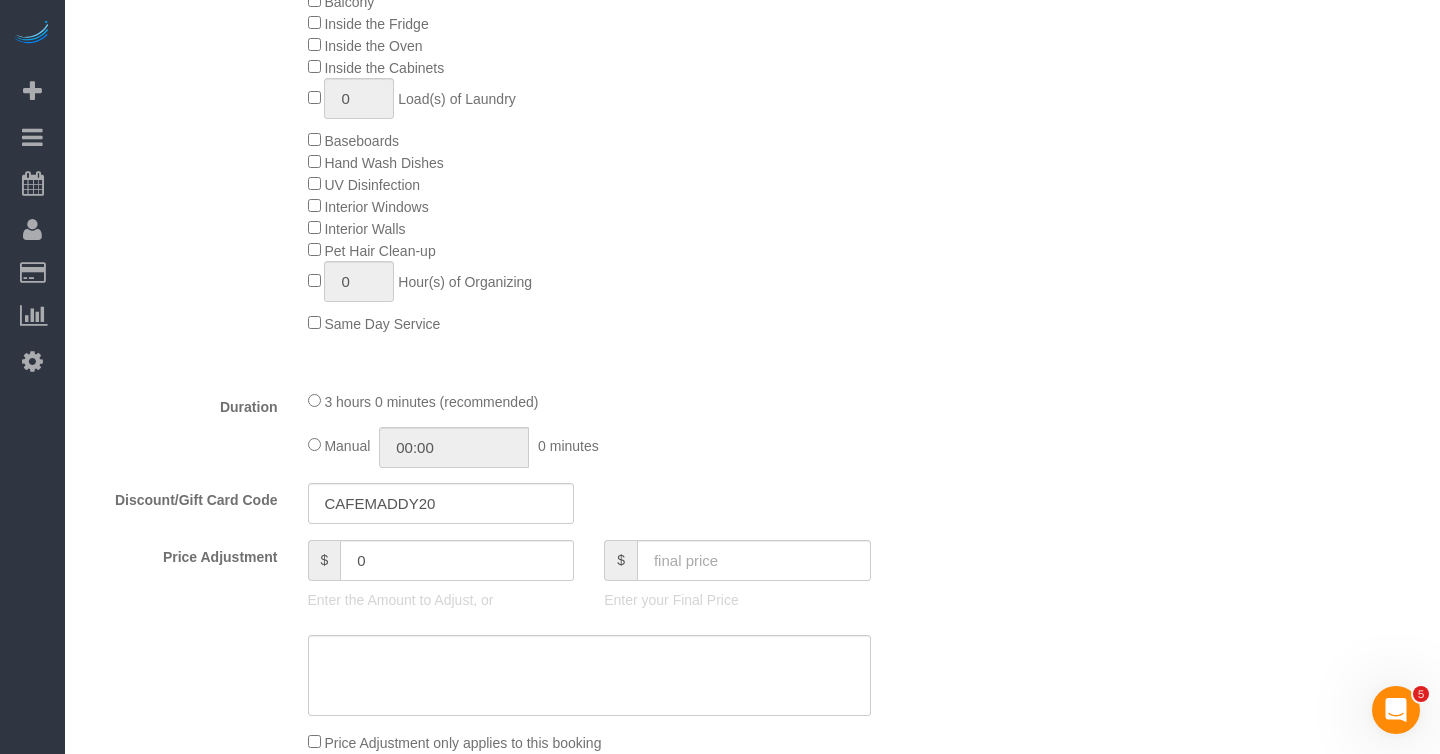 scroll, scrollTop: 1082, scrollLeft: 0, axis: vertical 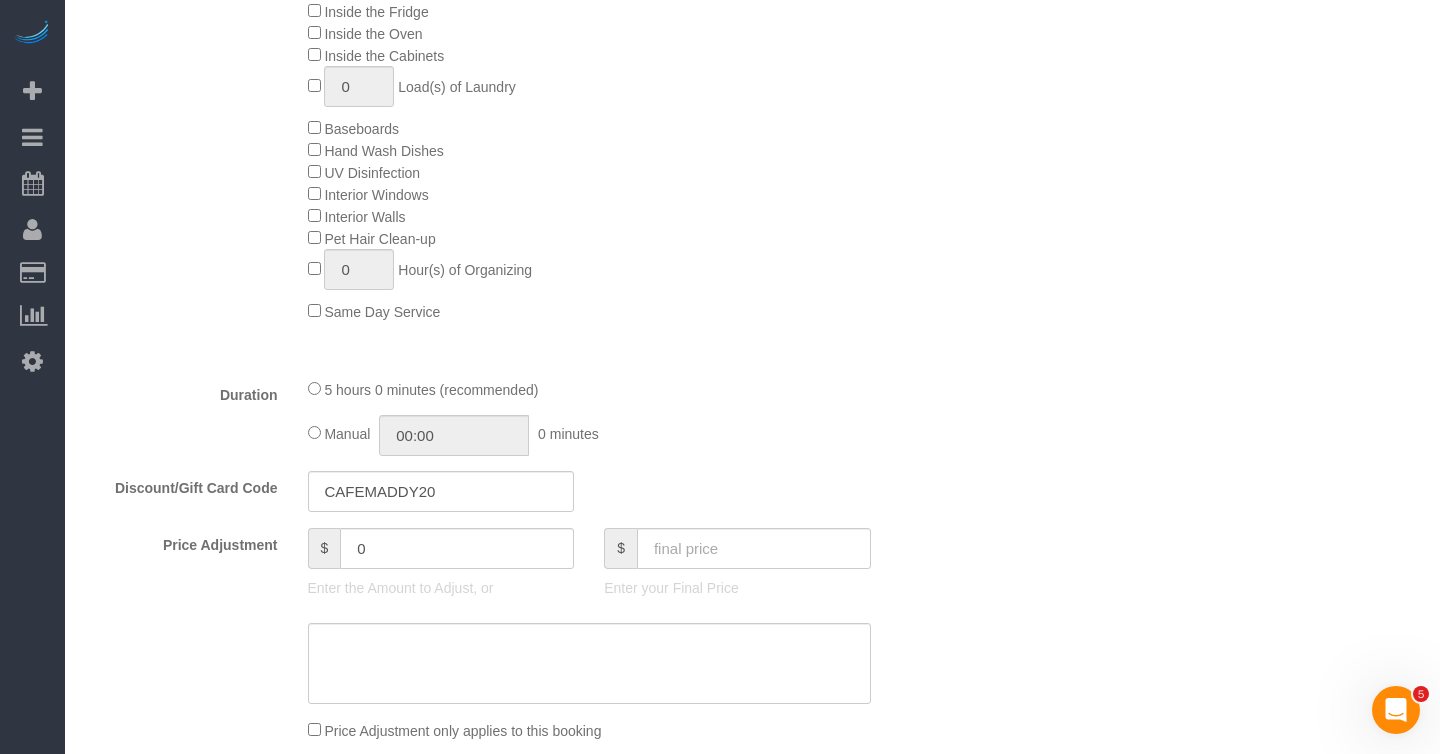 select on "spot266" 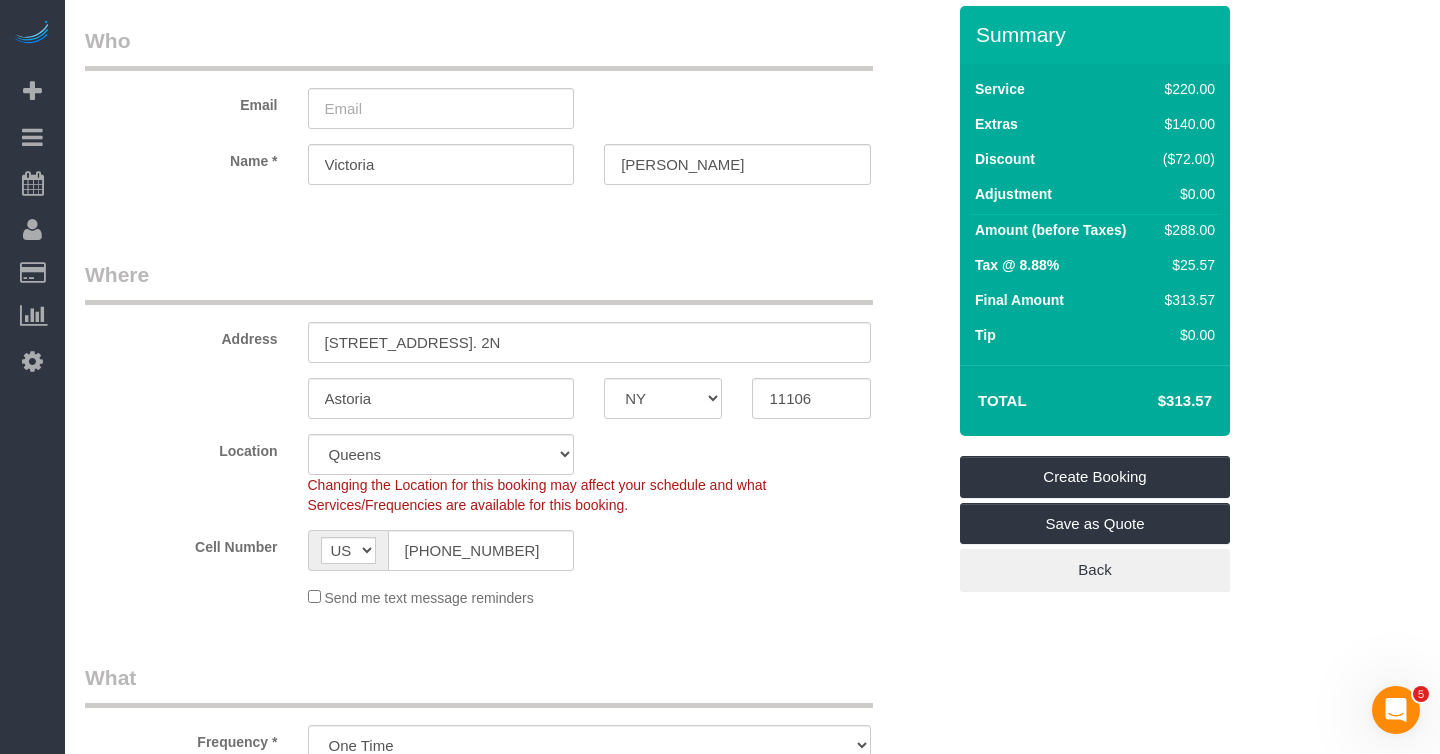 scroll, scrollTop: 83, scrollLeft: 0, axis: vertical 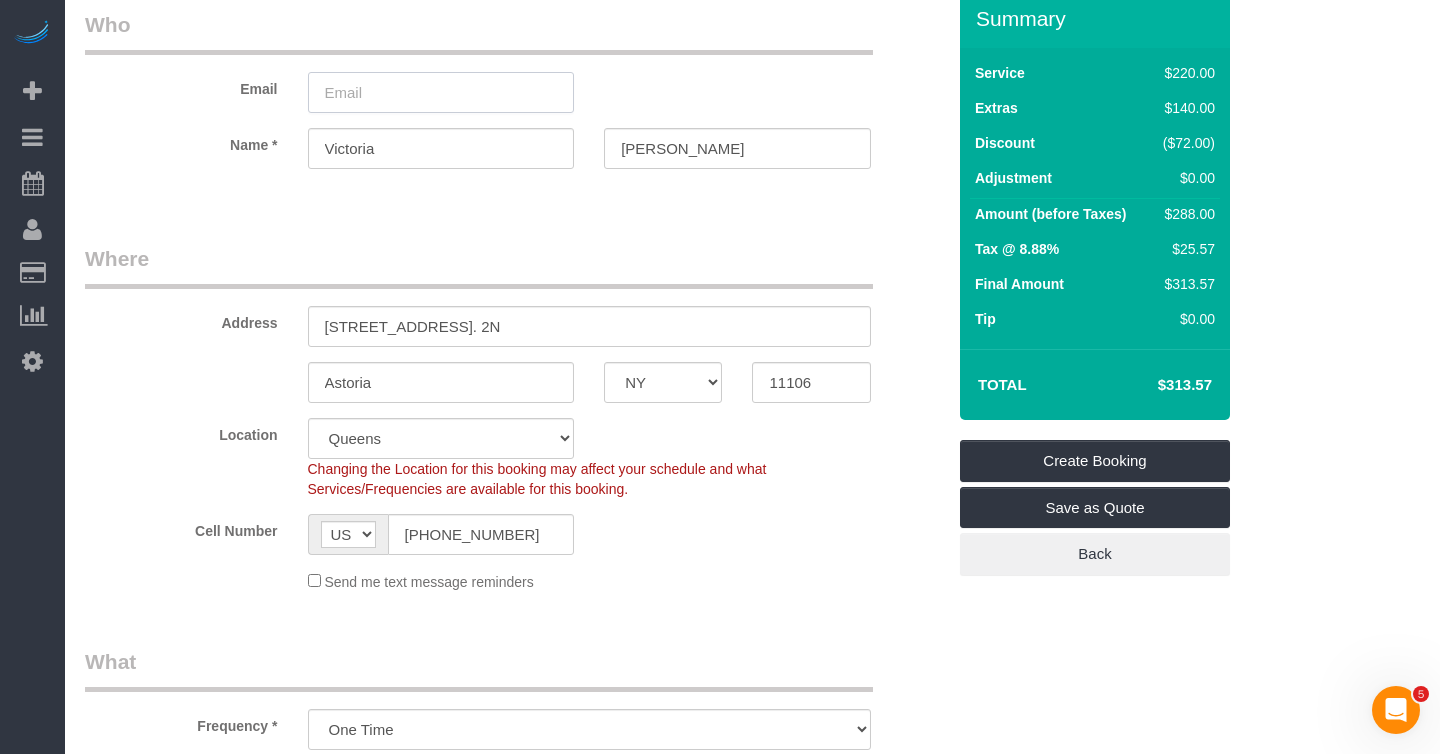 click at bounding box center [441, 92] 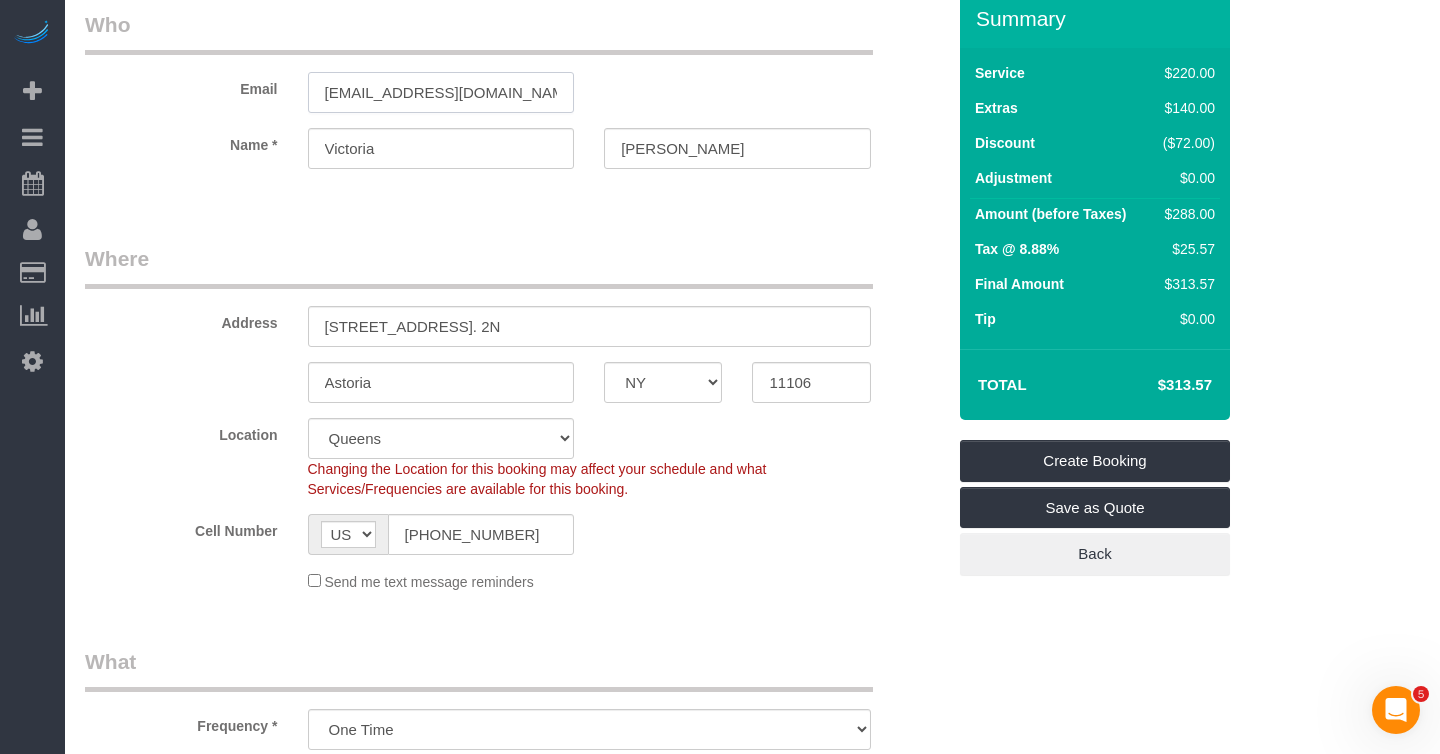 type on "vickykay105@gmail.com" 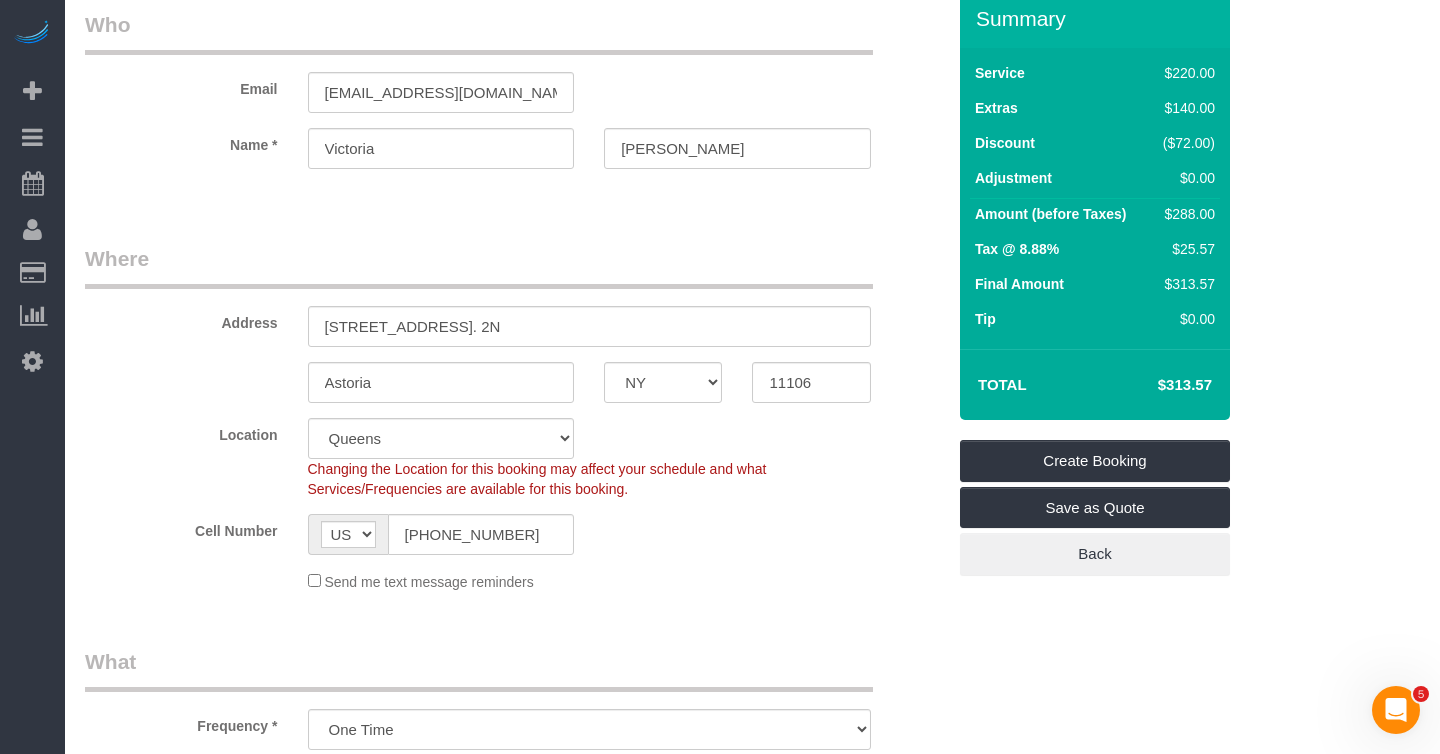 click on "Where" at bounding box center (479, 266) 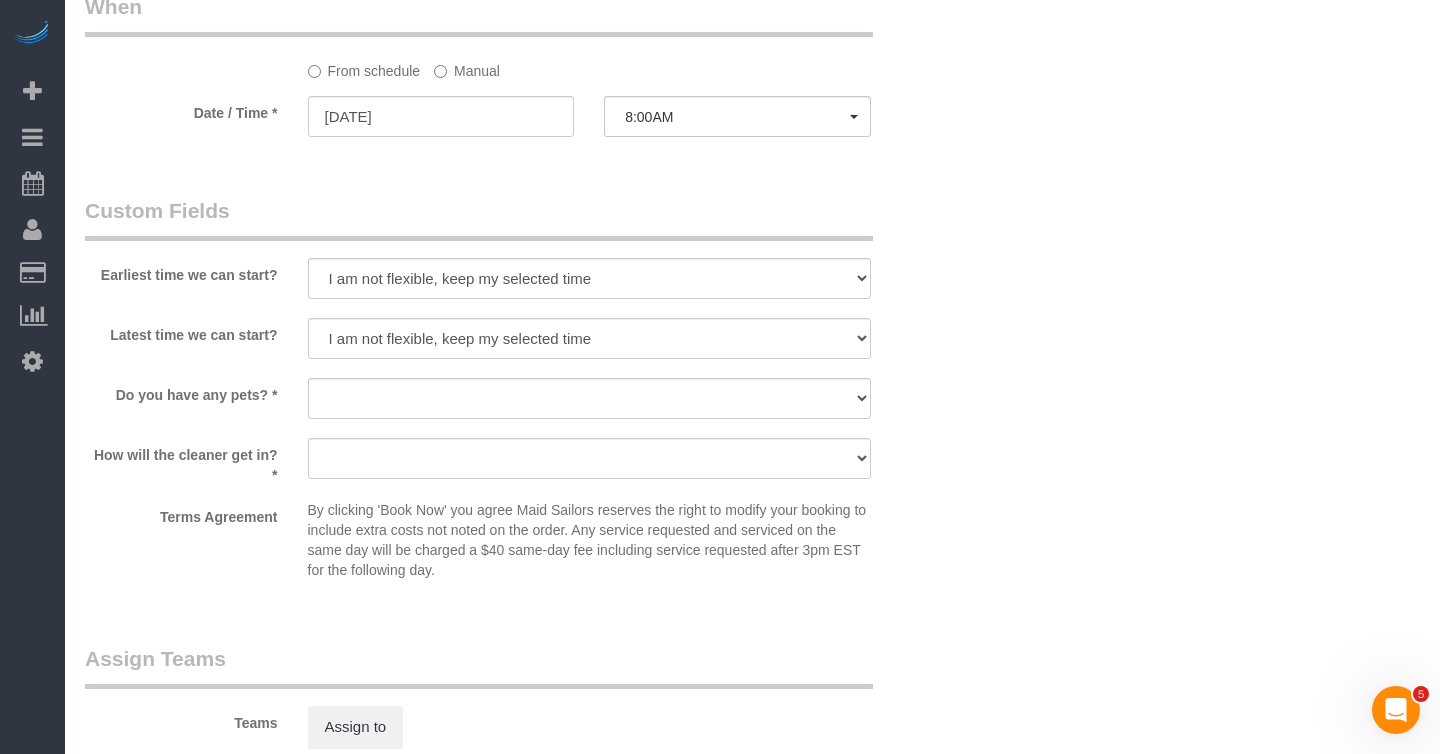 scroll, scrollTop: 2145, scrollLeft: 0, axis: vertical 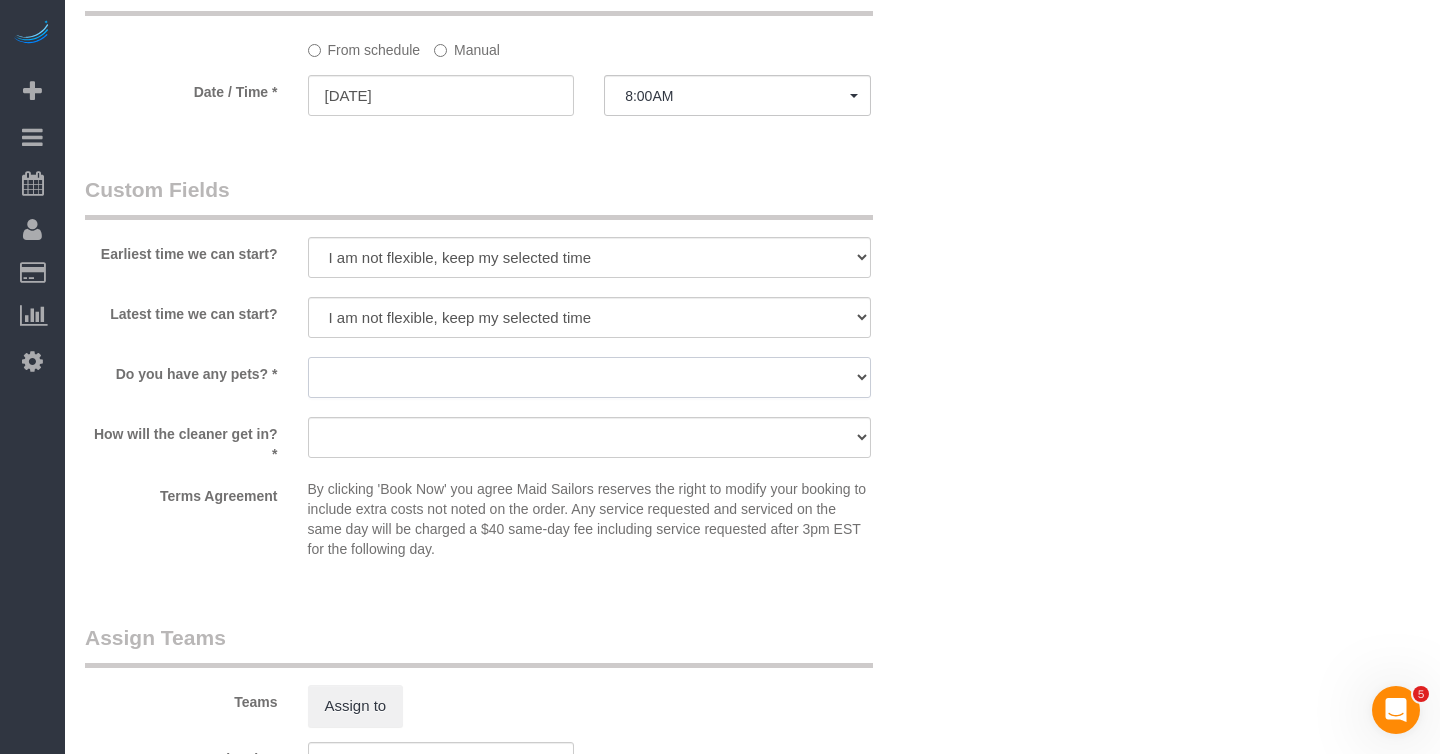 click on "Dog Cat None" at bounding box center [589, 377] 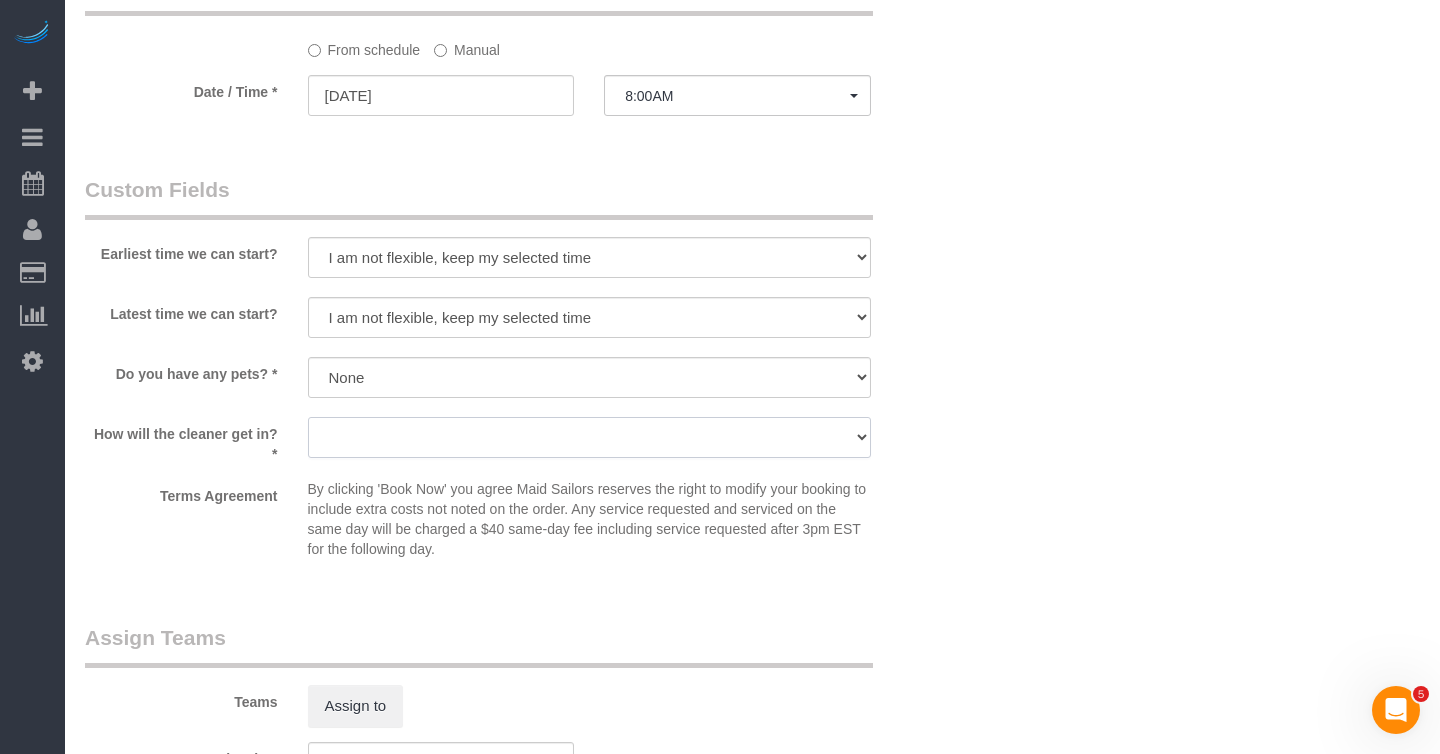 click on "We'll let you in. Doorman/Front Desk has the key. Other (Provide details)" at bounding box center [589, 437] 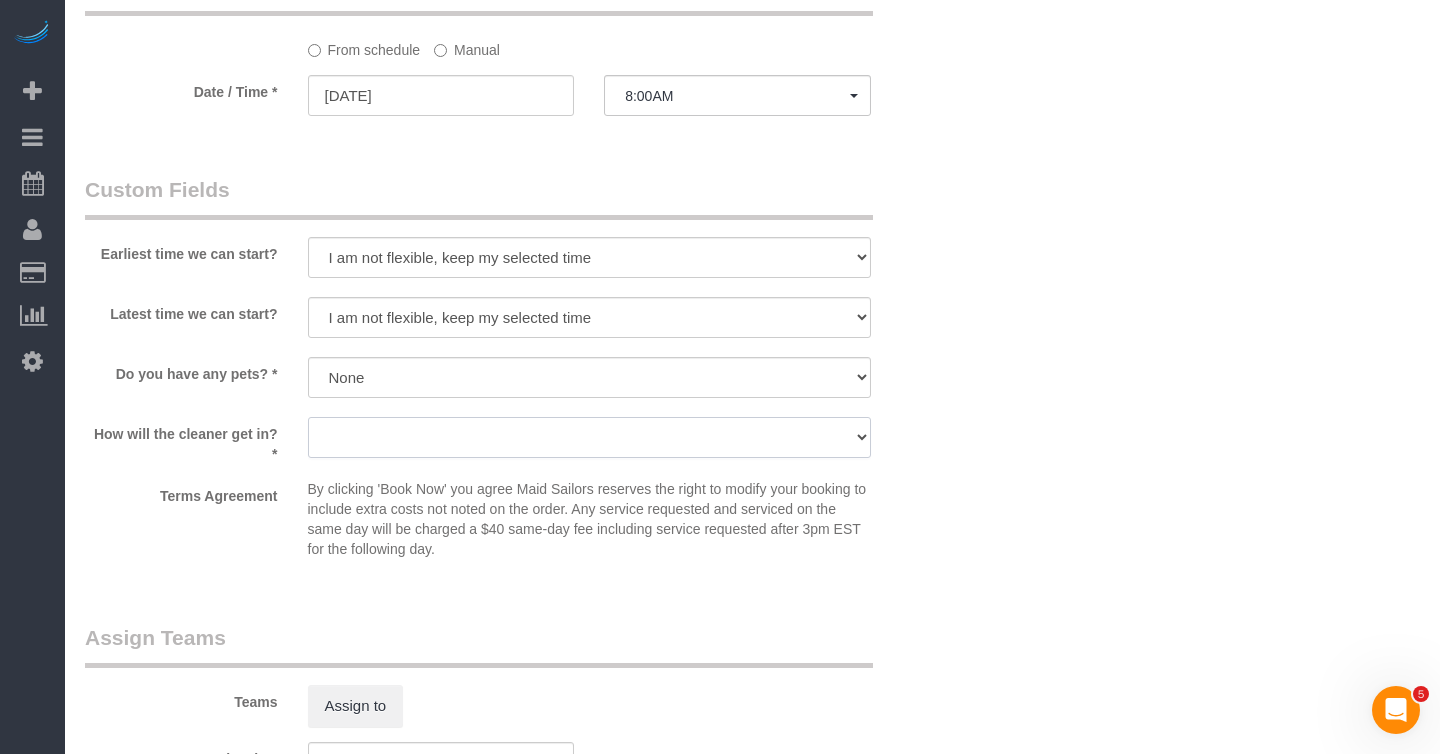 select on "number:5" 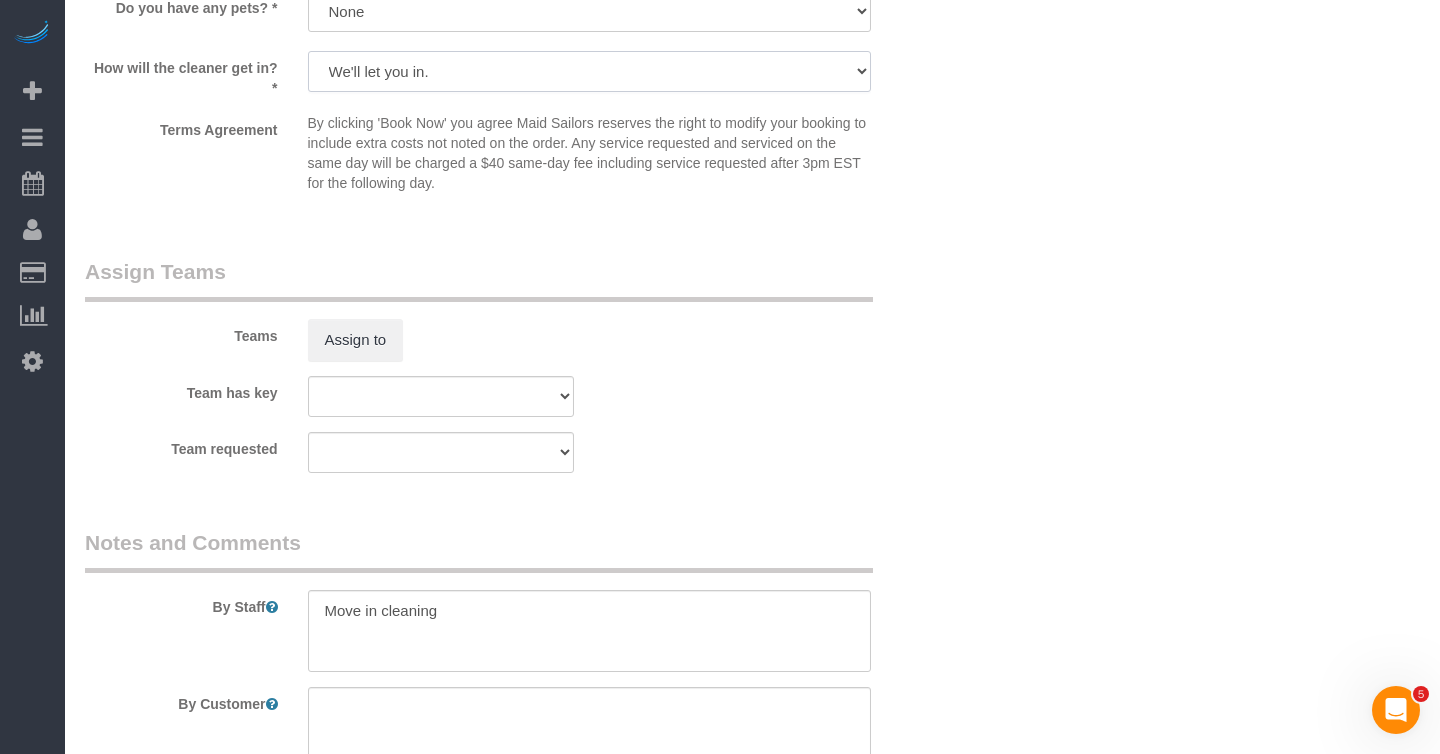 scroll, scrollTop: 2515, scrollLeft: 0, axis: vertical 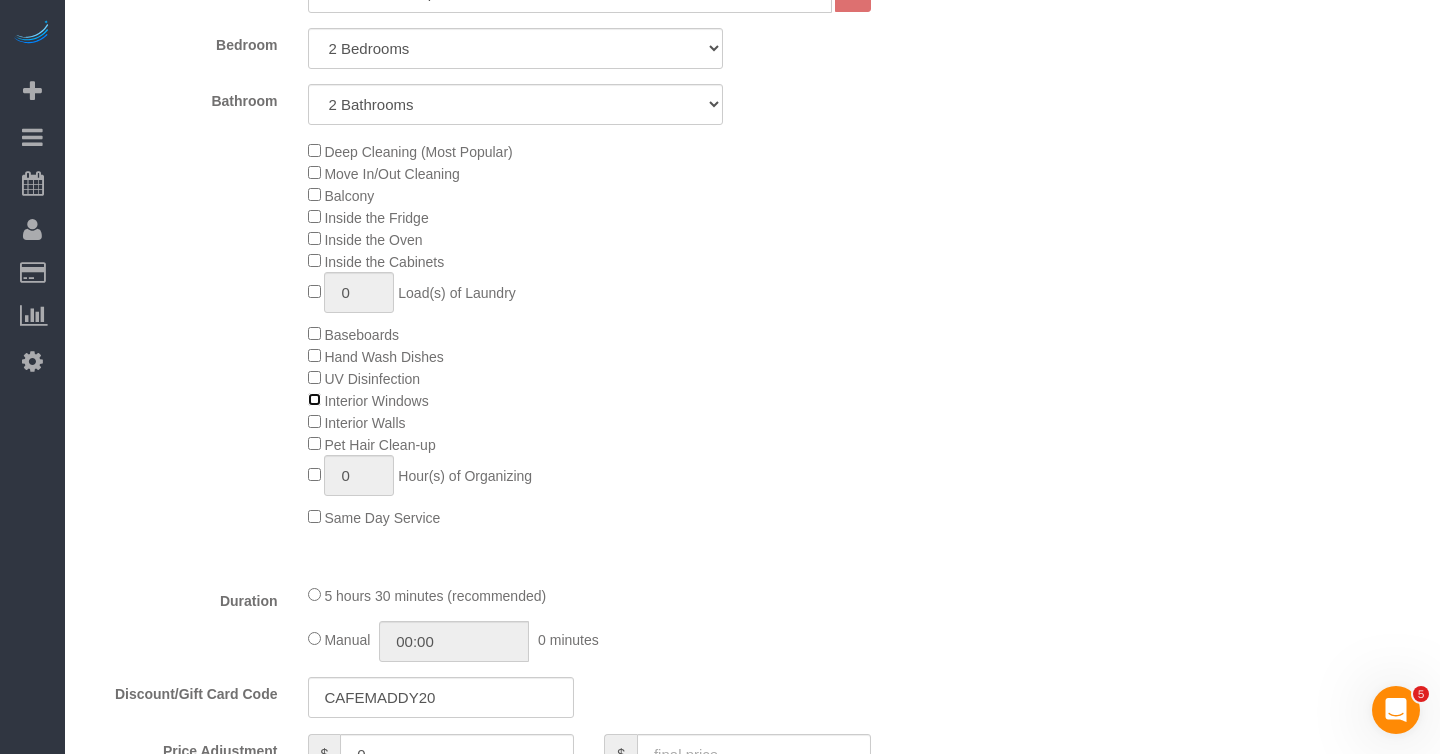 select on "spot372" 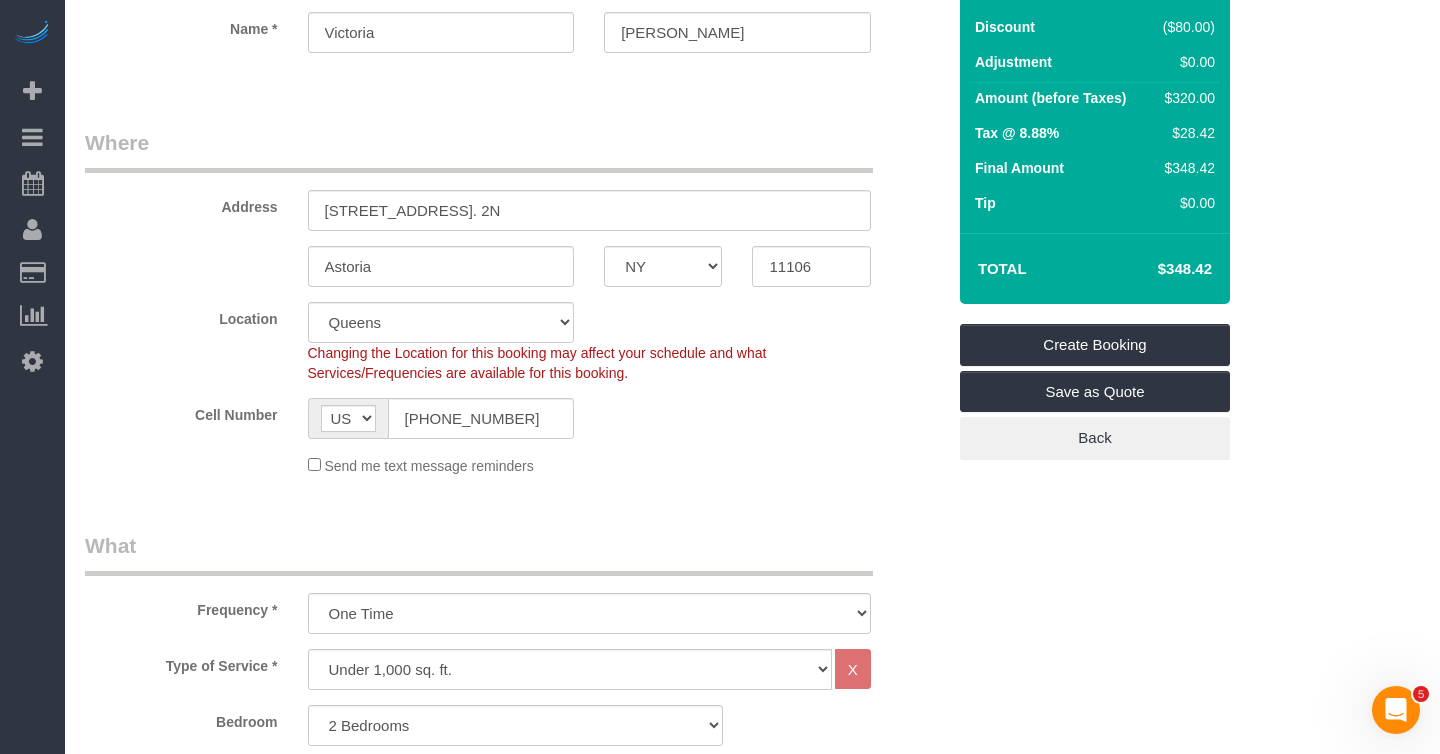 scroll, scrollTop: 0, scrollLeft: 0, axis: both 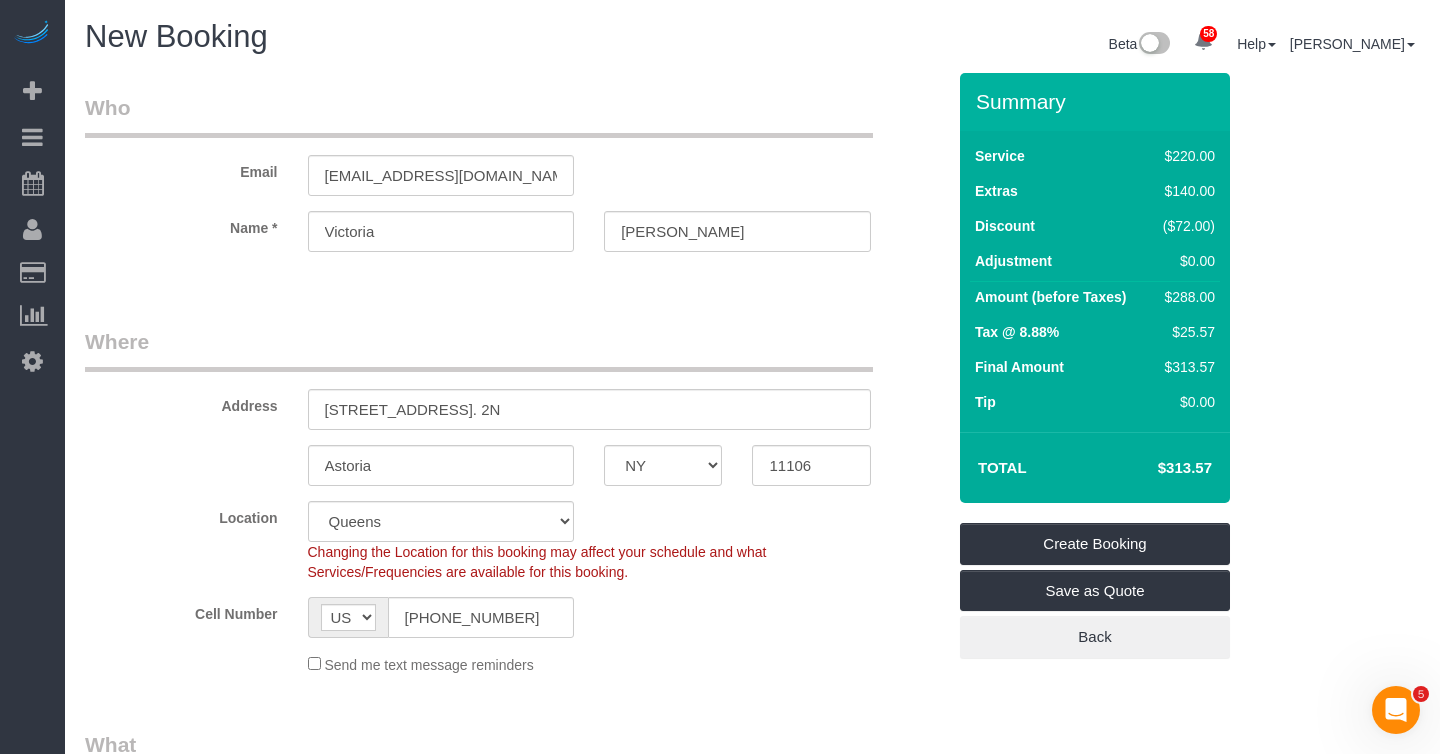 select on "spot425" 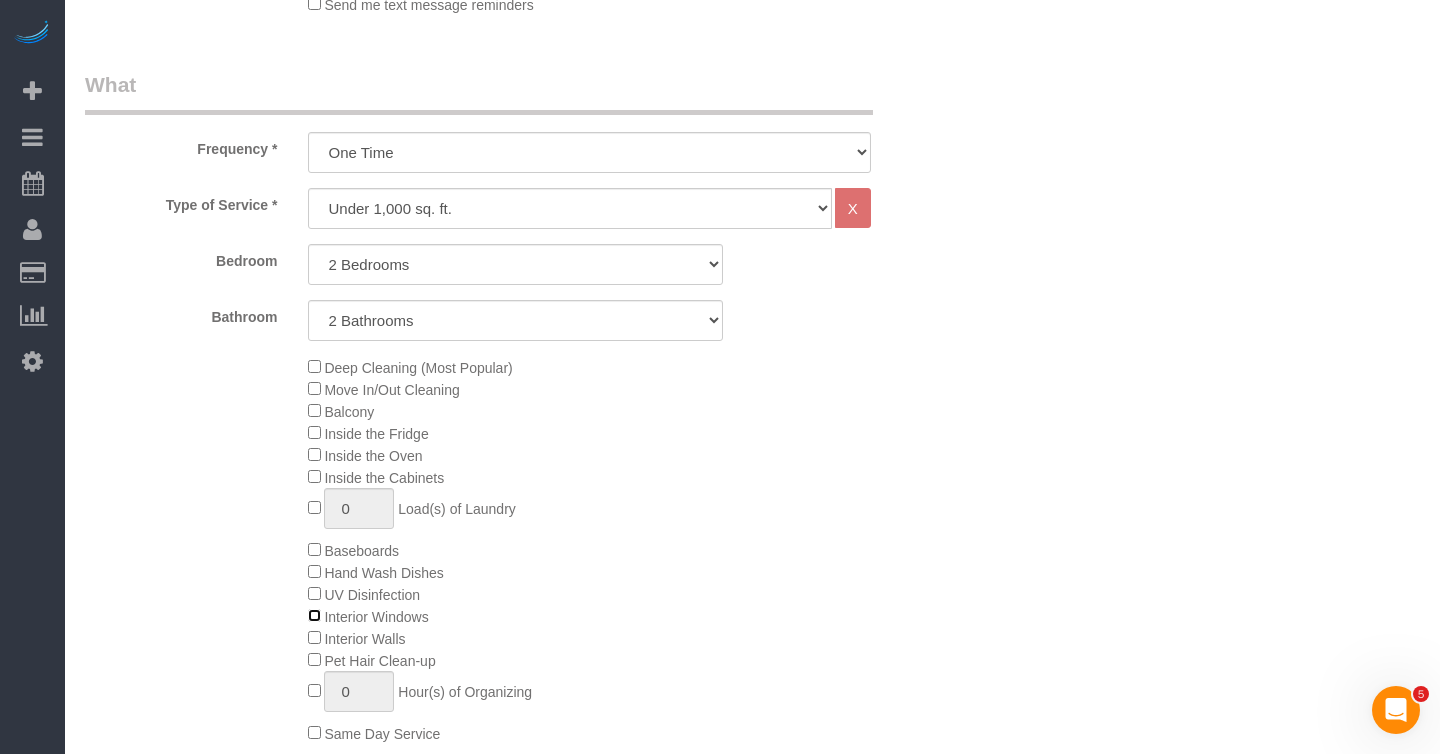 scroll, scrollTop: 728, scrollLeft: 0, axis: vertical 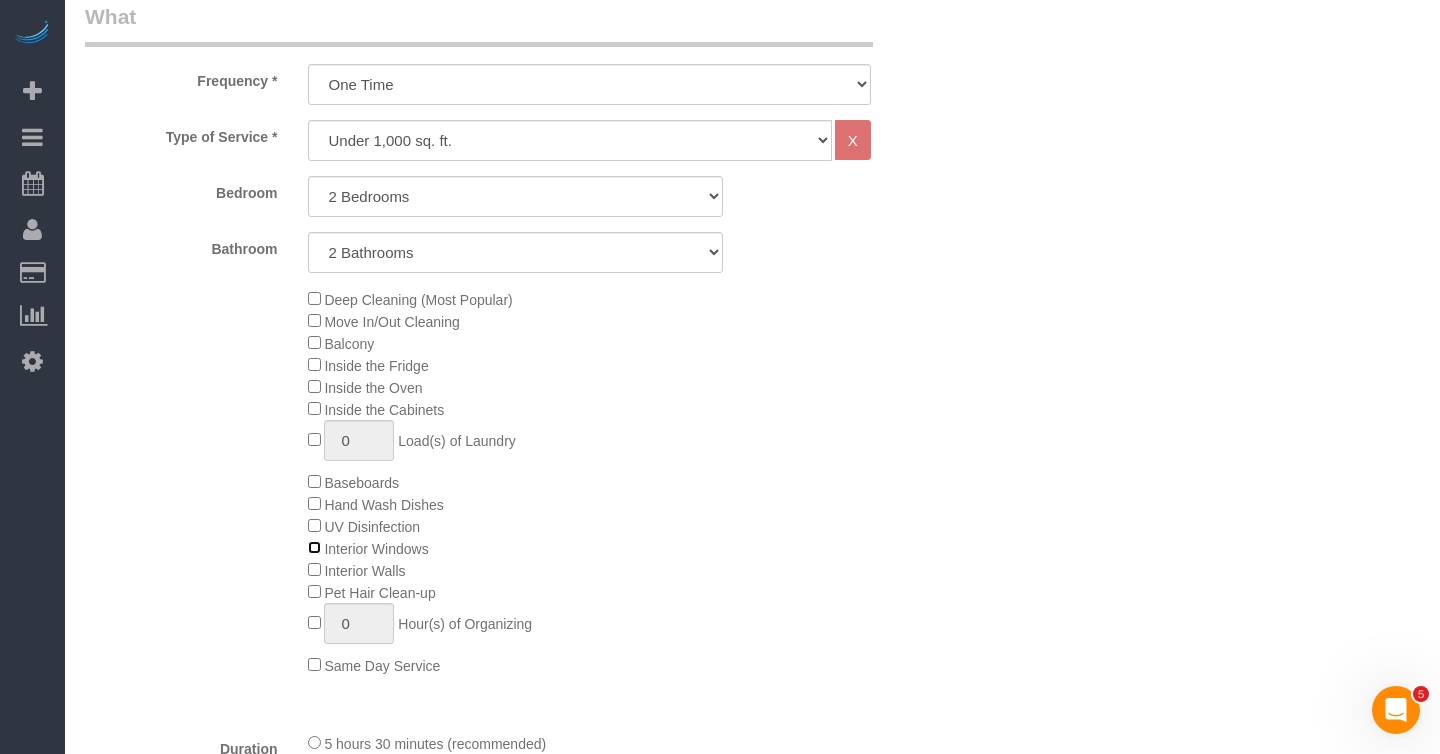 select on "spot478" 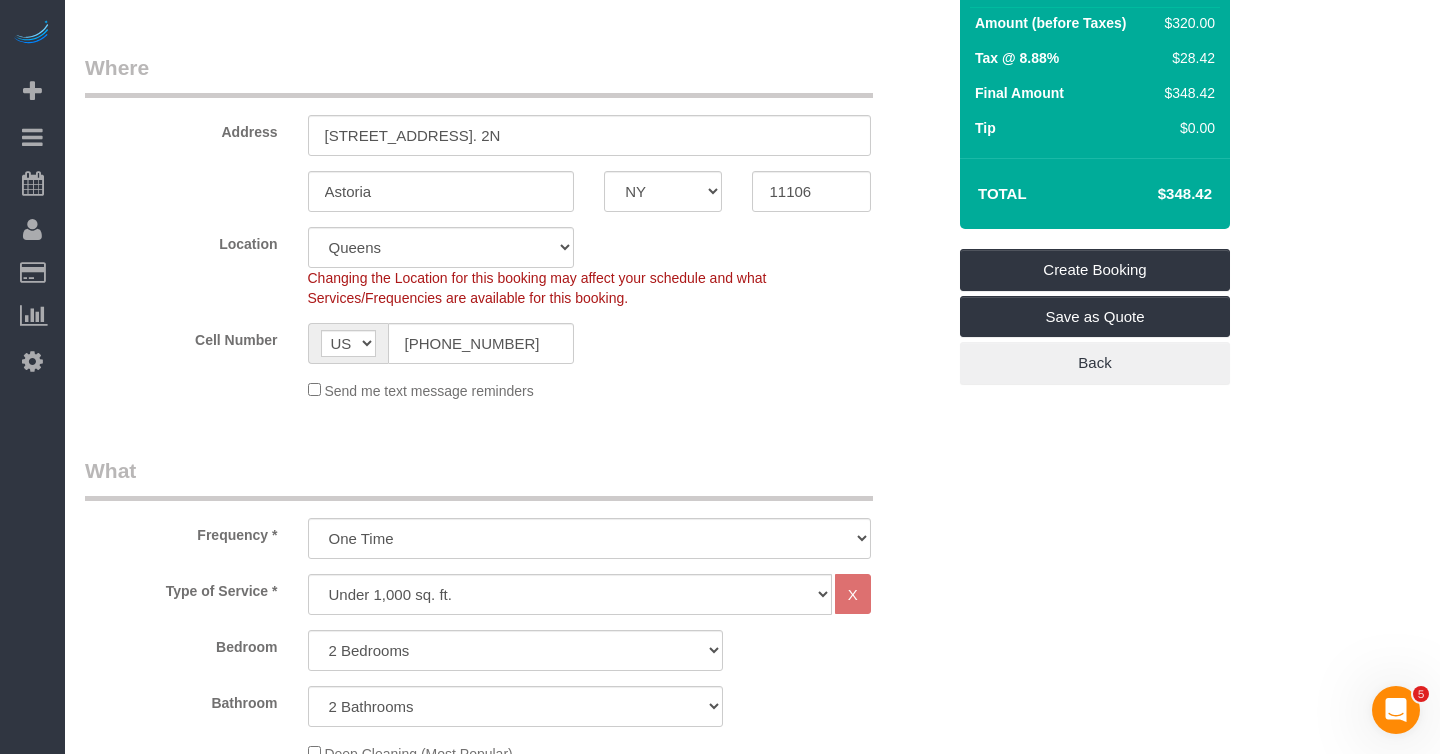 scroll, scrollTop: 269, scrollLeft: 0, axis: vertical 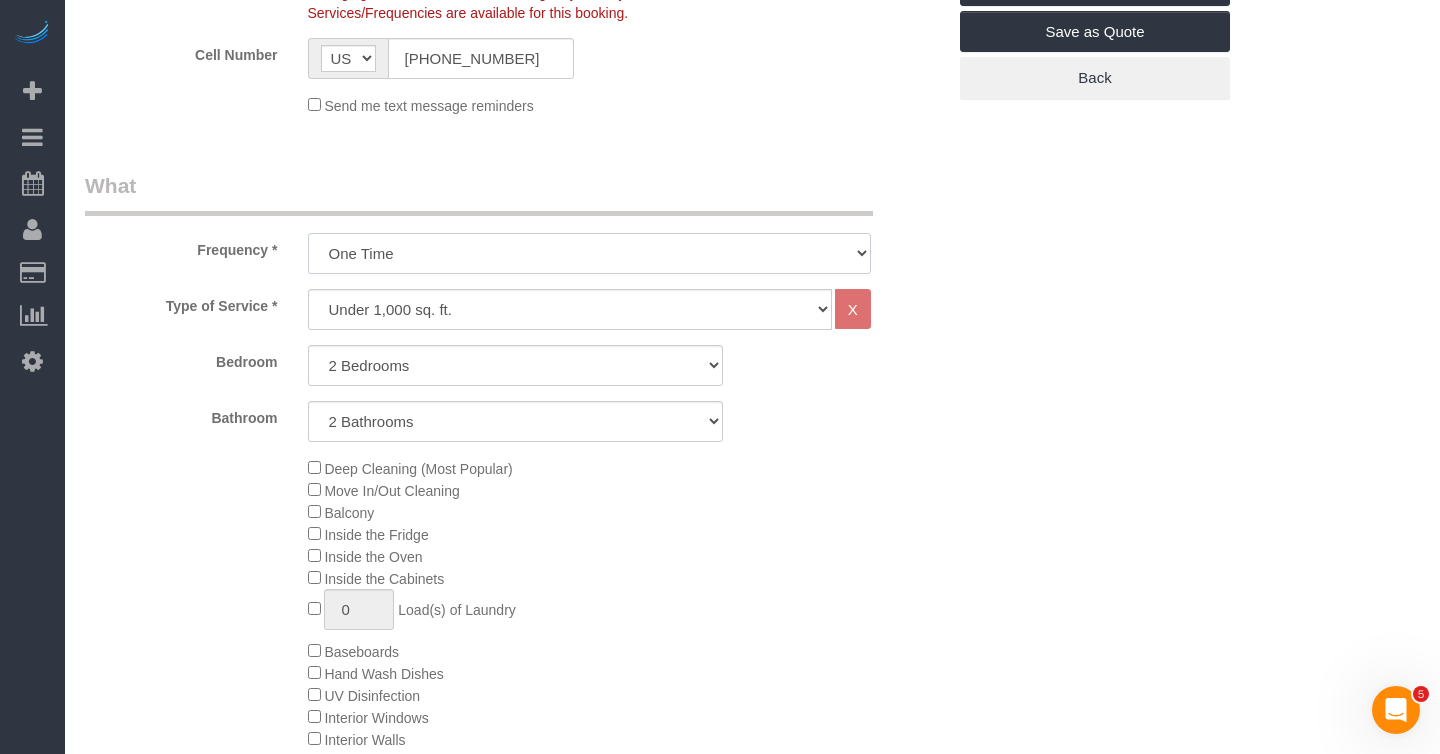 click on "One Time Weekly (20% Off) - 20.00% Every 2 Weeks (15% Off) - 15.00% Every 4 Weeks (10% Off) - 10.00%" at bounding box center [589, 253] 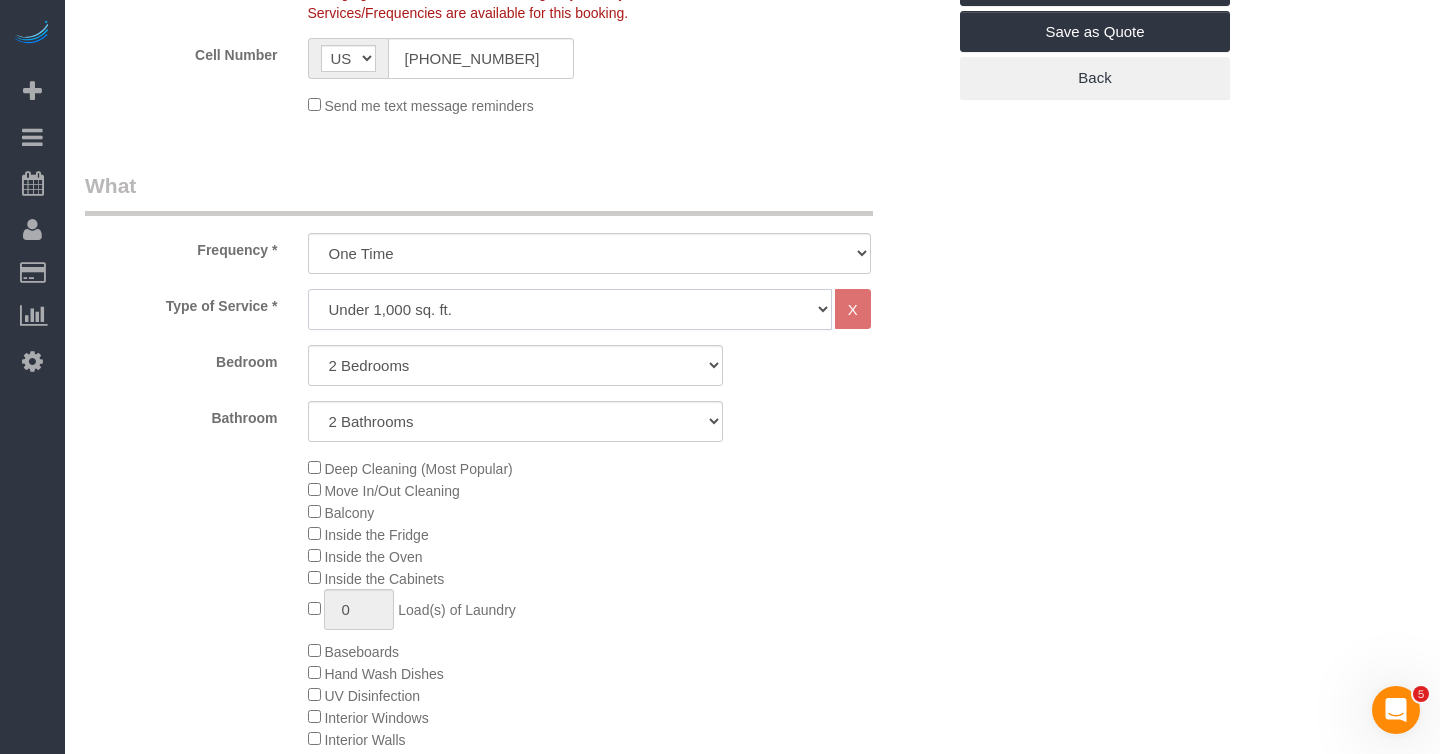 click on "Under 1,000 sq. ft. 1,001 - 1,500 sq. ft. 1,500+ sq. ft. Custom Cleaning Office Cleaning Airbnb Cleaning Post Construction Cleaning RE-CLEAN Hourly Rate - 8.0 Hourly Rate - 7.5 Late Cancellation - Invoice Purposes Hourly Rate (30% OFF) Bungalow Living Hello Alfred - Standard Cleaning Hello Alfred - Hourly Rate TULU - Standard Cleaning TULU - Hourly Rate Hourly Rate (15% OFF) Hourly Rate (20% OFF) Hourly Rate (25% OFF) Hourly Rate (22.5% OFF) Charity Clean Outsite - Hourly Rate Floor Cleaning 100/hr 140/hr Upholstery Cleaning Hourly Rate (Comped Cleaning) Power Washing Carpet/Rug Cleaning Floor Cleaning Couch Cleaning" 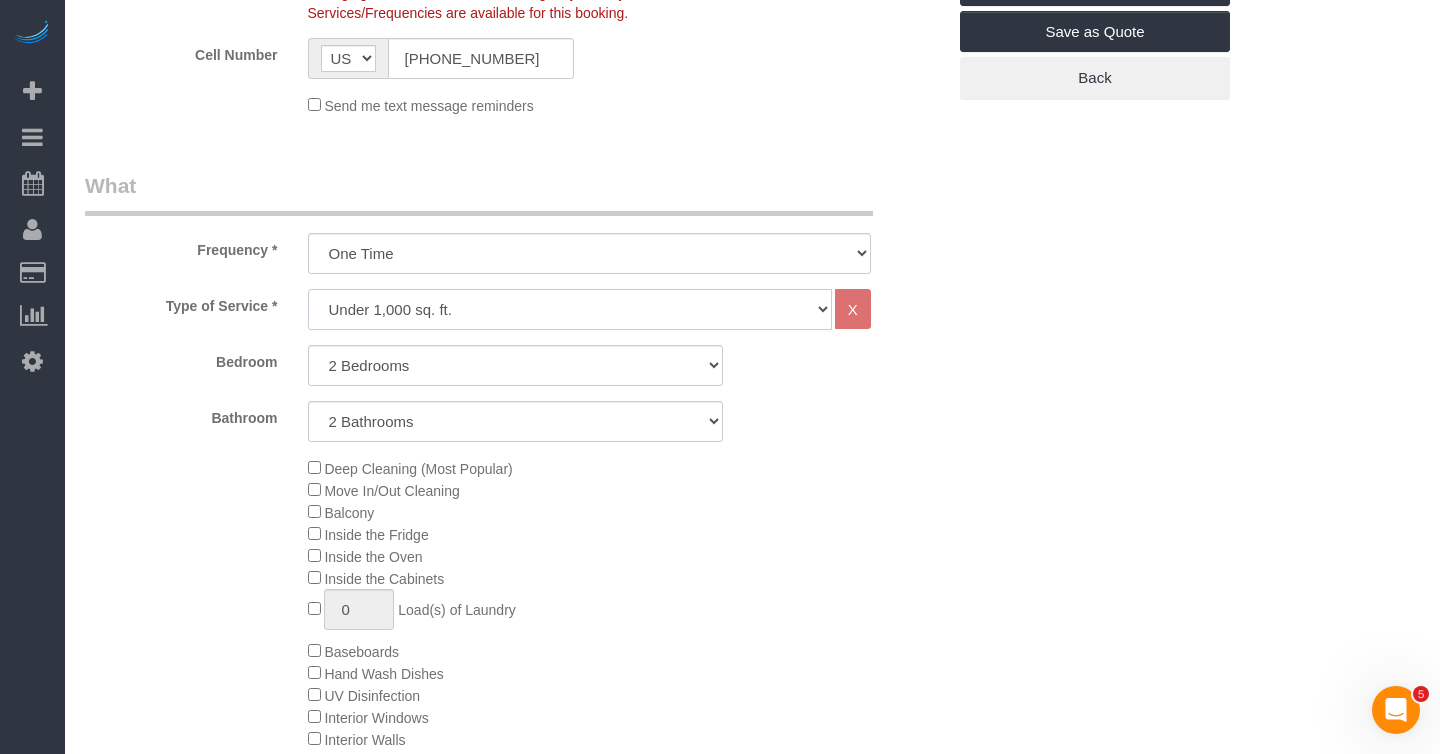 select on "213" 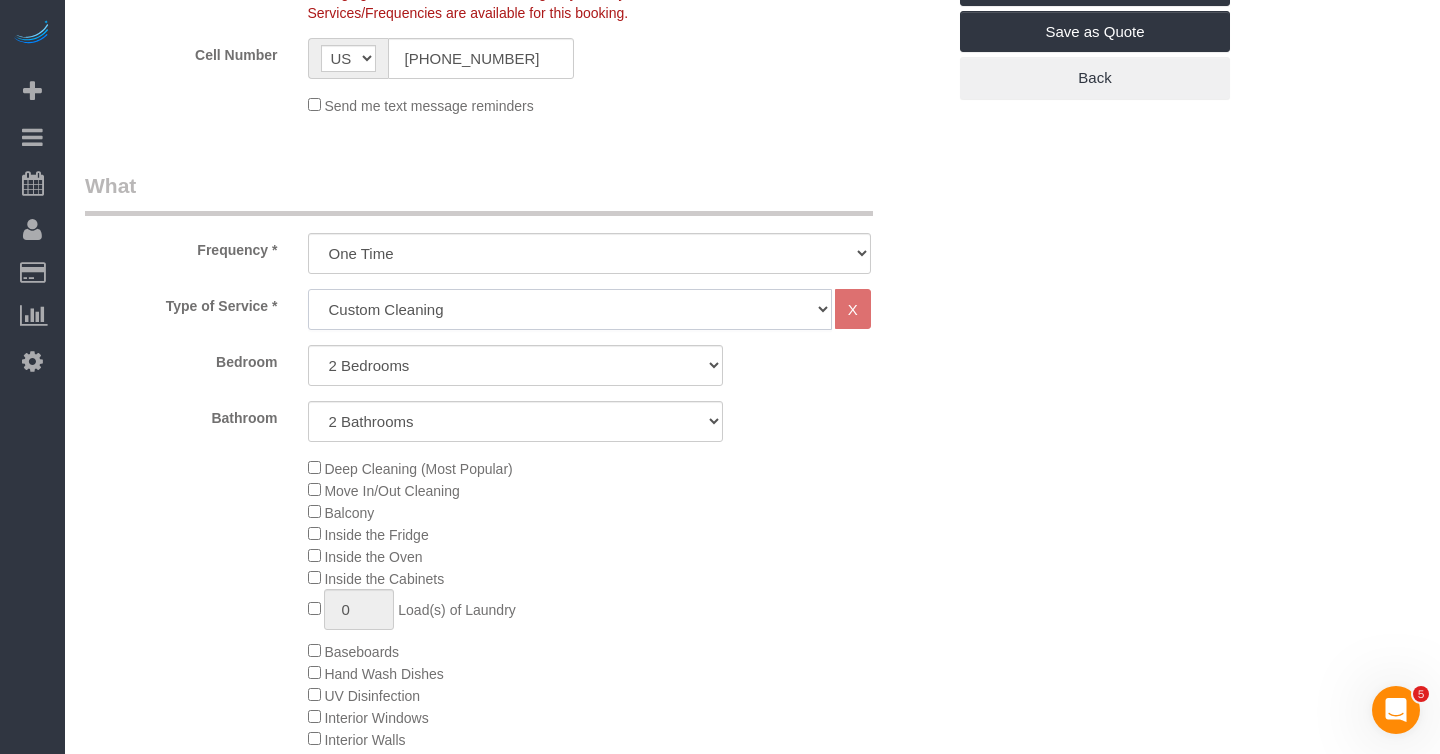 select on "1" 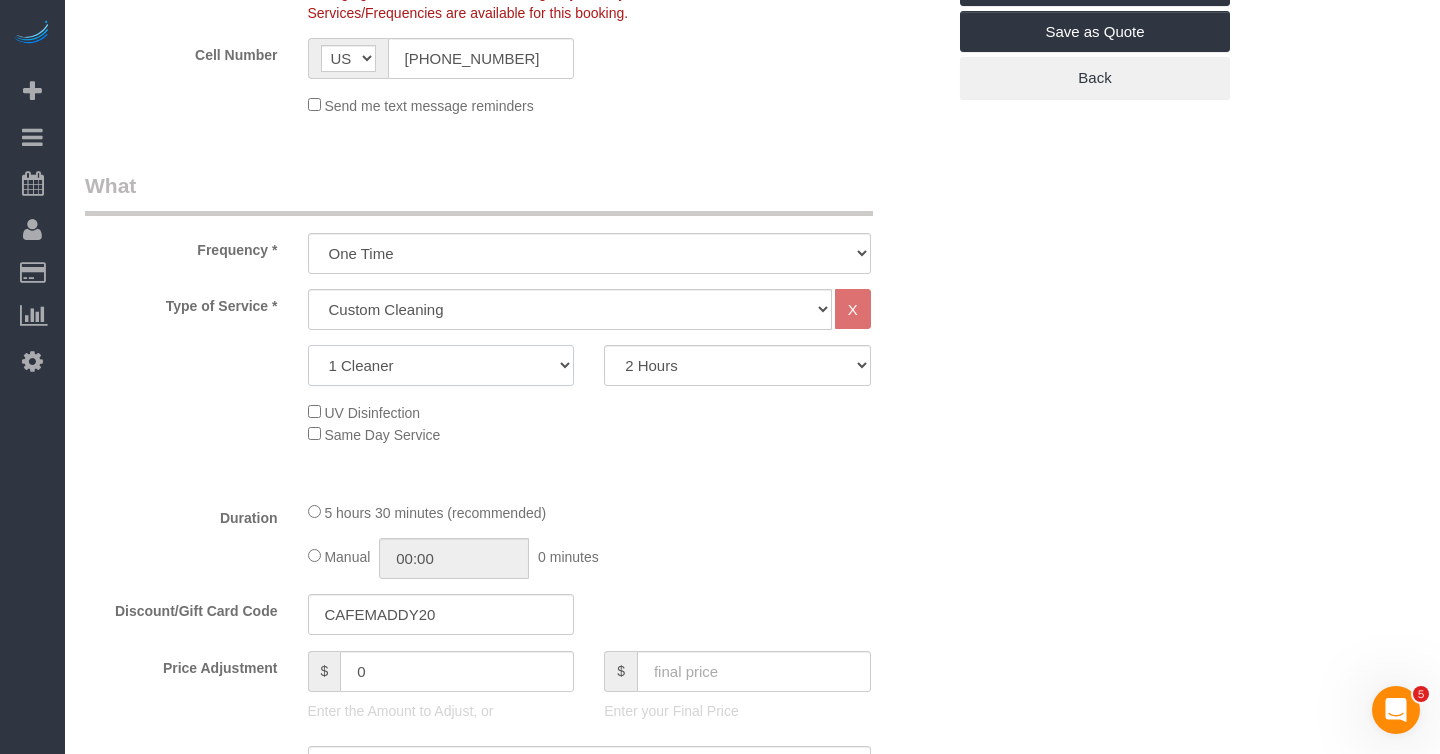 click on "1 Cleaner
2 Cleaners
3 Cleaners
4 Cleaners
5 Cleaners" 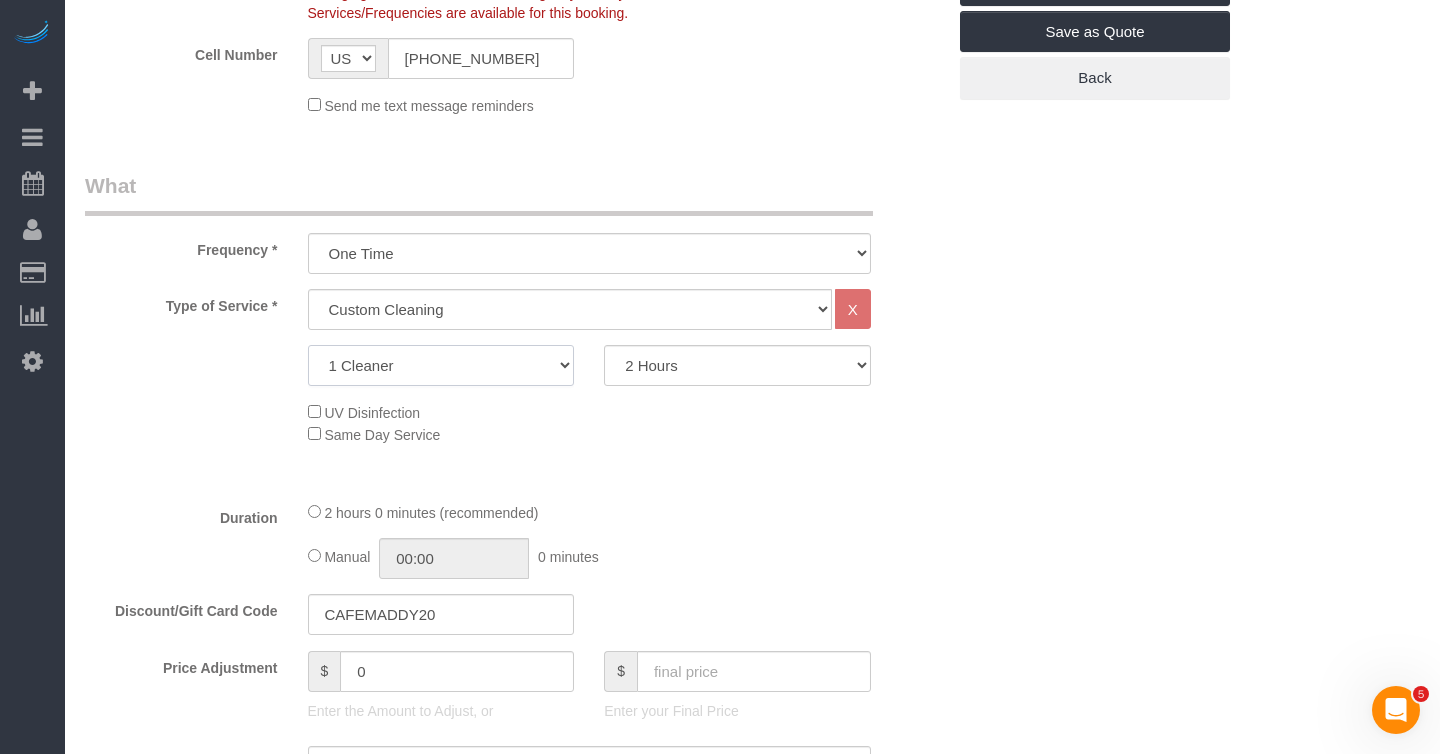 select on "2" 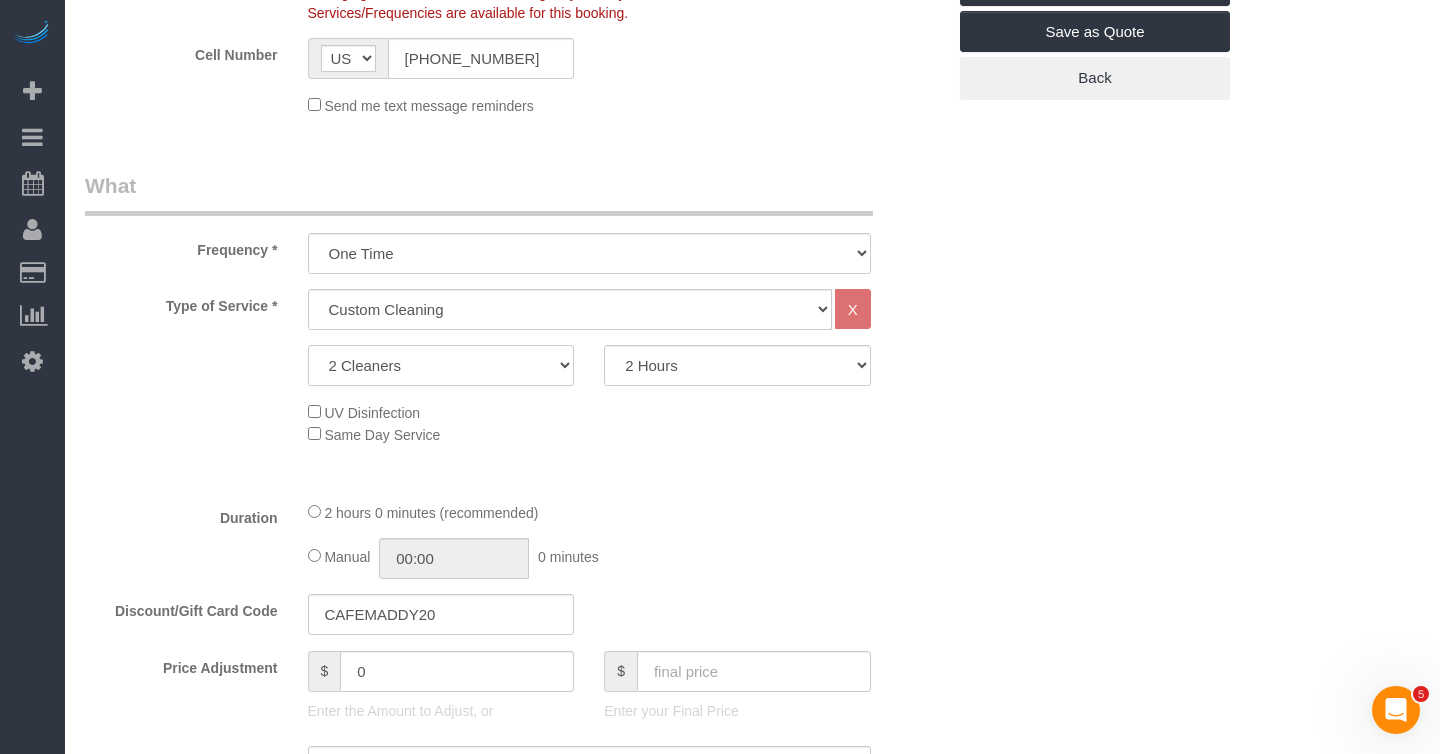 select on "spot531" 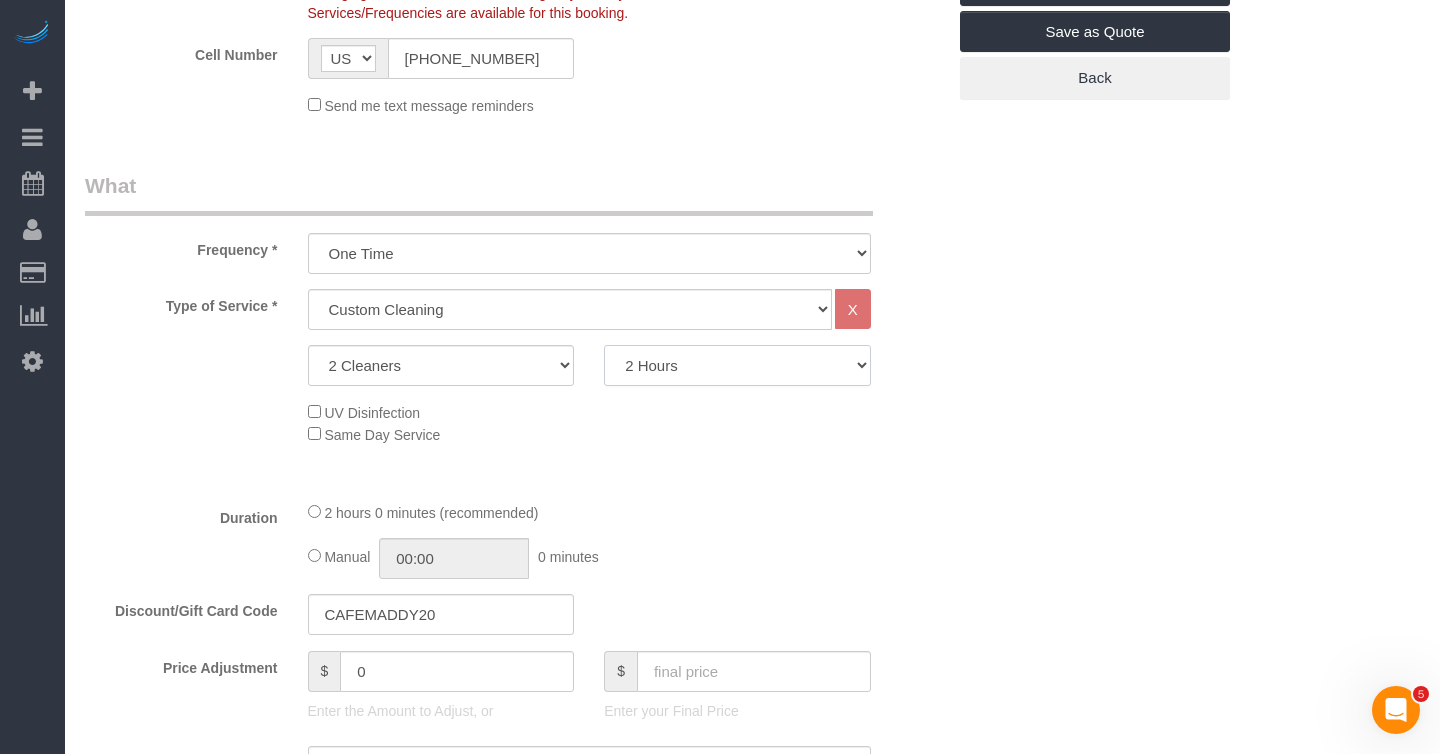 click on "2 Hours
2.5 Hours
3 Hours
3.5 Hours
4 Hours
4.5 Hours
5 Hours
5.5 Hours
6 Hours
6.5 Hours
7 Hours
7.5 Hours
8 Hours
8.5 Hours
9 Hours
9.5 Hours
10 Hours
10.5 Hours
11 Hours
11.5 Hours
12 Hours
12.5 Hours
13 Hours
13.5 Hours
14 Hours
14.5 Hours
15 Hours
15.5 Hours
16 Hours
16.5 Hours" 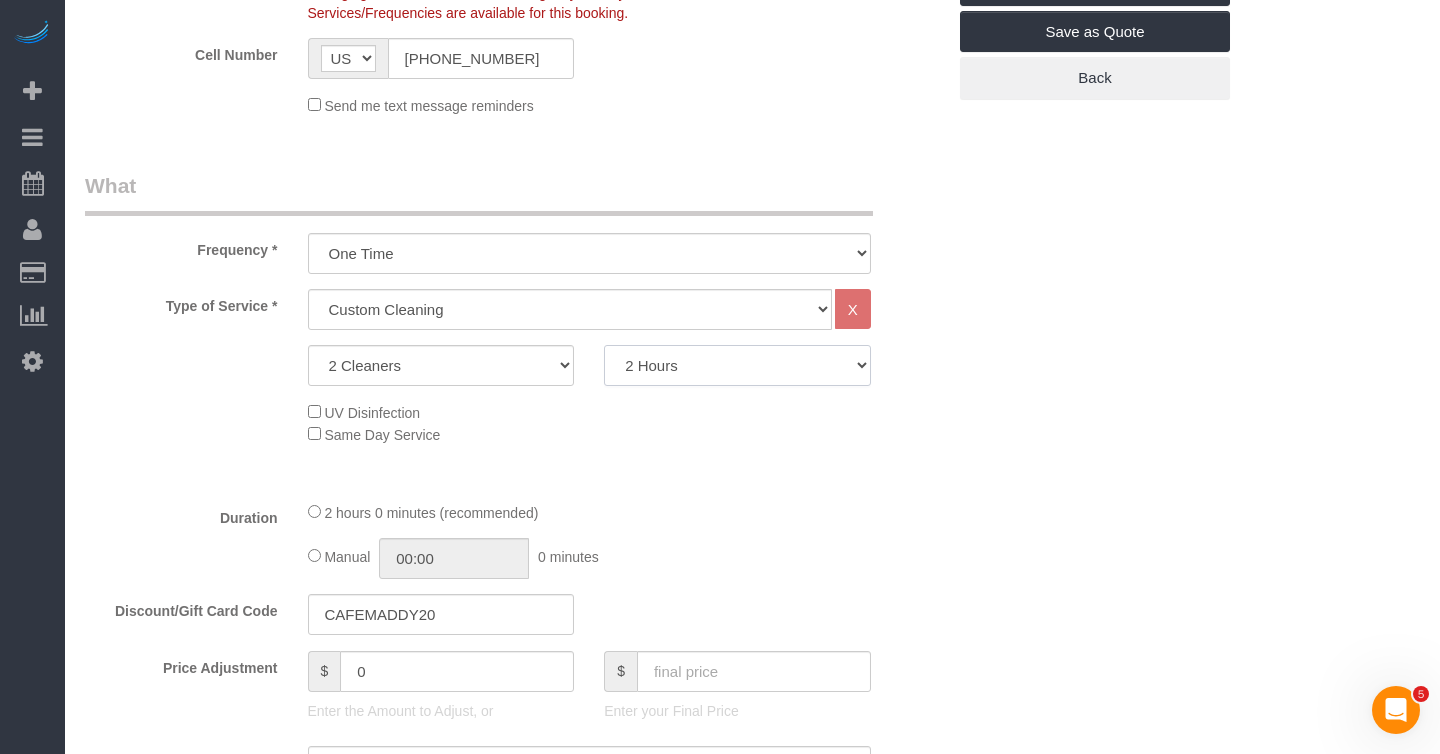 select on "150" 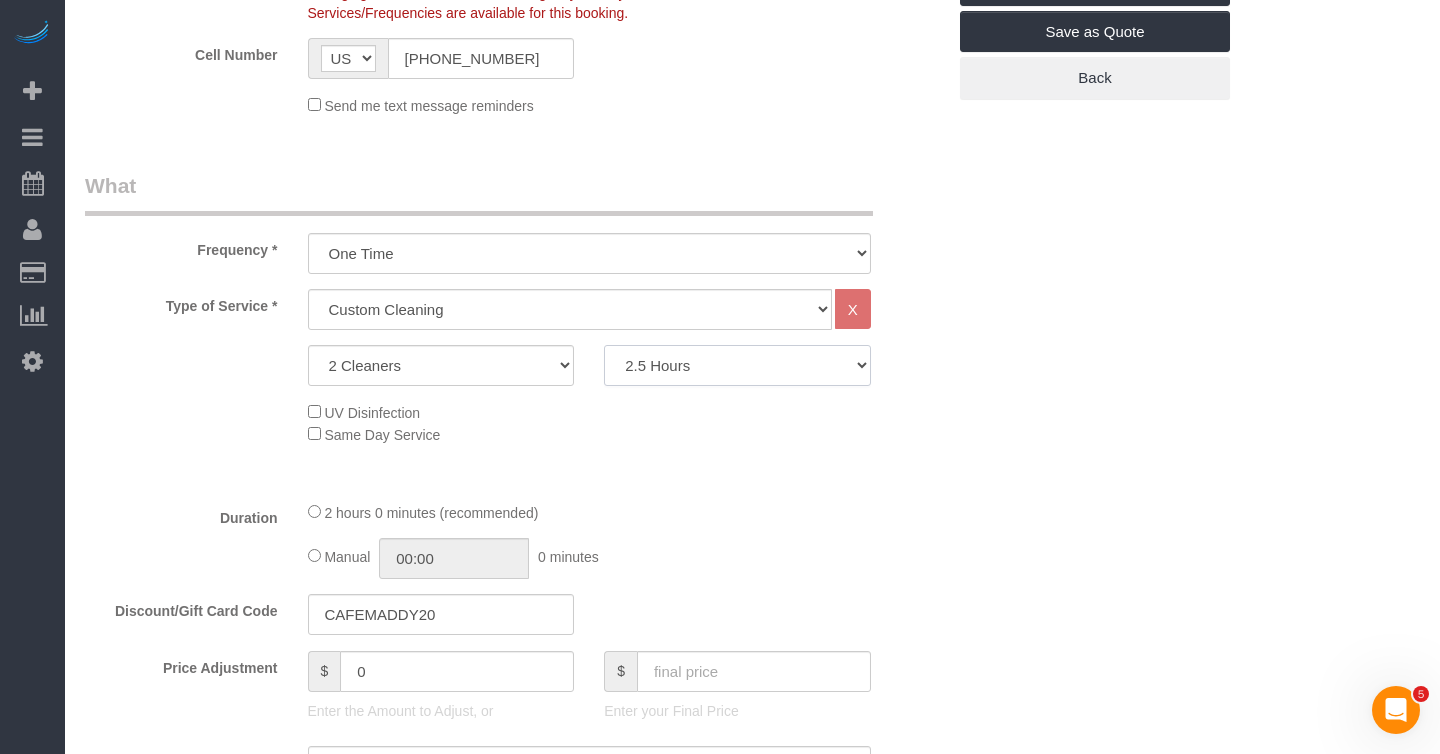 click on "2 Hours
2.5 Hours
3 Hours
3.5 Hours
4 Hours
4.5 Hours
5 Hours
5.5 Hours
6 Hours
6.5 Hours
7 Hours
7.5 Hours
8 Hours
8.5 Hours
9 Hours
9.5 Hours
10 Hours
10.5 Hours
11 Hours
11.5 Hours
12 Hours
12.5 Hours
13 Hours
13.5 Hours
14 Hours
14.5 Hours
15 Hours
15.5 Hours
16 Hours
16.5 Hours" 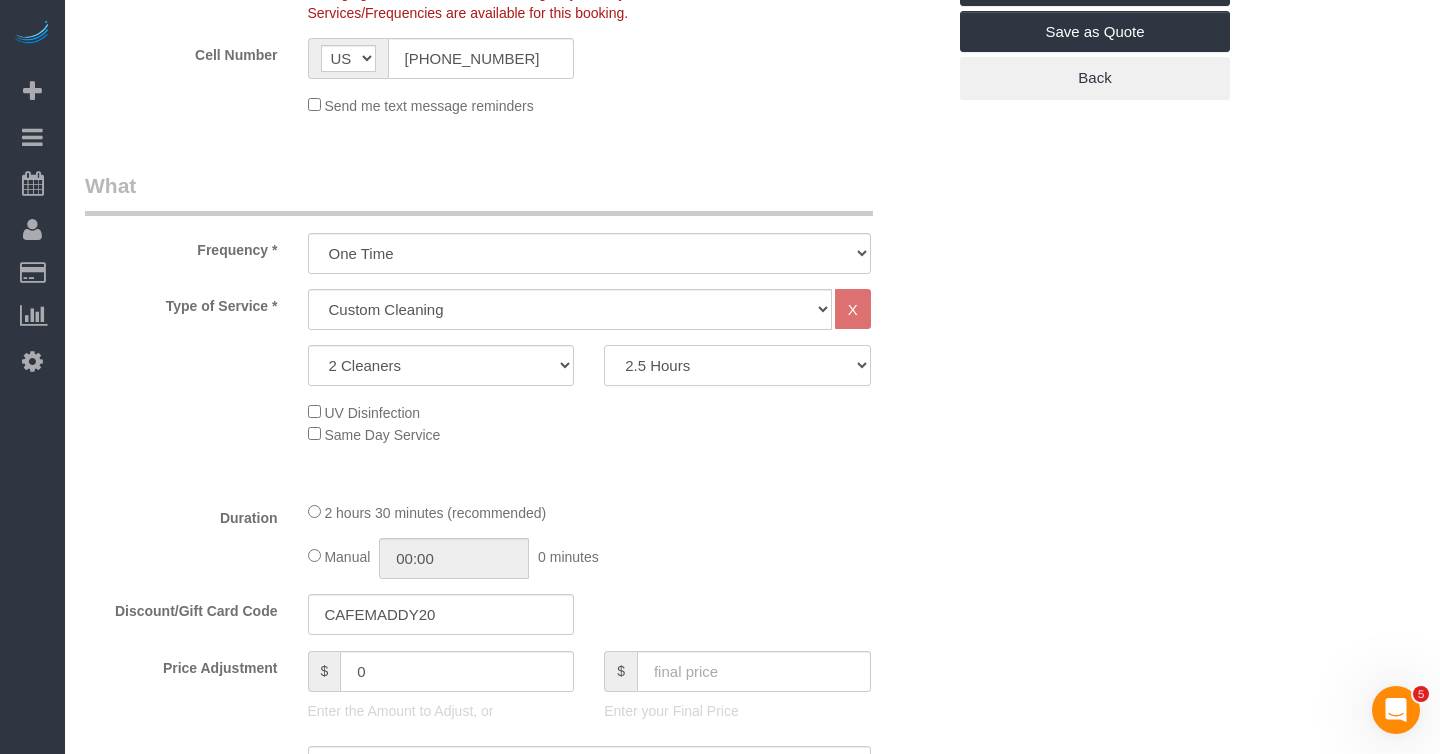 select on "spot584" 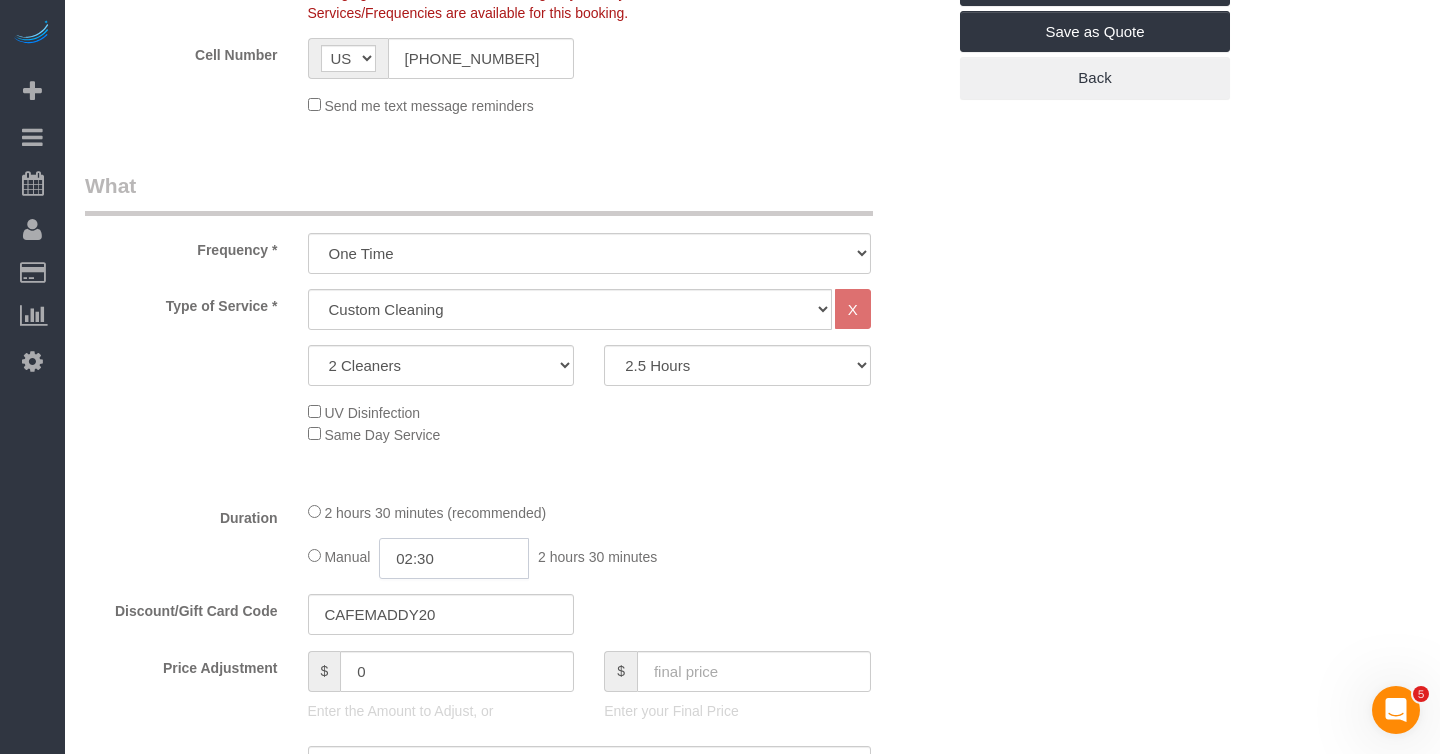 click on "02:30" 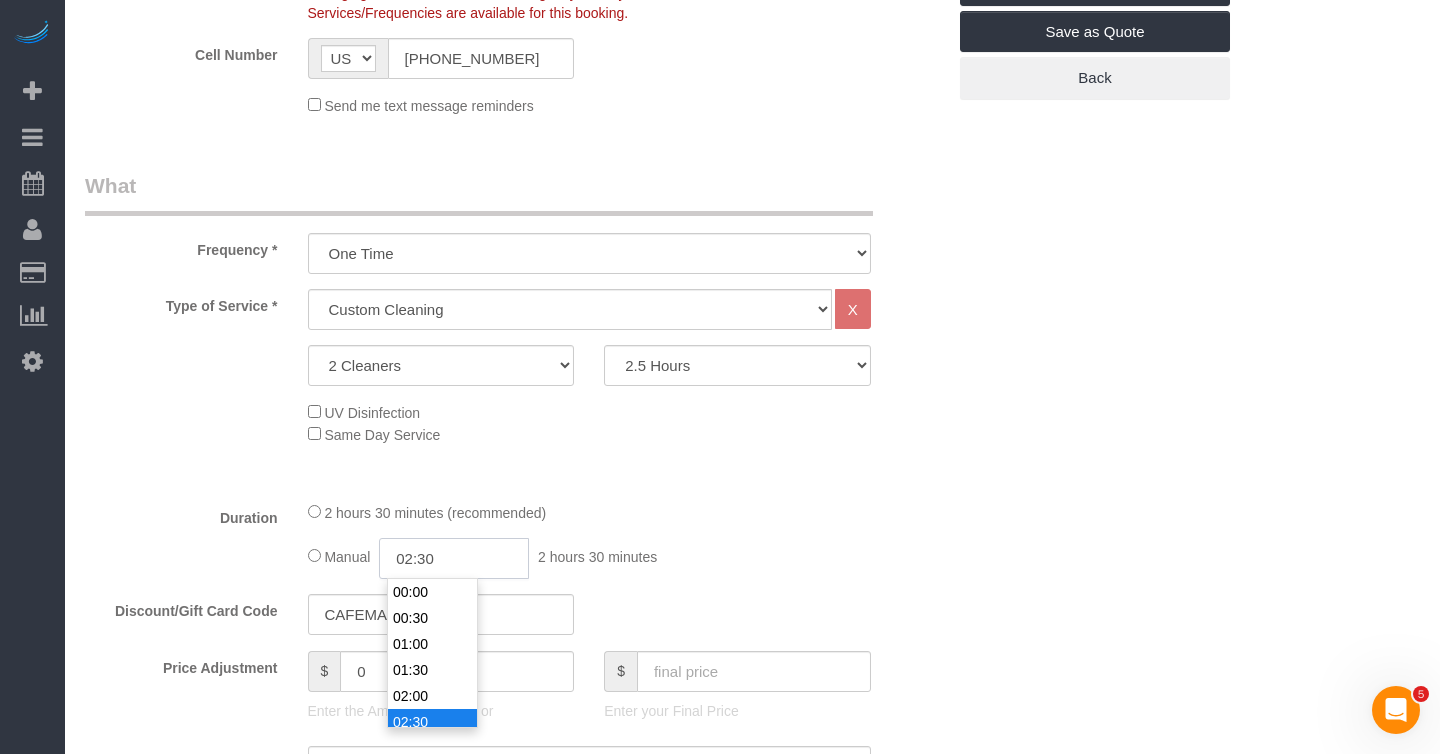 scroll, scrollTop: 104, scrollLeft: 0, axis: vertical 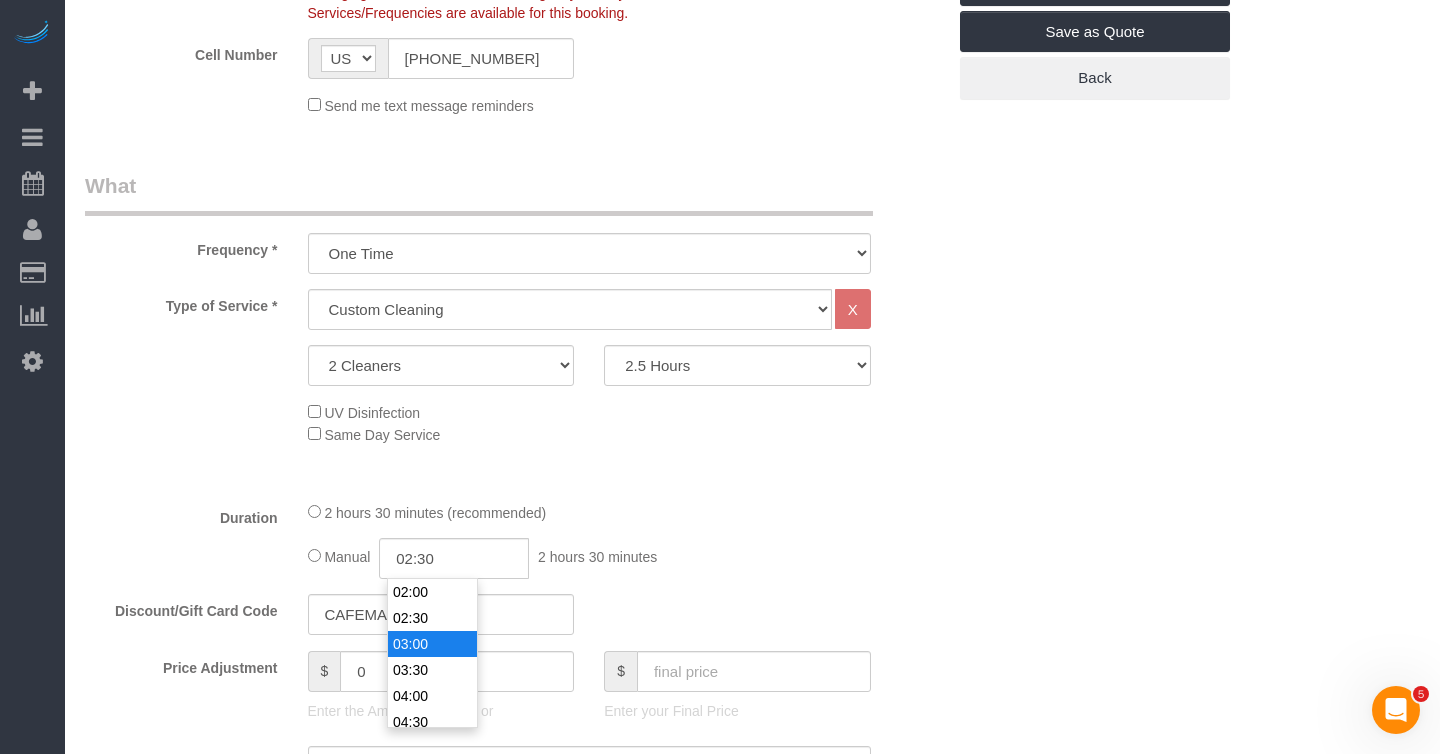 click on "03:00" at bounding box center [432, 644] 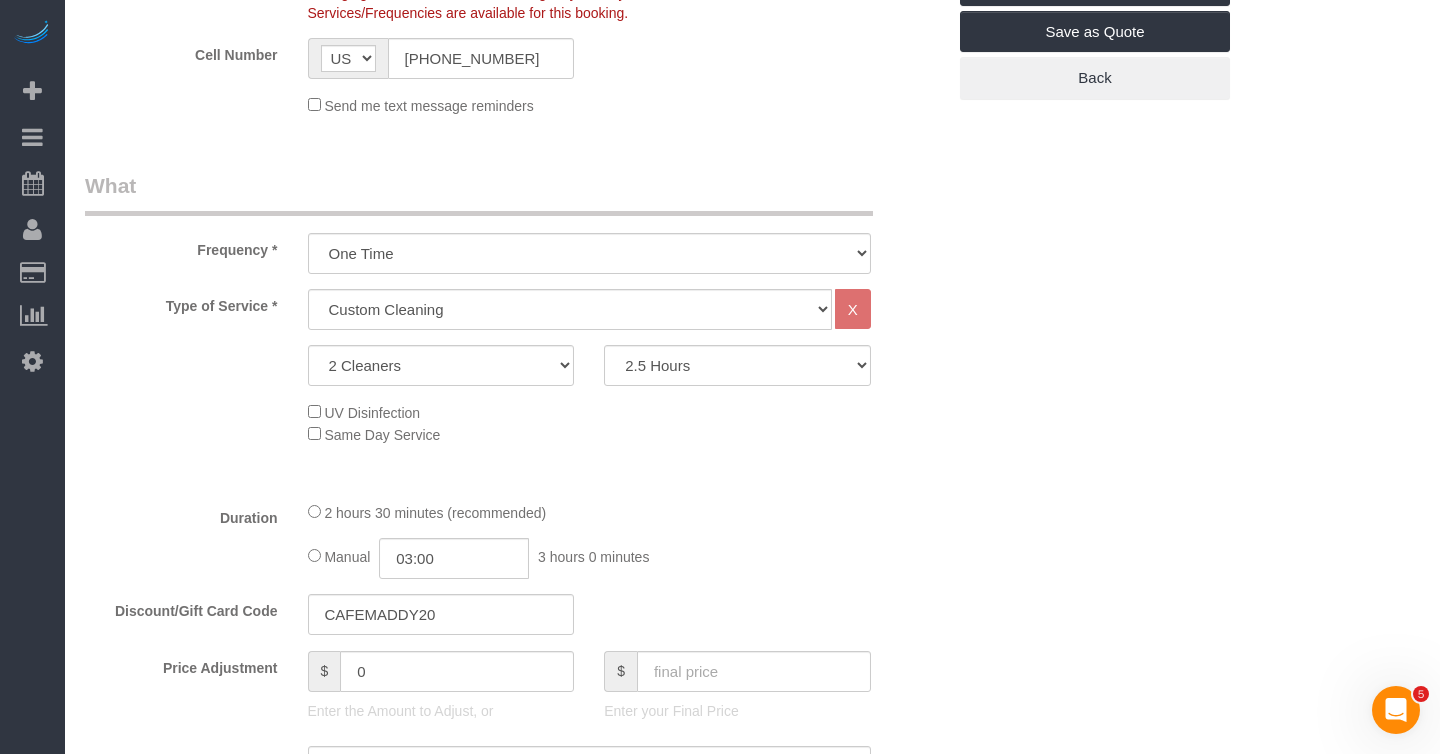 select on "spot637" 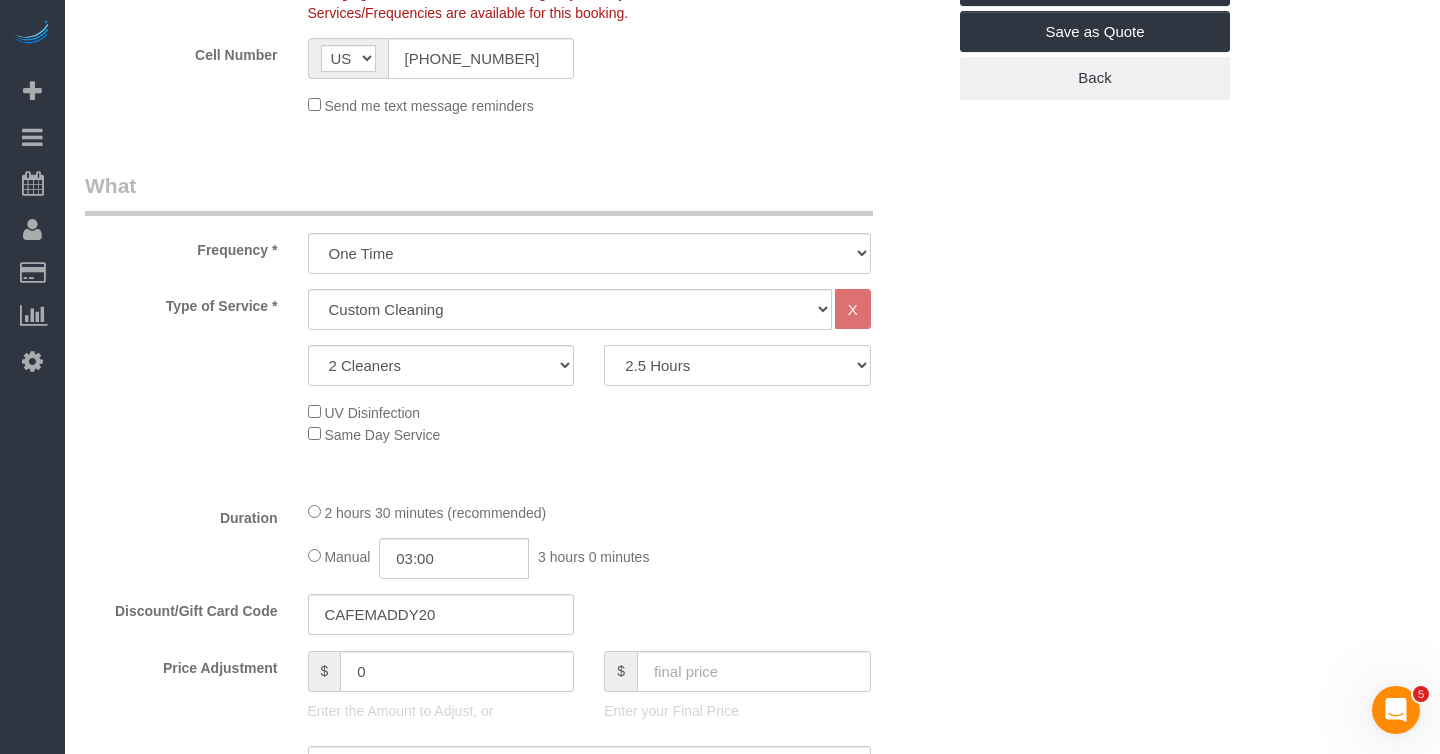 click on "2 Hours
2.5 Hours
3 Hours
3.5 Hours
4 Hours
4.5 Hours
5 Hours
5.5 Hours
6 Hours
6.5 Hours
7 Hours
7.5 Hours
8 Hours
8.5 Hours
9 Hours
9.5 Hours
10 Hours
10.5 Hours
11 Hours
11.5 Hours
12 Hours
12.5 Hours
13 Hours
13.5 Hours
14 Hours
14.5 Hours
15 Hours
15.5 Hours
16 Hours
16.5 Hours" 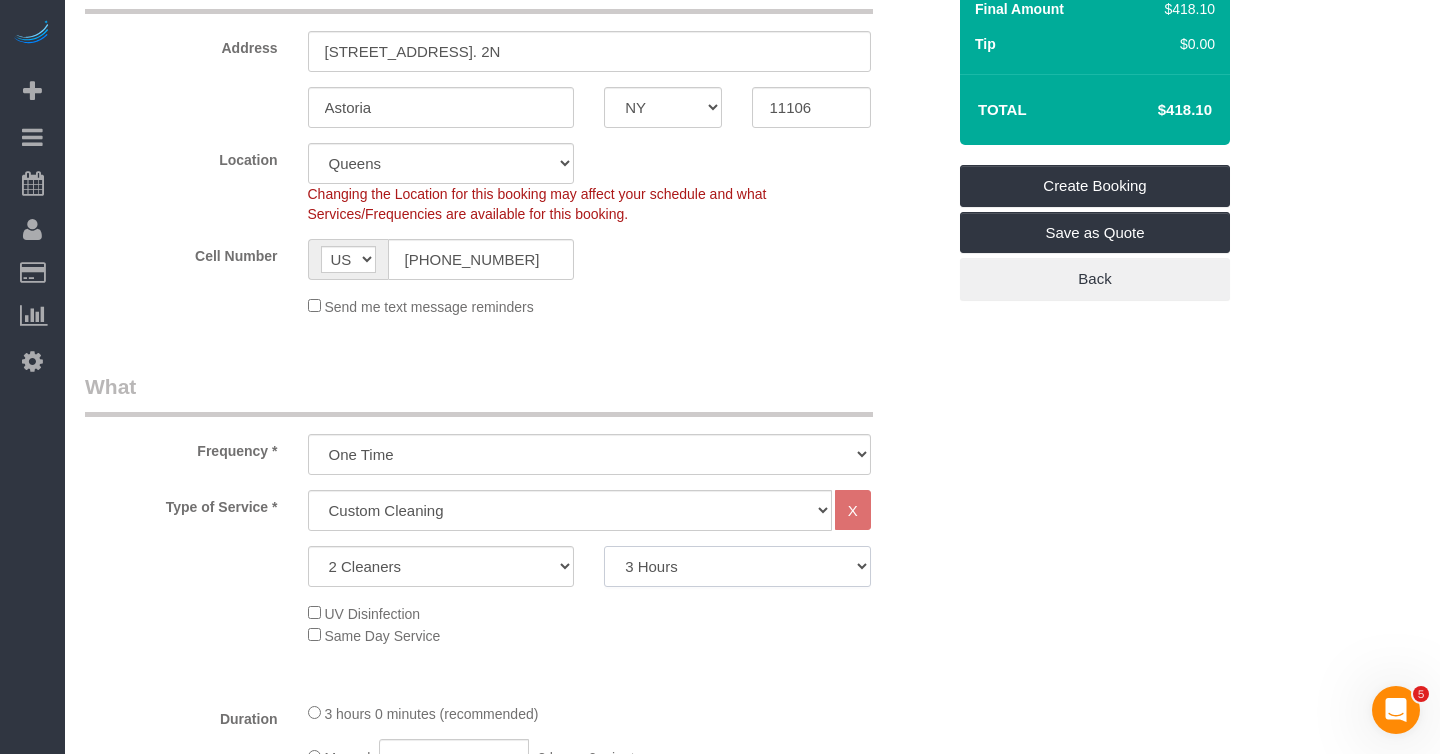scroll, scrollTop: 494, scrollLeft: 0, axis: vertical 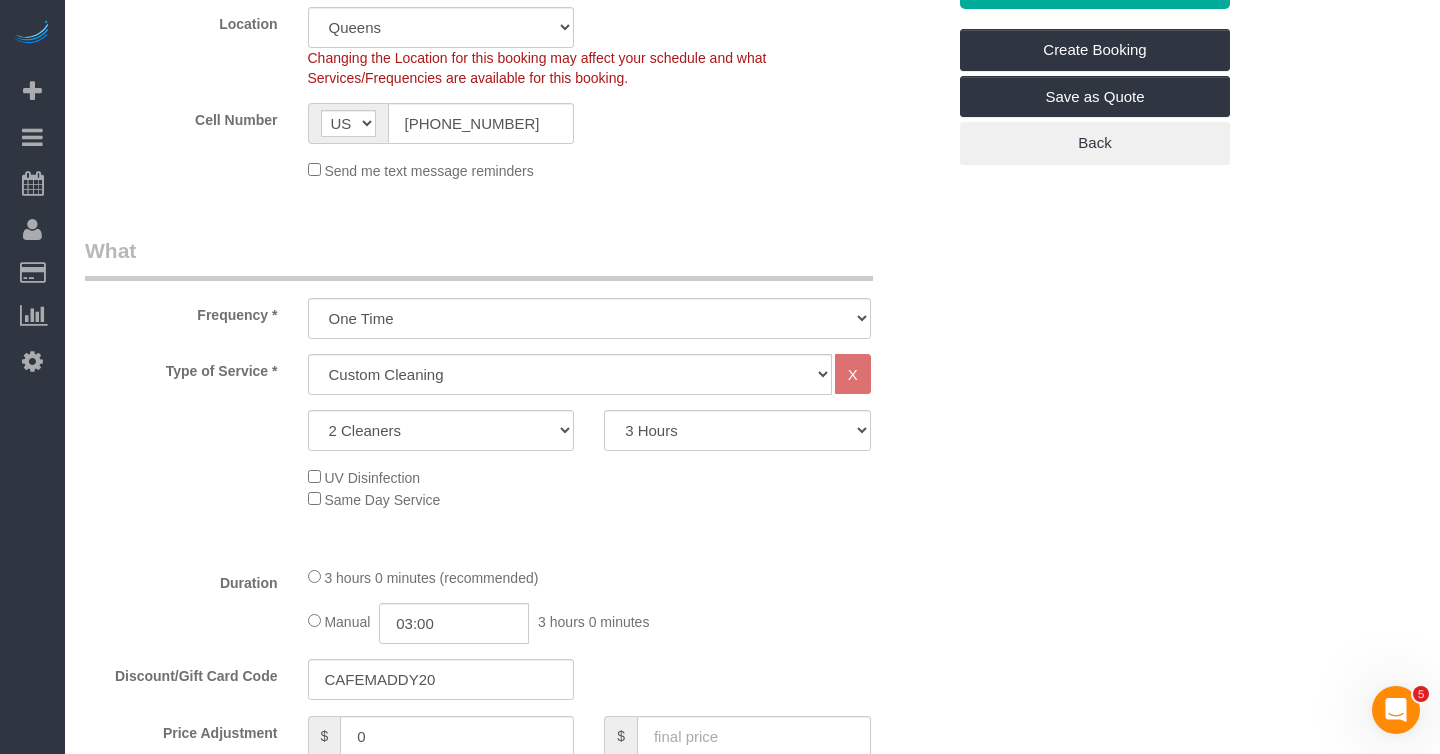 click on "Who
Email
vickykay105@gmail.com
Name *
Victoria
Kim
Where
Address
14-33 31st Avenue, Apt. 2N
Astoria
AK
AL
AR
AZ
CA
CO
CT
DC
DE
FL
GA
HI
IA
ID
IL
IN
KS
KY
LA
MA
MD
ME
MI
MN
MO
MS
MT
NC
ND
NE
NH" at bounding box center (515, 1010) 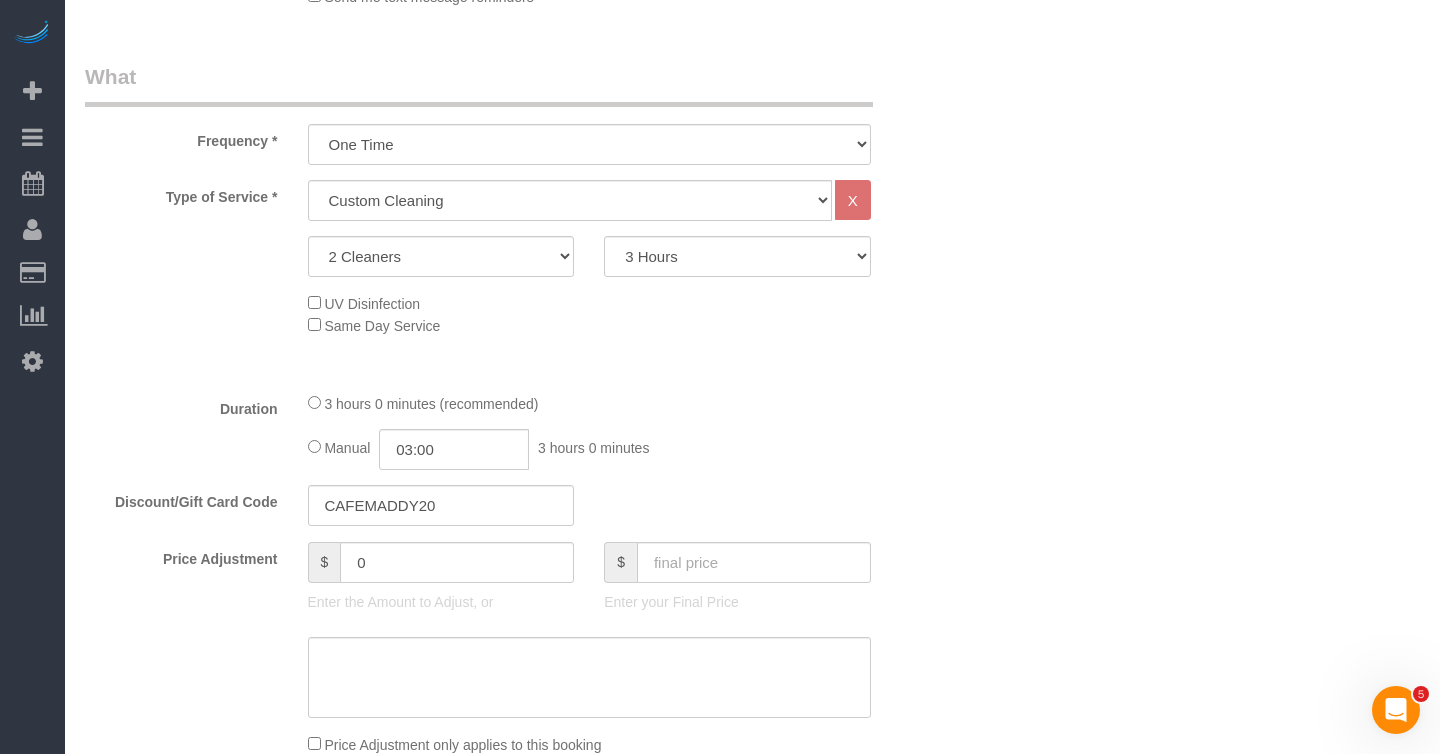 scroll, scrollTop: 691, scrollLeft: 0, axis: vertical 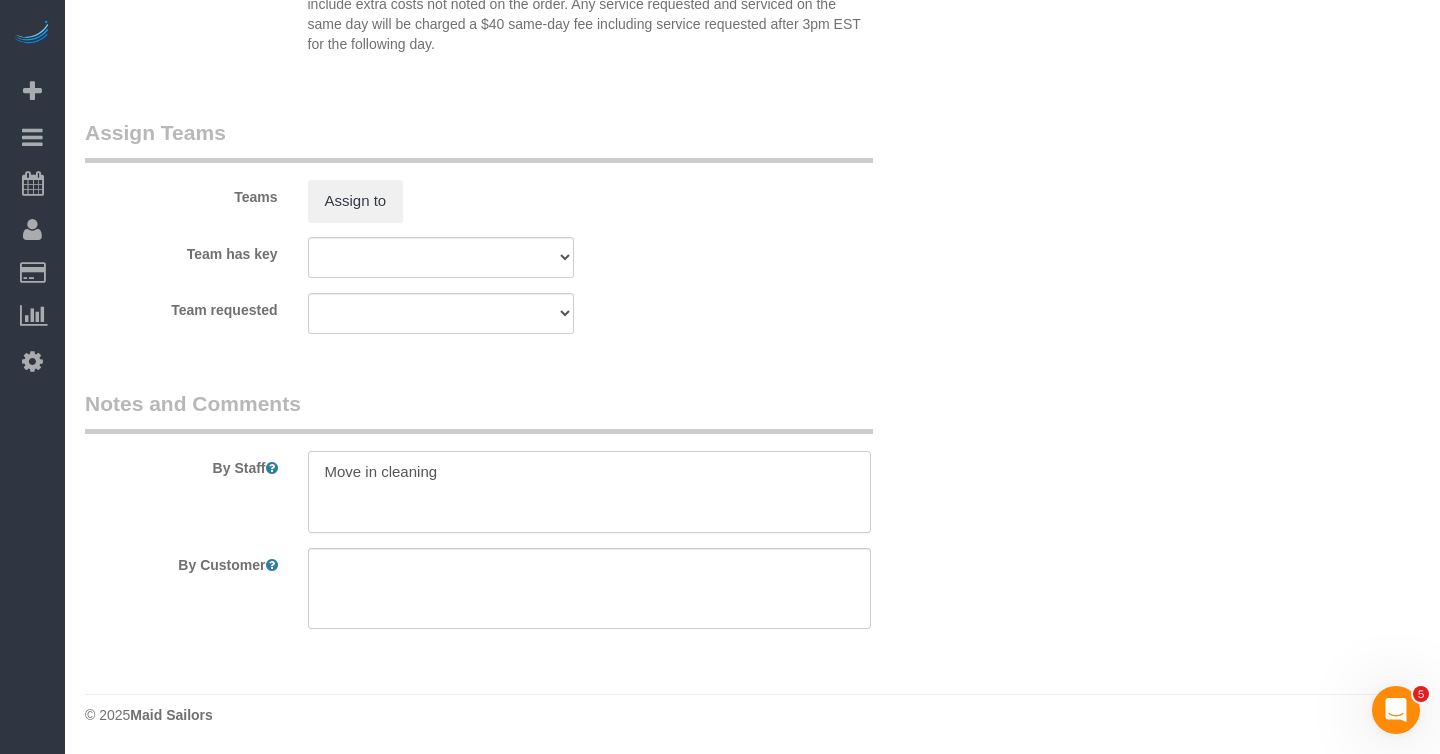 click at bounding box center (589, 492) 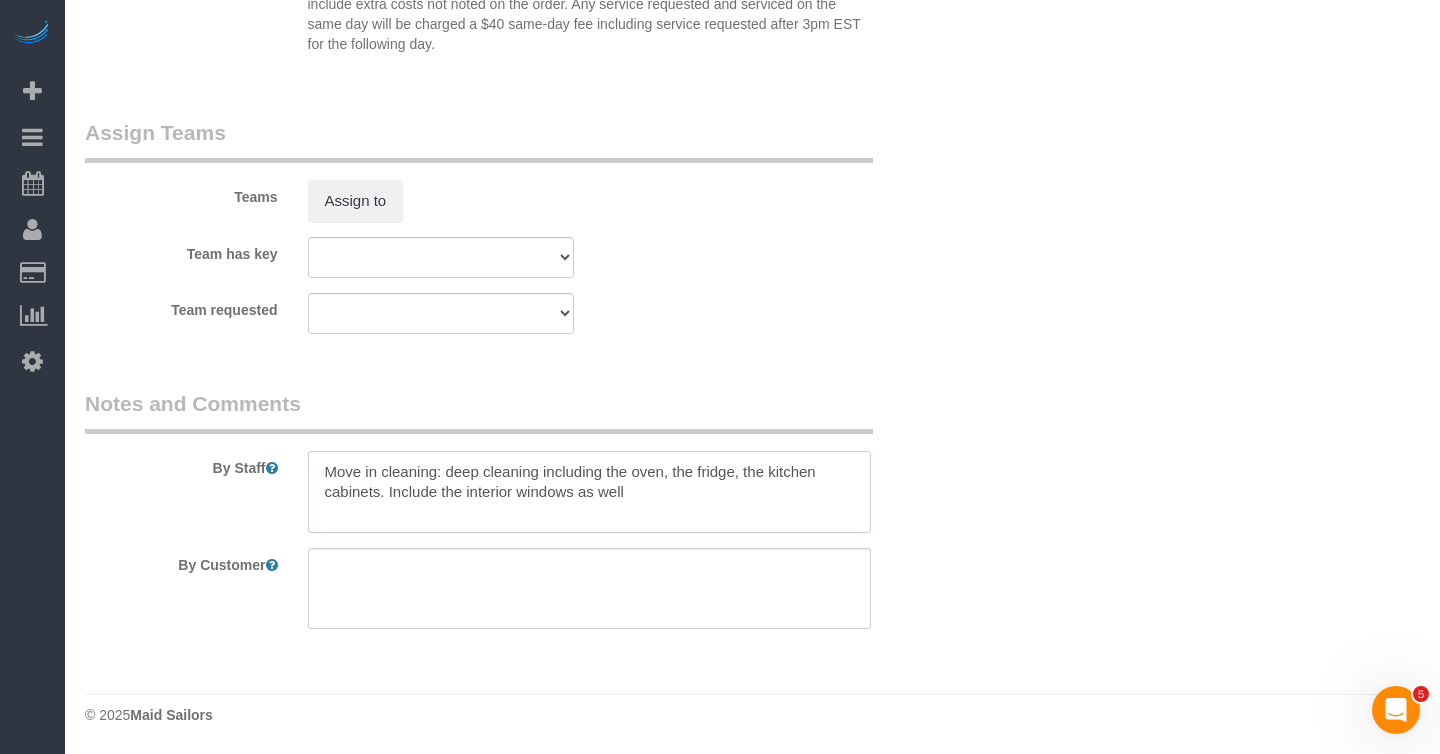type on "Move in cleaning: deep cleaning including the oven, the fridge, the kitchen cabinets. Include the interior windows as well." 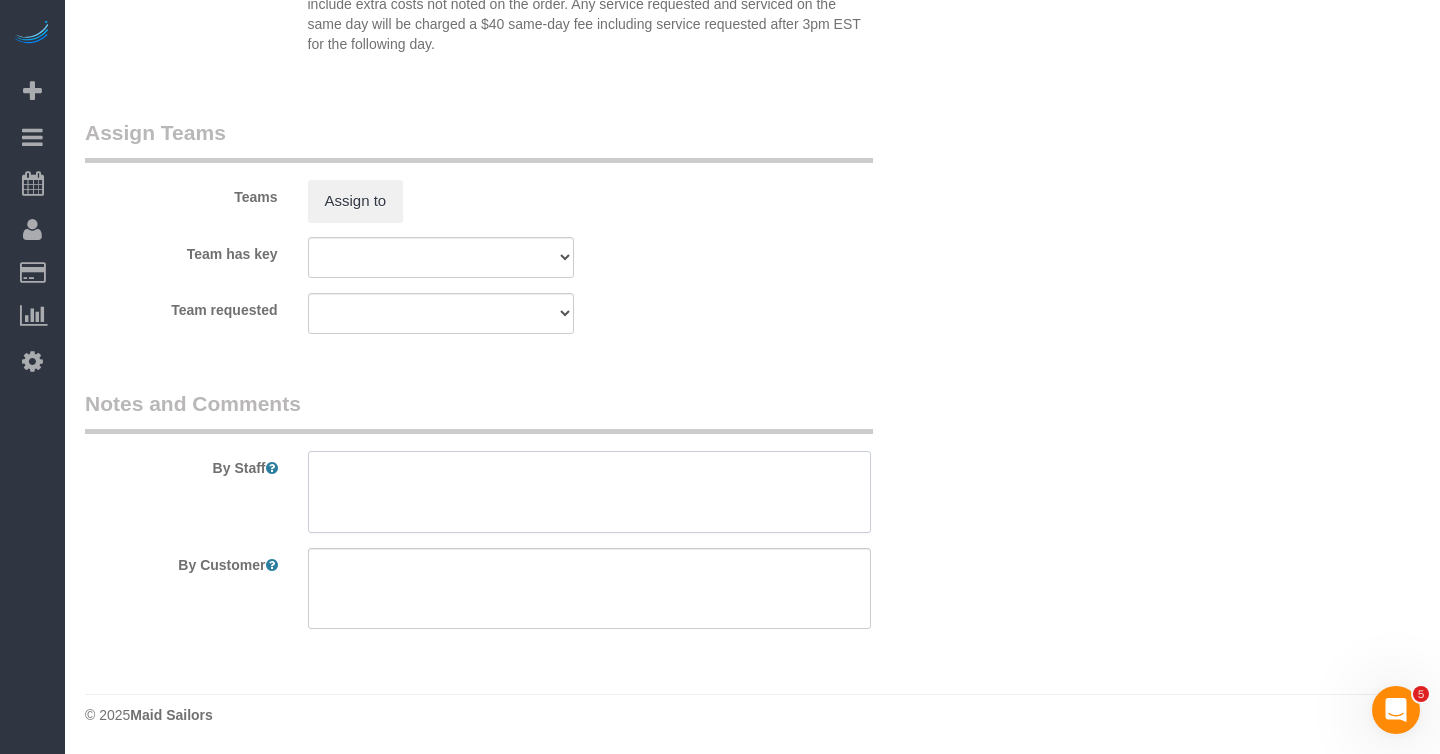 type 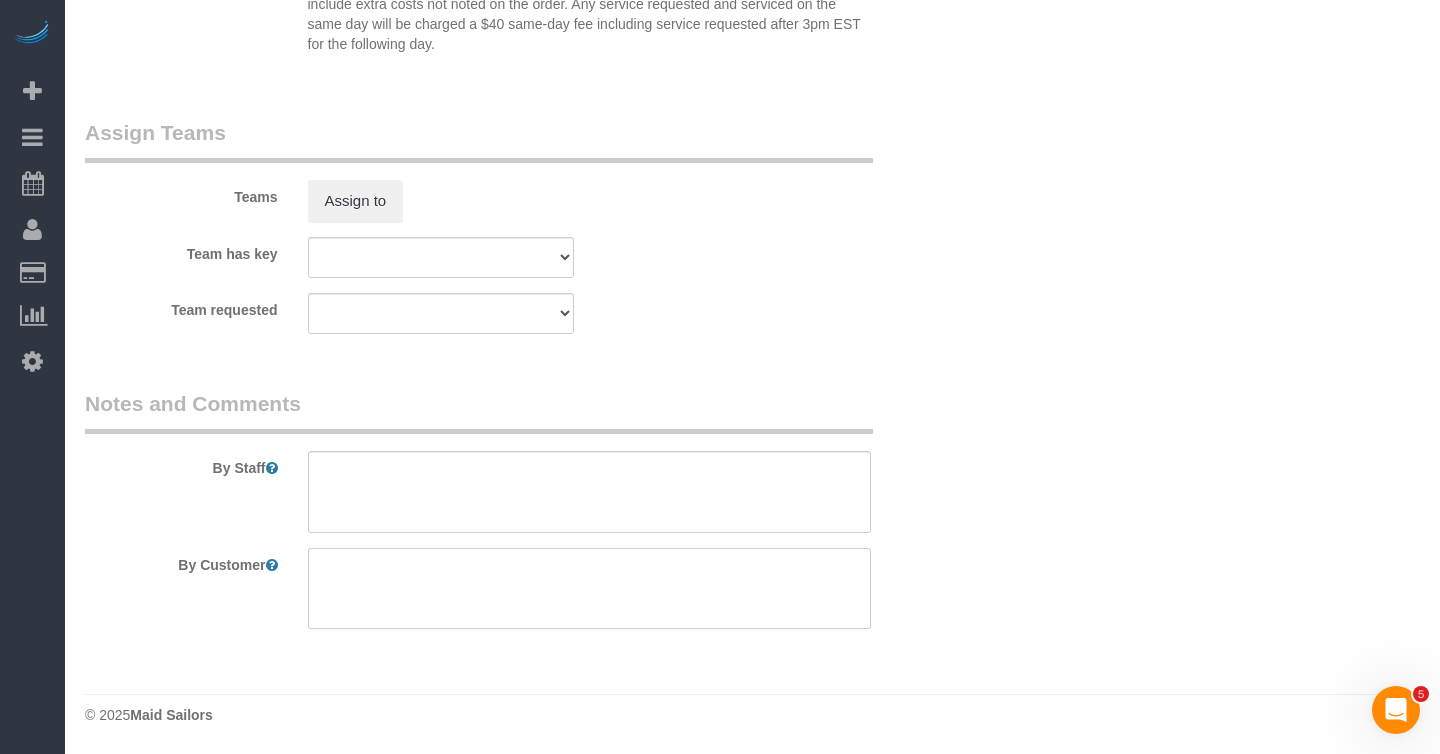 click at bounding box center (589, 589) 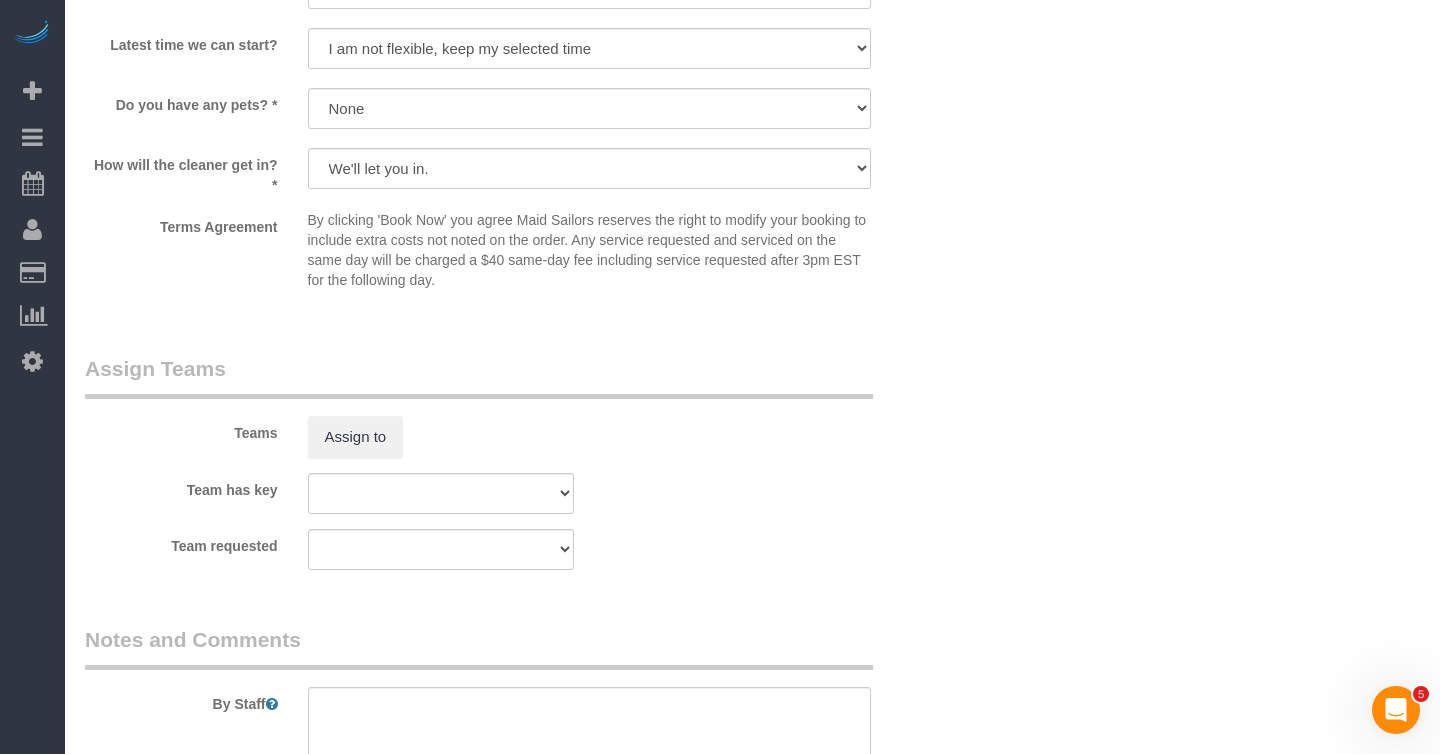 scroll, scrollTop: 1998, scrollLeft: 0, axis: vertical 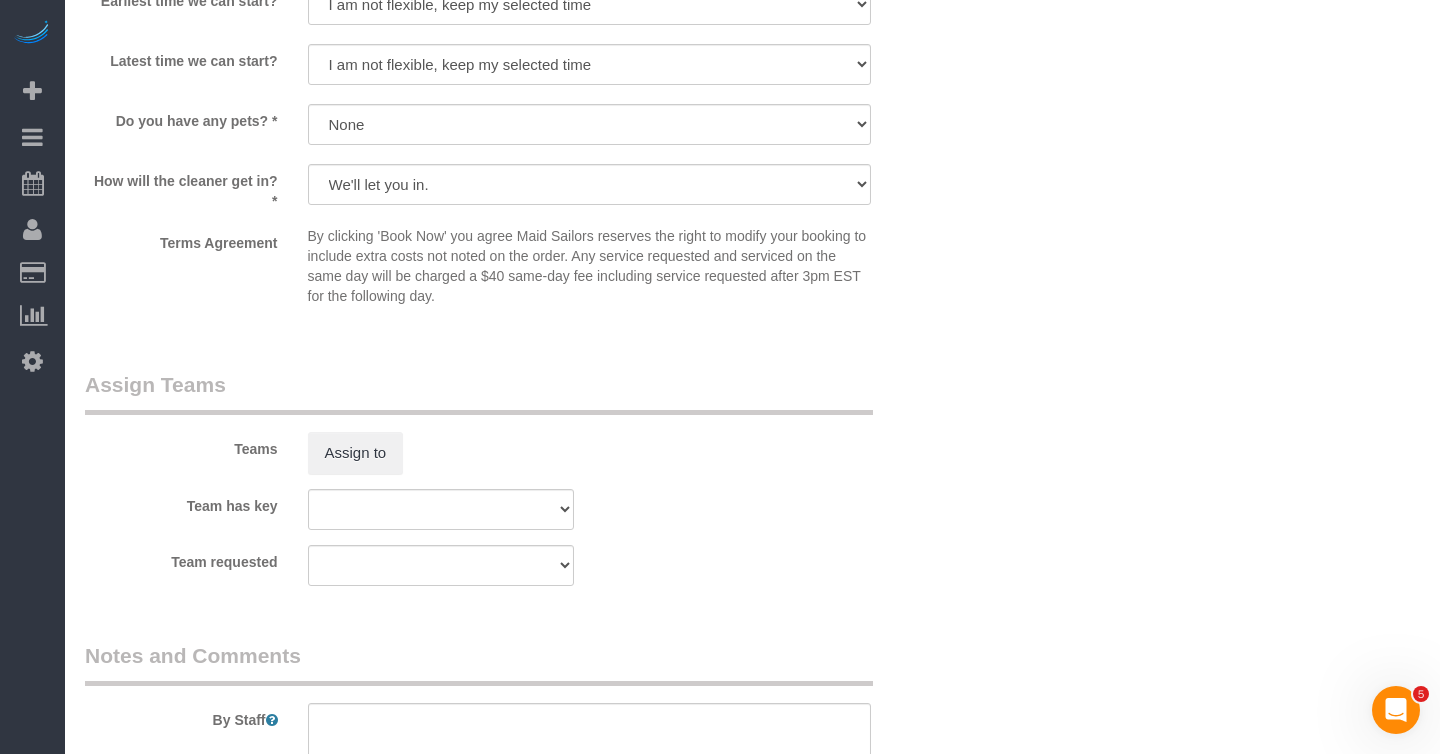 type on "Move in cleaning: deep cleaning including the oven, the fridge, the kitchen cabinets. Include the interior windows as well. The apartment will be empty." 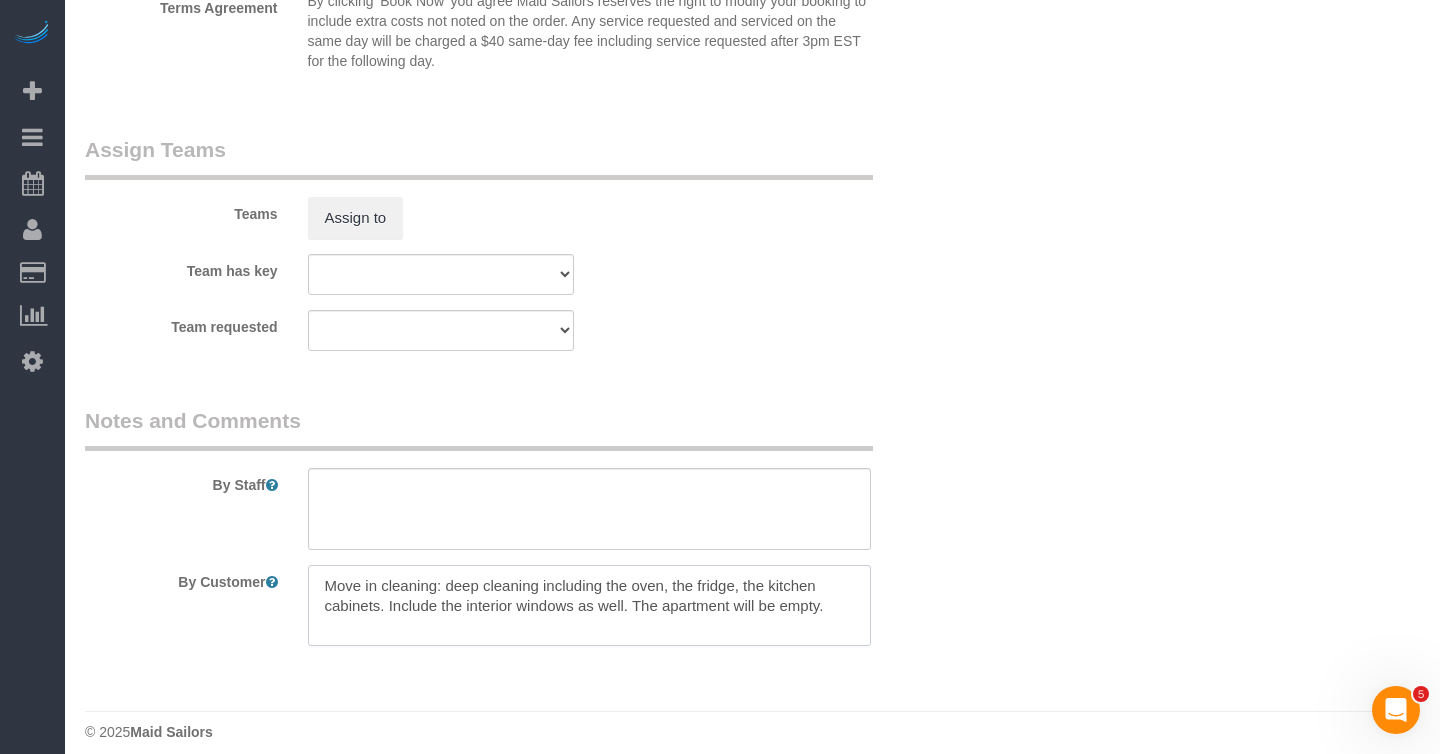 scroll, scrollTop: 2250, scrollLeft: 0, axis: vertical 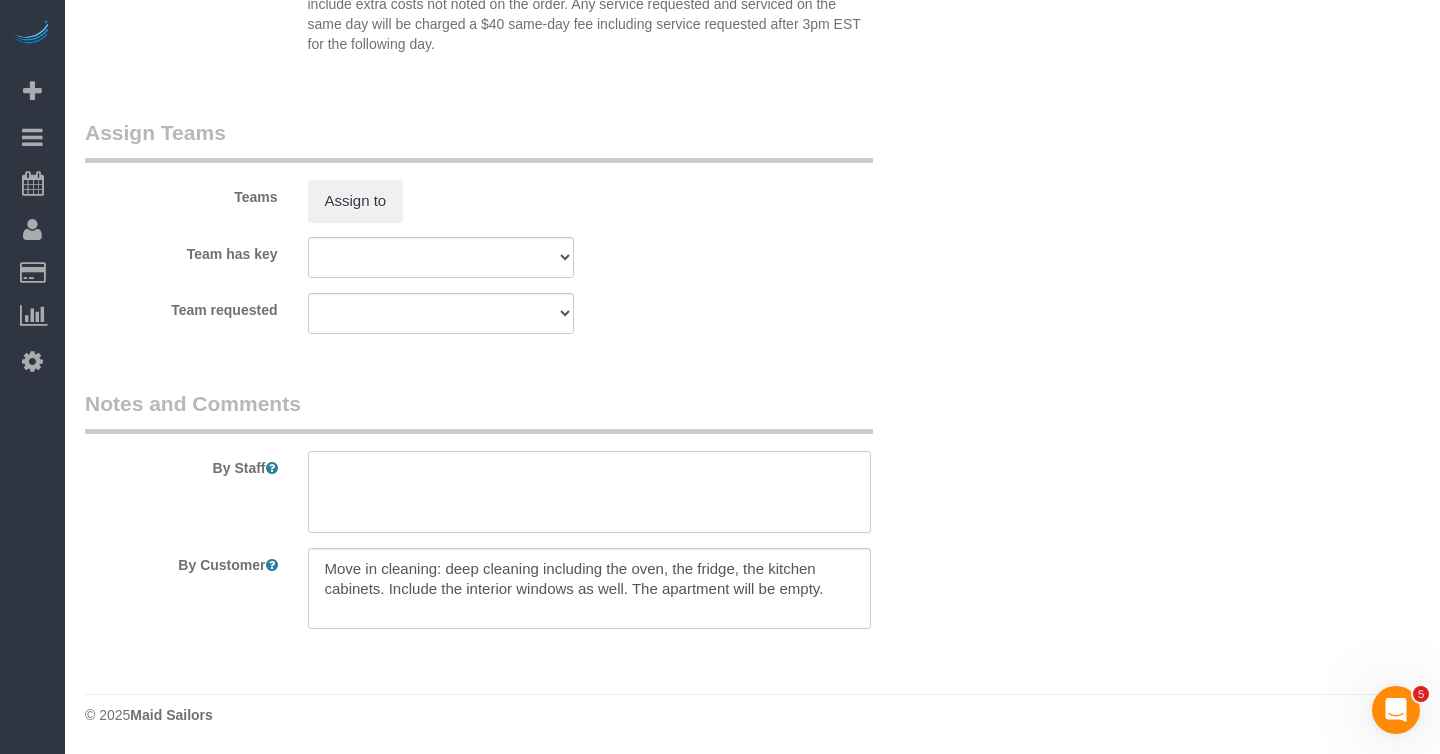 click at bounding box center (589, 492) 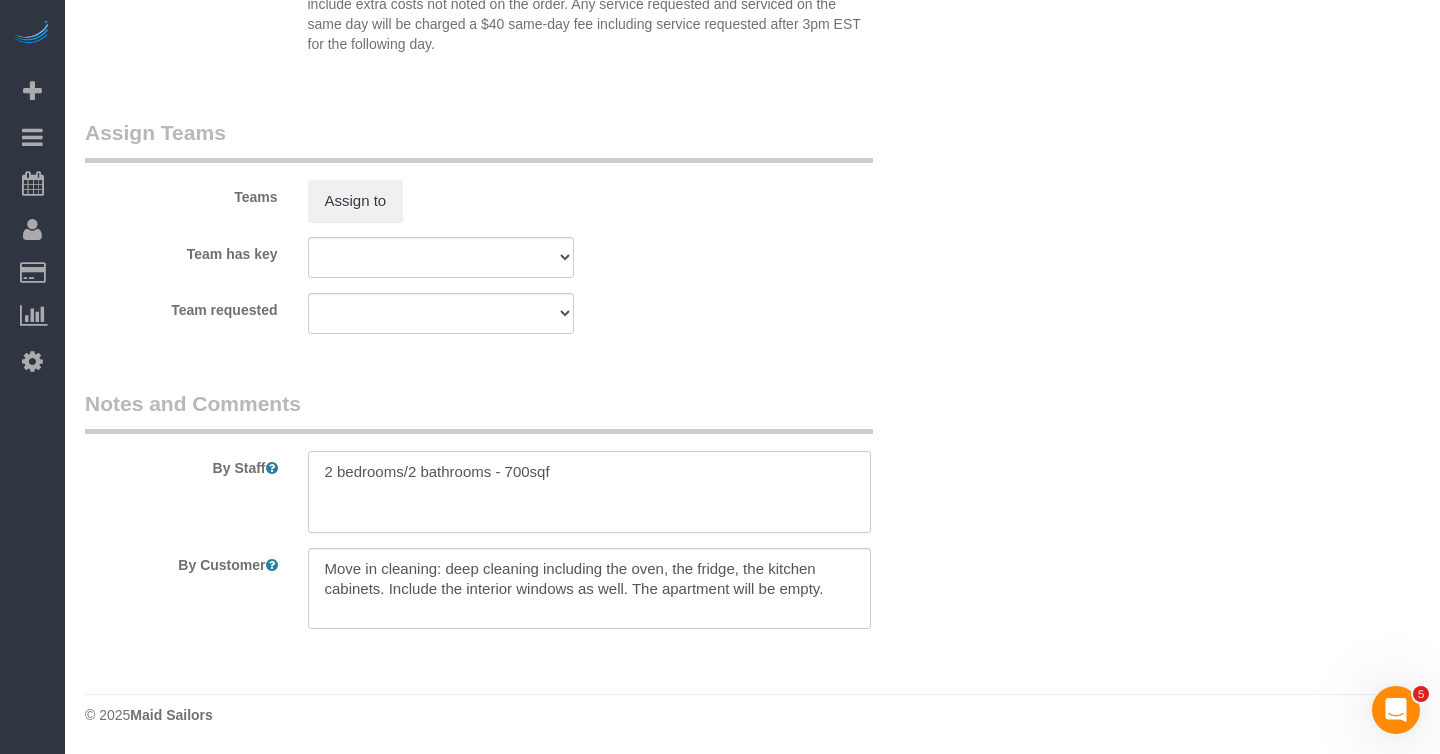 type on "2 bedrooms/2 bathrooms - 700sqft" 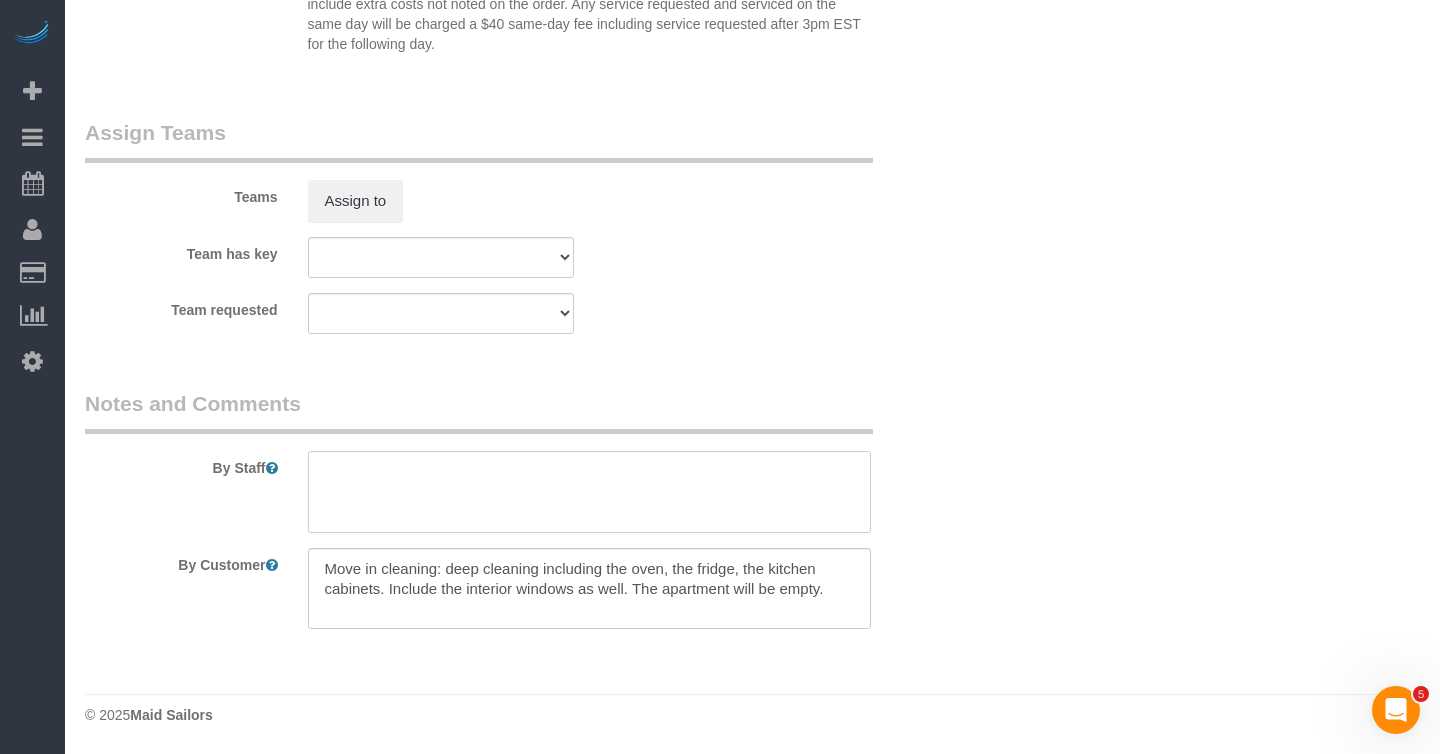 paste on "2 bedrooms/2 bathrooms - 700sqft" 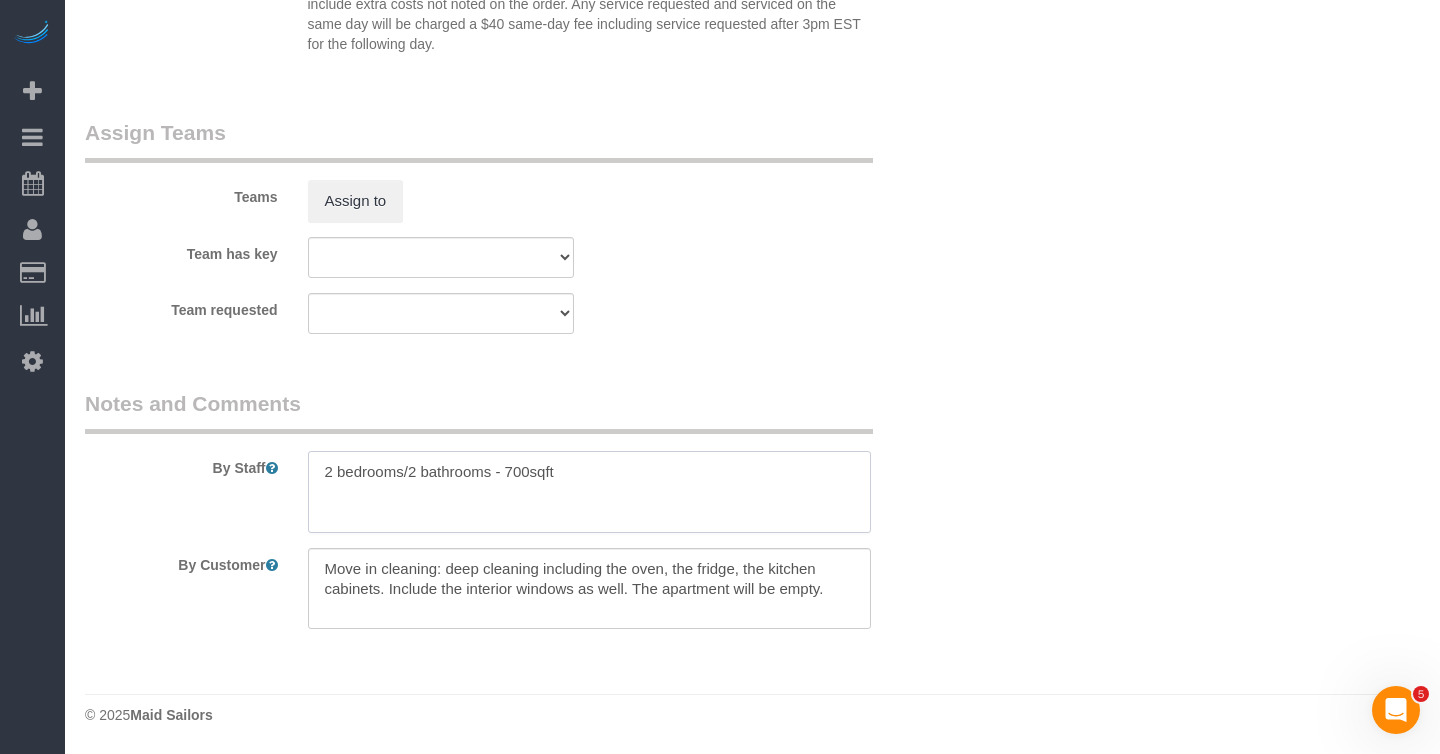 drag, startPoint x: 593, startPoint y: 467, endPoint x: 494, endPoint y: 479, distance: 99.724625 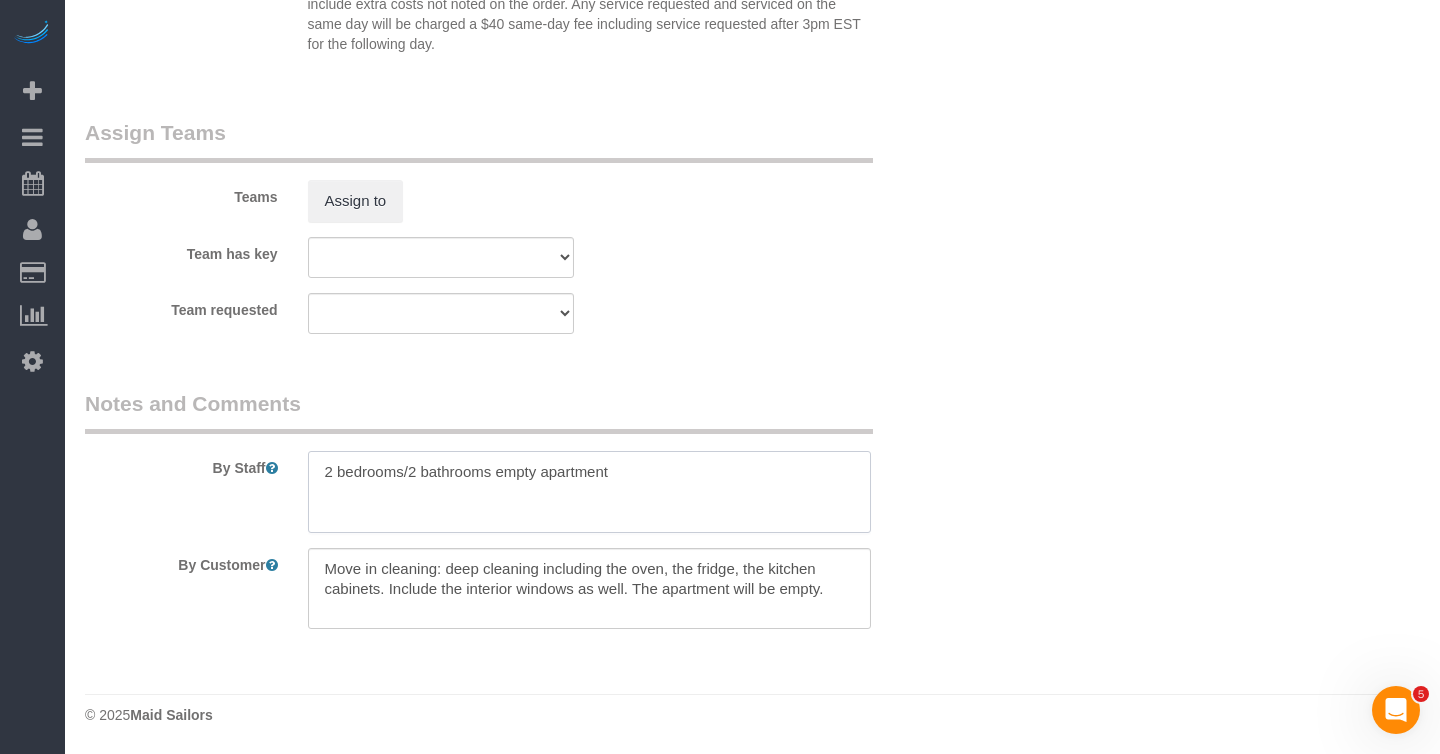 type on "2 bedrooms/2 bathrooms empty apartment" 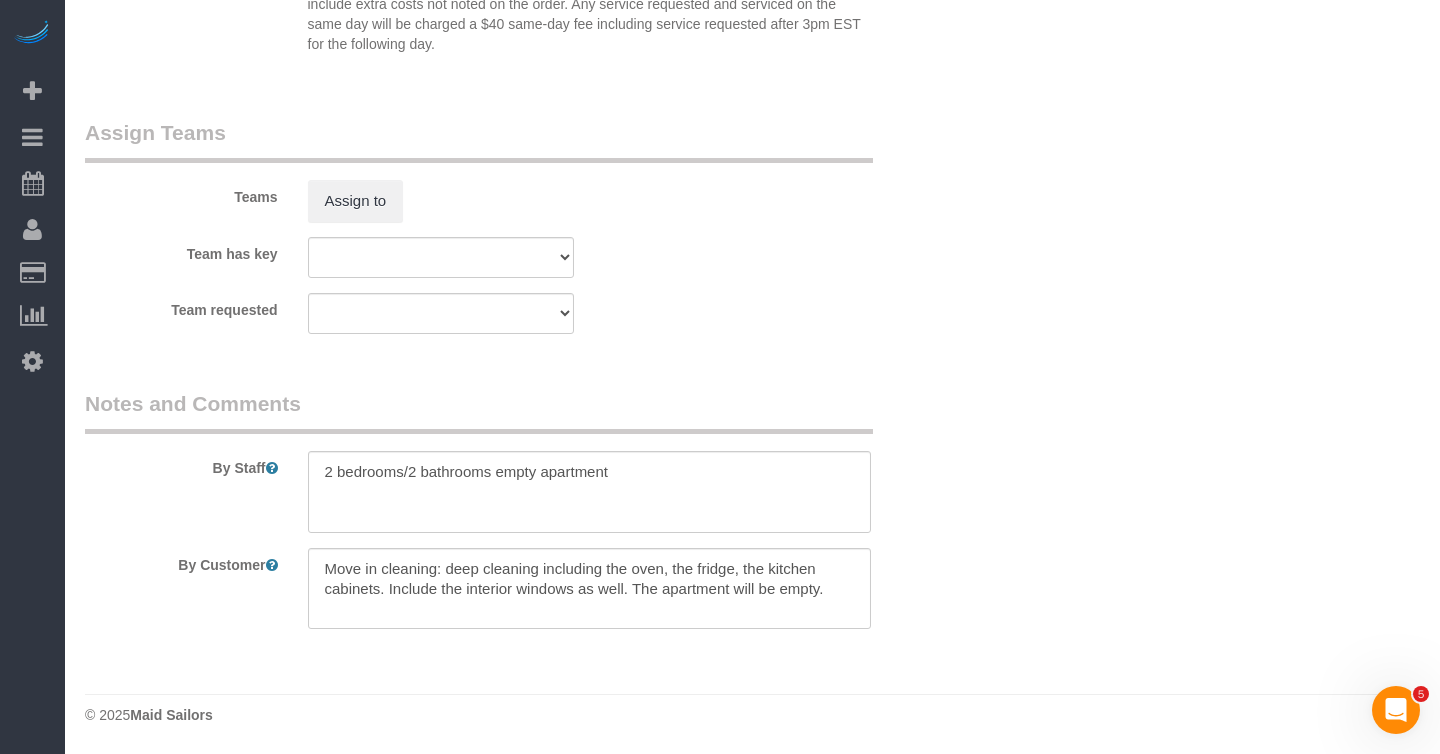 click on "Team has key
000- Donna Mercado
000 - Partnerships
000 - TEAM JOB
0 - Angelis Taveras
1 - Adiza Bangna
1 - Amidatou Sebou
1 - Ana Lopez
1 - Assibi Ouro Akpo
1 - Berdina Philistin
1 - Briana Bailey
1 - Chanda Douglas
1 - Ebony Howard
1 - Elba Lobo Varela
1 - Emely Jimenez
1 - Fatoumata Diallo
1 - Hamdi Yatou Sabtihou
1 - Jhonaysy Materano
1 - John Harris
1 - Kariluz Romero
1 - Loveness Fulton
1 - Mandy Williams
1 - Marlenyn Robles
1 - Matty Niang
1 - Moudjabatou Adinda Abi
1 - Noufoh Sodandji
1 - Paula Avila
1 - Veronica Romero" at bounding box center (515, 257) 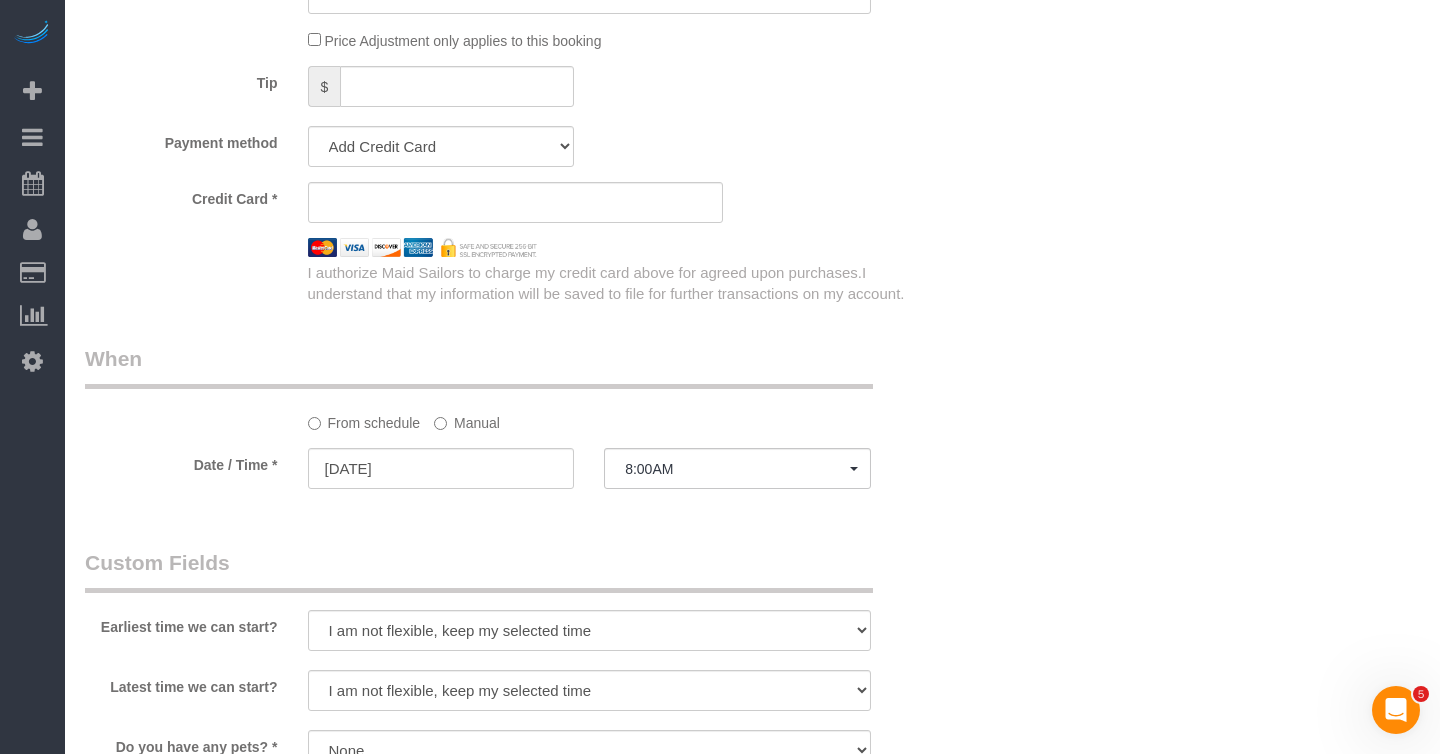 scroll, scrollTop: 1122, scrollLeft: 0, axis: vertical 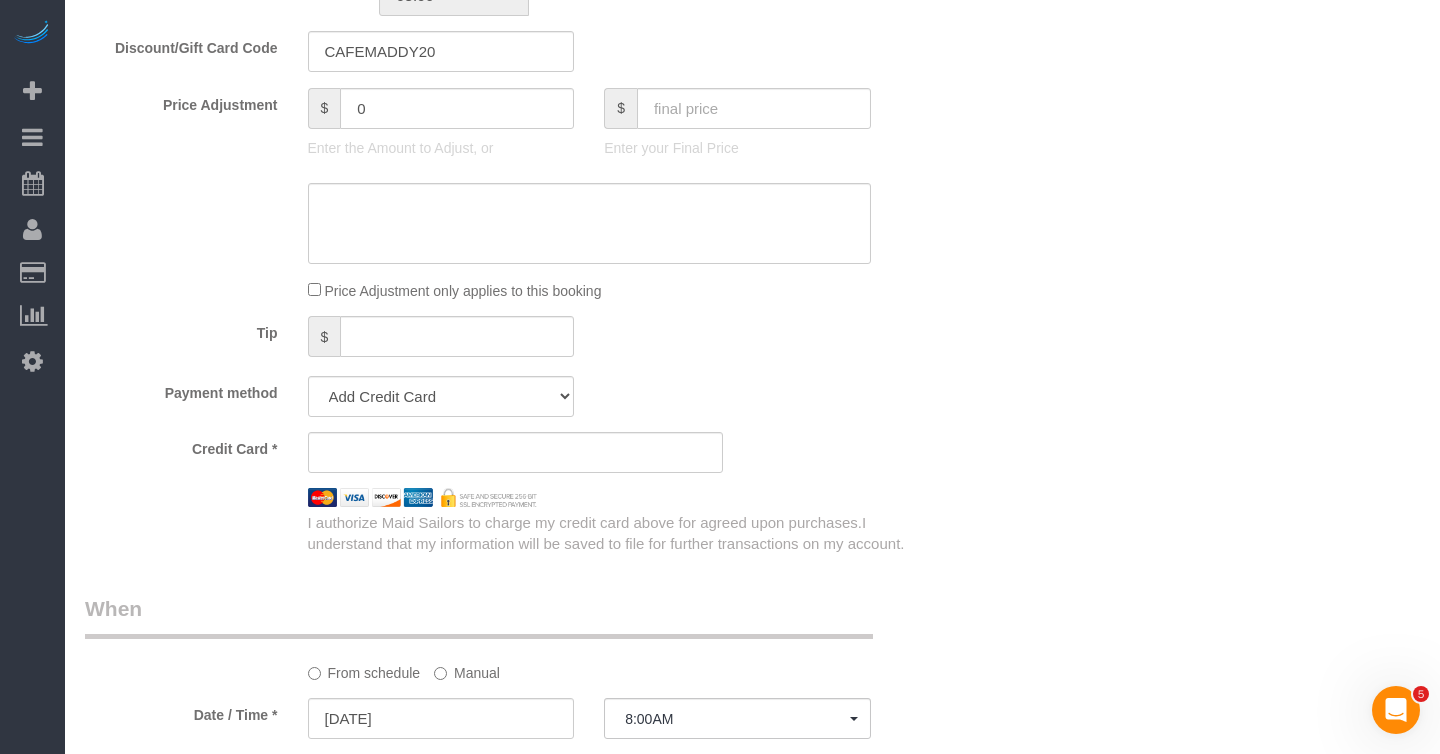 click on "What
Frequency *
One Time Weekly (20% Off) - 20.00% Every 2 Weeks (15% Off) - 15.00% Every 4 Weeks (10% Off) - 10.00%
Type of Service *
Under 1,000 sq. ft. 1,001 - 1,500 sq. ft. 1,500+ sq. ft. Custom Cleaning Office Cleaning Airbnb Cleaning Post Construction Cleaning RE-CLEAN Hourly Rate - 8.0 Hourly Rate - 7.5 Late Cancellation - Invoice Purposes Hourly Rate (30% OFF) Bungalow Living Hello Alfred - Standard Cleaning Hello Alfred - Hourly Rate TULU - Standard Cleaning TULU - Hourly Rate Hourly Rate (15% OFF) Hourly Rate (20% OFF) Hourly Rate (25% OFF) Hourly Rate (22.5% OFF) Charity Clean Outsite - Hourly Rate Floor Cleaning 100/hr 140/hr Upholstery Cleaning Hourly Rate (Comped Cleaning) Power Washing Carpet/Rug Cleaning Floor Cleaning Couch Cleaning
X" at bounding box center [515, 81] 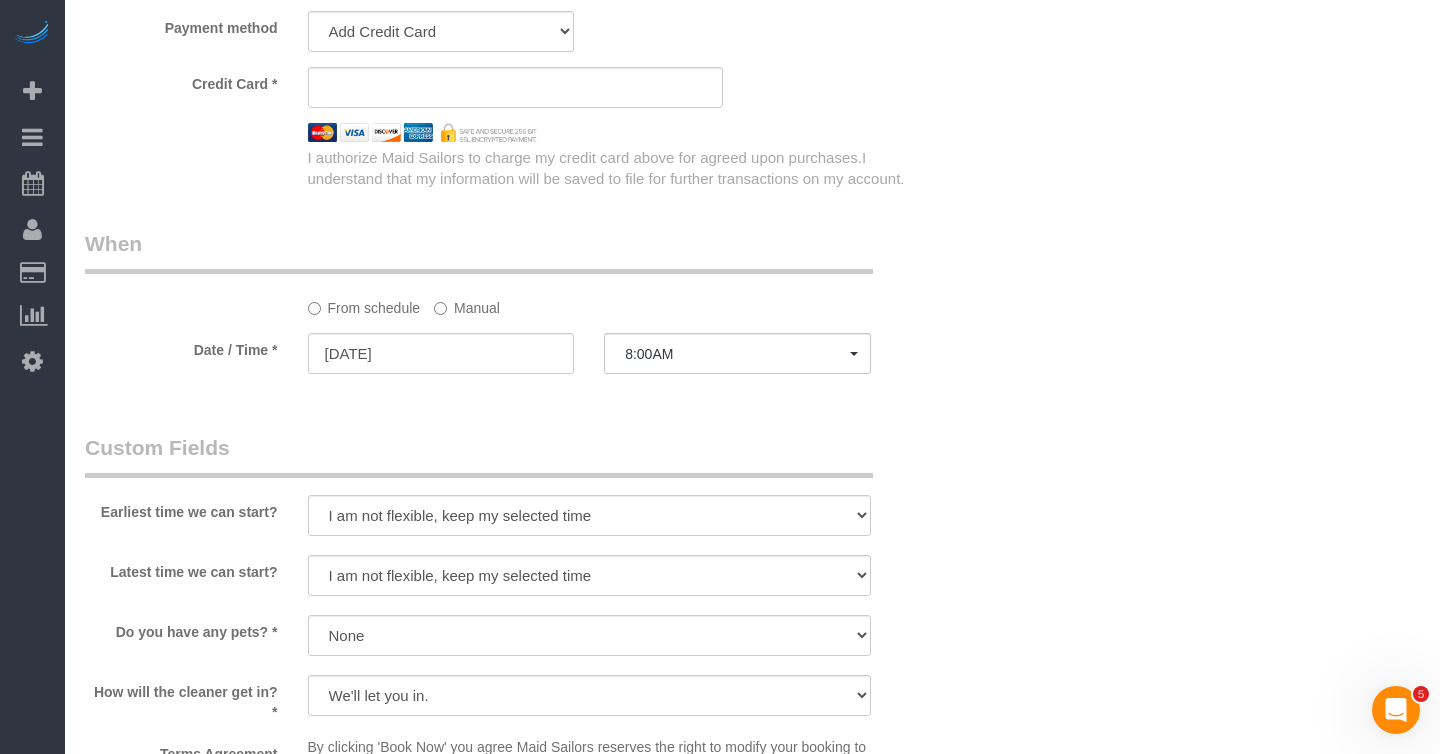 scroll, scrollTop: 1495, scrollLeft: 0, axis: vertical 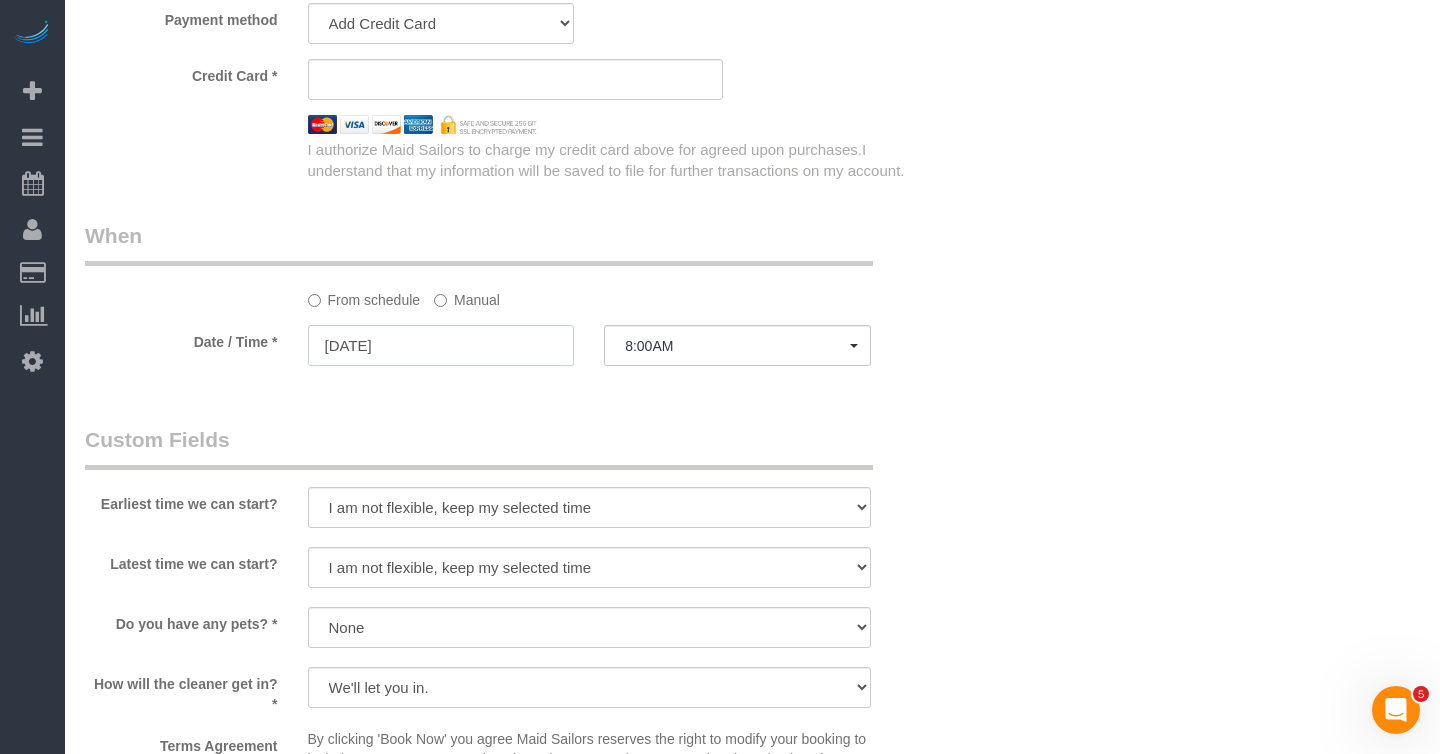 click on "07/10/2025" at bounding box center (441, 345) 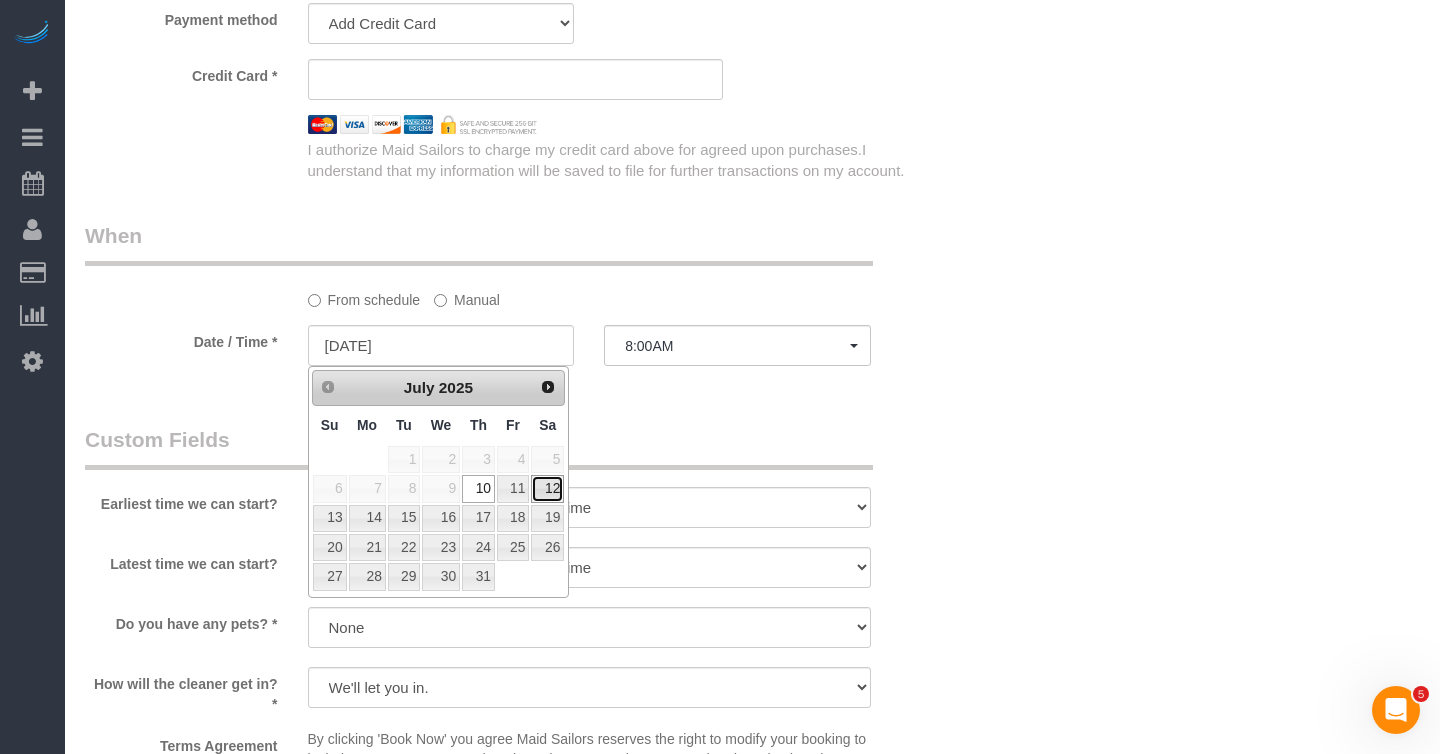 click on "12" at bounding box center (547, 488) 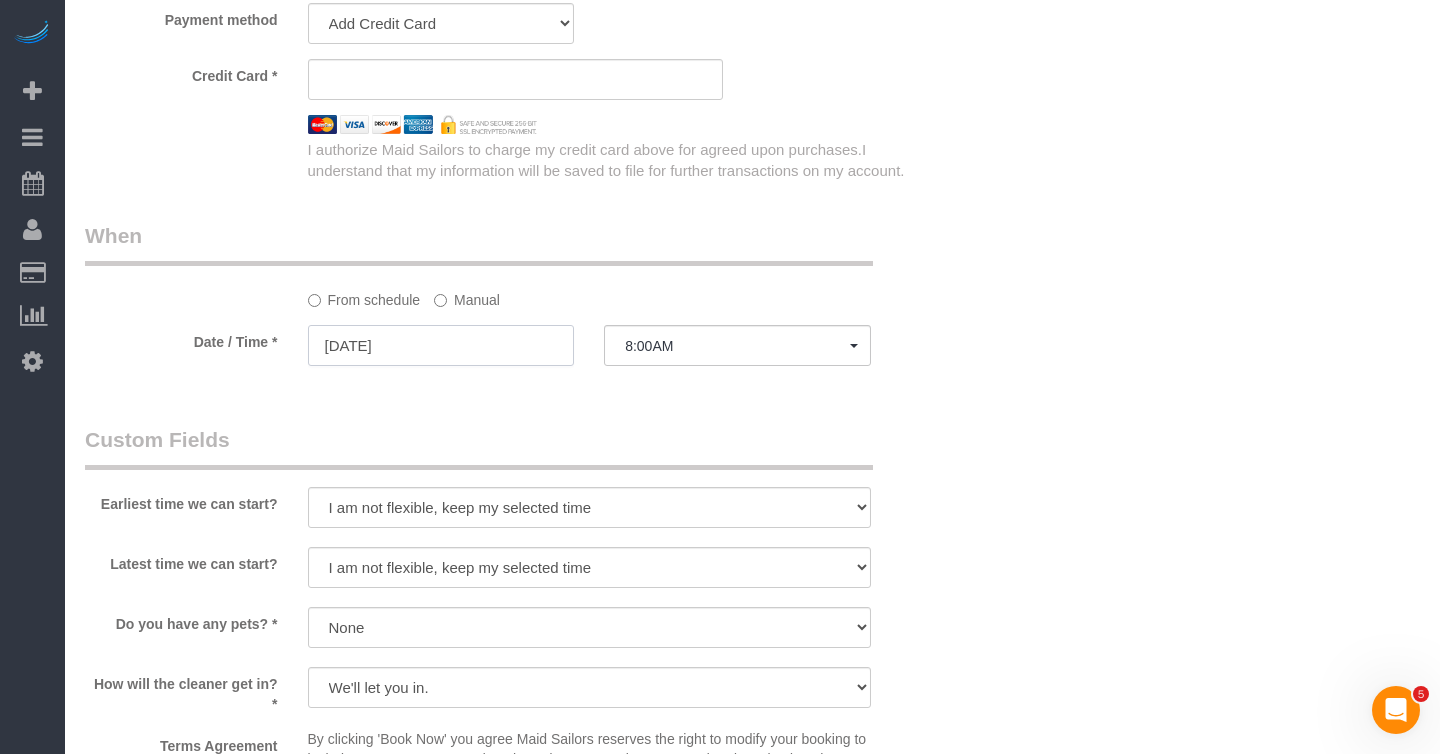 click on "07/12/2025" at bounding box center (441, 345) 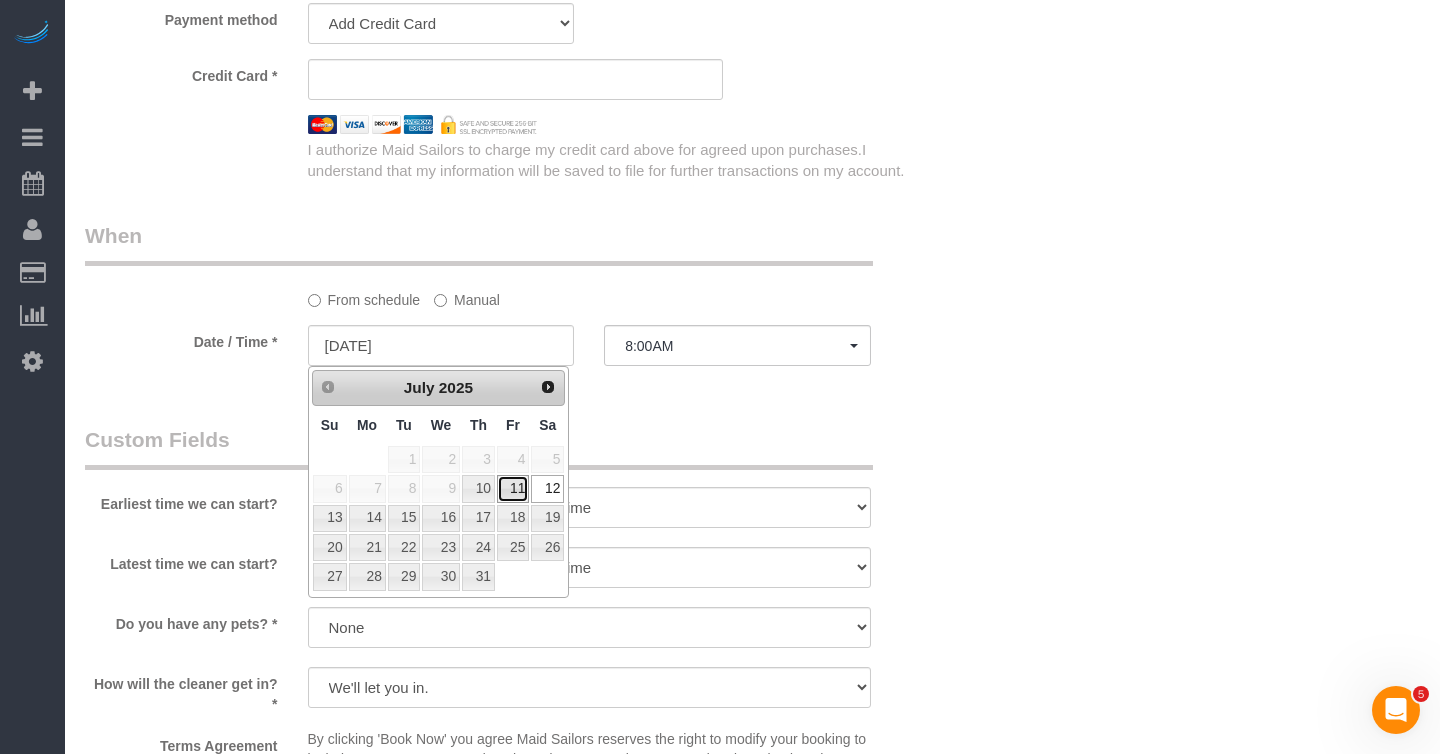 click on "11" at bounding box center (513, 488) 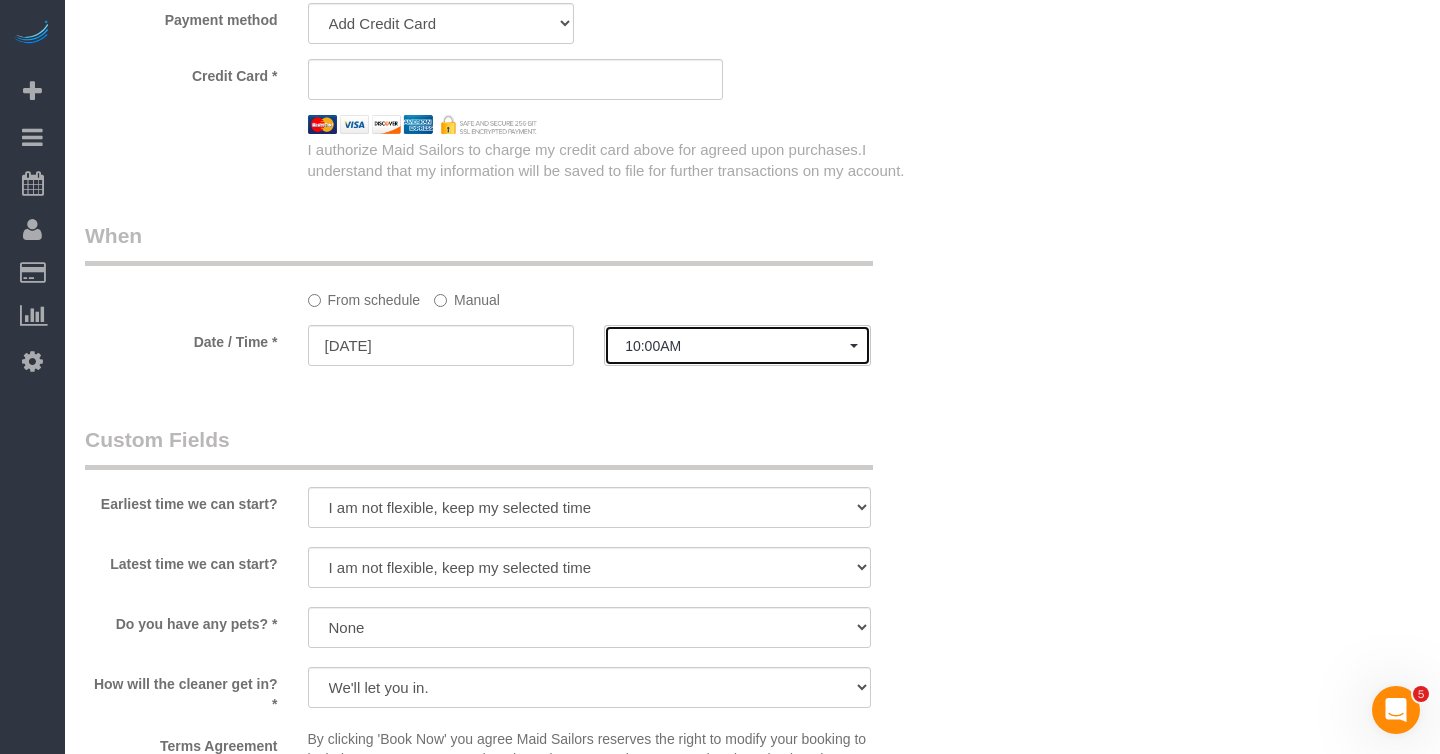 click on "10:00AM" 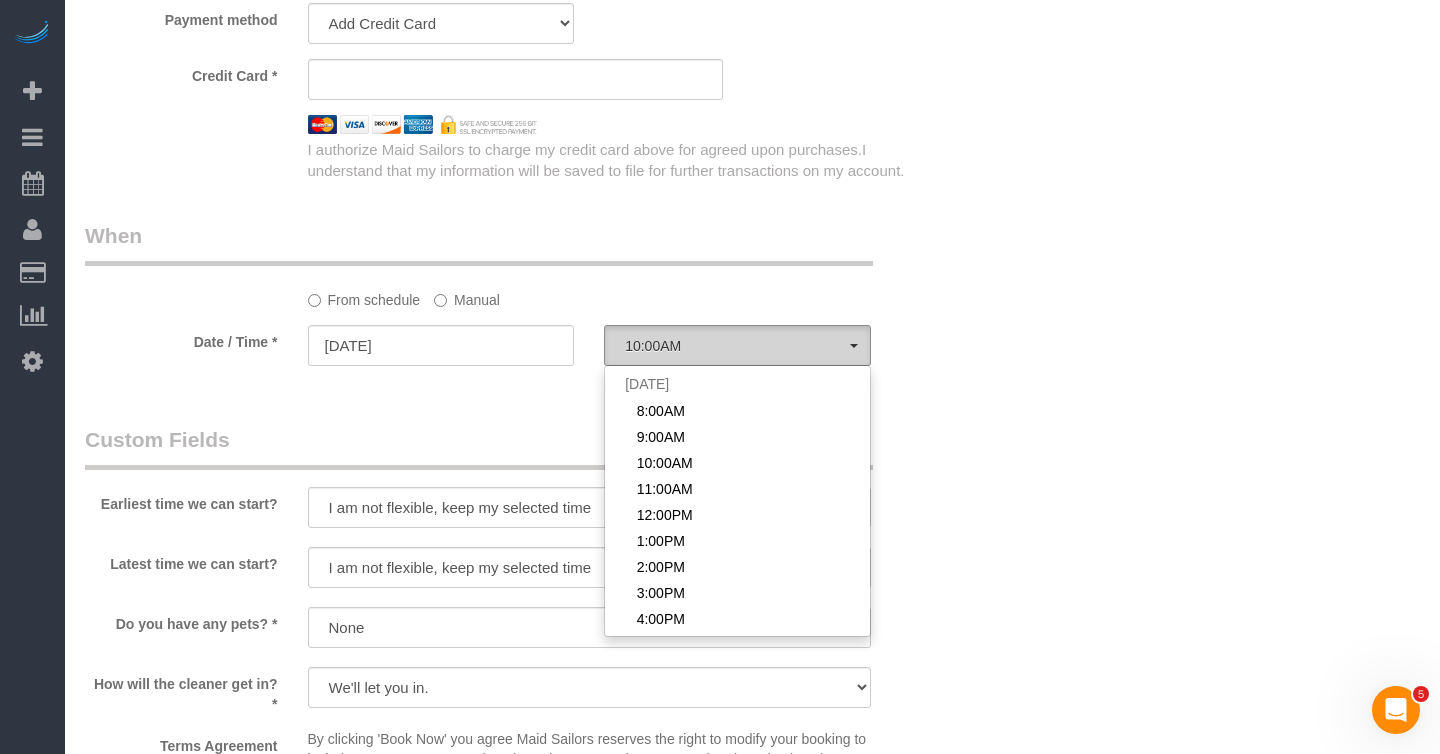 scroll, scrollTop: 240, scrollLeft: 0, axis: vertical 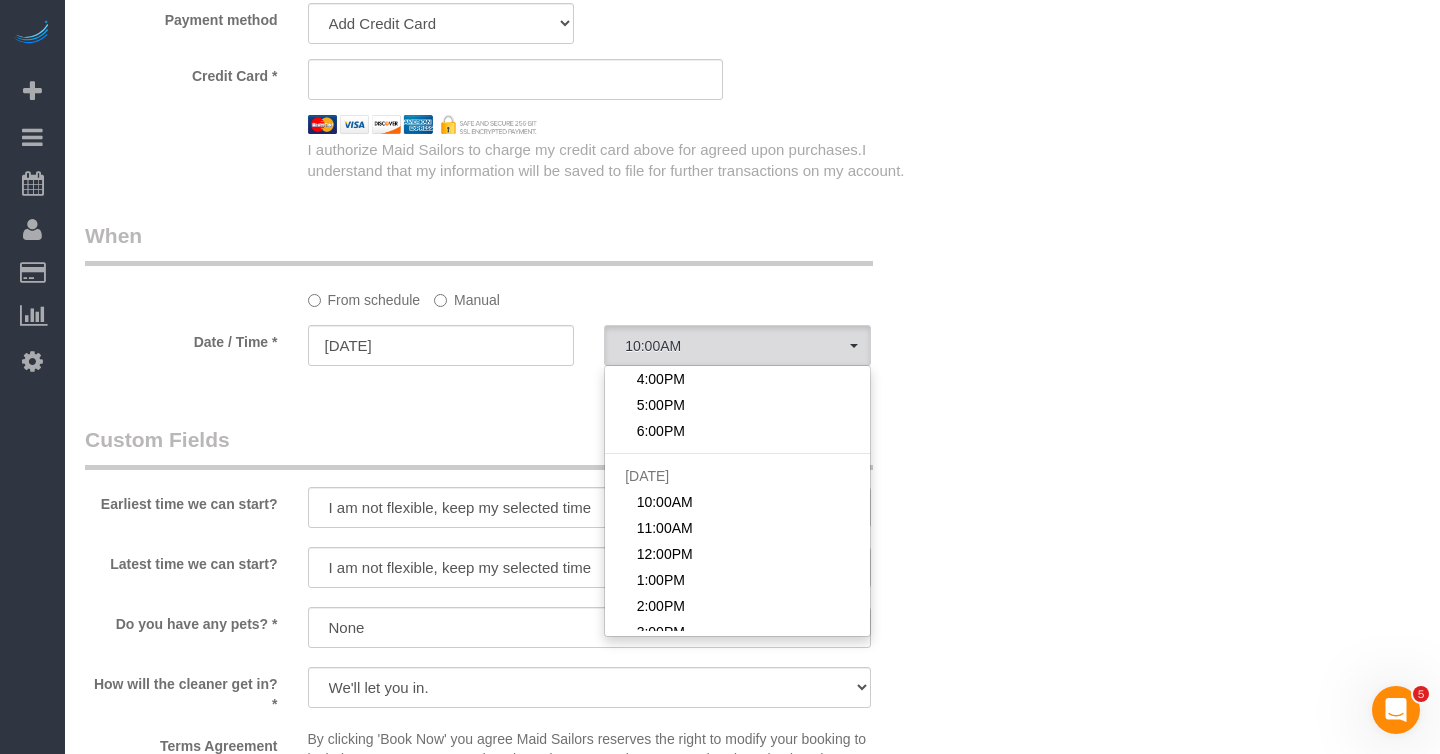 click on "Manual" 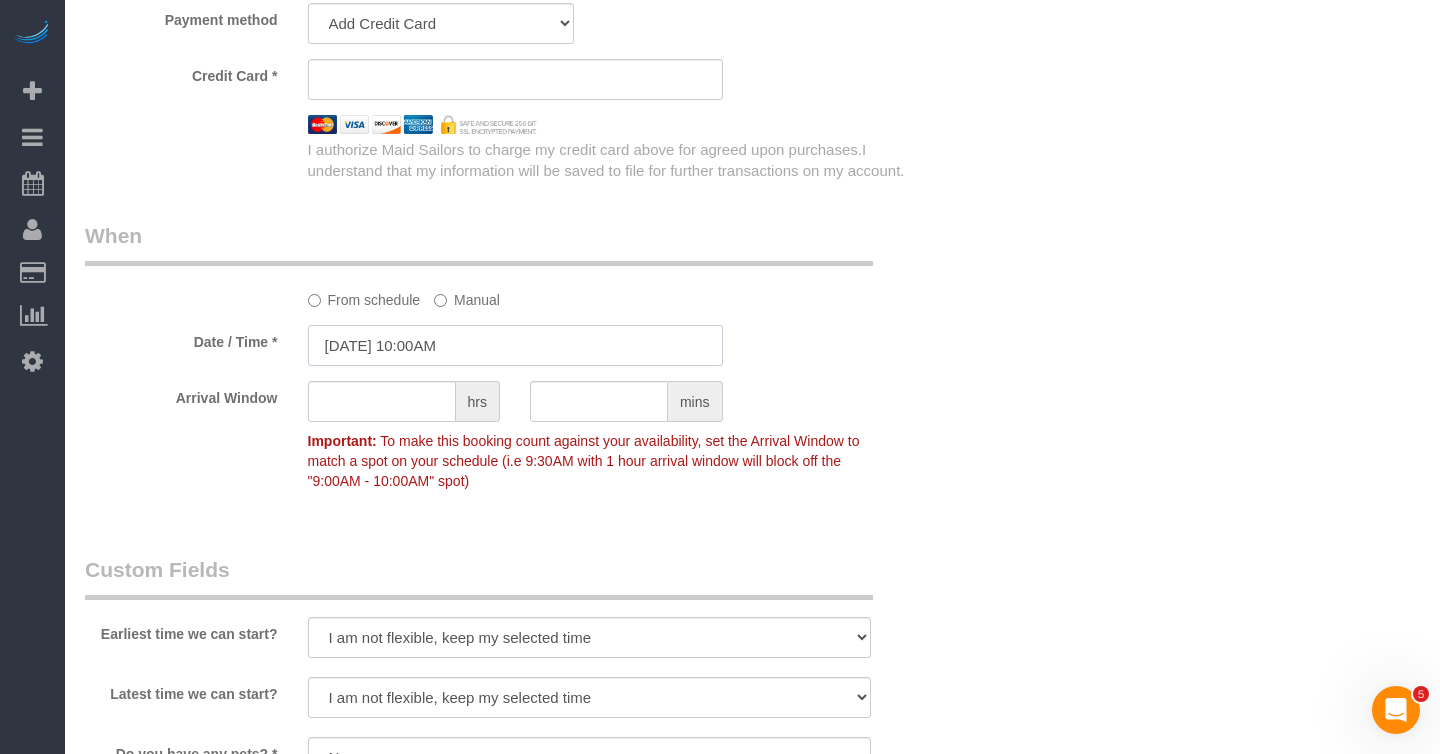 click on "07/11/2025 10:00AM" at bounding box center [515, 345] 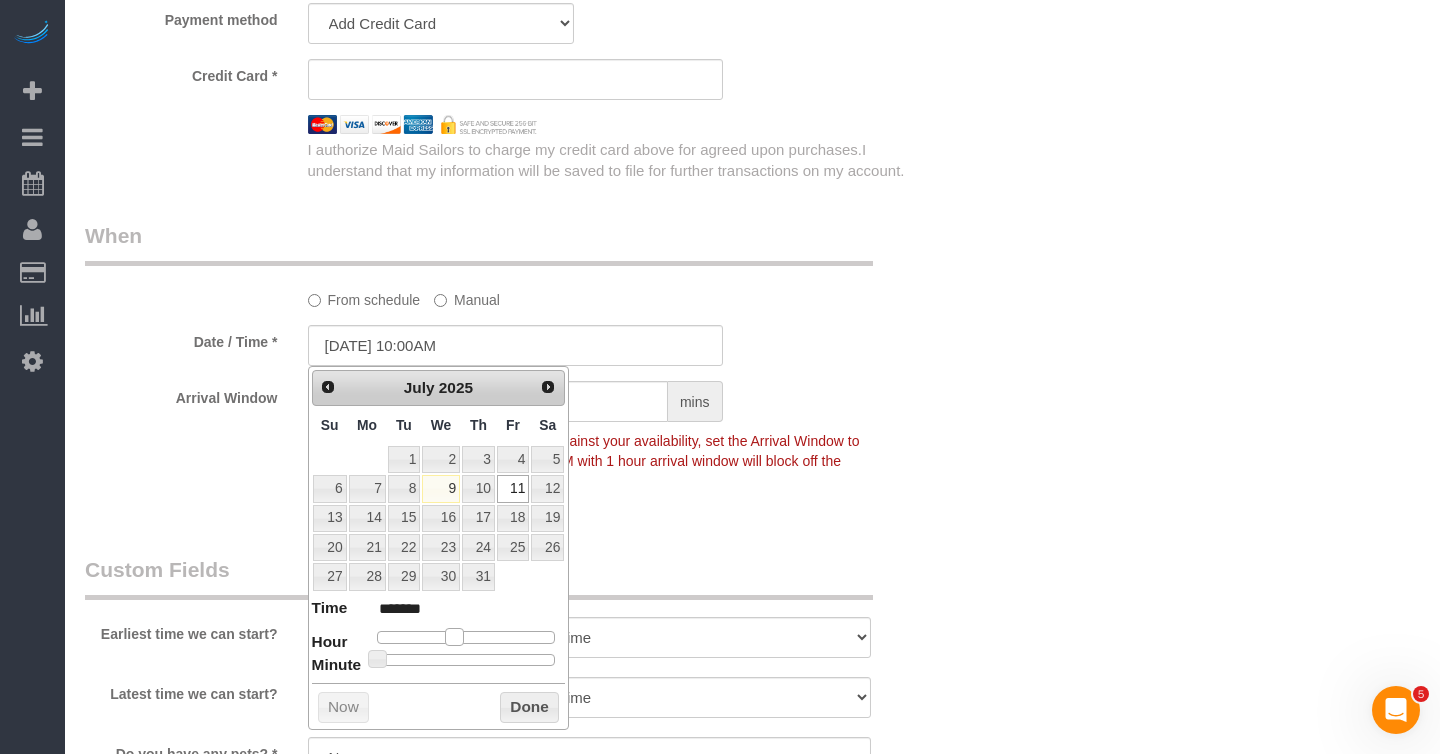 type on "07/11/2025 9:00AM" 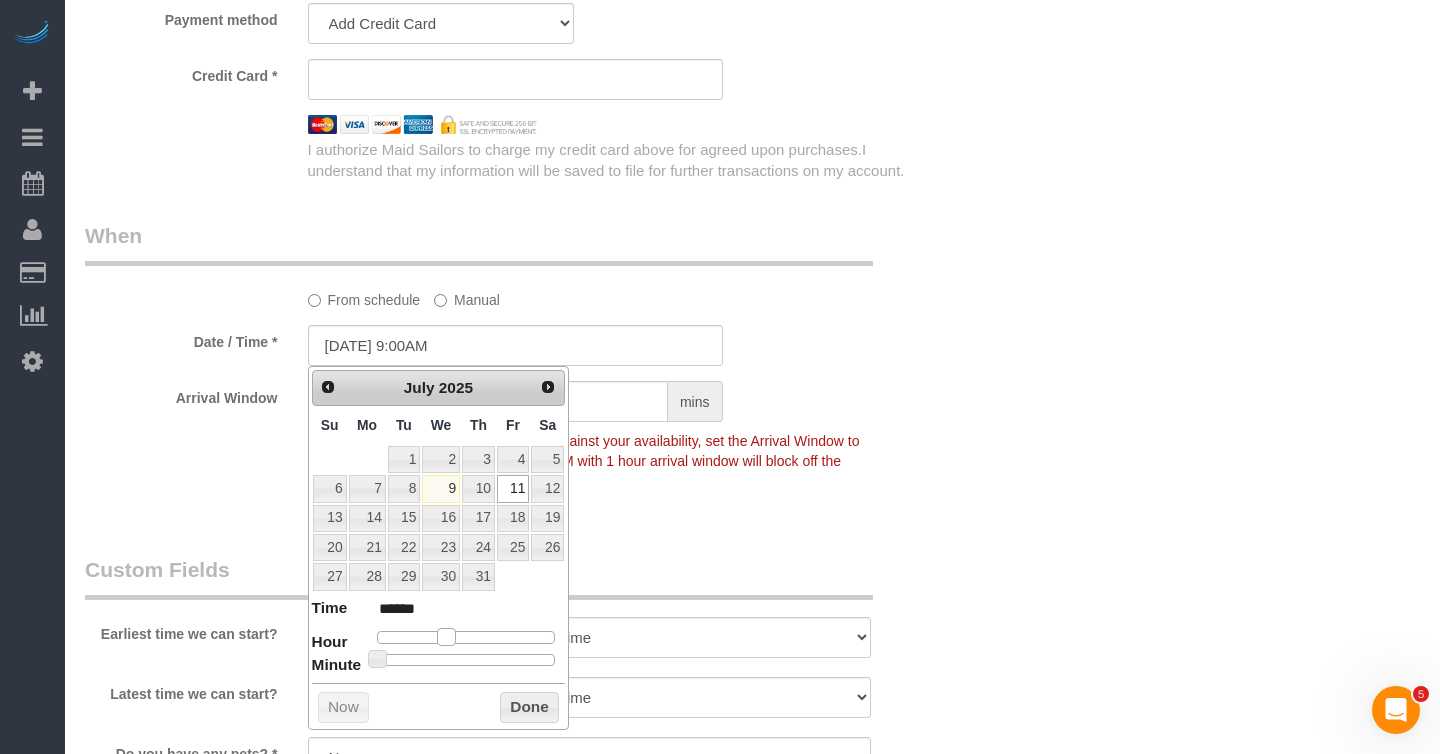 type on "07/11/2025 8:00AM" 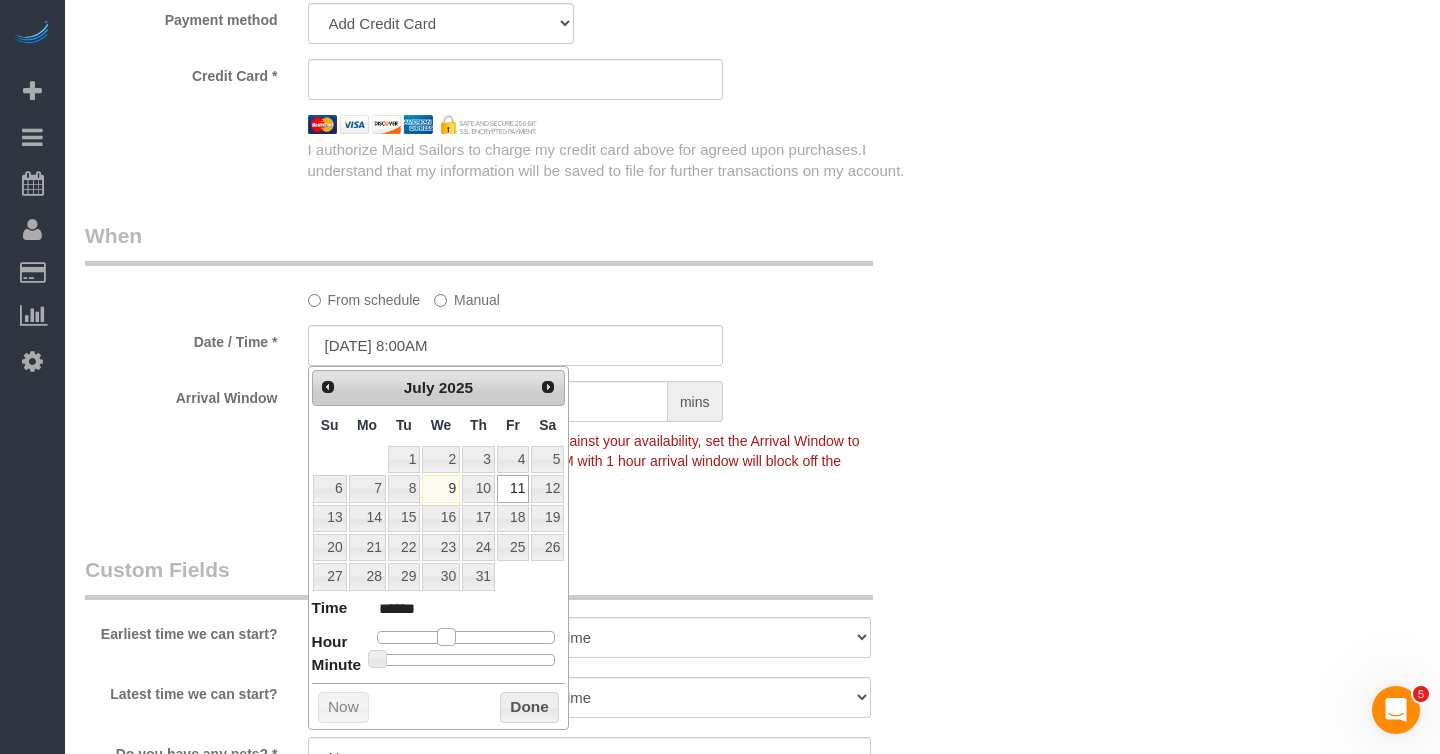 type on "07/11/2025 7:00AM" 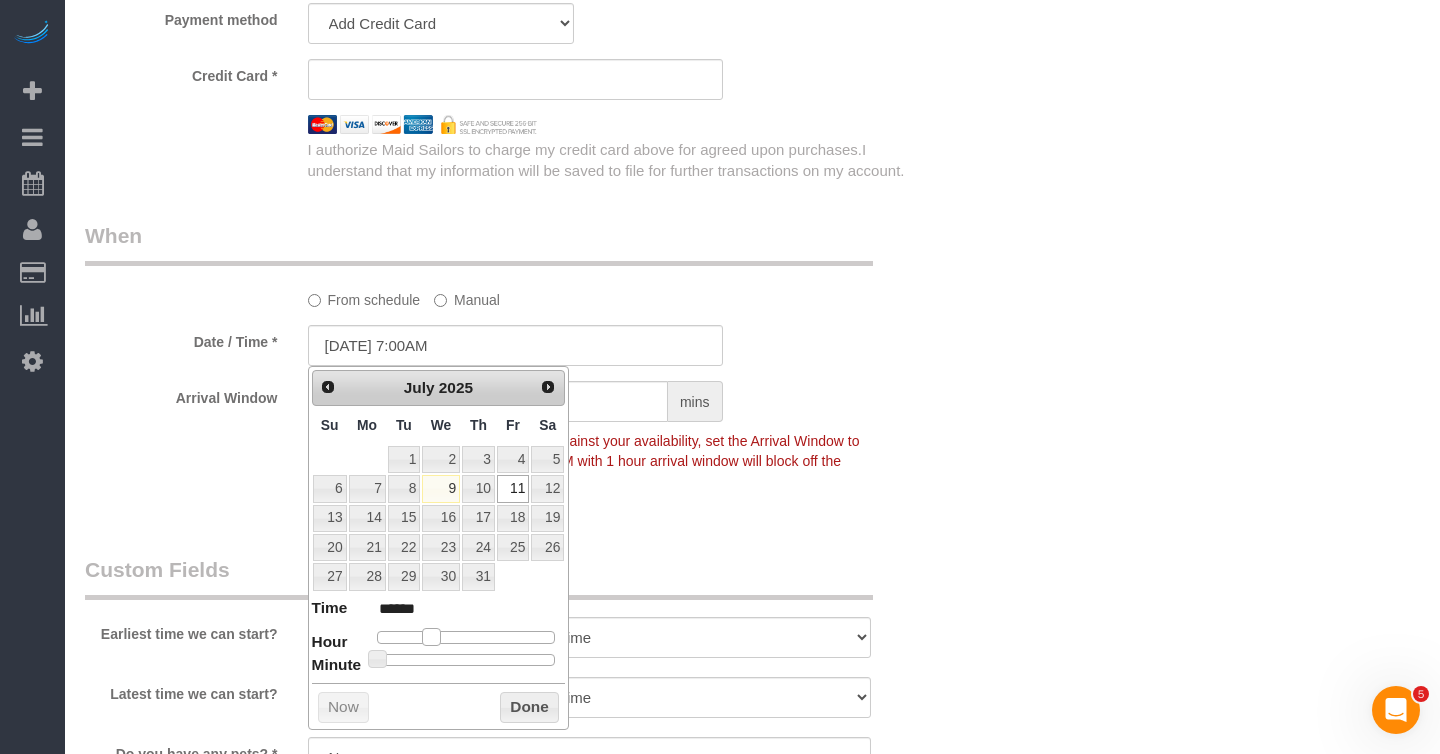 type on "07/11/2025 8:00AM" 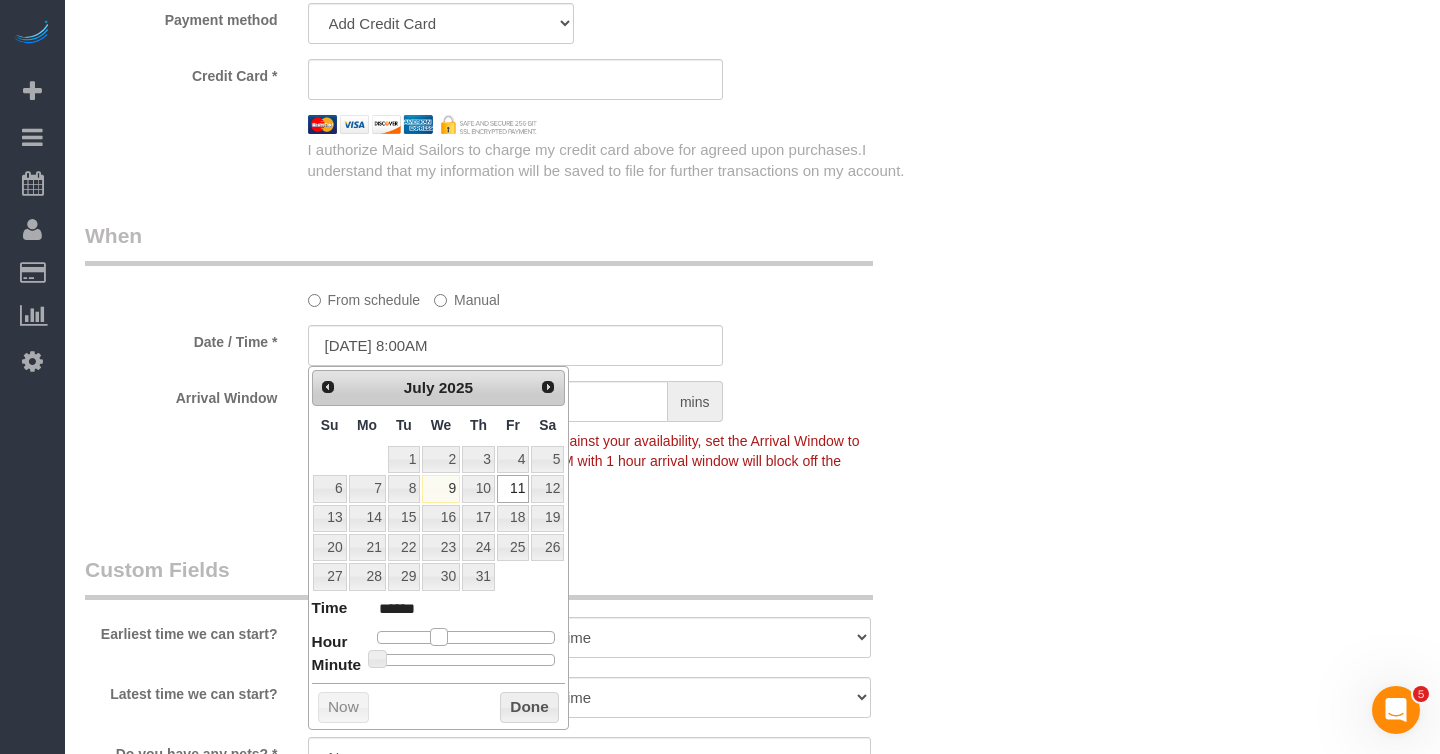 drag, startPoint x: 455, startPoint y: 634, endPoint x: 442, endPoint y: 636, distance: 13.152946 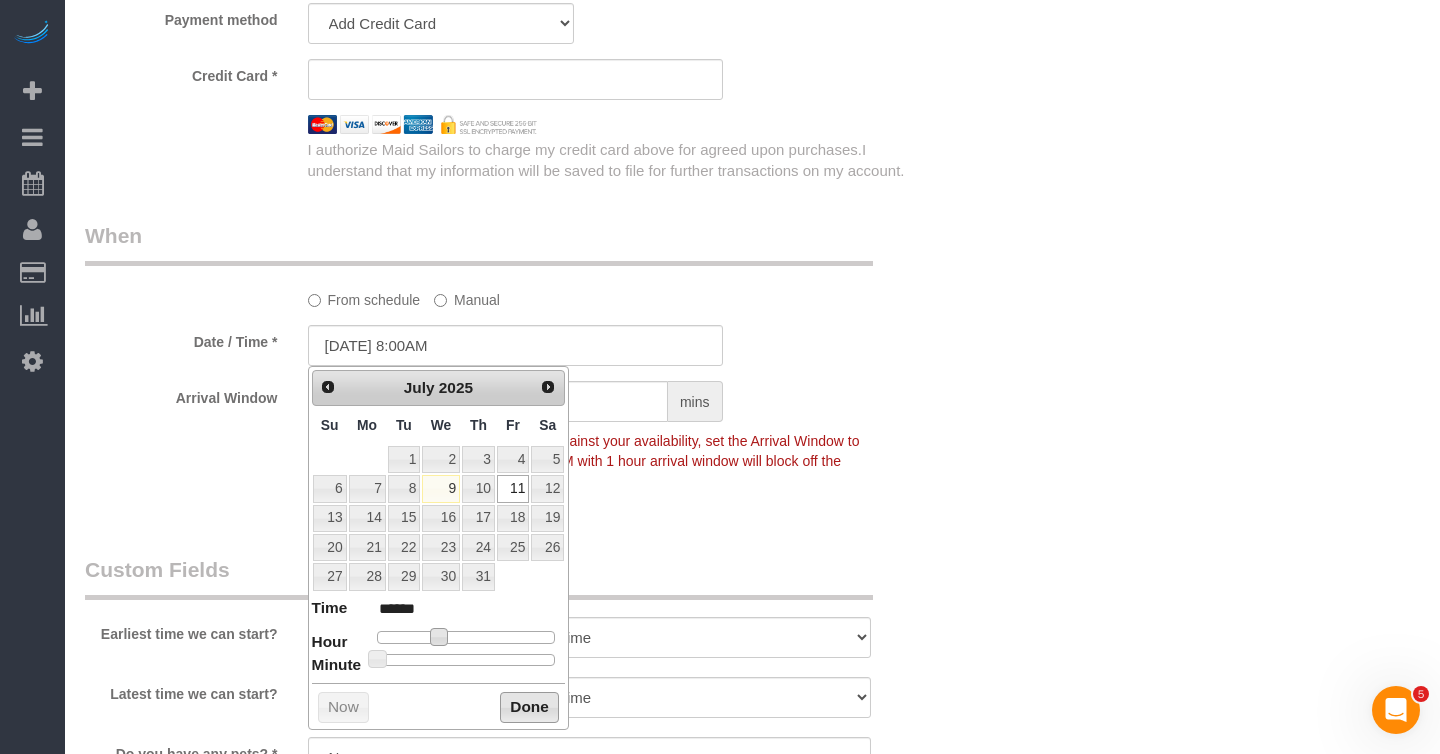 click on "Done" at bounding box center [529, 708] 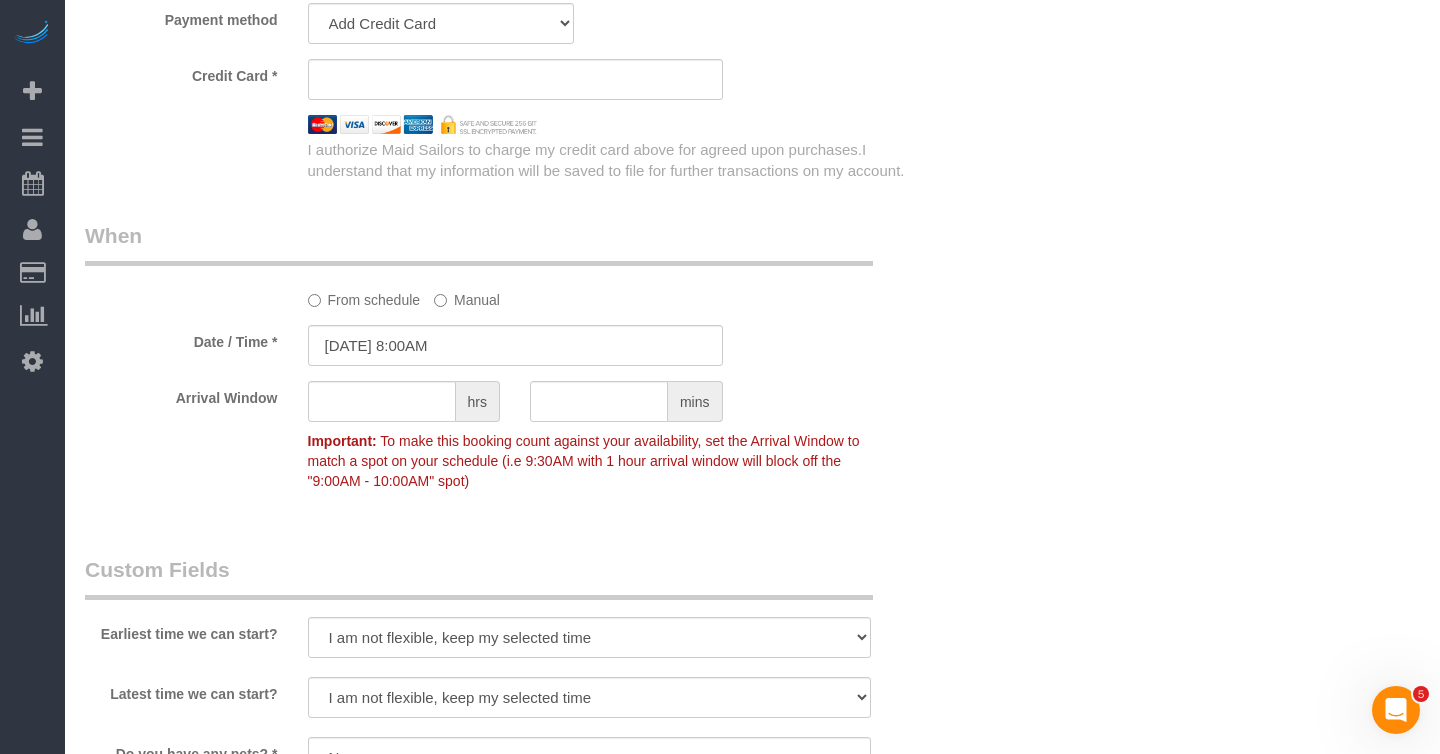 click on "Important:
To make this booking count against your availability, set the Arrival
Window to match a spot on your schedule (i.e 9:30AM with 1 hour arrival
window will block off the "9:00AM - 10:00AM" spot)" 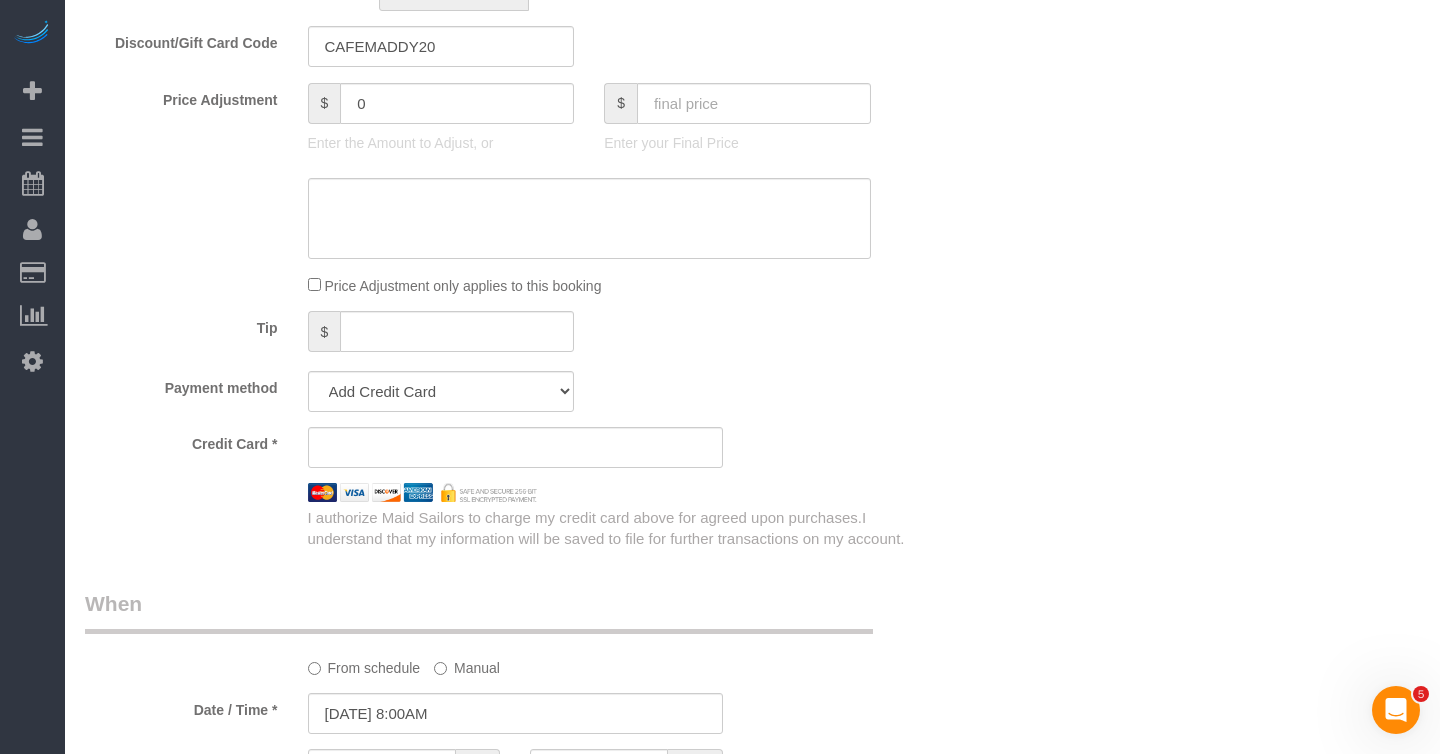 scroll, scrollTop: 1152, scrollLeft: 0, axis: vertical 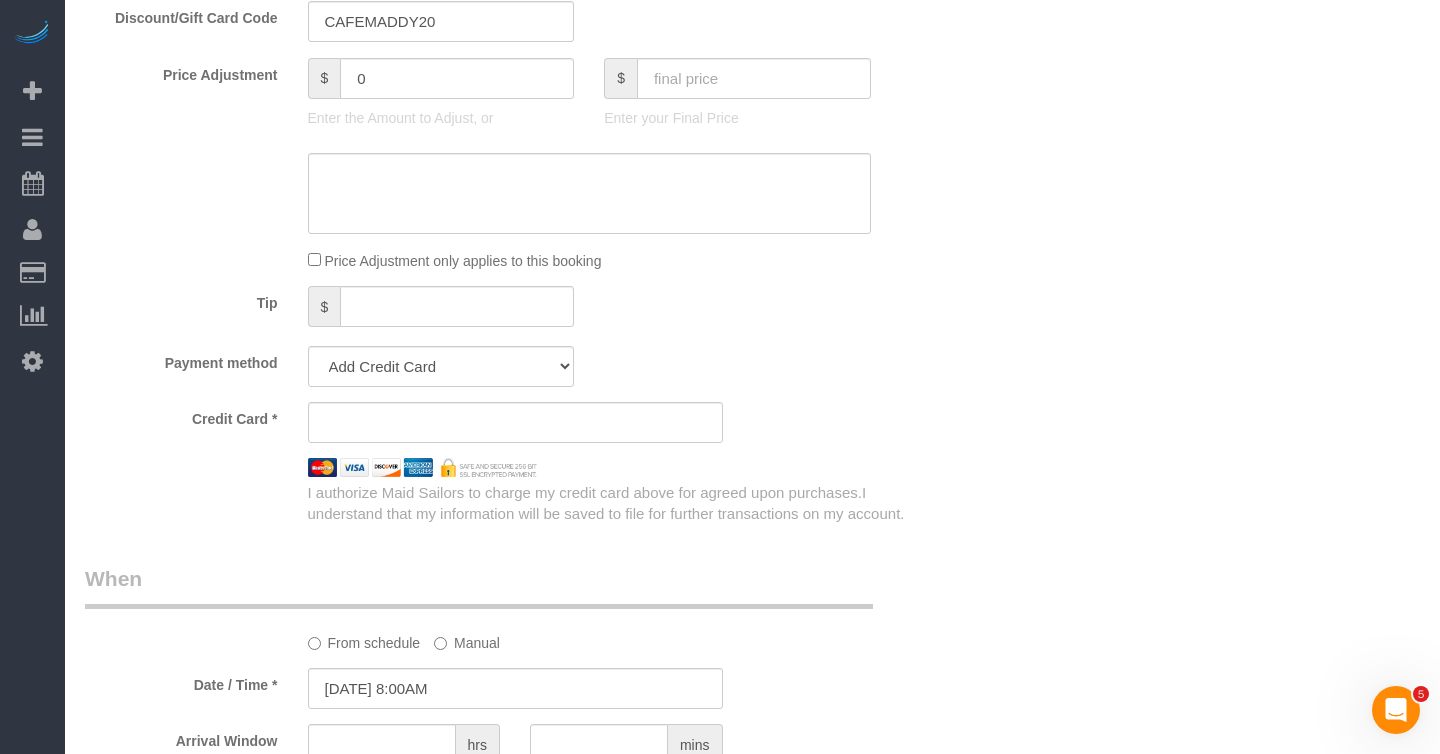 click at bounding box center [515, 422] 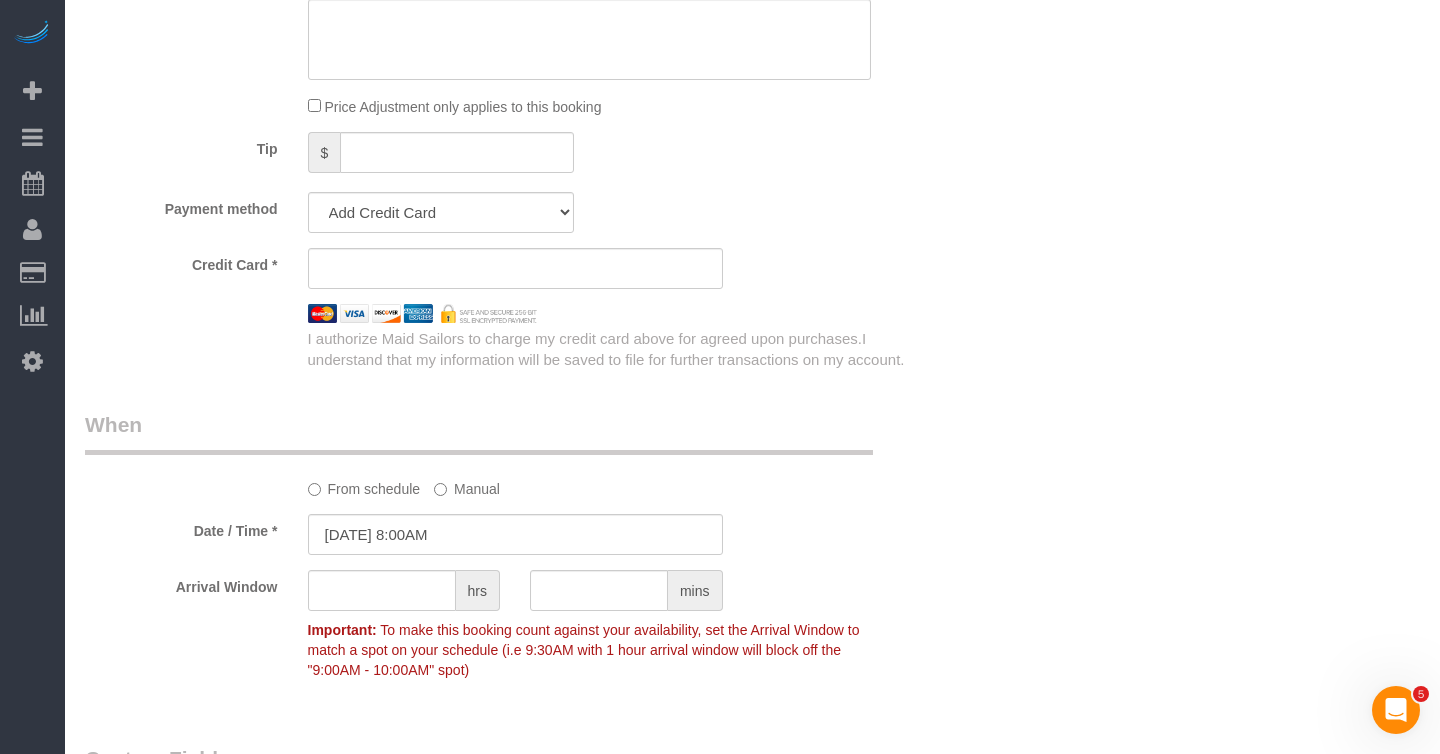 scroll, scrollTop: 1298, scrollLeft: 0, axis: vertical 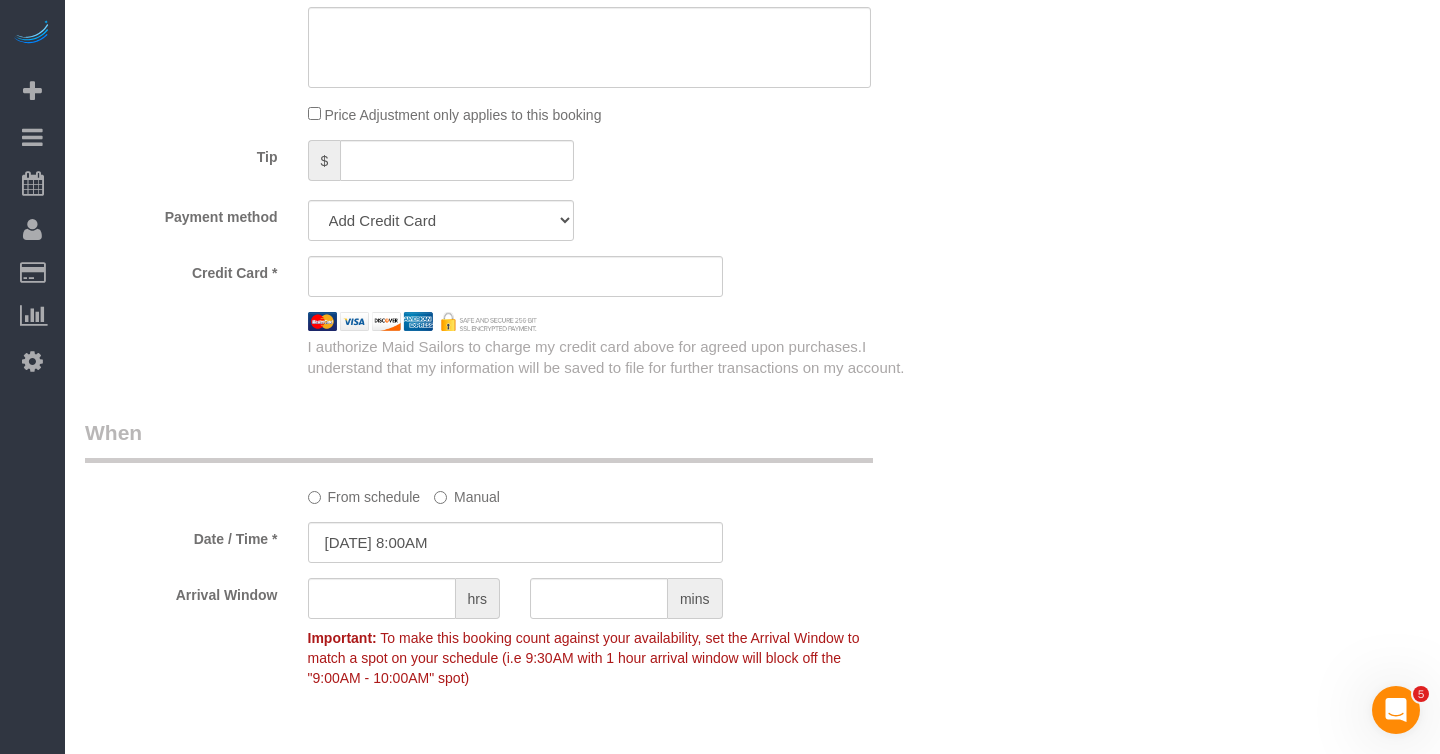 click on "Credit Card *" at bounding box center (515, 276) 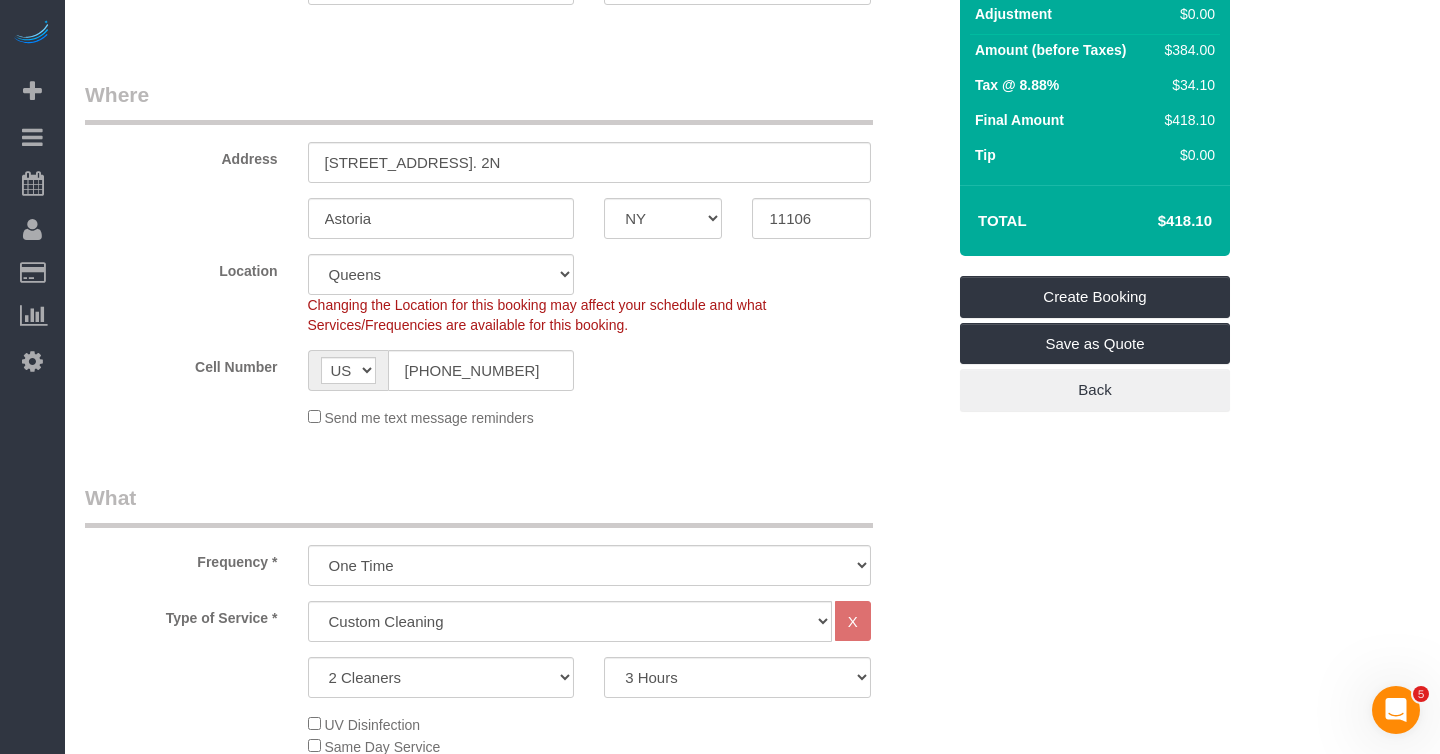 scroll, scrollTop: 0, scrollLeft: 0, axis: both 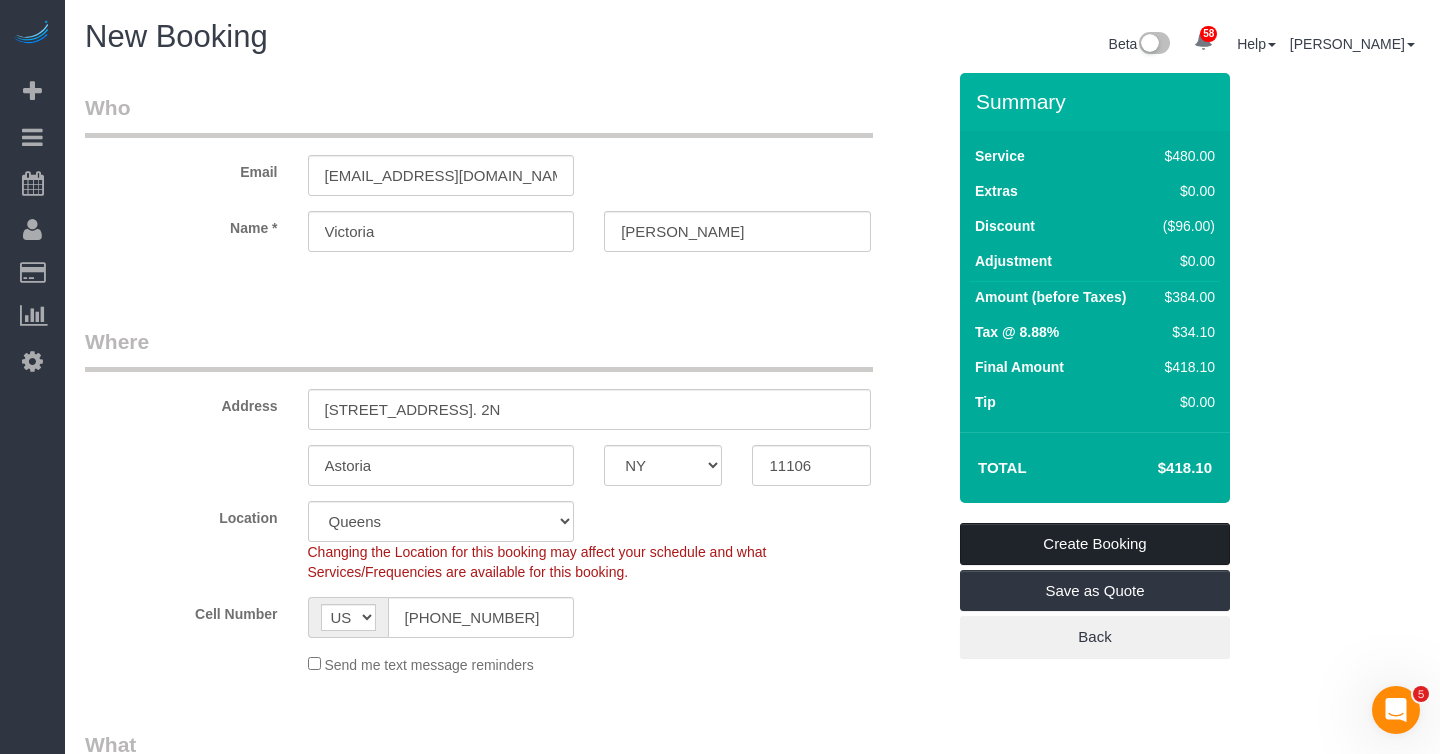 click on "Create Booking" at bounding box center (1095, 544) 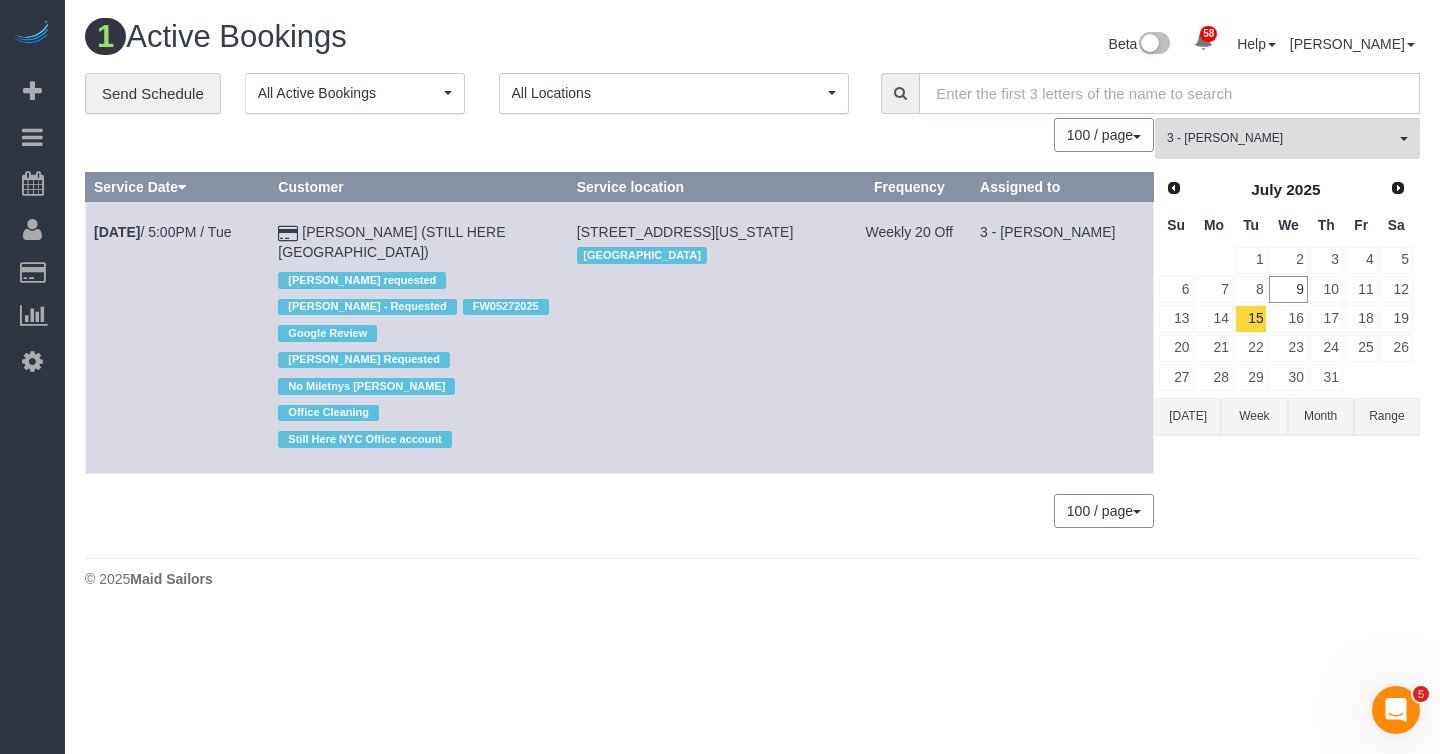 click at bounding box center (1169, 93) 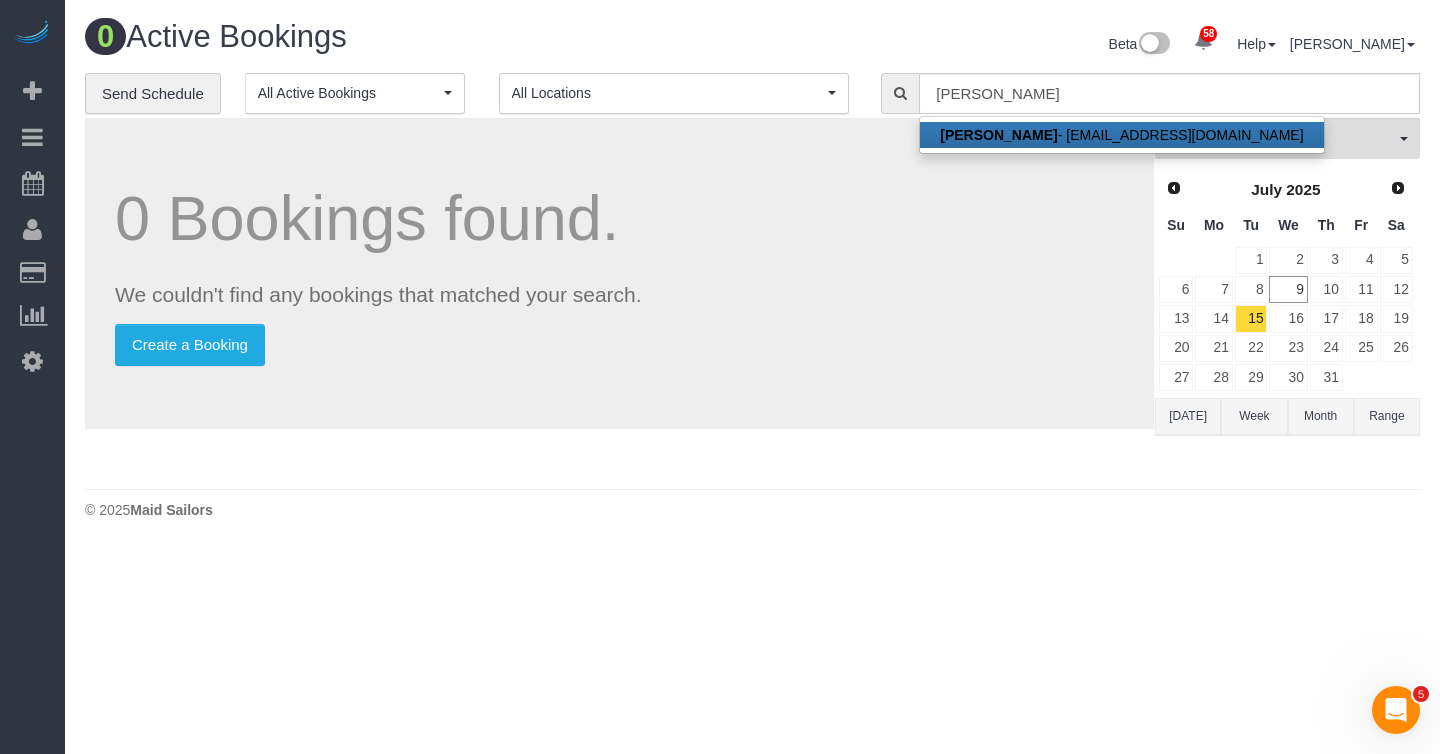 click on "Victoria Kim" at bounding box center [998, 135] 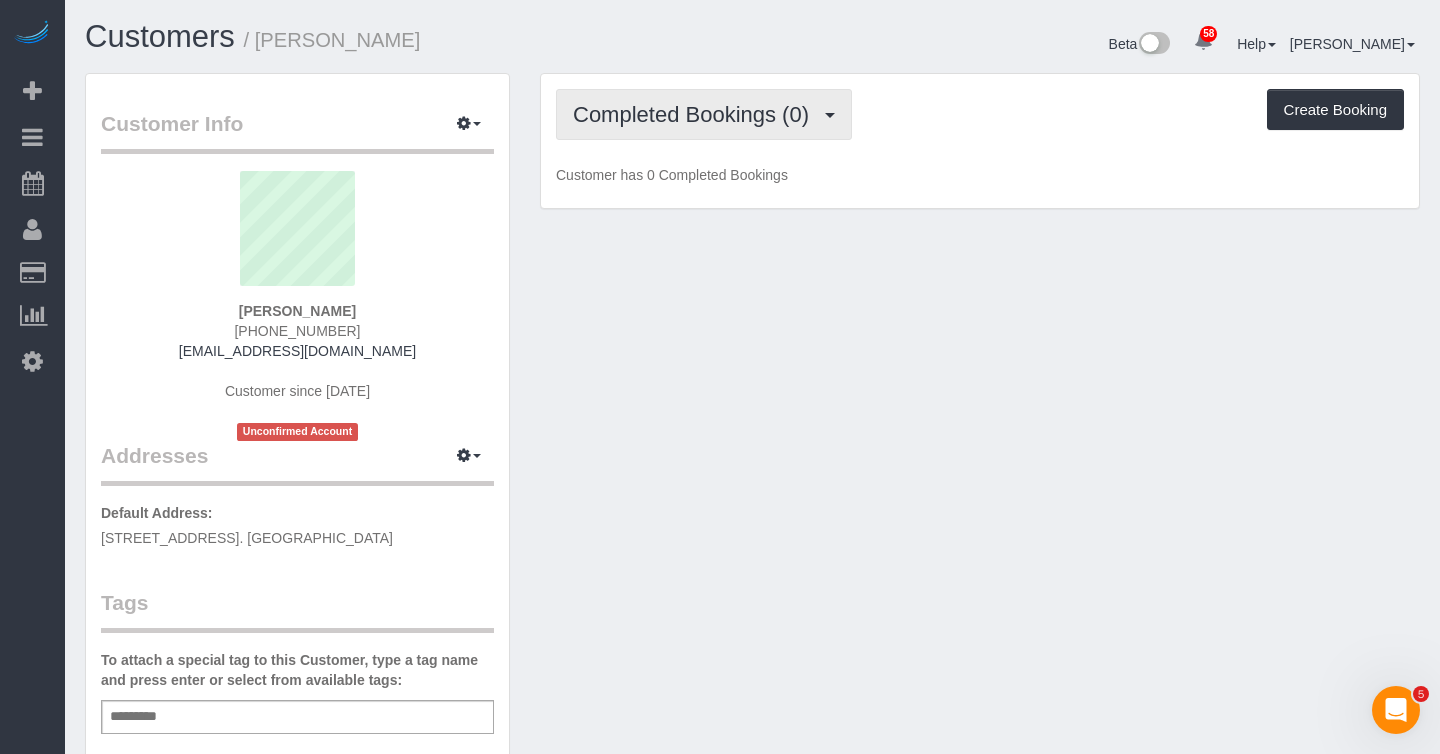 click on "Completed Bookings (0)" at bounding box center [696, 114] 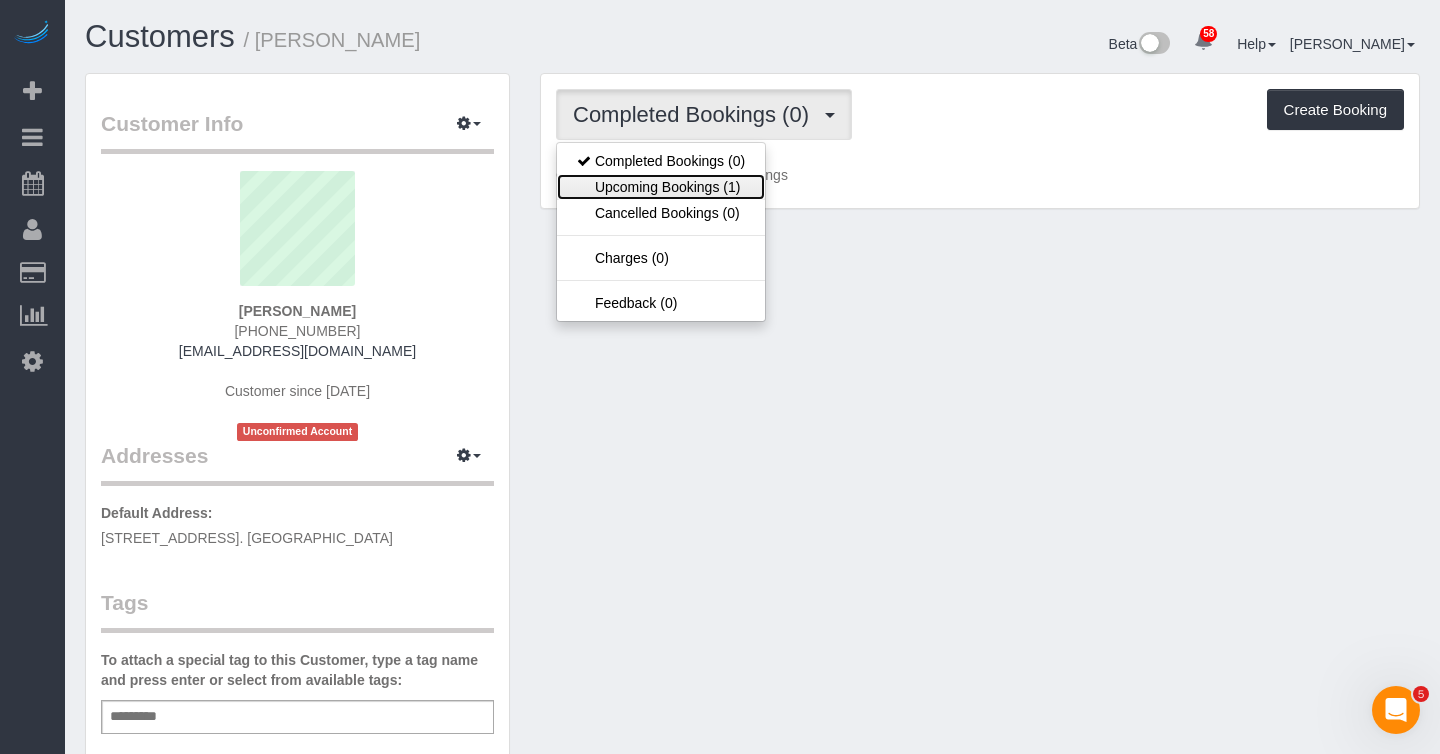 click on "Upcoming Bookings (1)" at bounding box center [661, 187] 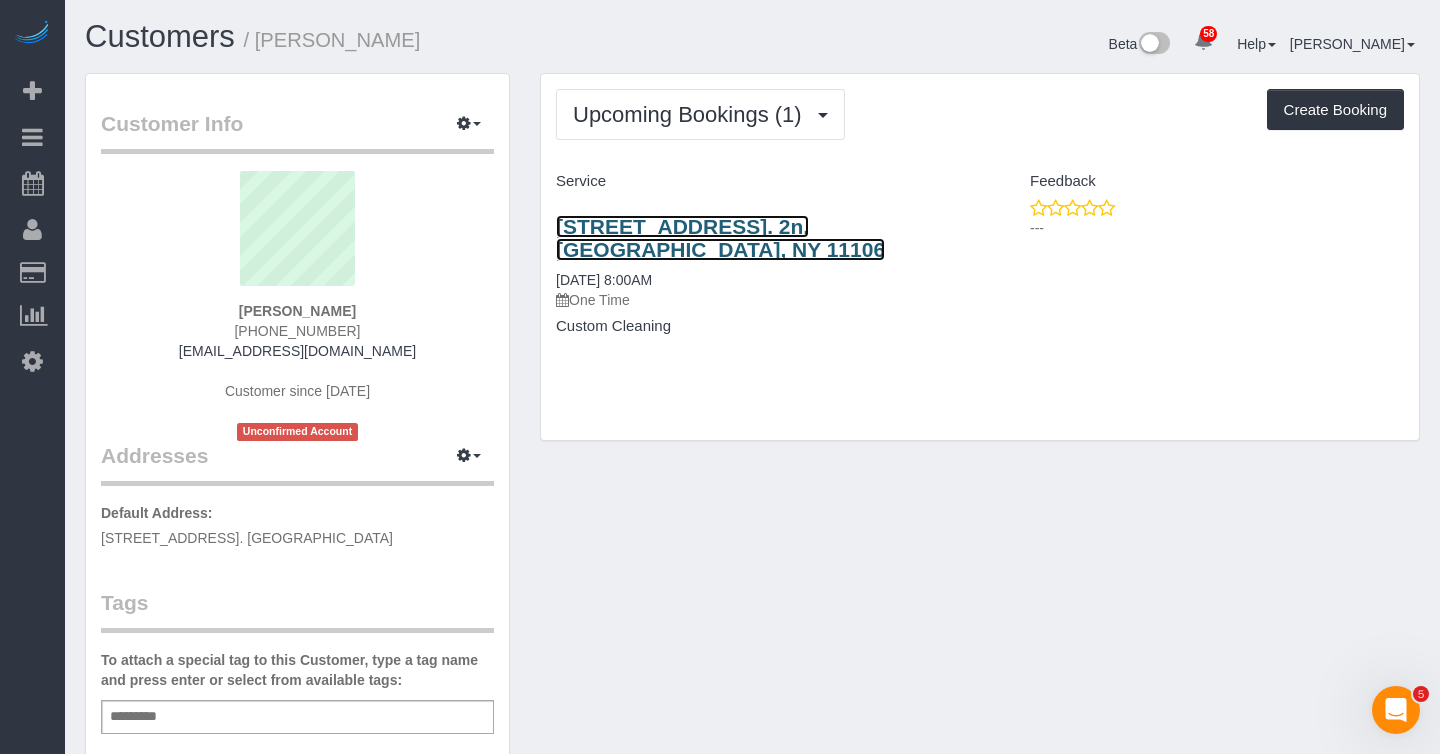 click on "14-33 31st Avenue, Apt. 2n, Astoria, NY 11106" at bounding box center [720, 238] 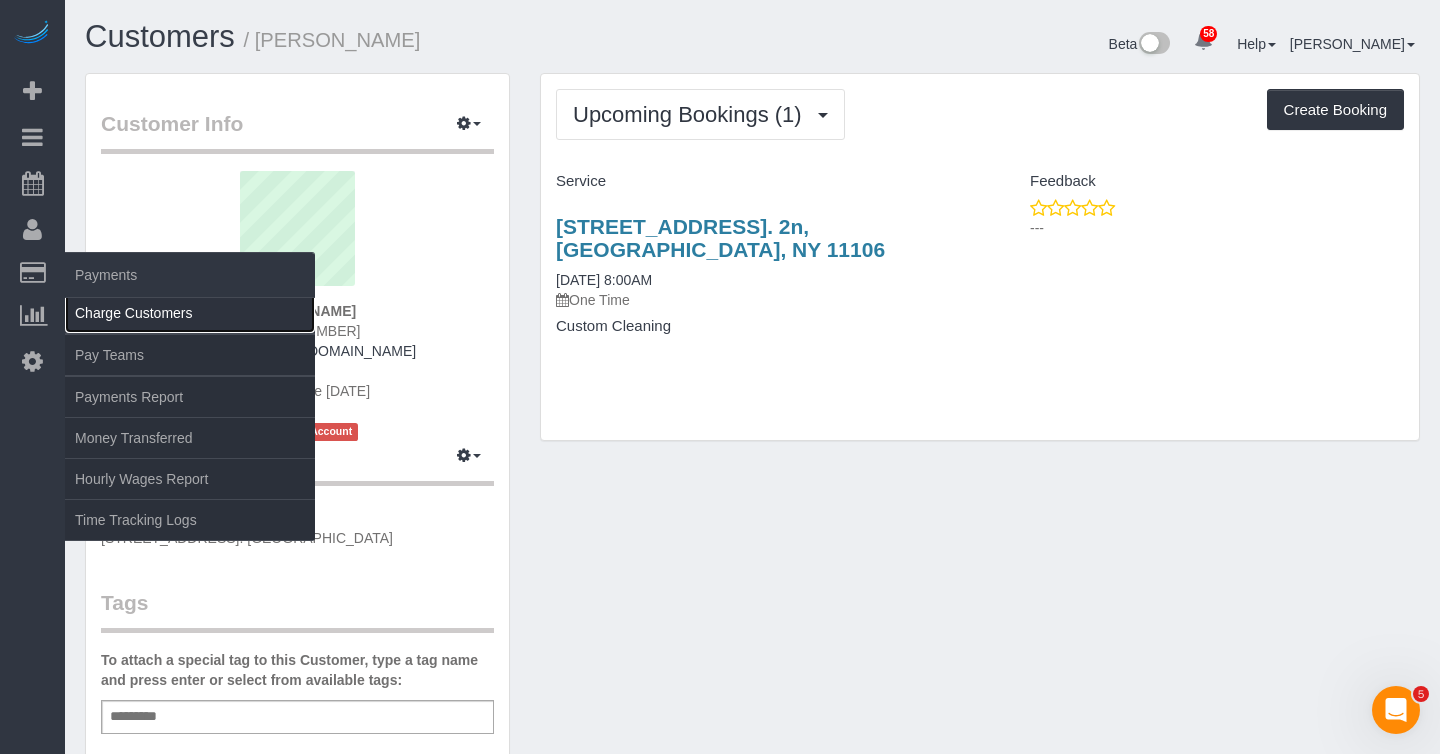 click on "Charge Customers" at bounding box center (190, 313) 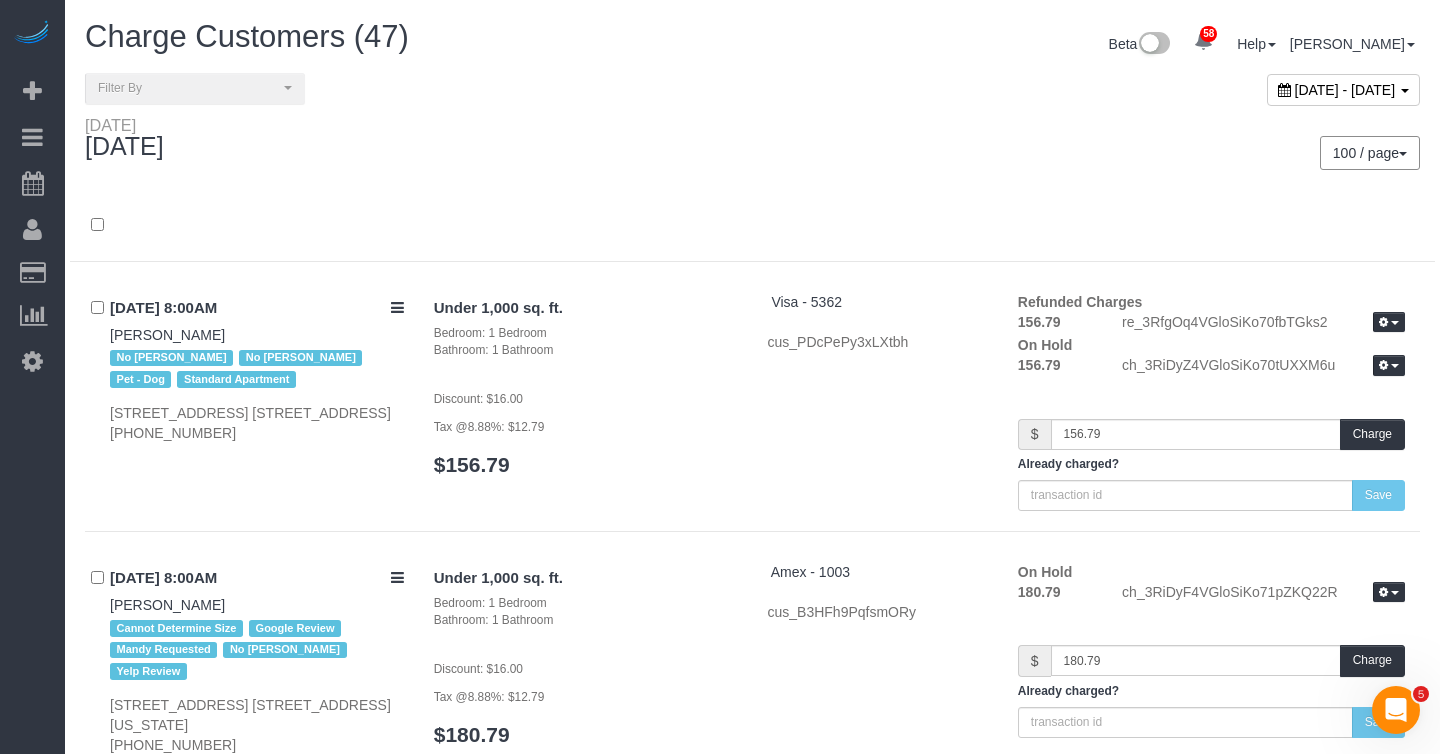 click on "[DATE] - [DATE]" at bounding box center [1345, 90] 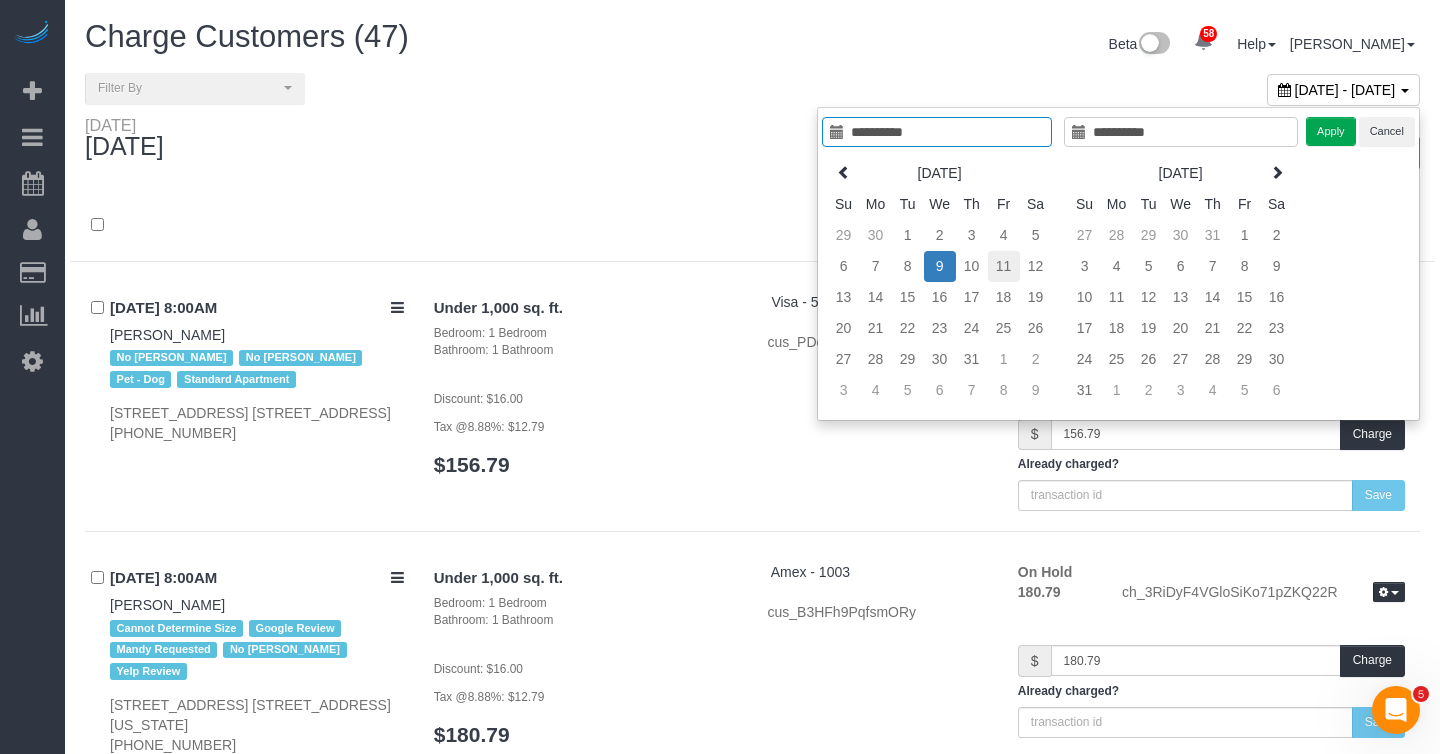 type on "**********" 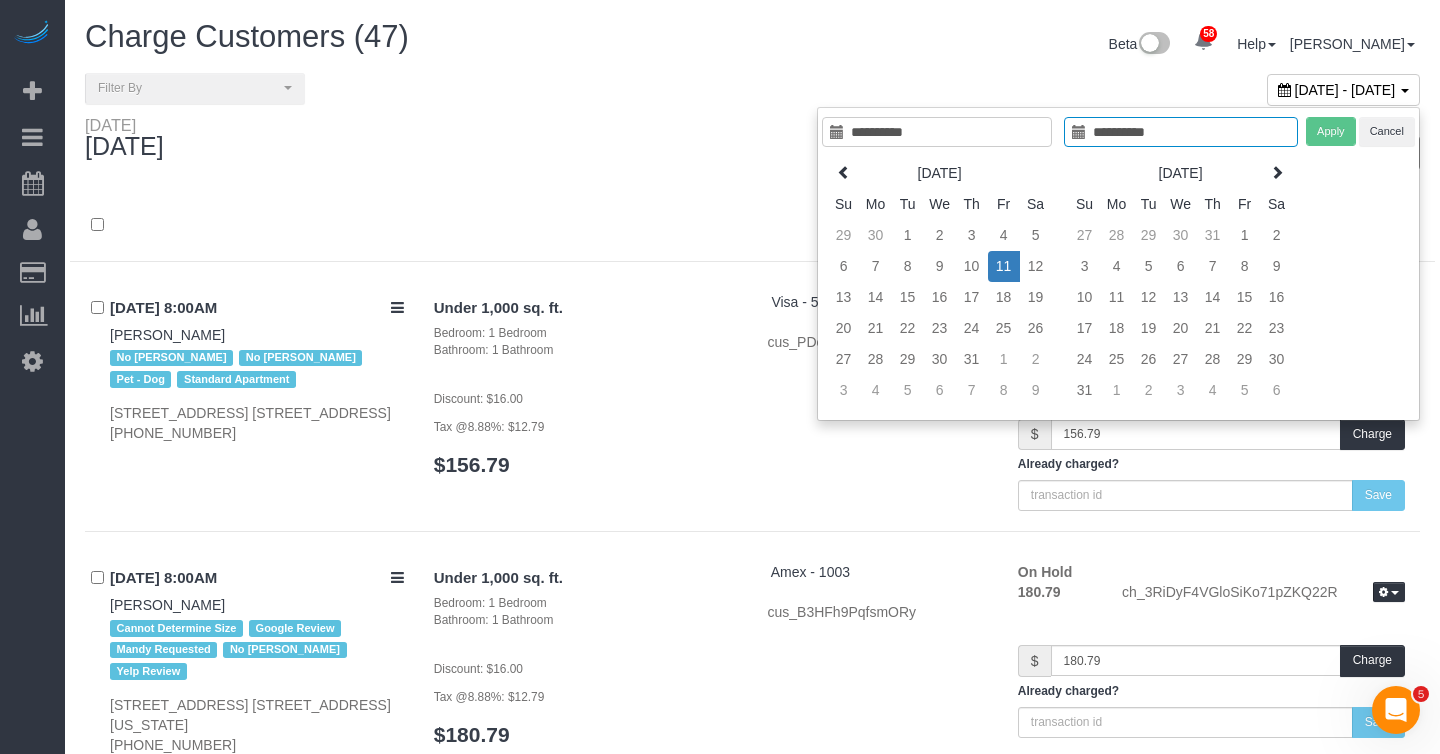 click on "11" at bounding box center [1004, 266] 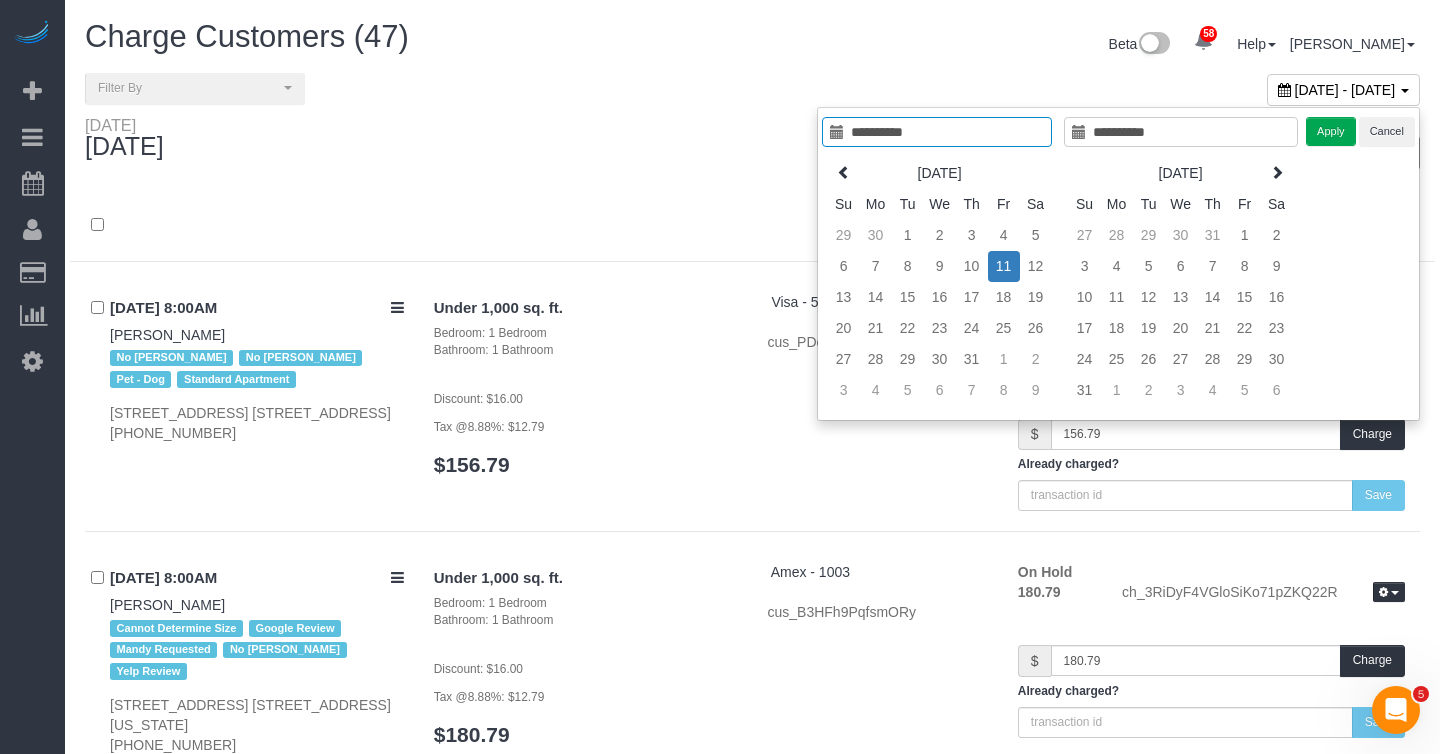 type on "**********" 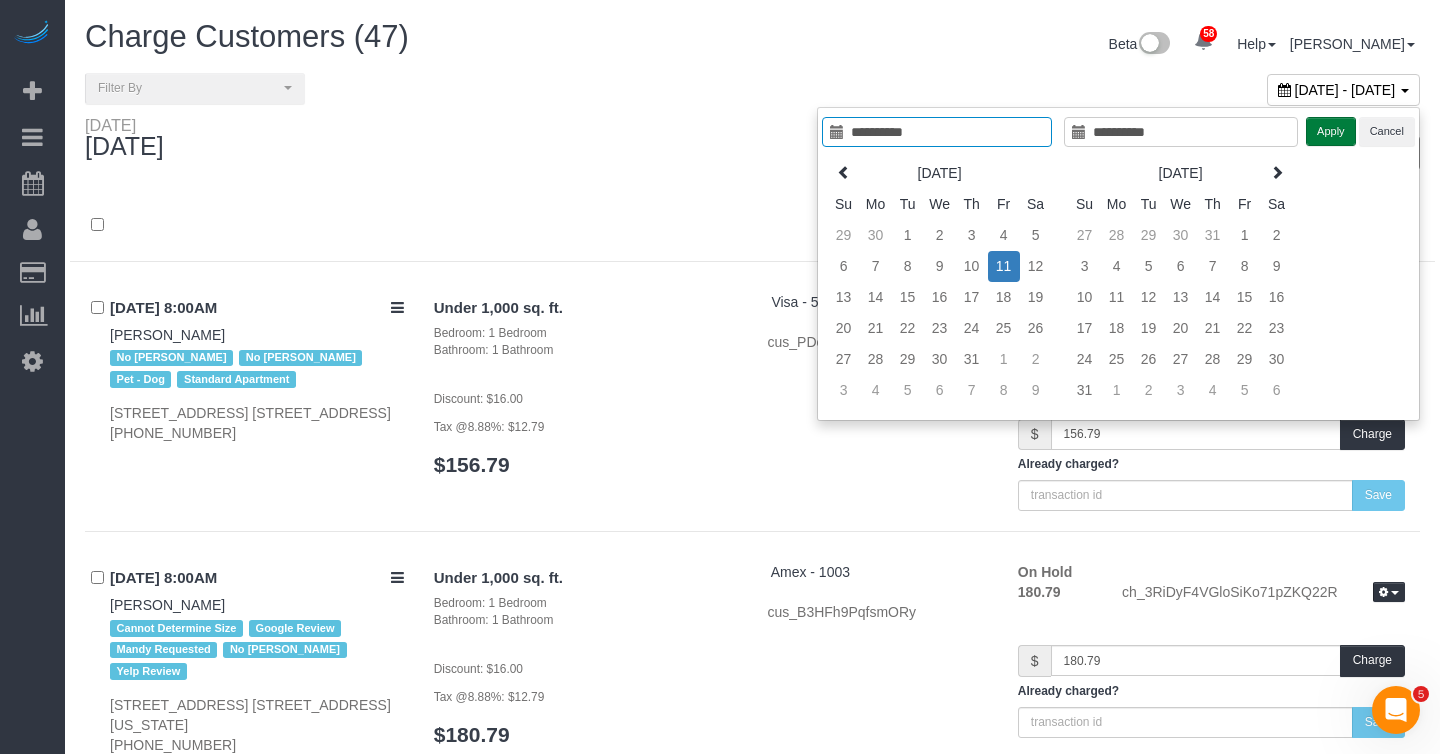 click on "Apply" at bounding box center [1331, 131] 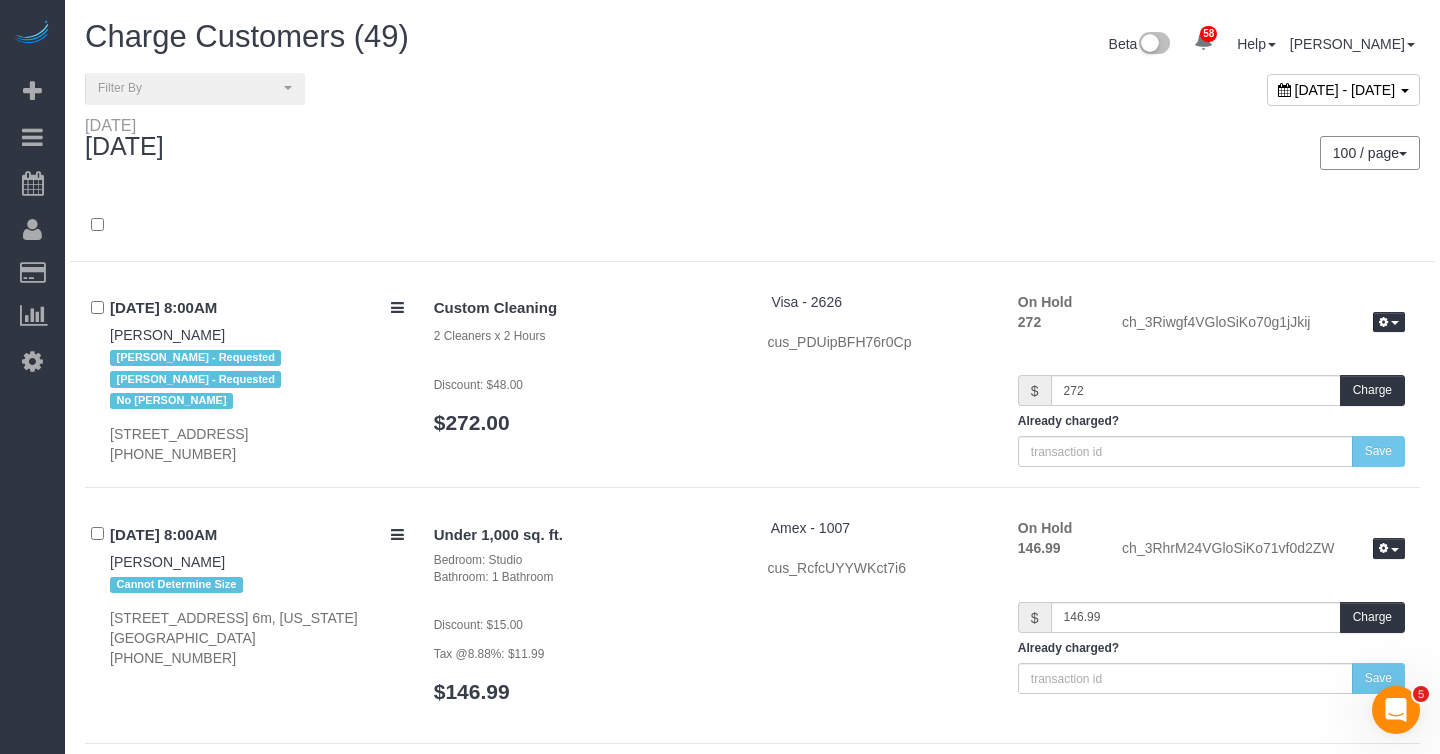 scroll, scrollTop: 1198, scrollLeft: 0, axis: vertical 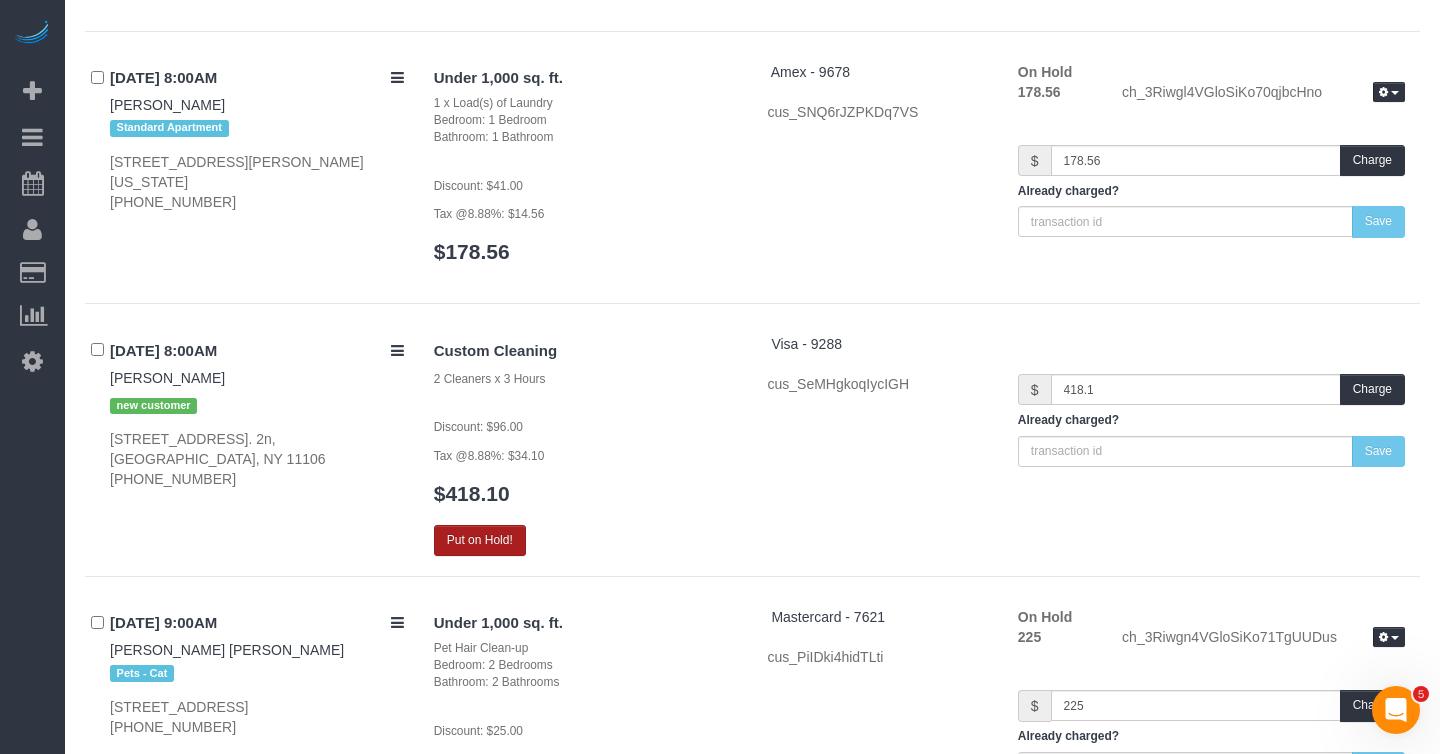 click on "Put on Hold!" at bounding box center (480, 540) 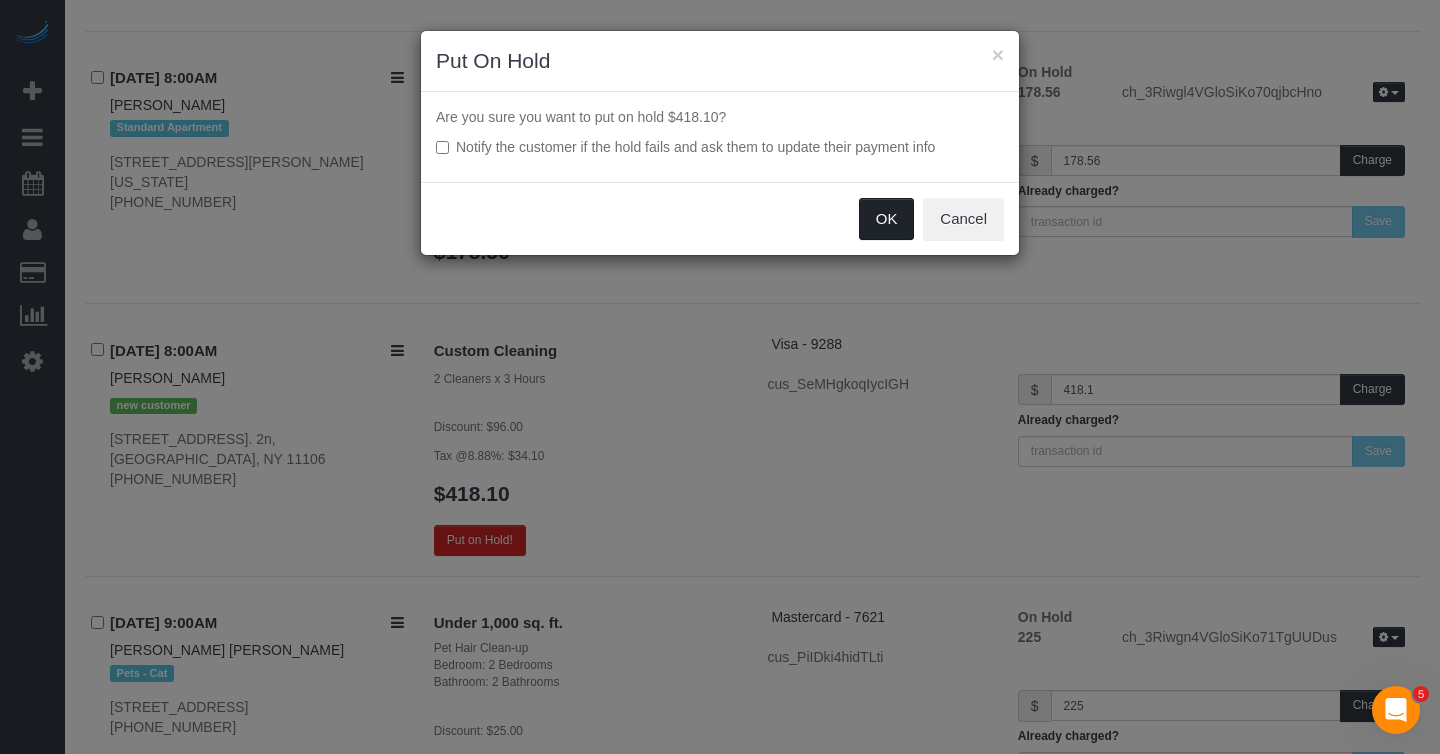 click on "OK" at bounding box center (887, 219) 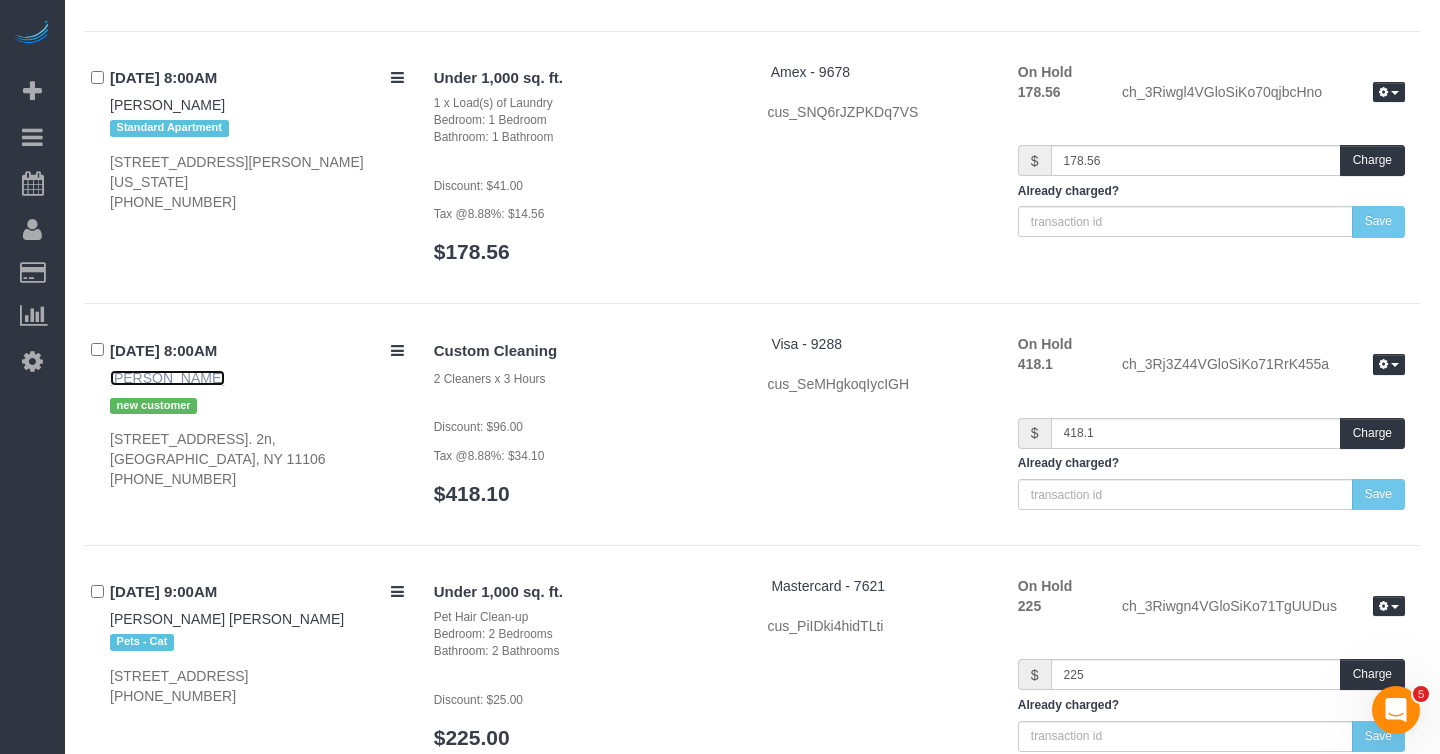 click on "Victoria Kim" at bounding box center (167, 378) 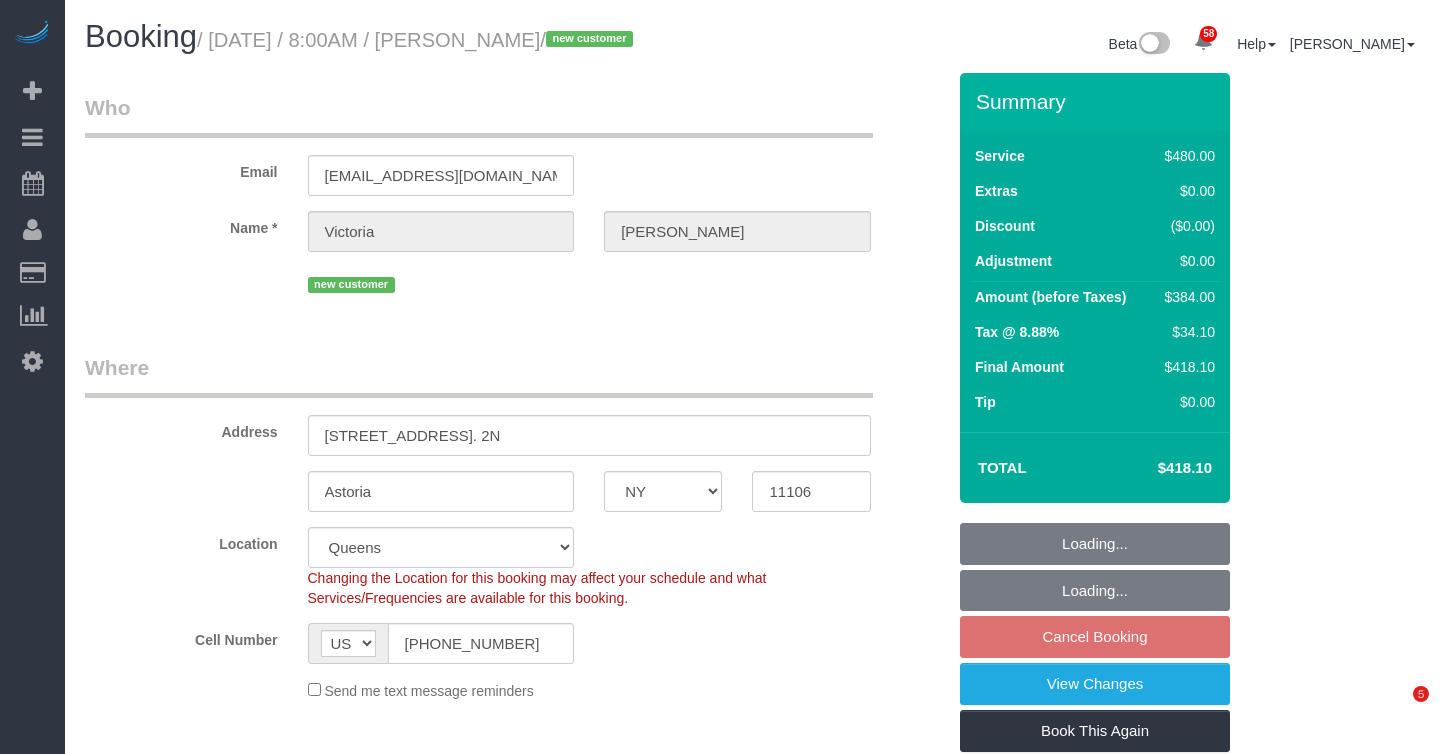 select on "NY" 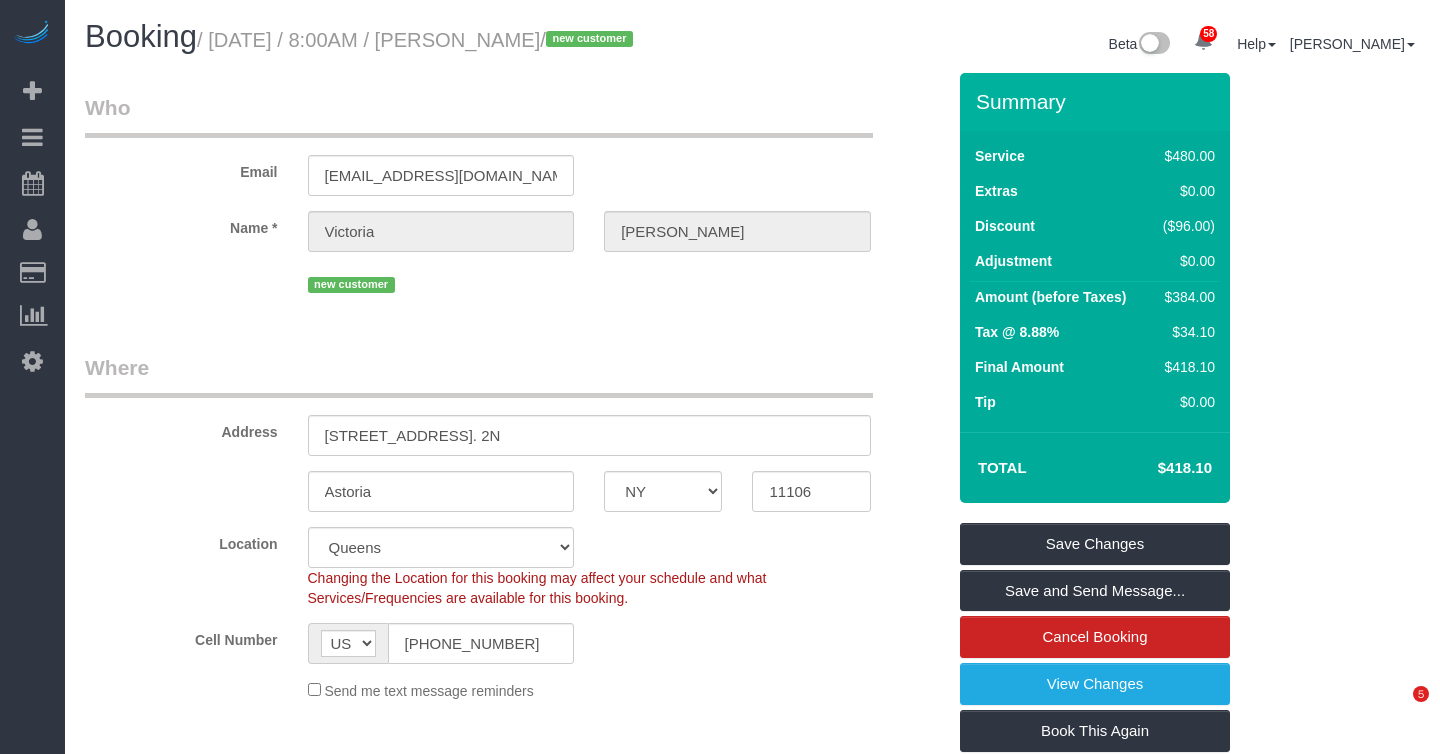 scroll, scrollTop: 0, scrollLeft: 0, axis: both 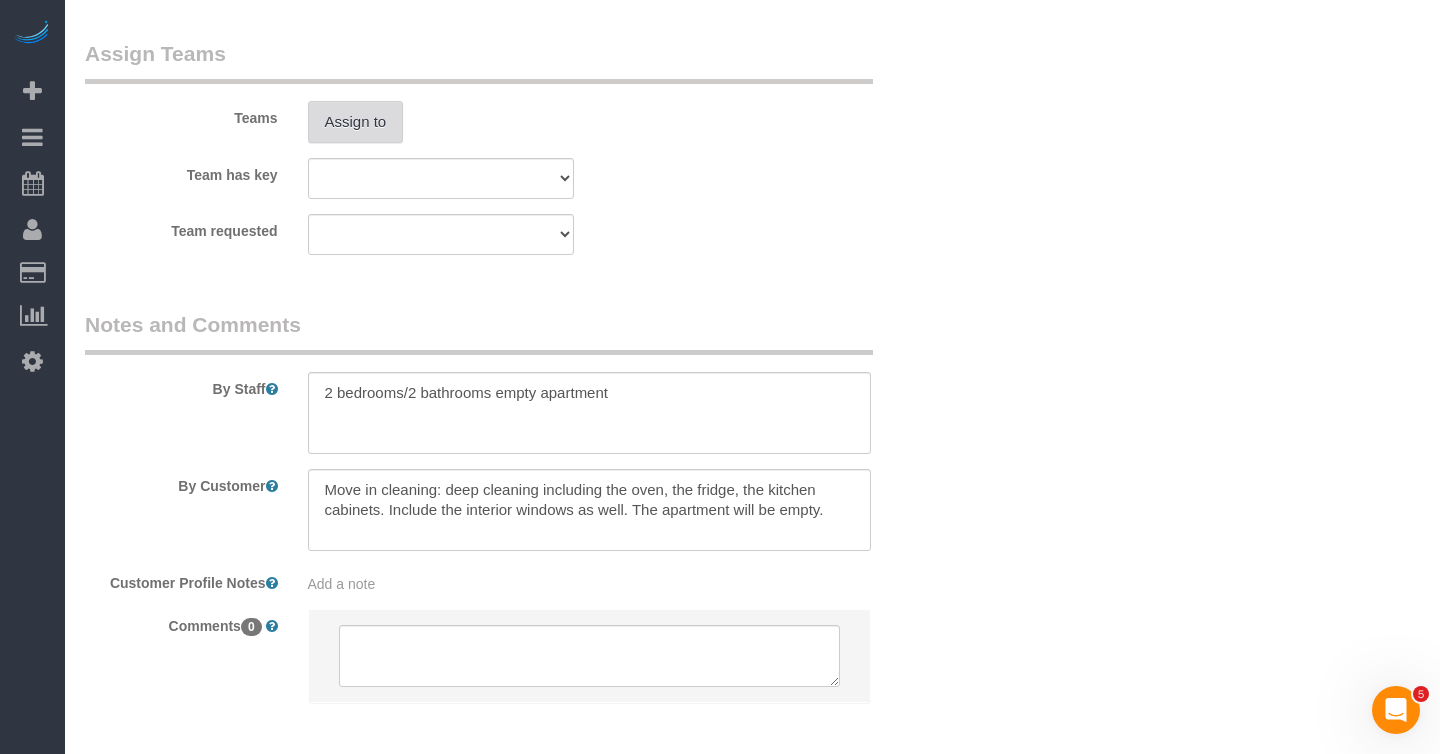 click on "Assign to" at bounding box center (356, 122) 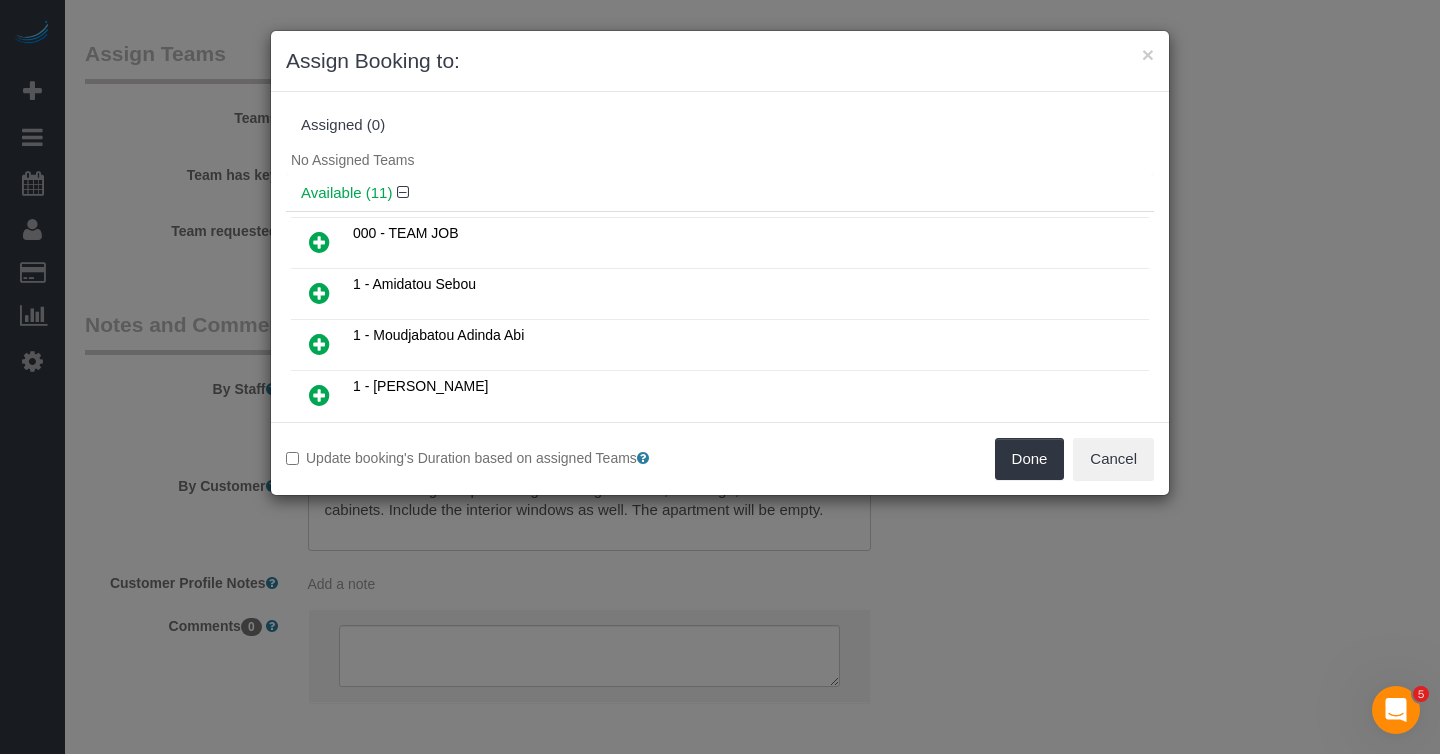 click at bounding box center (319, 395) 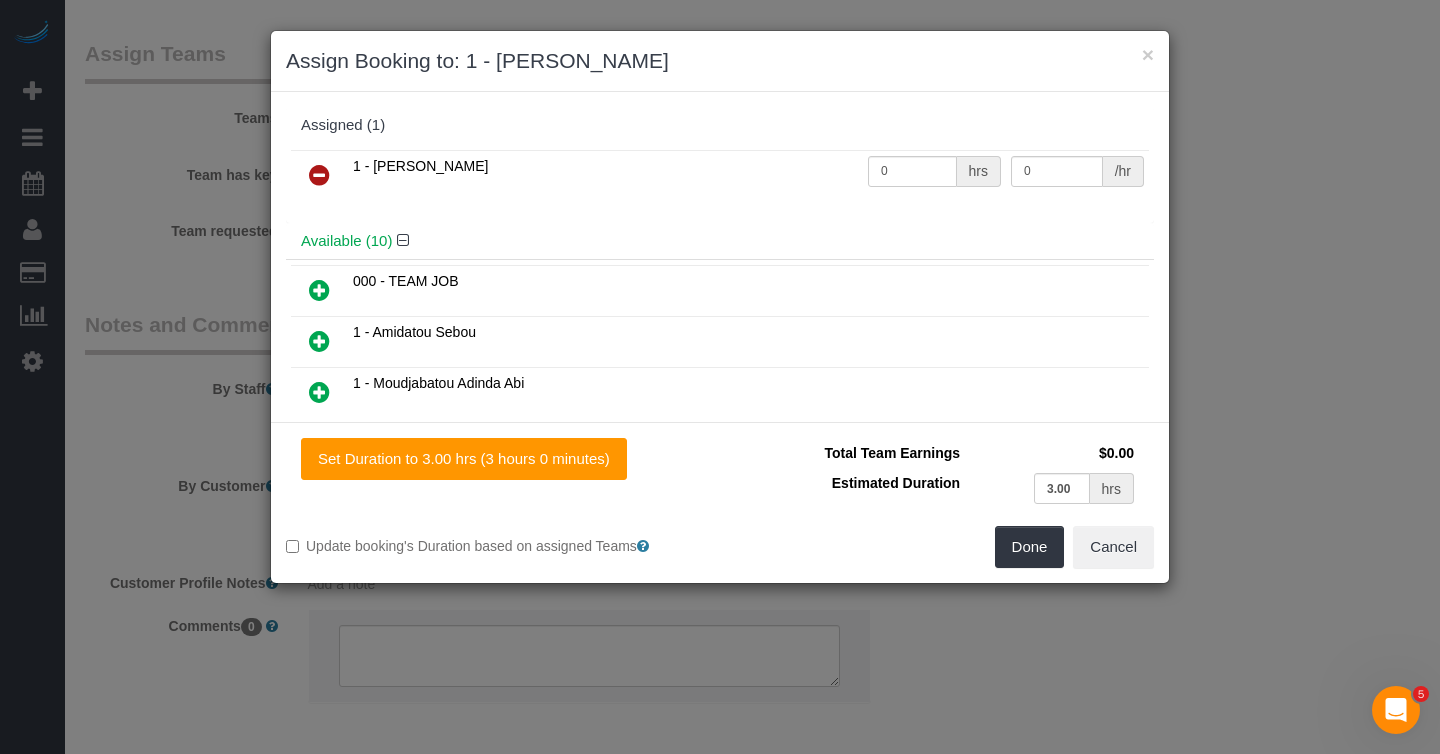 scroll, scrollTop: 221, scrollLeft: 0, axis: vertical 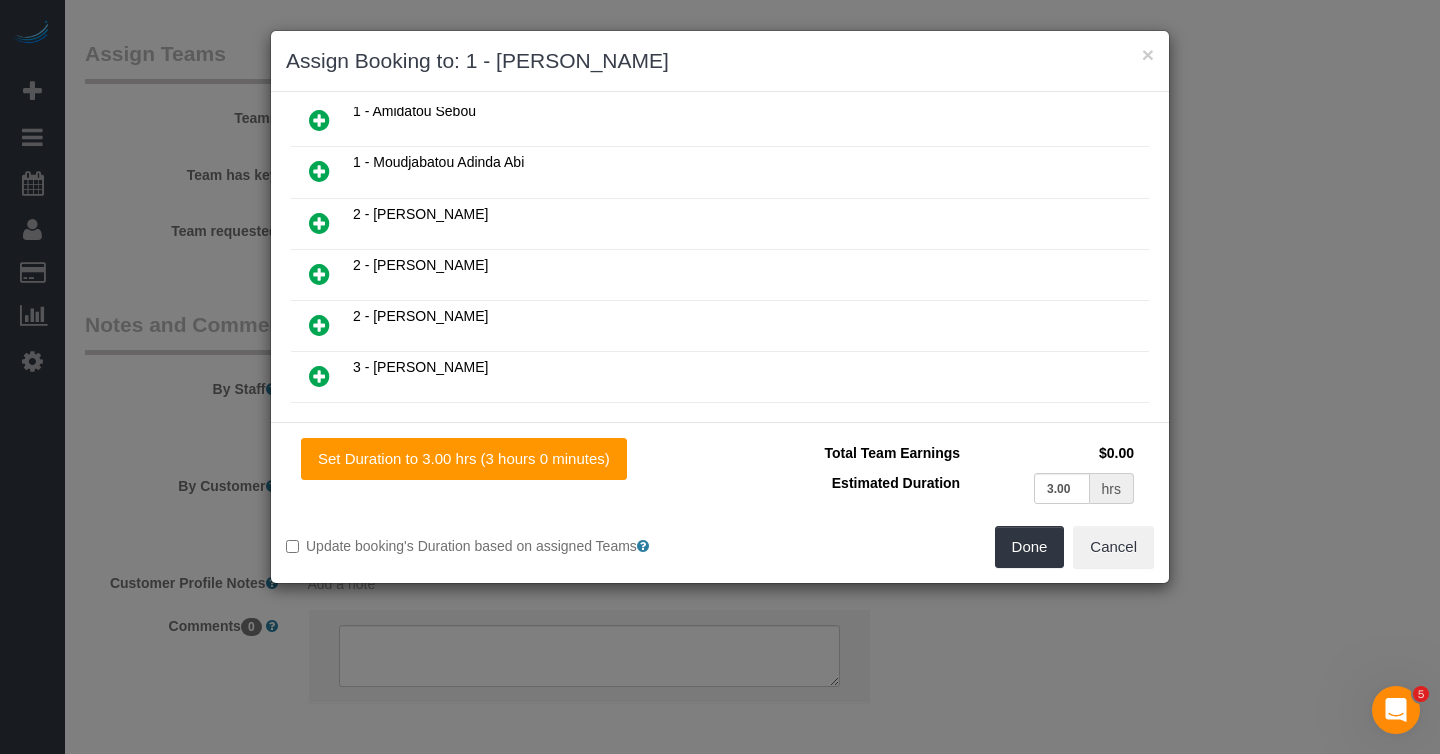 click at bounding box center [319, 274] 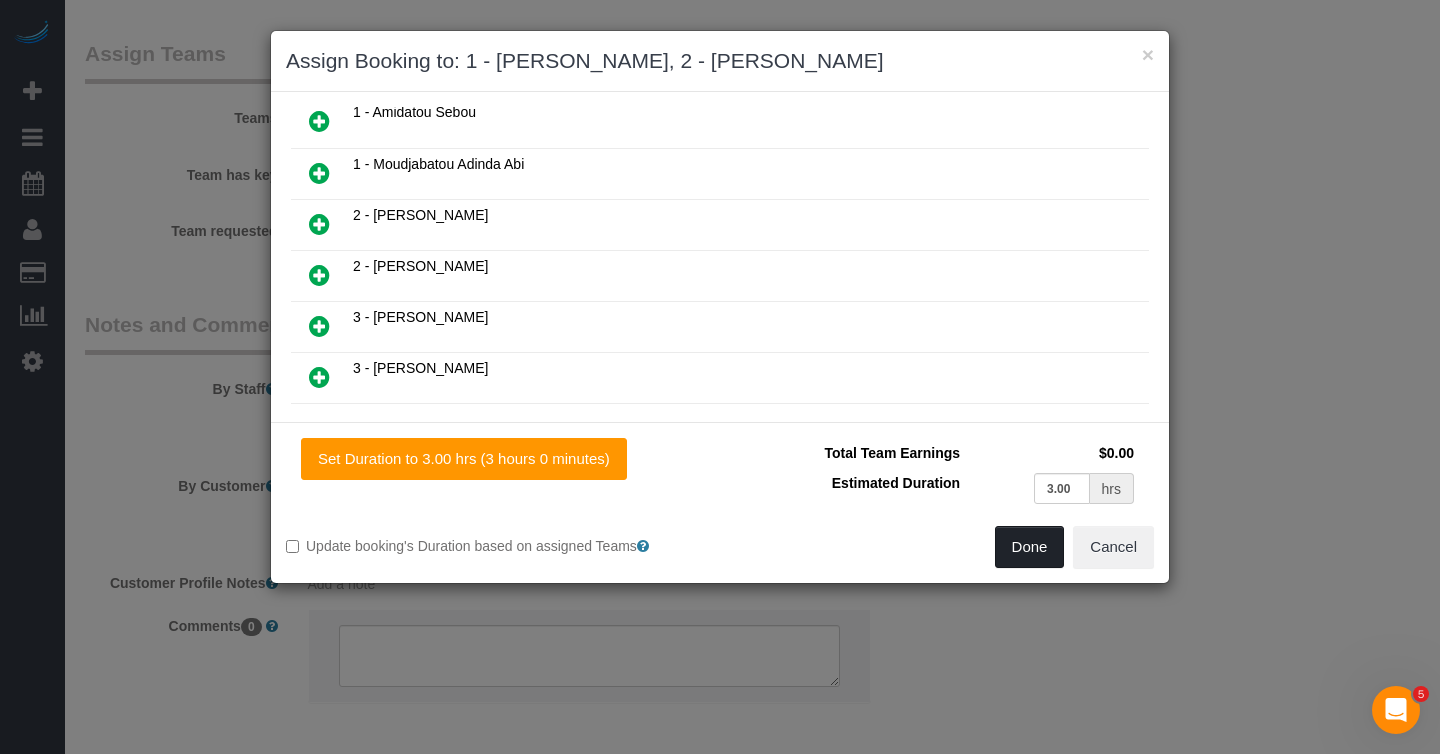 click on "Done" at bounding box center [1030, 547] 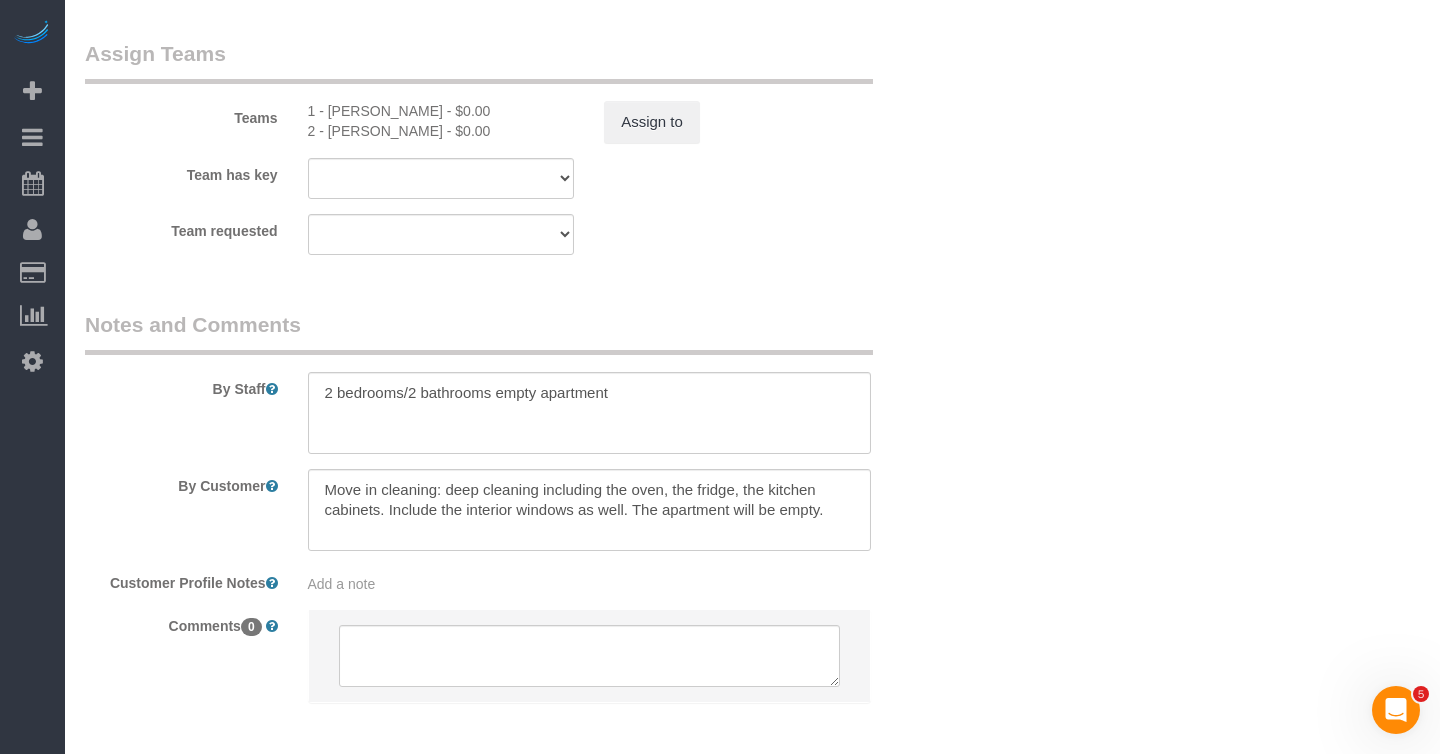 click on "Add a note" at bounding box center [589, 584] 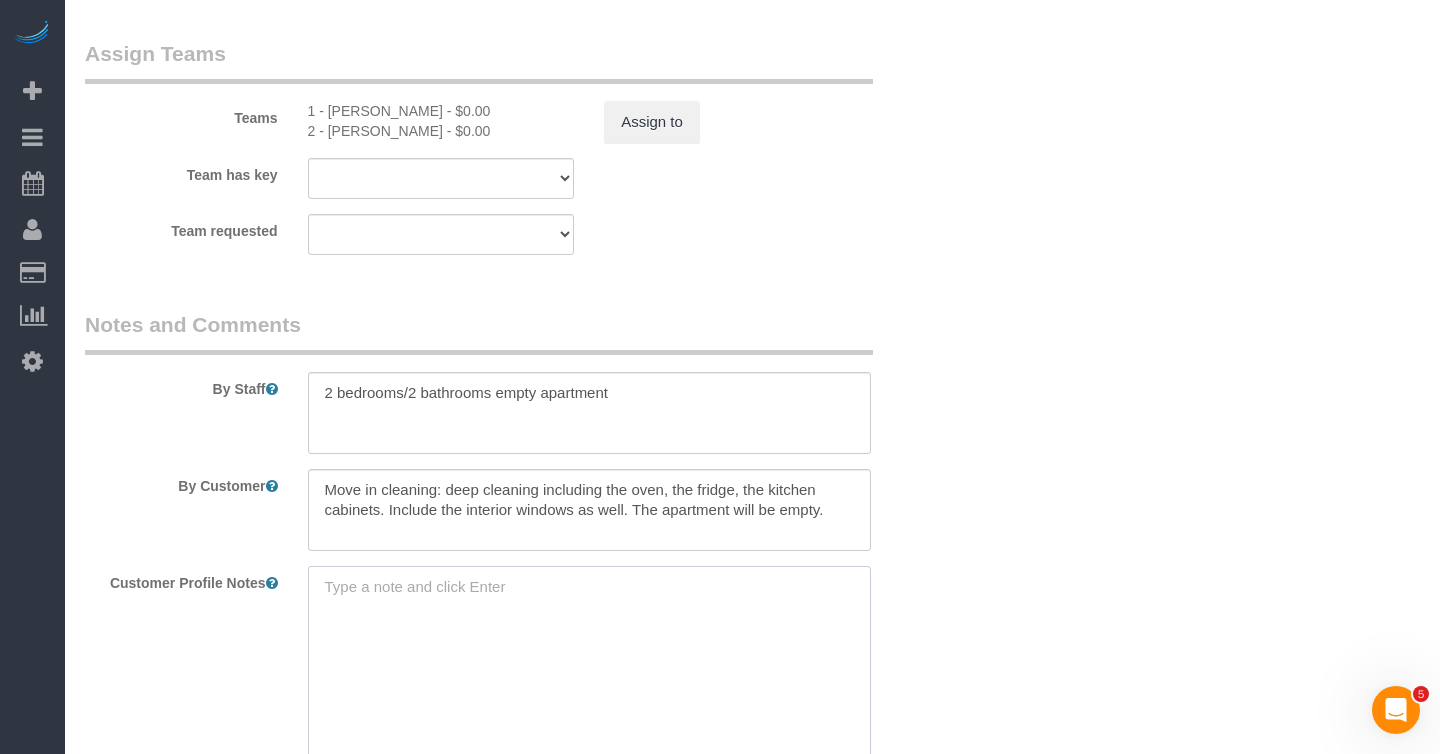 click at bounding box center [589, 676] 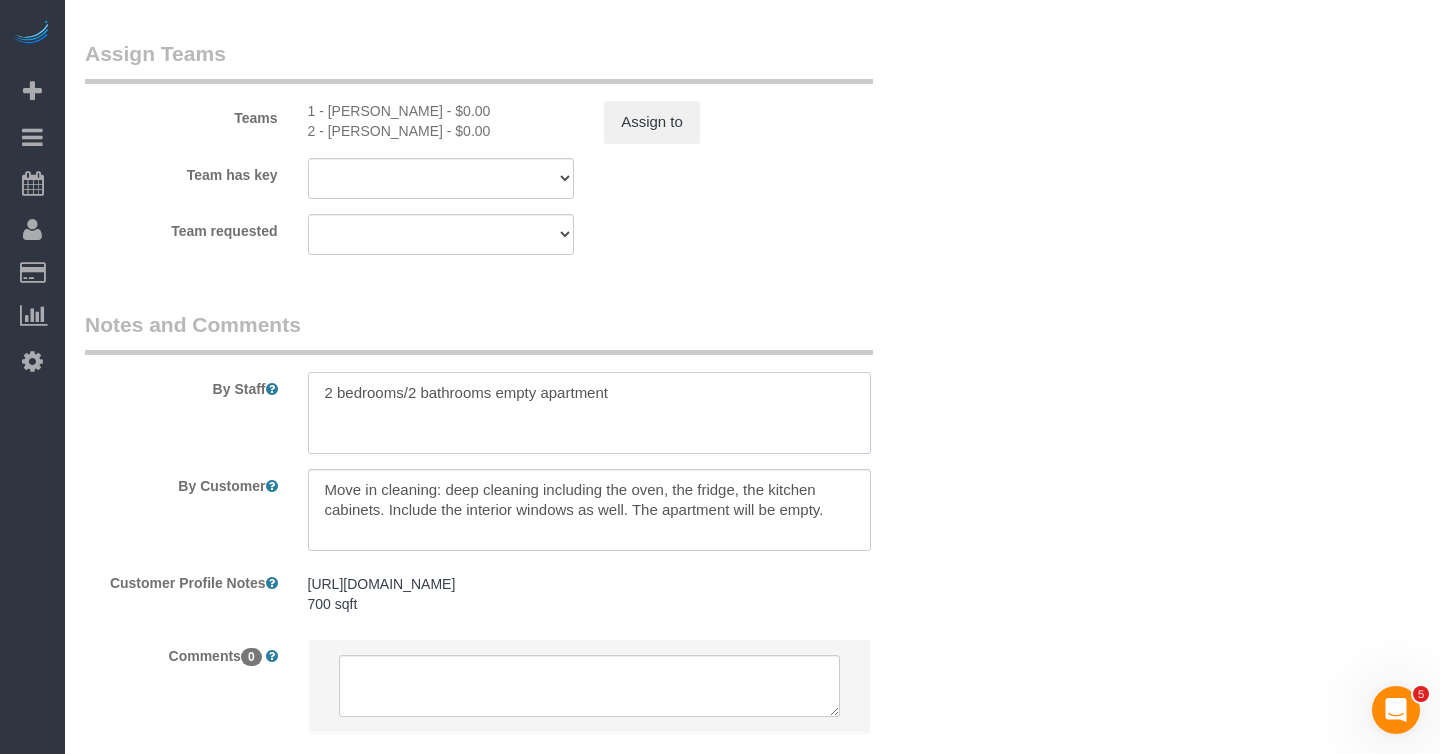 drag, startPoint x: 494, startPoint y: 396, endPoint x: 316, endPoint y: 393, distance: 178.02528 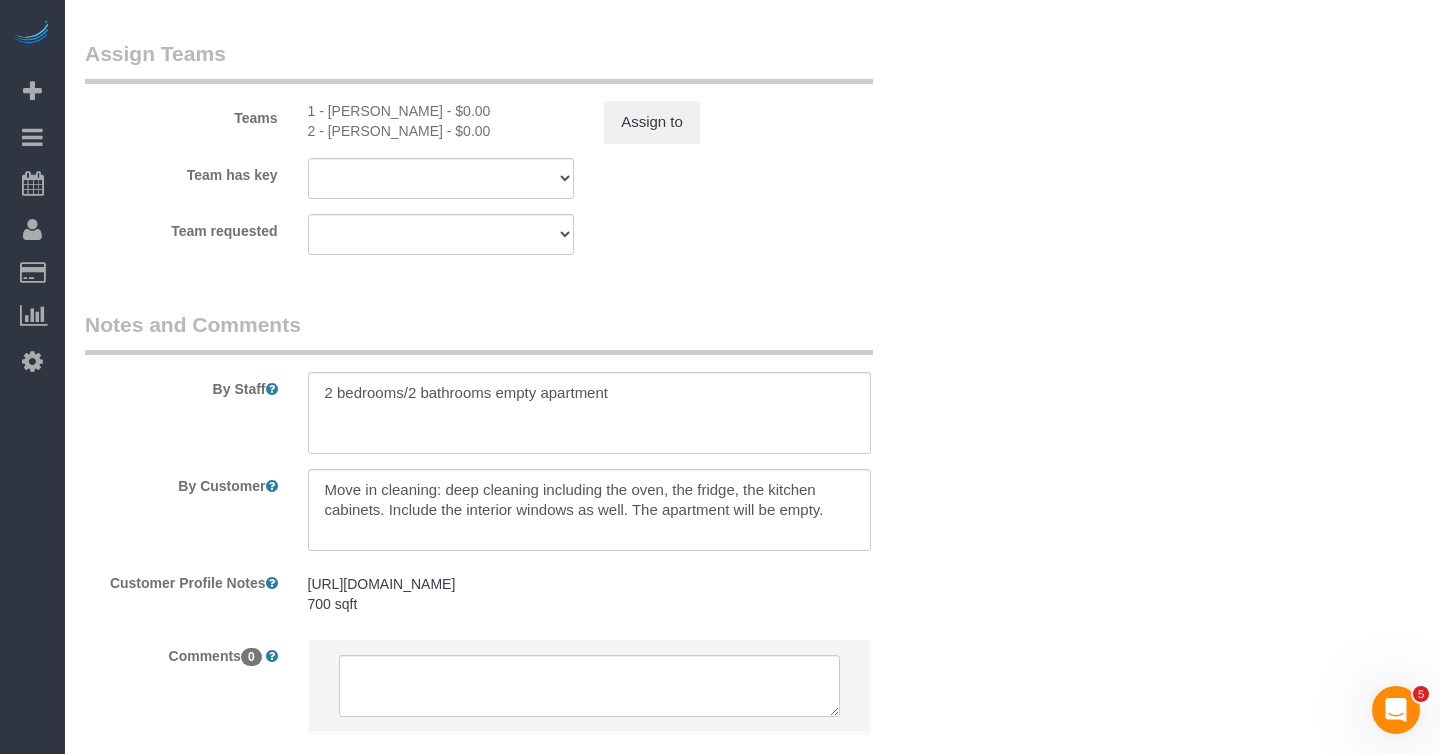 click on "https://streeteasy.com/building/millo-astoria/2n
700 sqft" at bounding box center (589, 594) 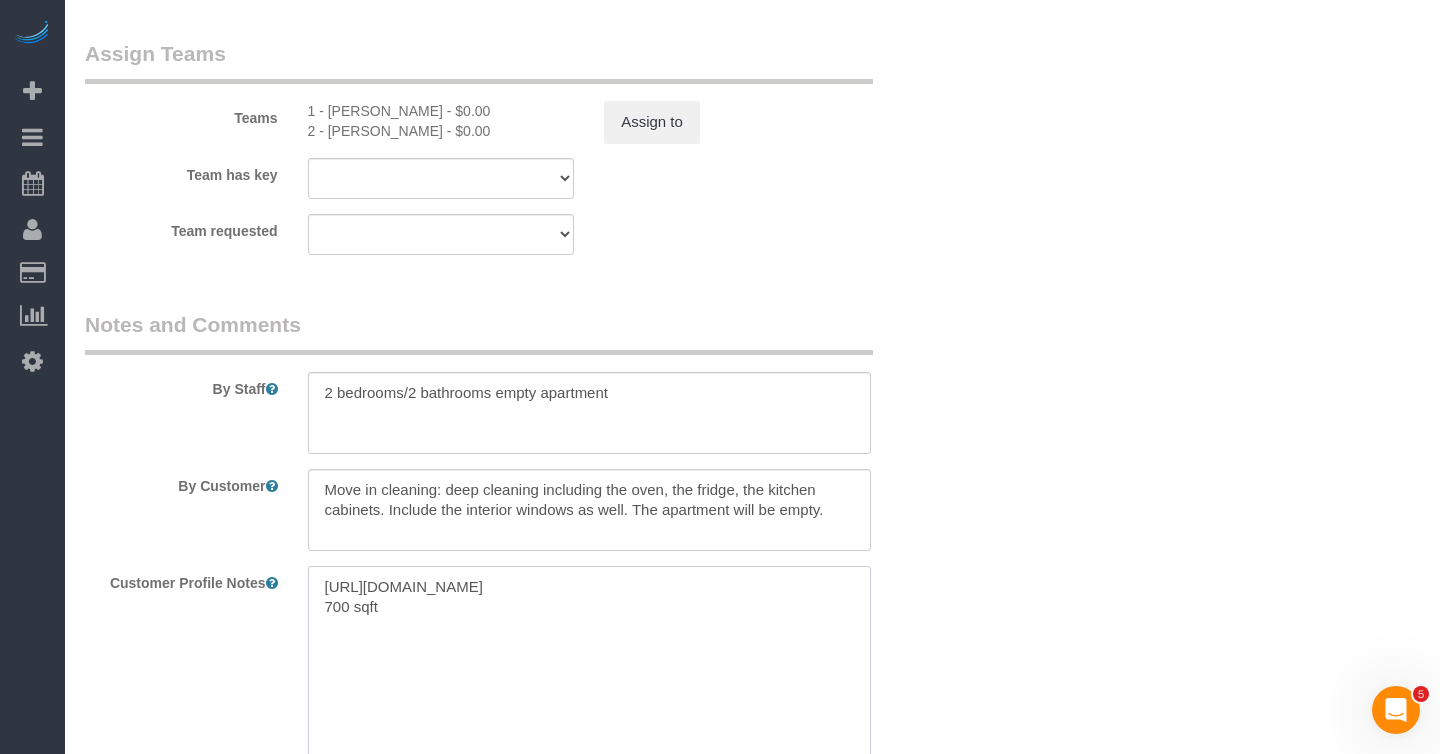 click on "https://streeteasy.com/building/millo-astoria/2n
700 sqft" at bounding box center (589, 676) 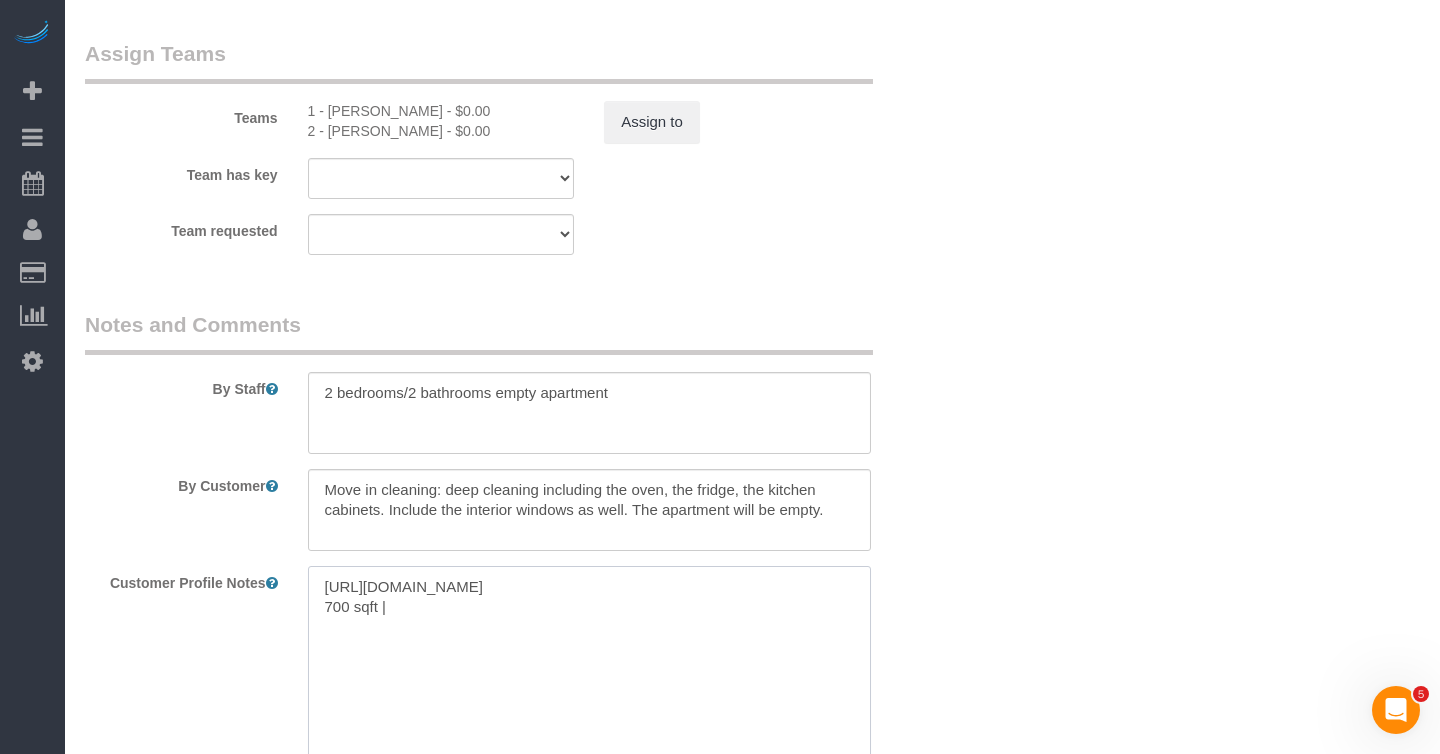 paste on "2 bedrooms/2 bathrooms" 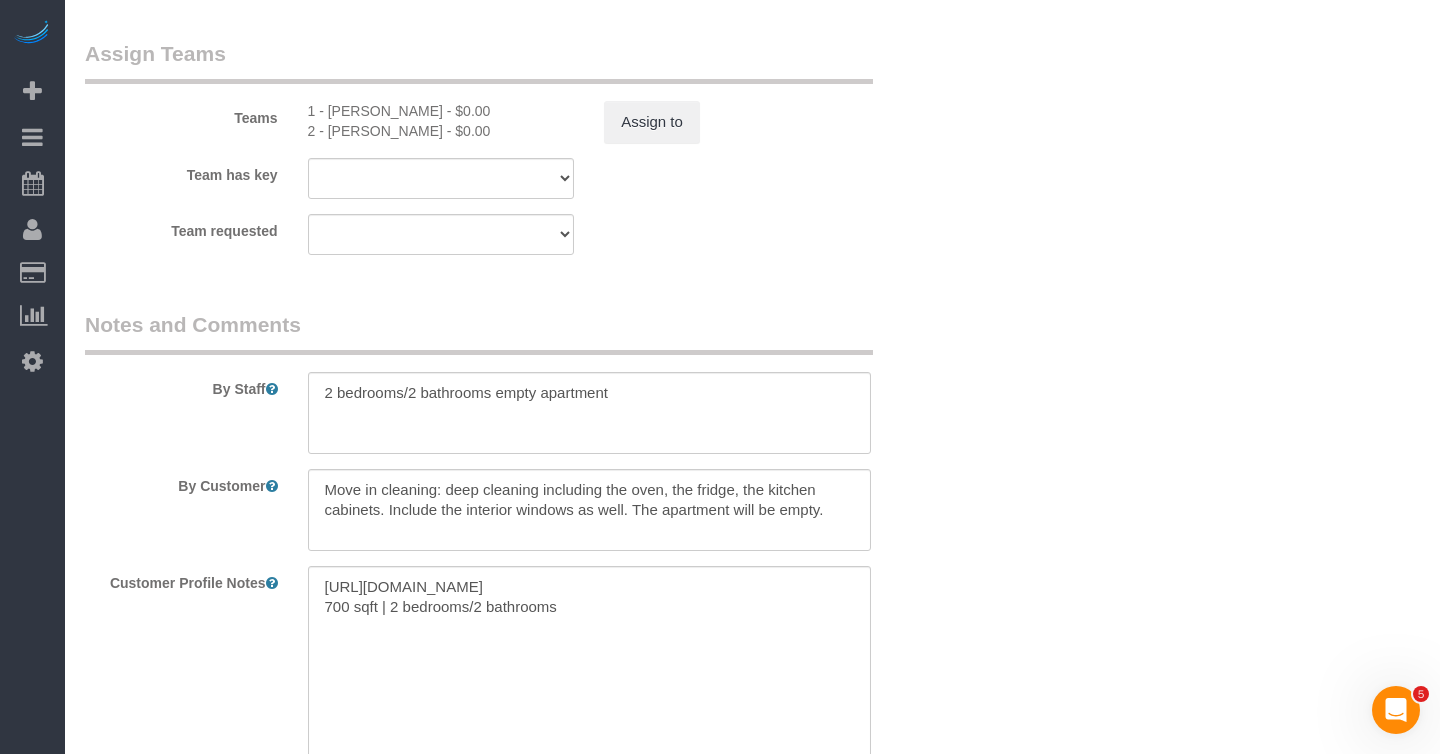 click on "Who
Email
vickykay105@gmail.com
Name *
Victoria
Kim
new customer
Where
Address
14-33 31st Avenue, Apt. 2N
Astoria
AK
AL
AR
AZ
CA
CO
CT
DC
DE
FL
GA
HI
IA
ID
IL
IN
KS
KY
LA
MA
MD
ME
MI
MN
MO
MS
MT
NC
ND" at bounding box center [752, -594] 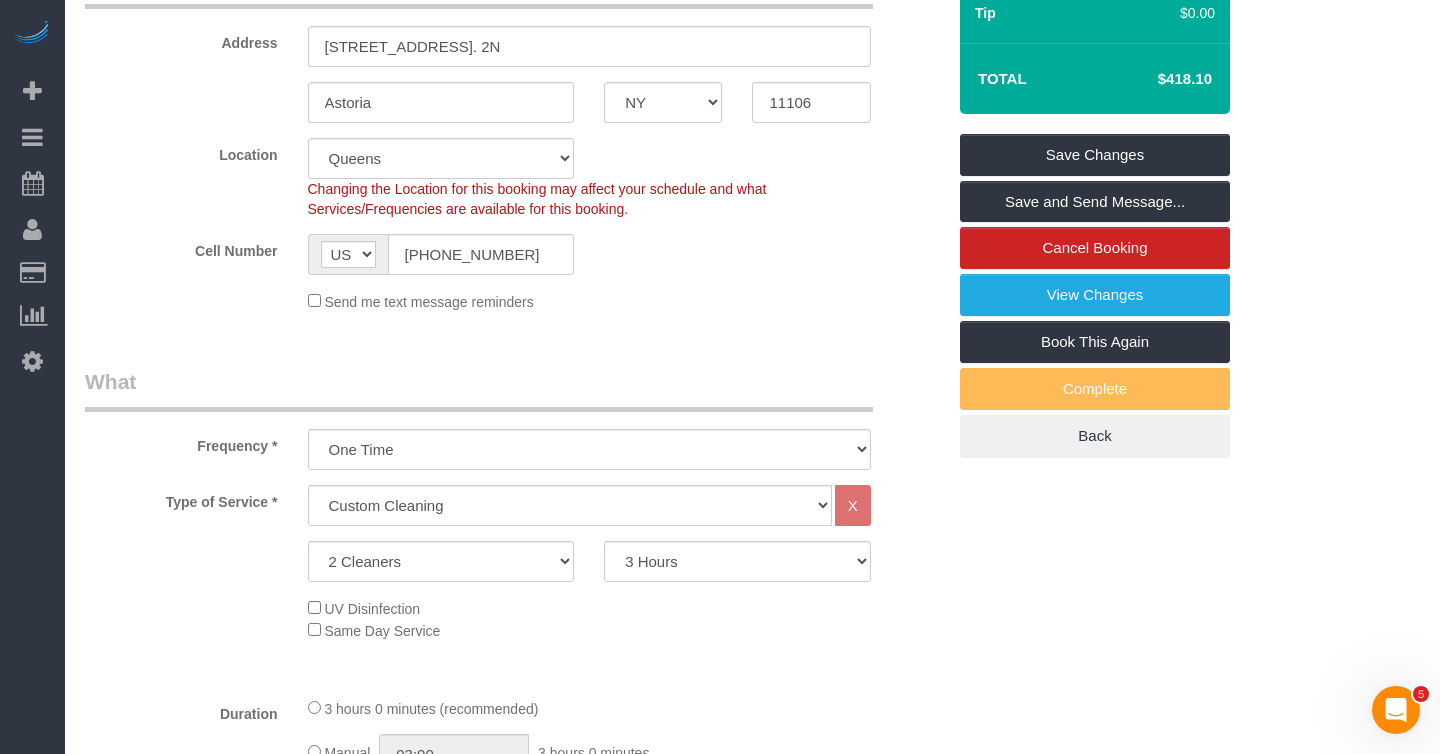 scroll, scrollTop: 0, scrollLeft: 0, axis: both 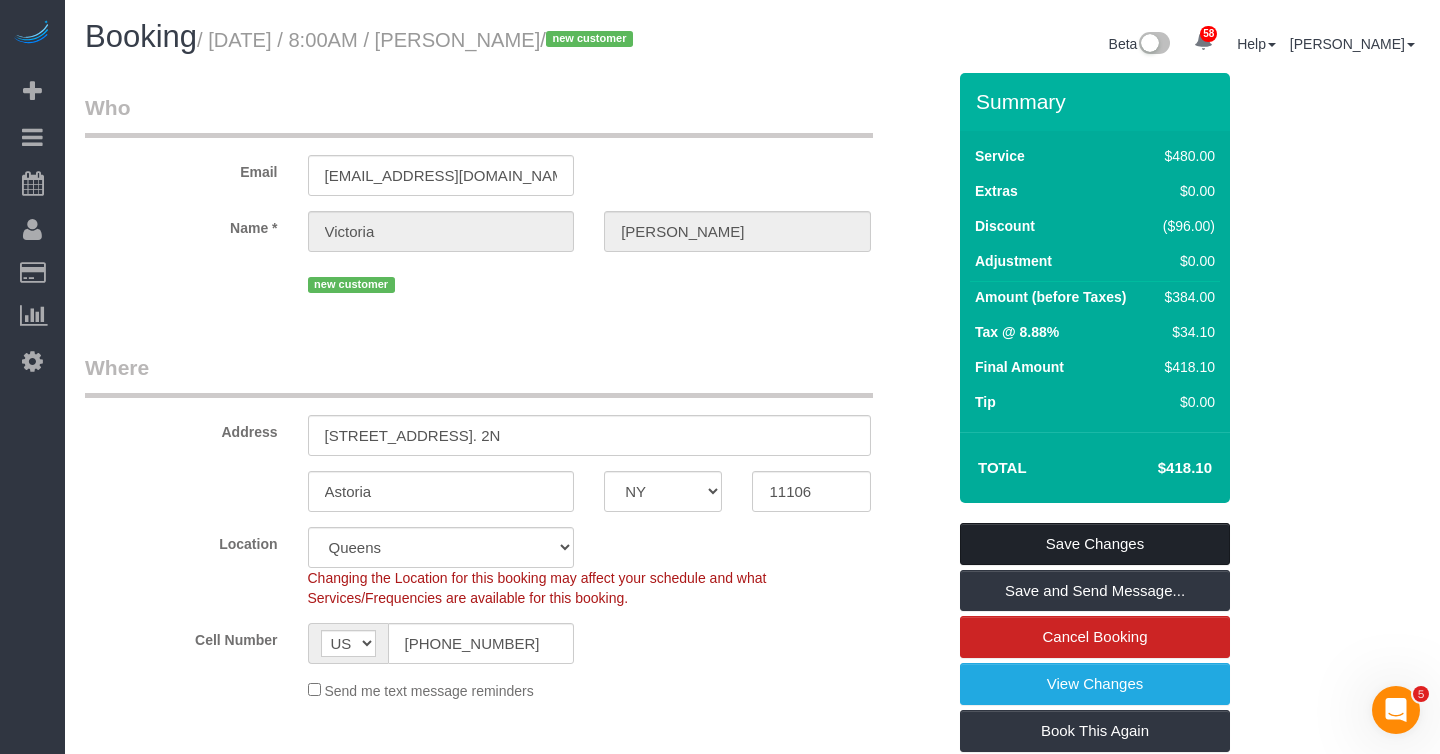 click on "Save Changes" at bounding box center [1095, 544] 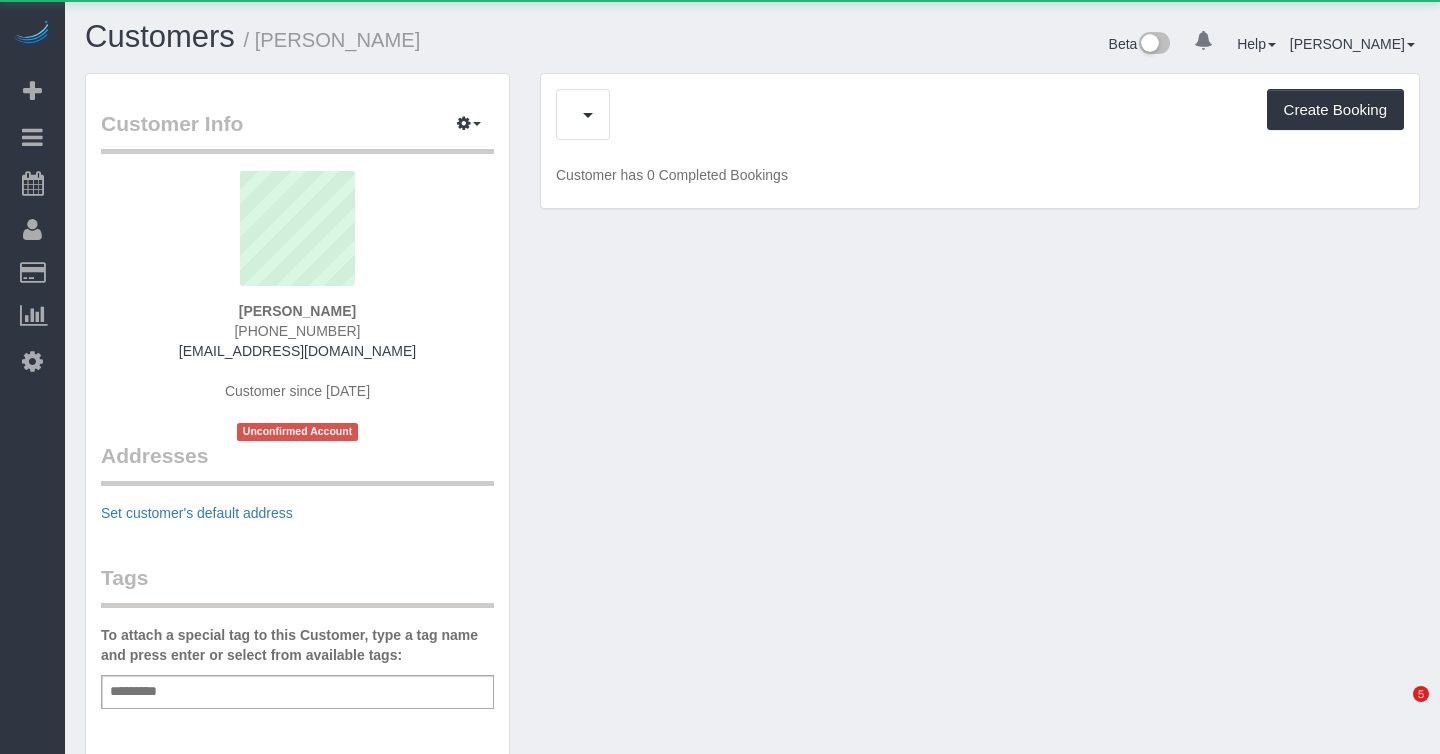scroll, scrollTop: 0, scrollLeft: 0, axis: both 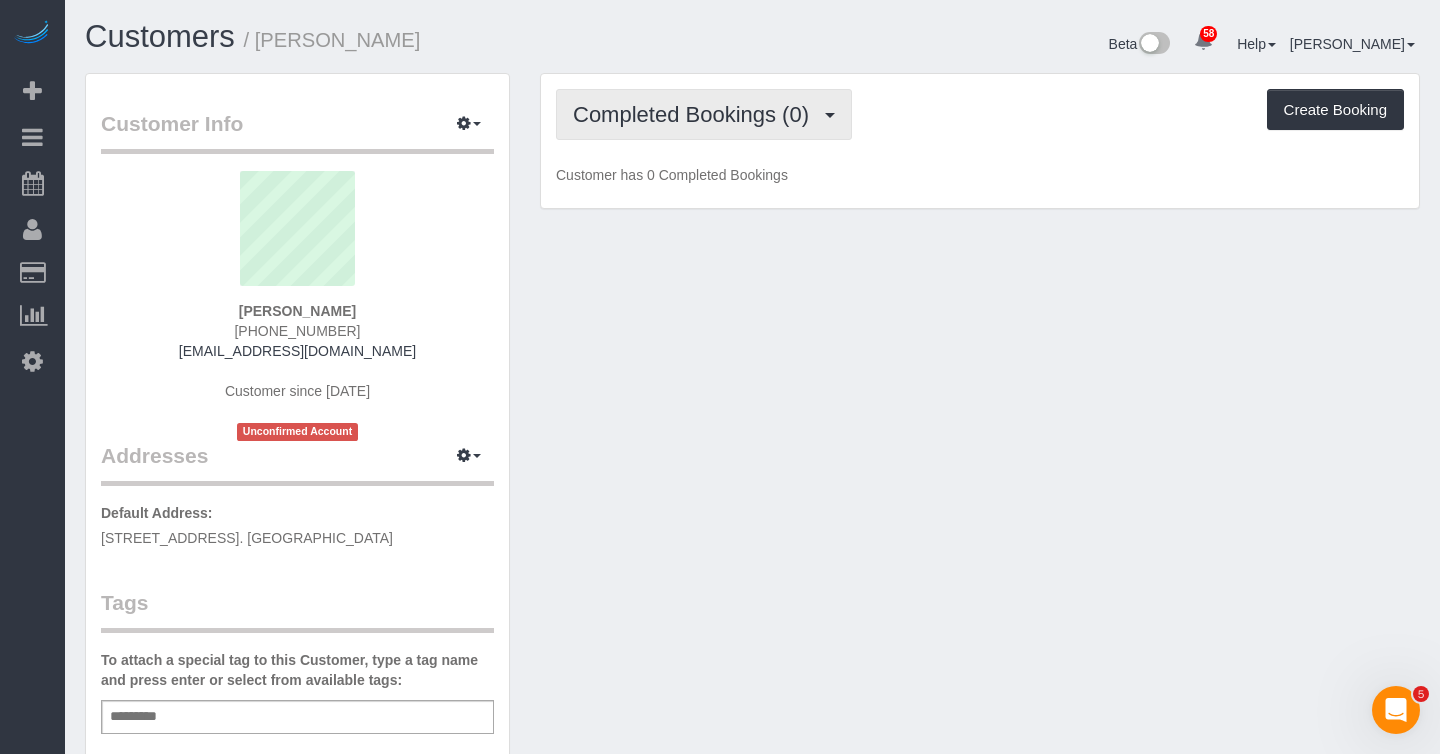 click on "Completed Bookings (0)" at bounding box center (696, 114) 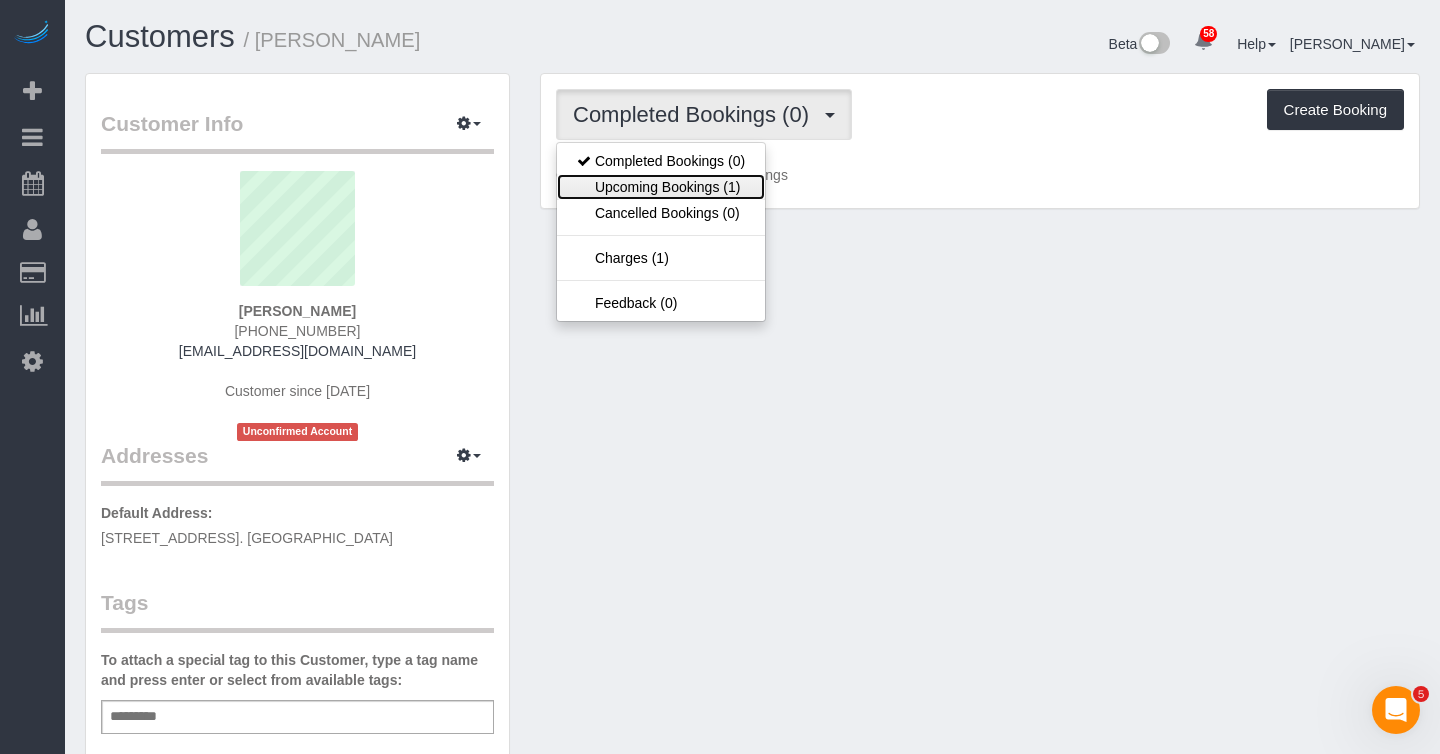 click on "Upcoming Bookings (1)" at bounding box center (661, 187) 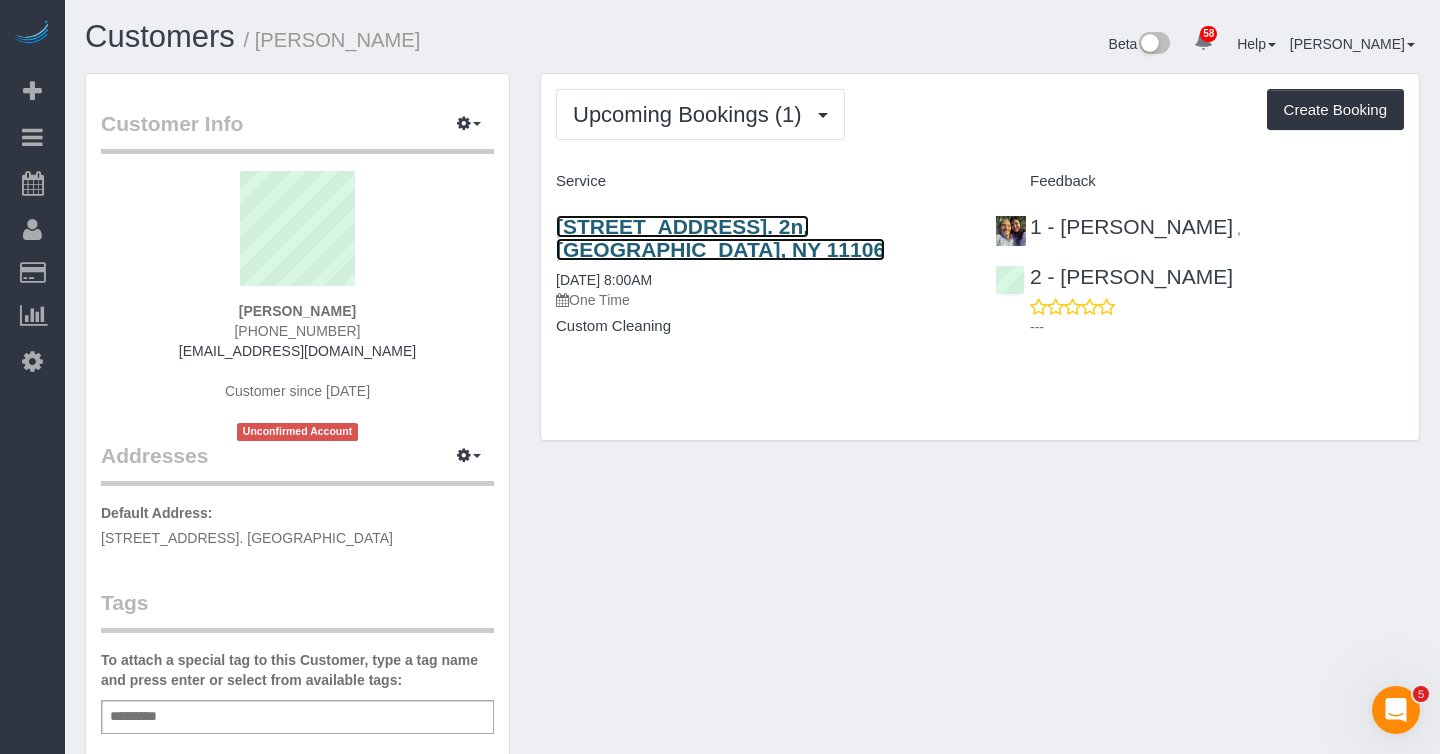 click on "[STREET_ADDRESS]. 2n, [GEOGRAPHIC_DATA], NY 11106" at bounding box center [720, 238] 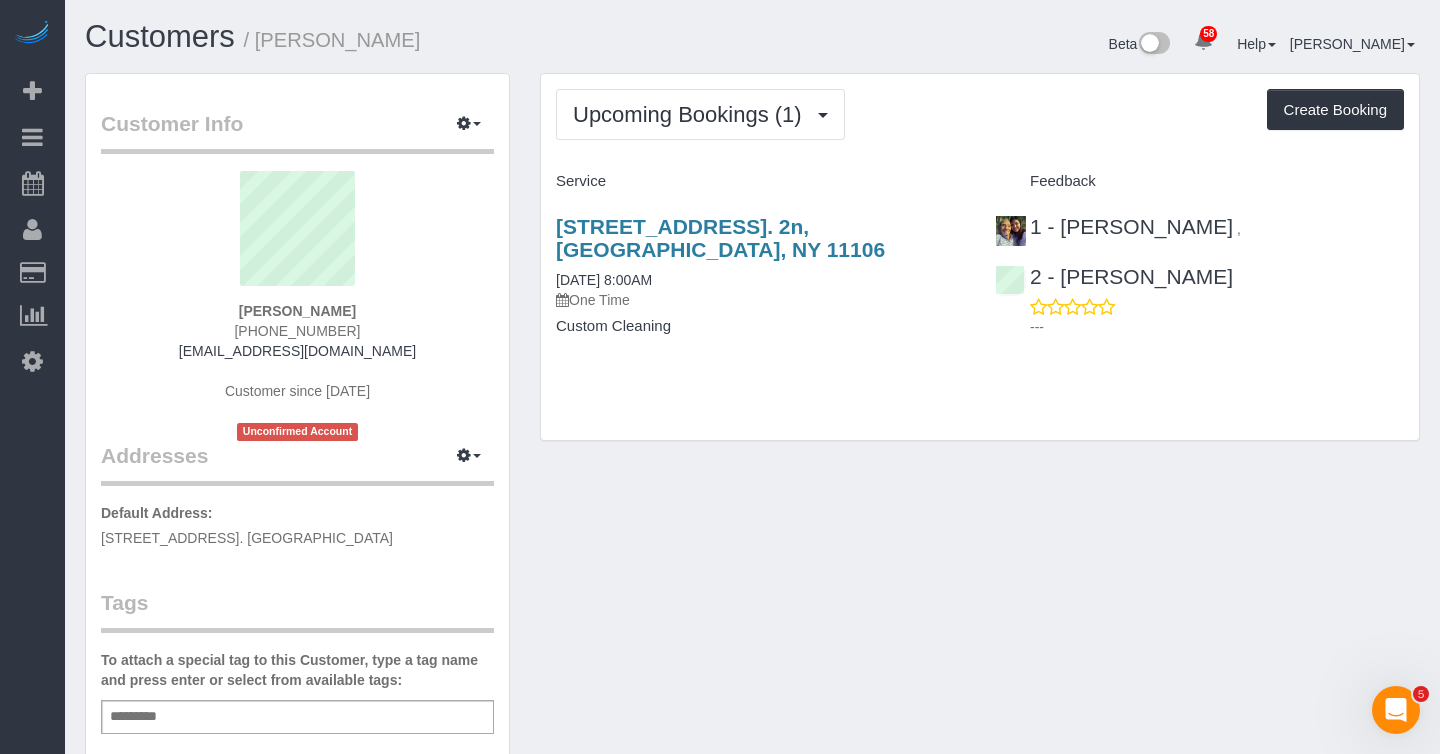 click on "Add a tag" at bounding box center [297, 717] 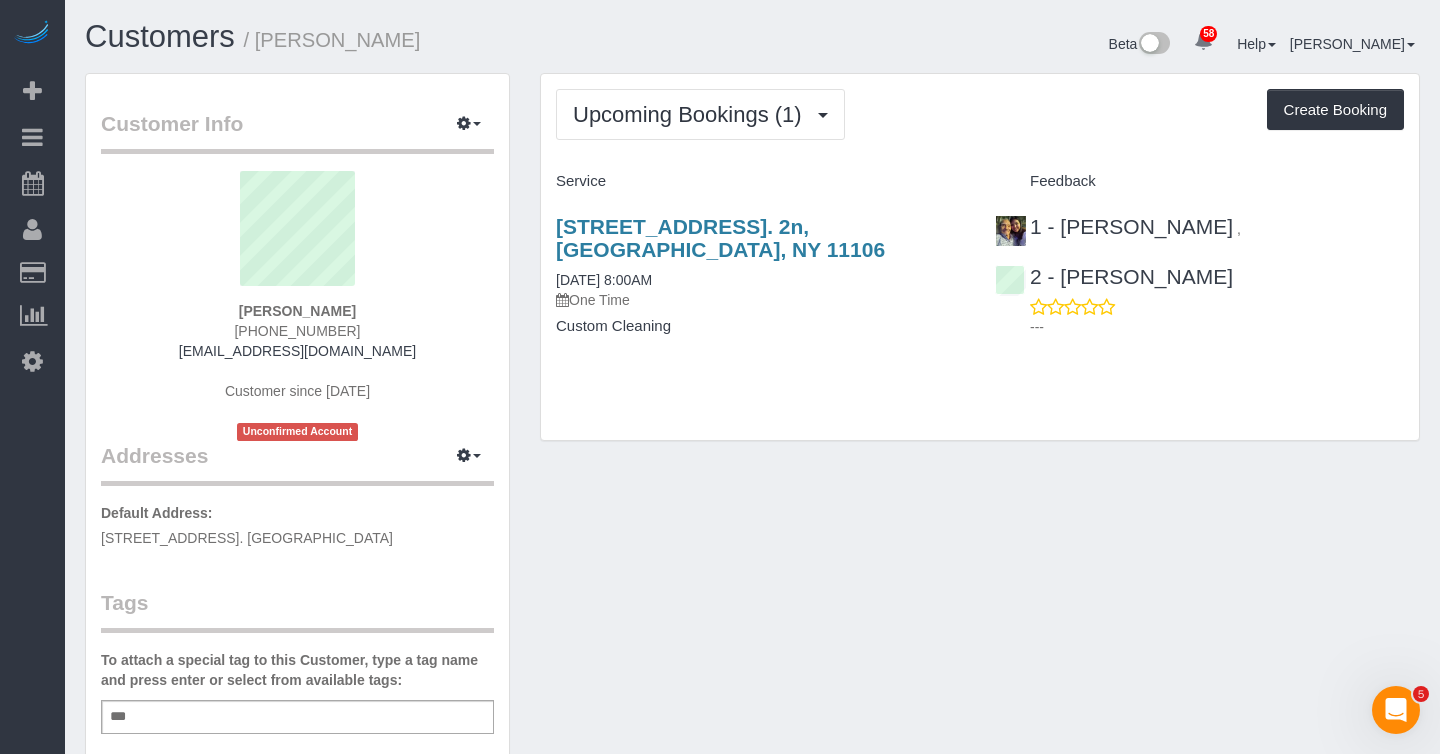 type on "****" 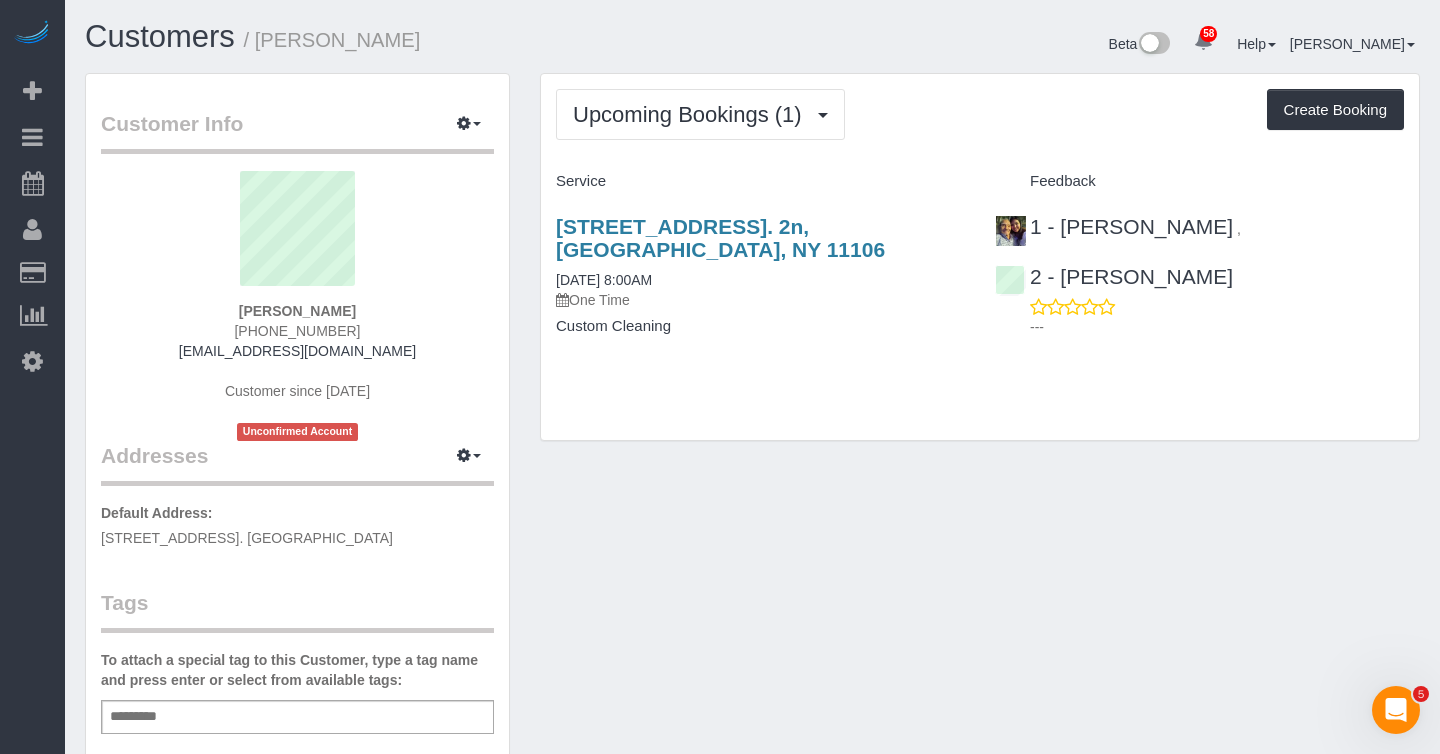 click on "Add a tag" at bounding box center [297, 717] 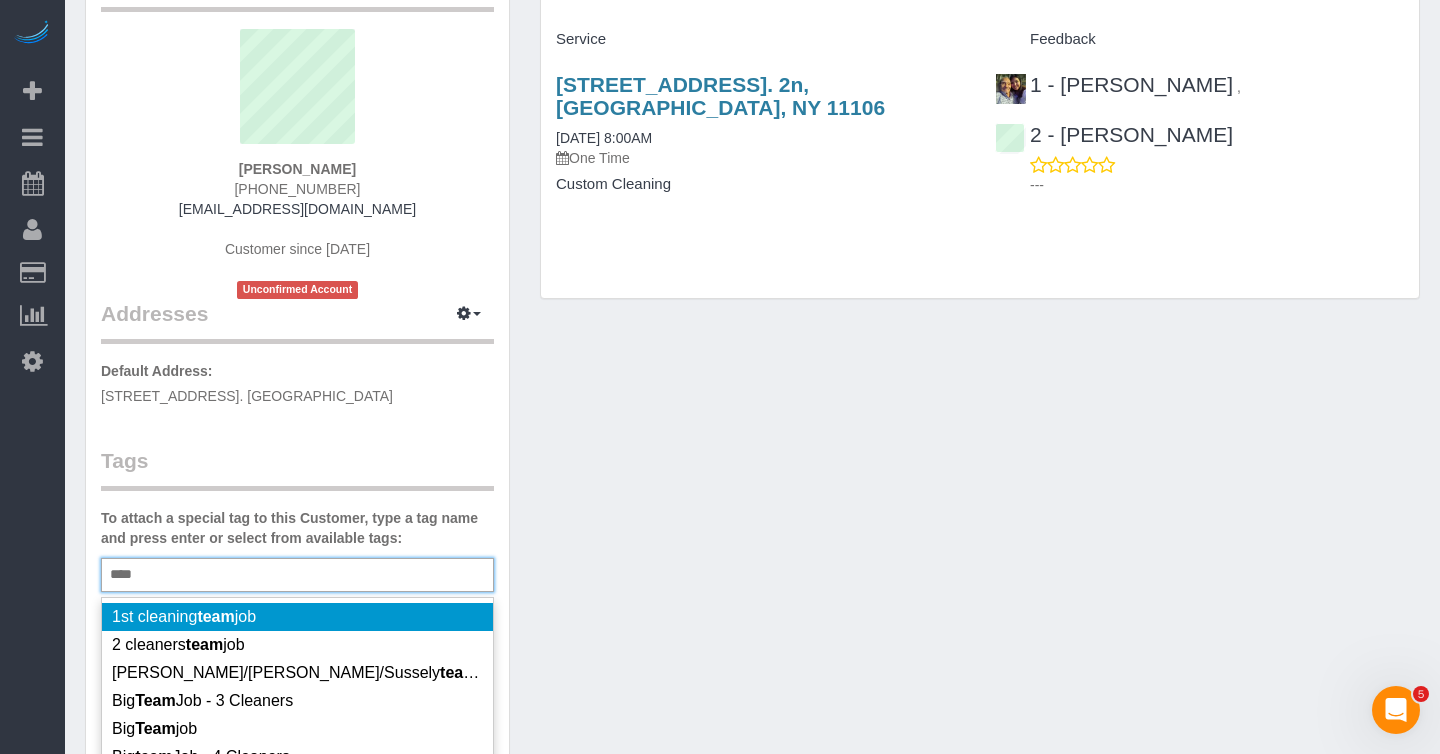 scroll, scrollTop: 267, scrollLeft: 0, axis: vertical 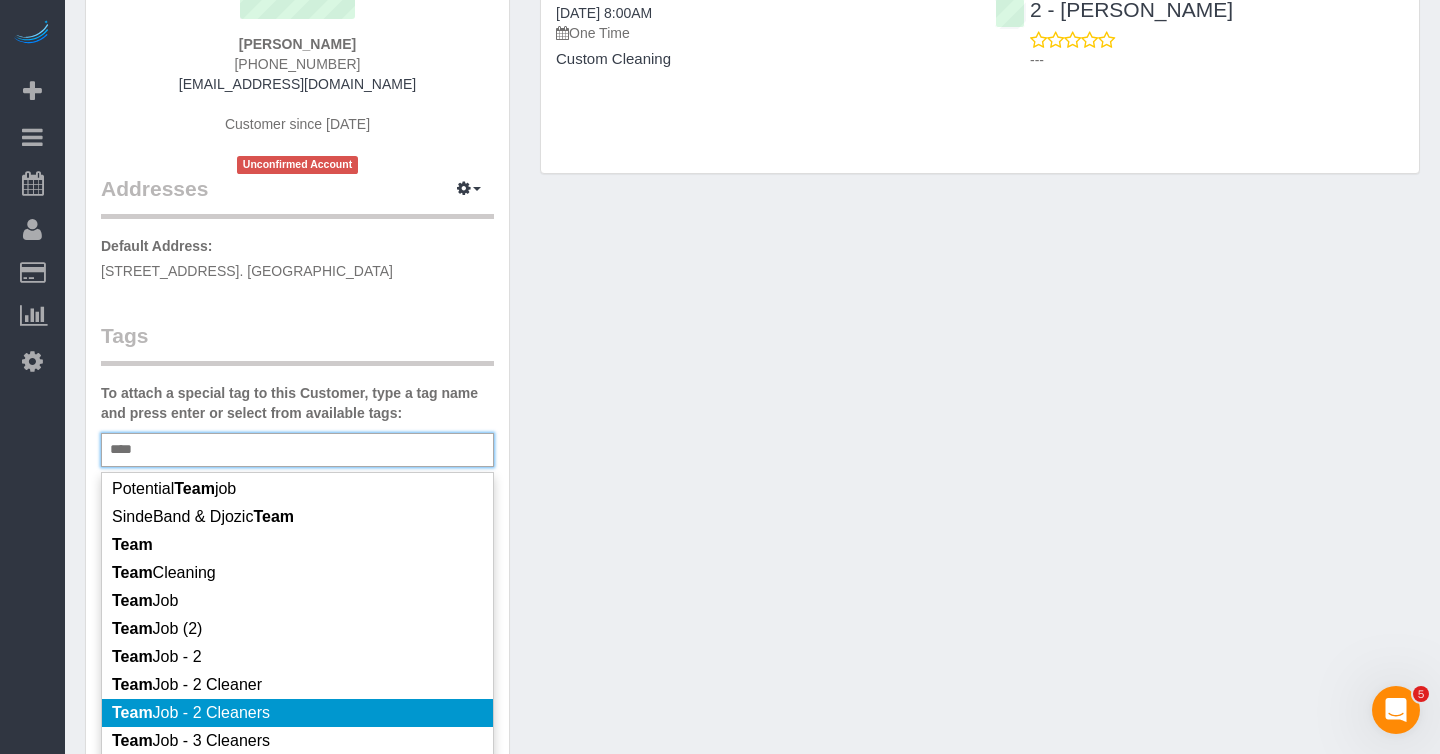 type on "****" 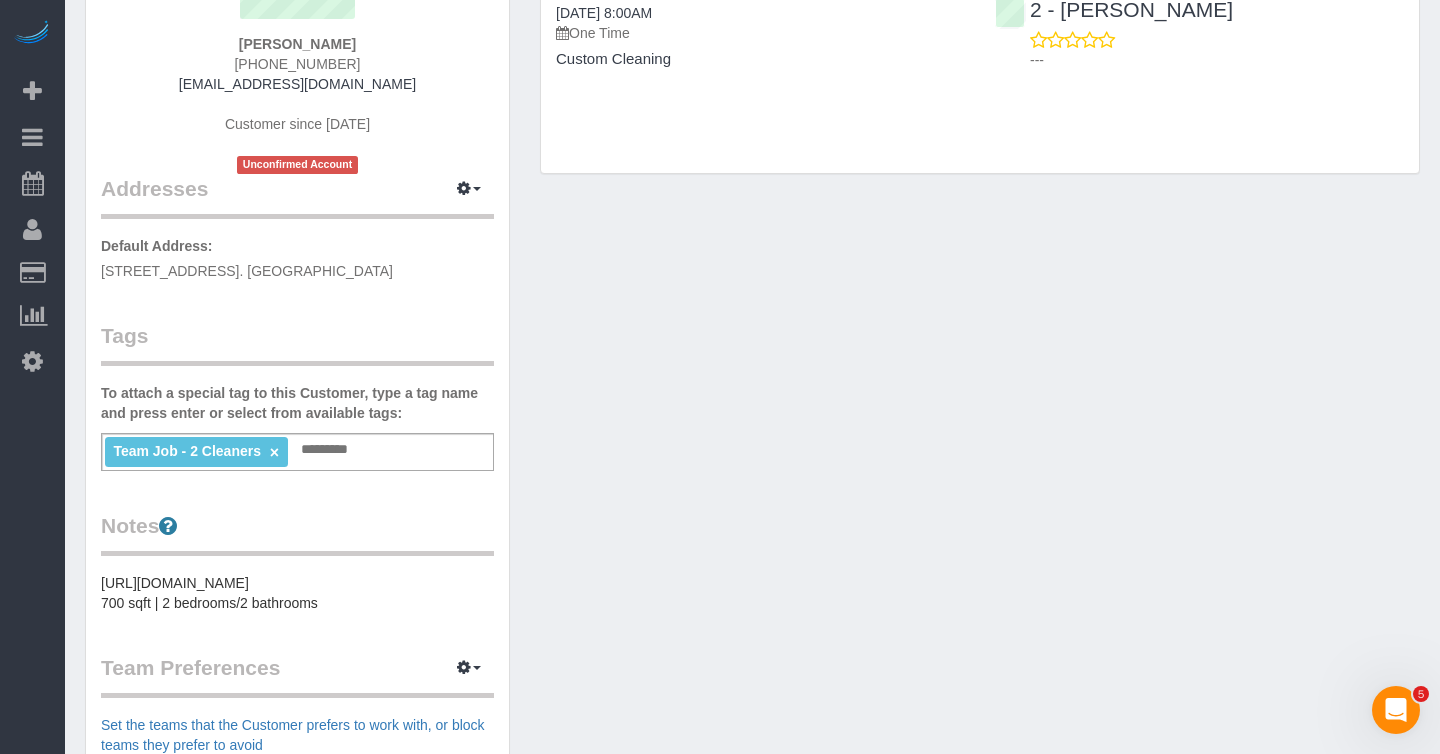 click on "Customer Info
Edit Contact Info
Send Message
Email Preferences
Special Sales Tax
View Changes
Send Confirm Account email
Block this Customer
Archive Account
Delete Account
[PERSON_NAME]
[PHONE_NUMBER]" at bounding box center (297, 478) 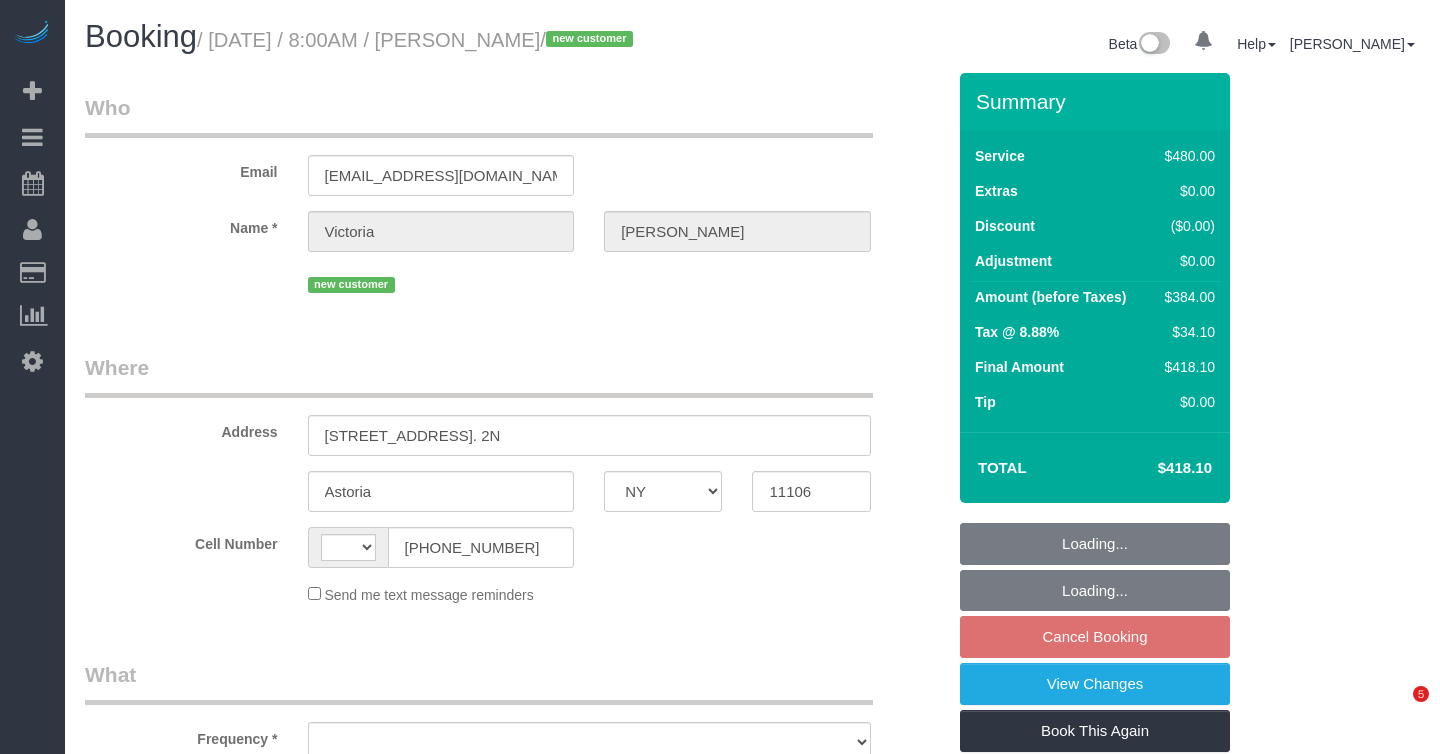 select on "NY" 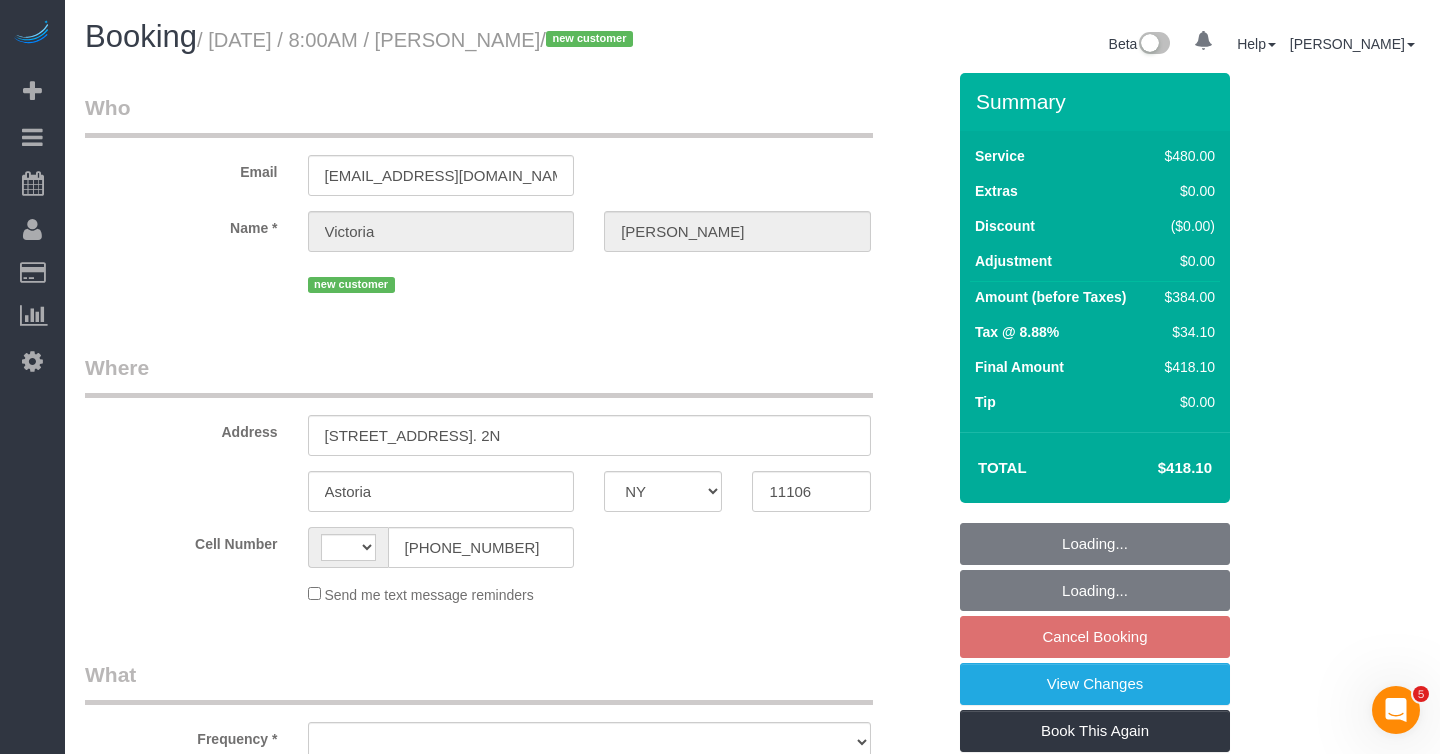 scroll, scrollTop: 0, scrollLeft: 0, axis: both 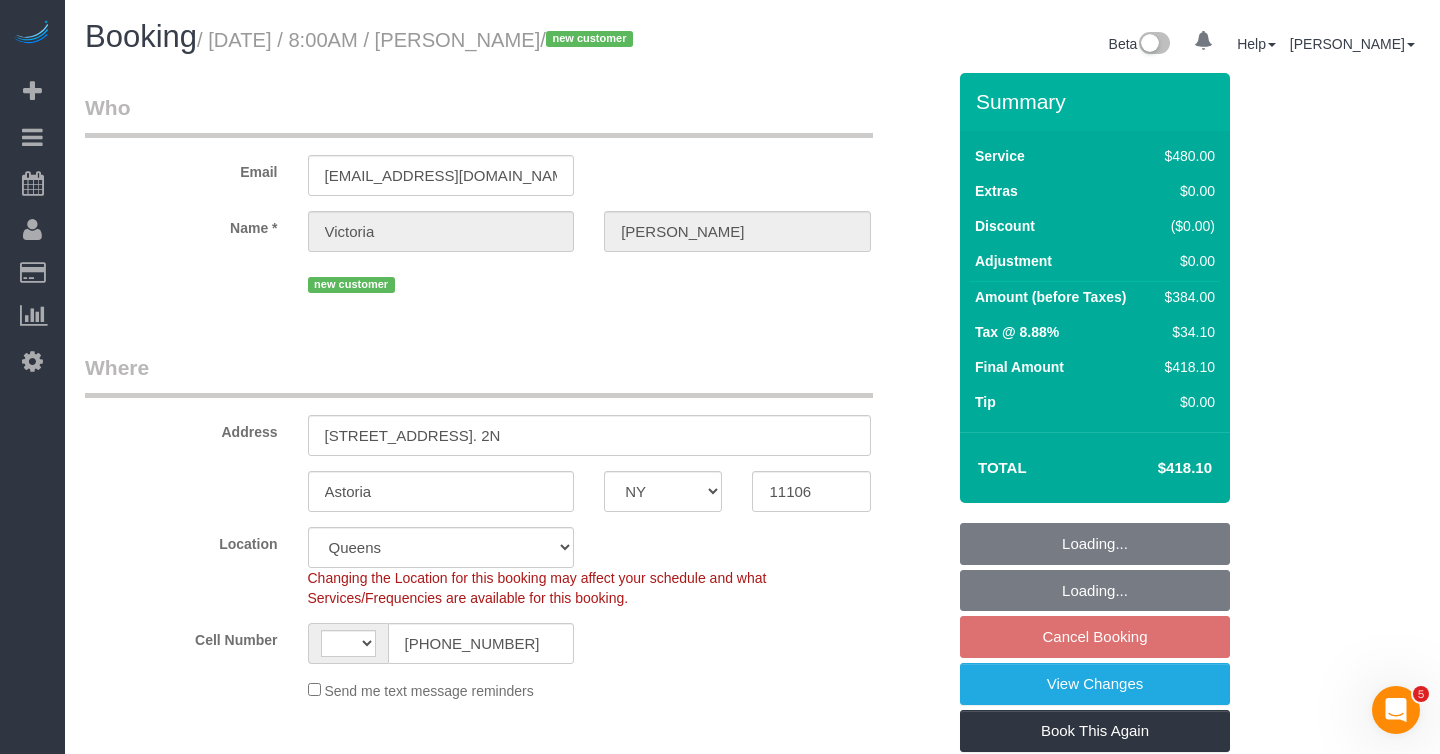select on "object:852" 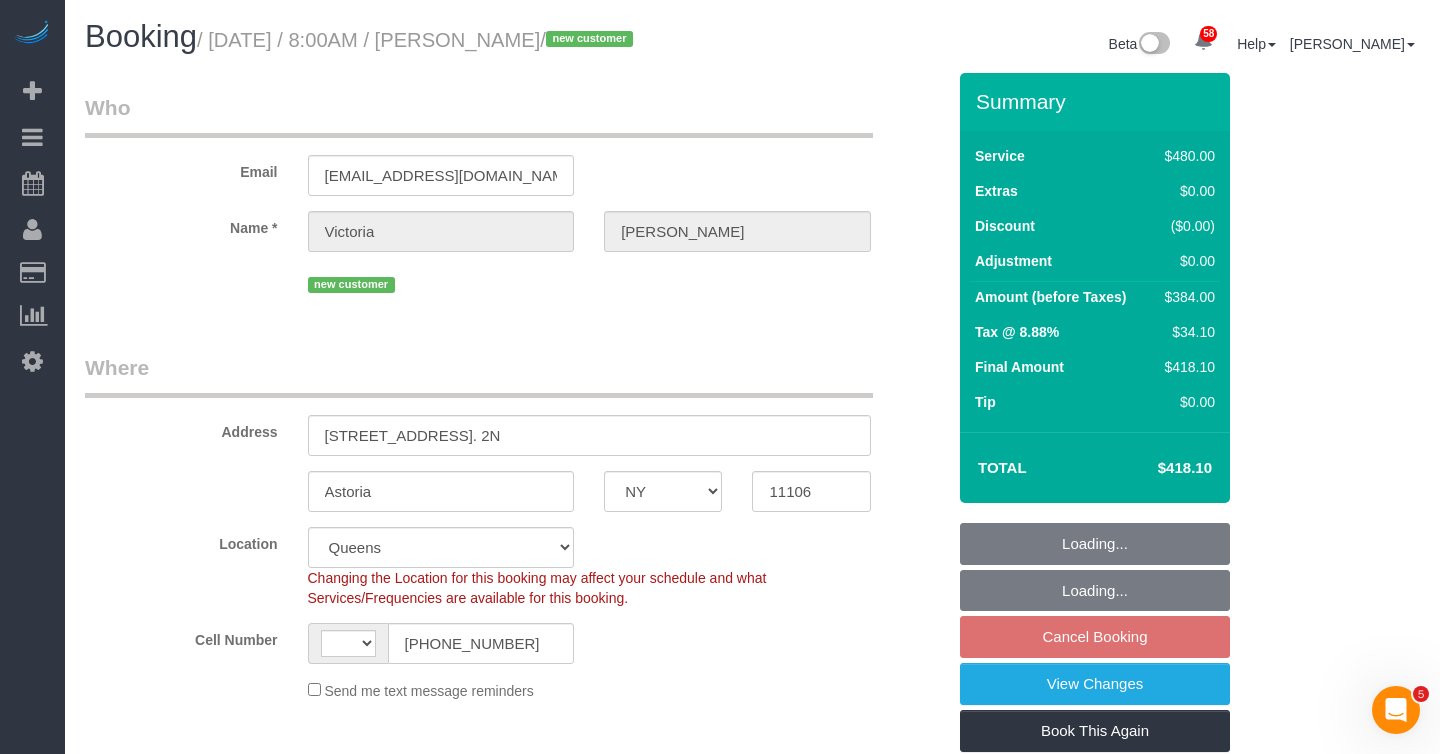 select on "string:US" 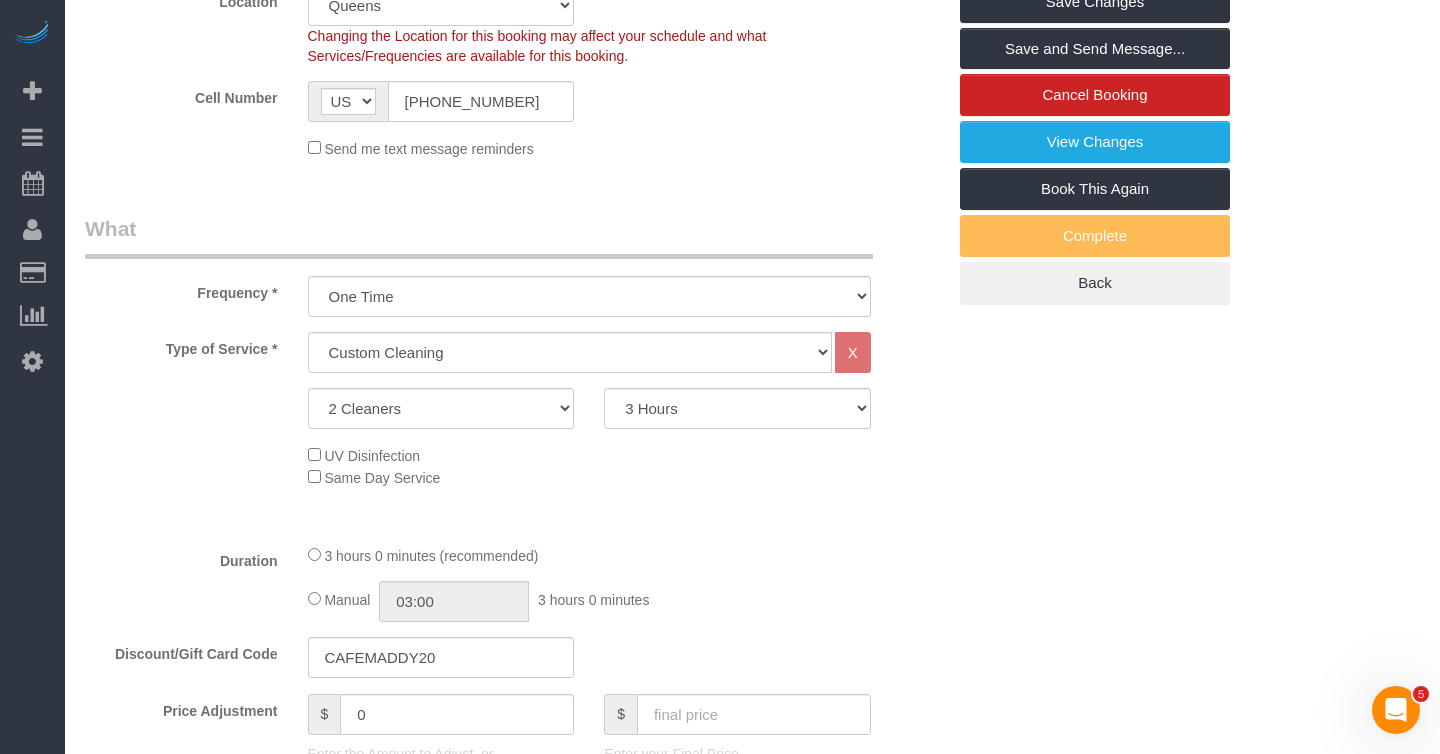 scroll, scrollTop: 550, scrollLeft: 0, axis: vertical 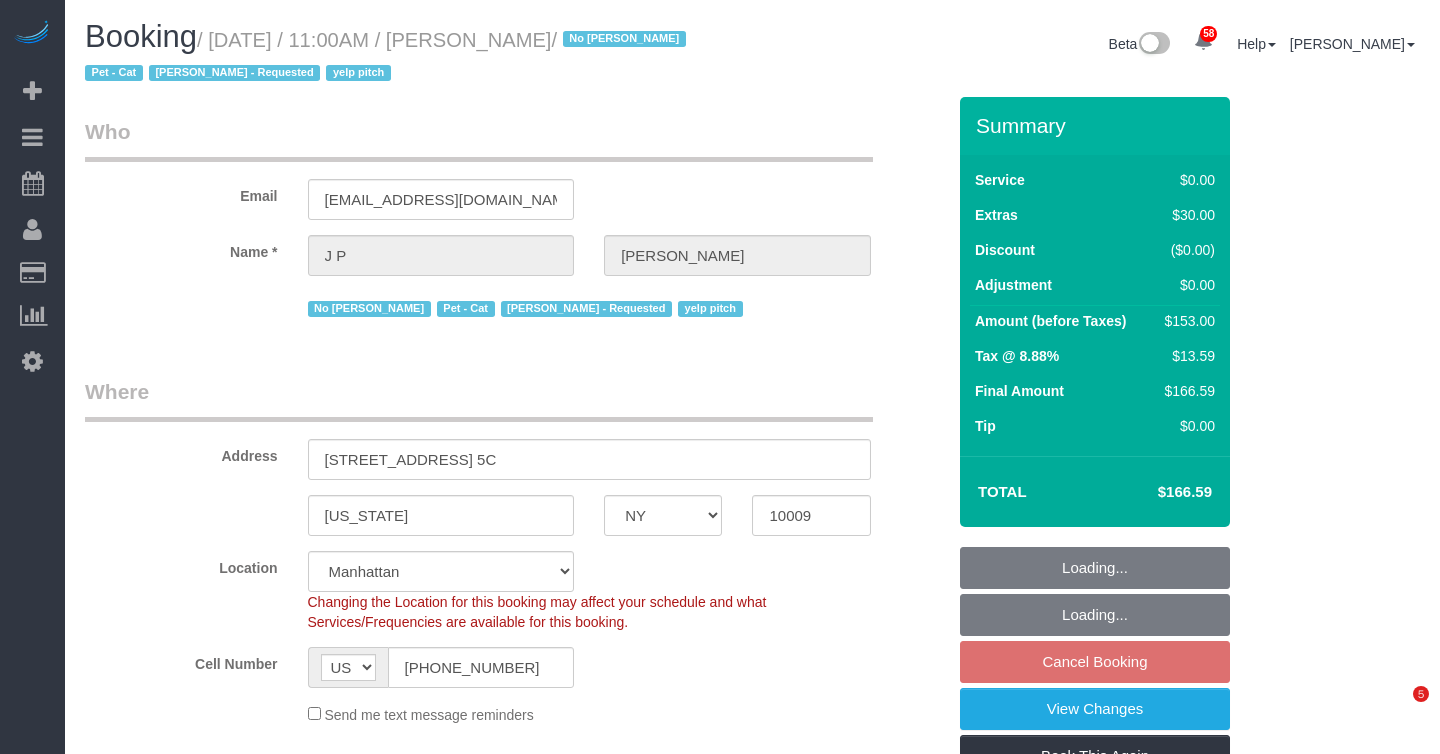 select on "NY" 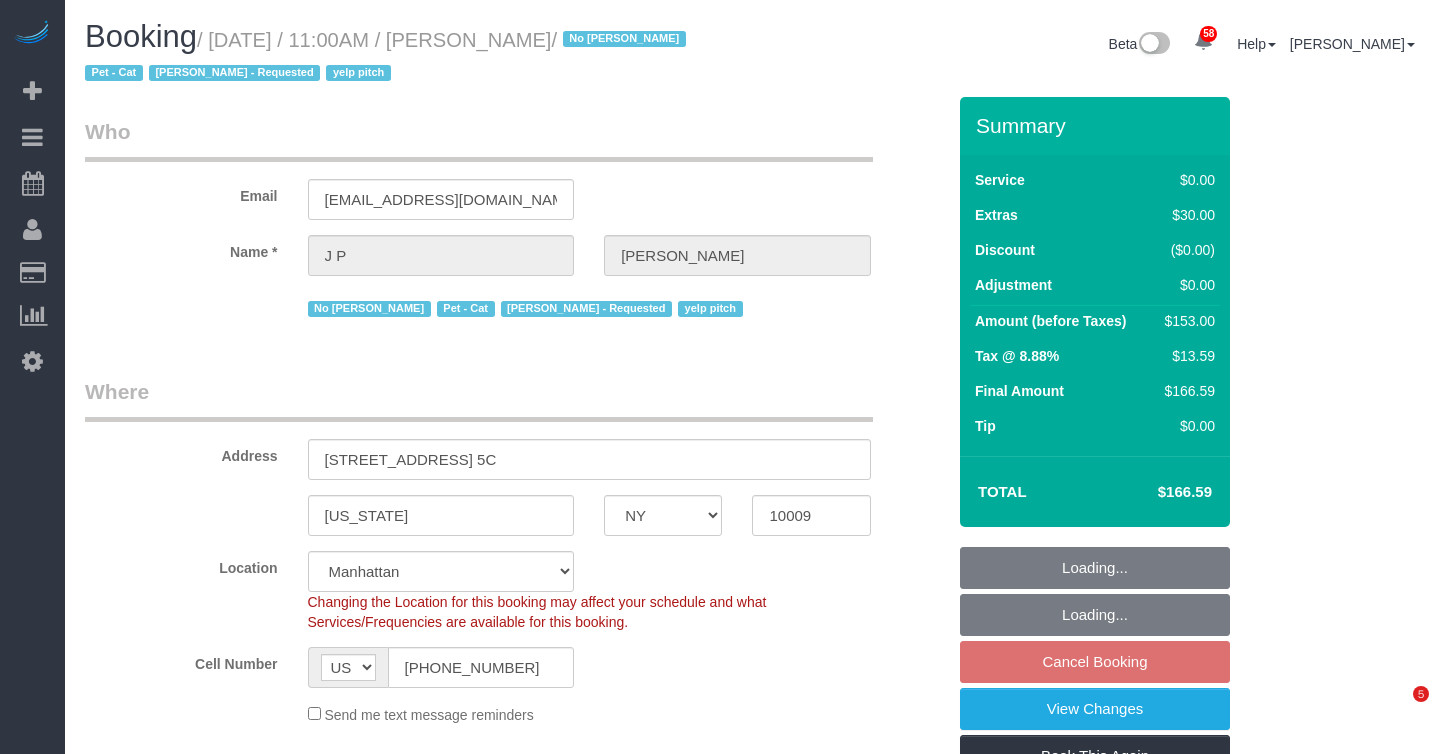 scroll, scrollTop: 0, scrollLeft: 0, axis: both 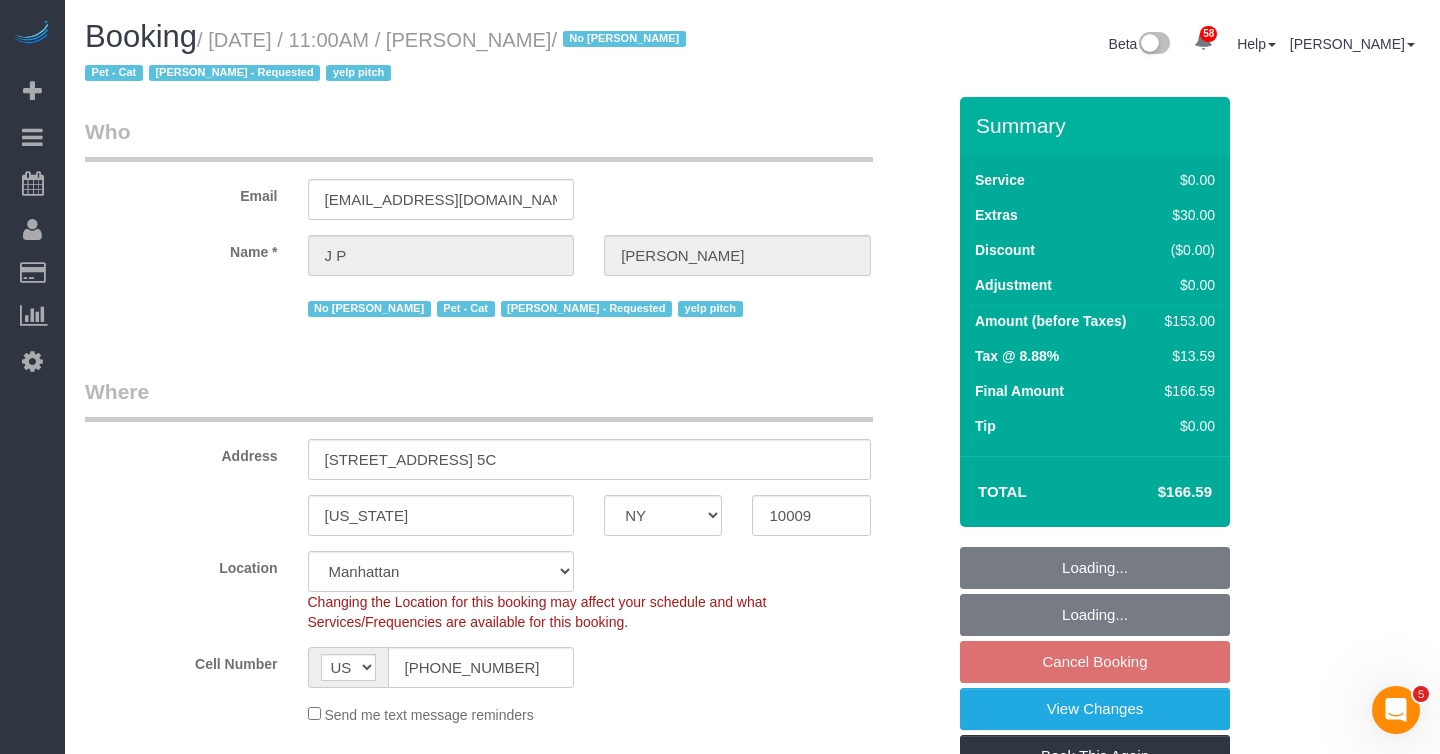 select on "object:1082" 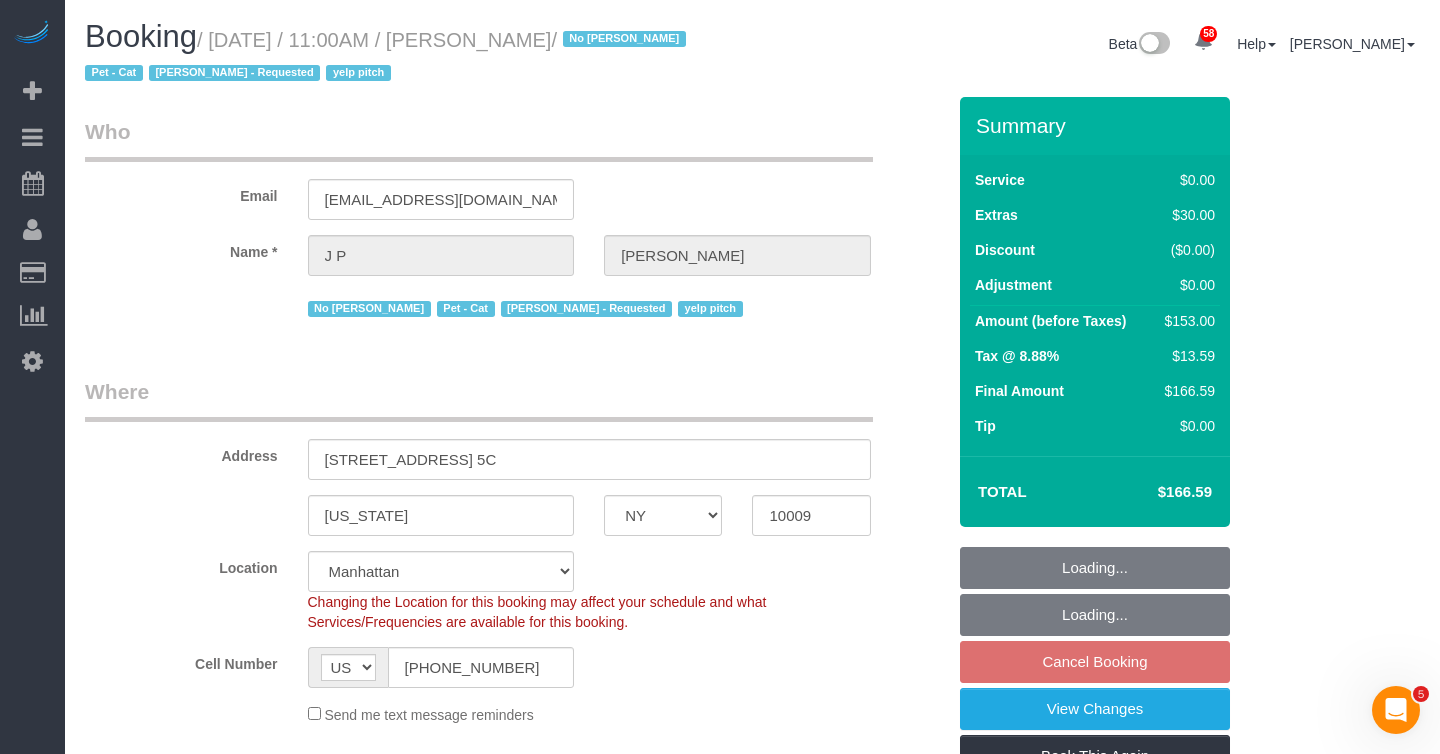 select on "spot2" 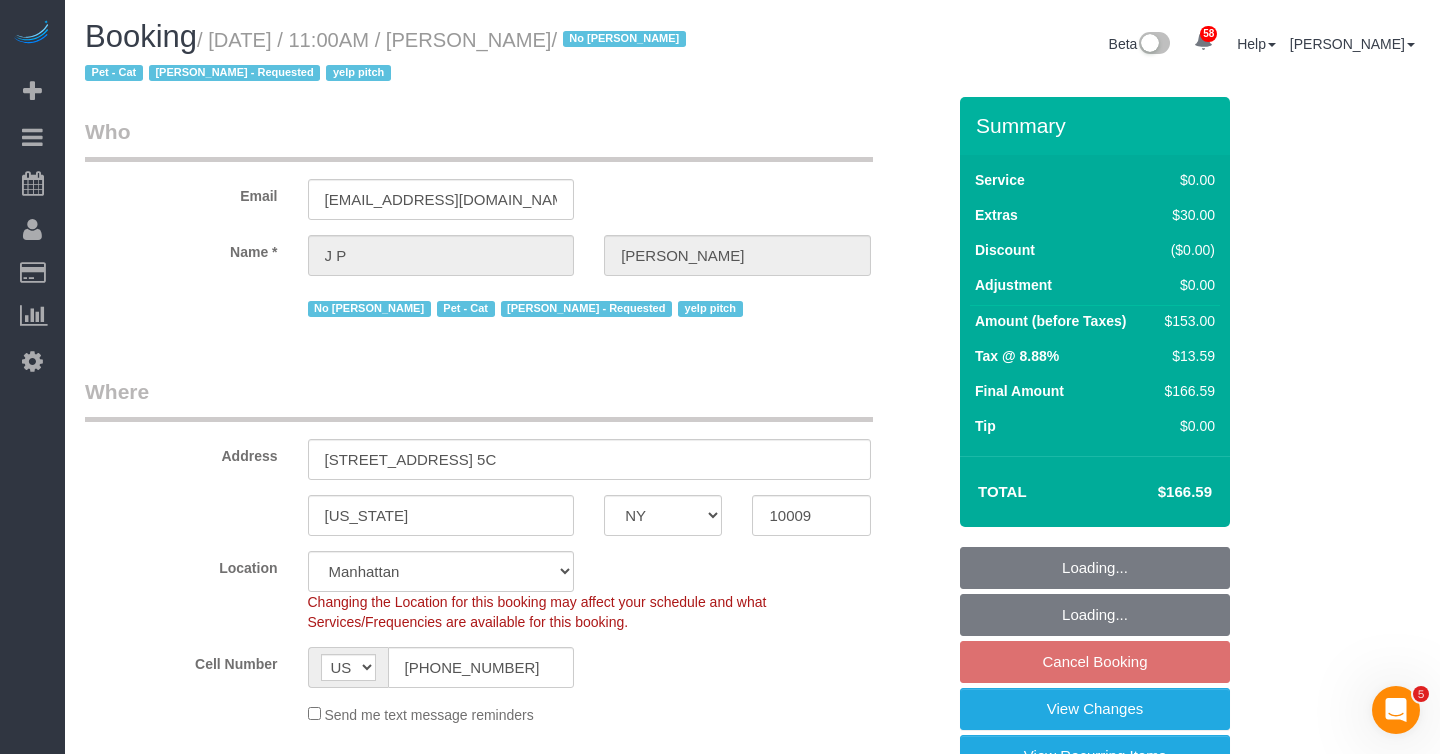 select on "1" 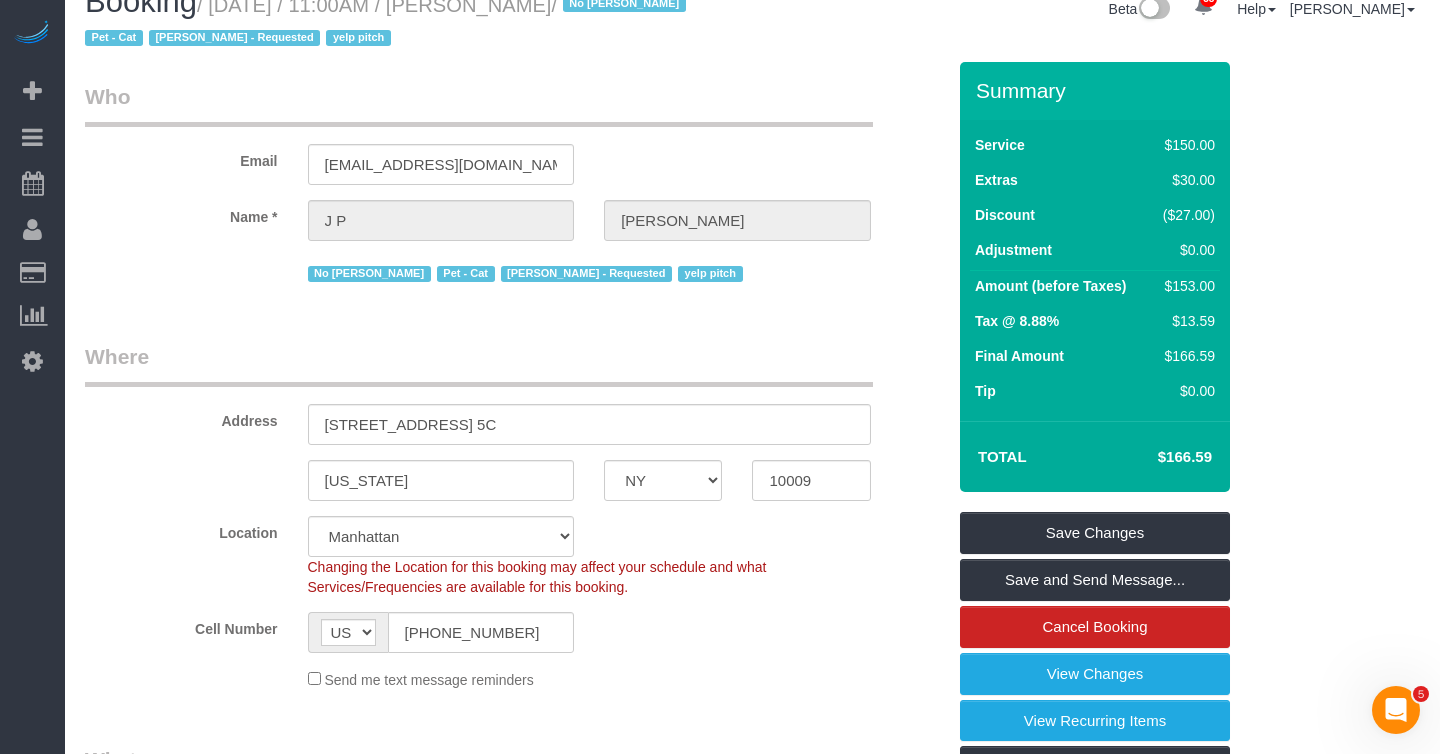 scroll, scrollTop: 0, scrollLeft: 0, axis: both 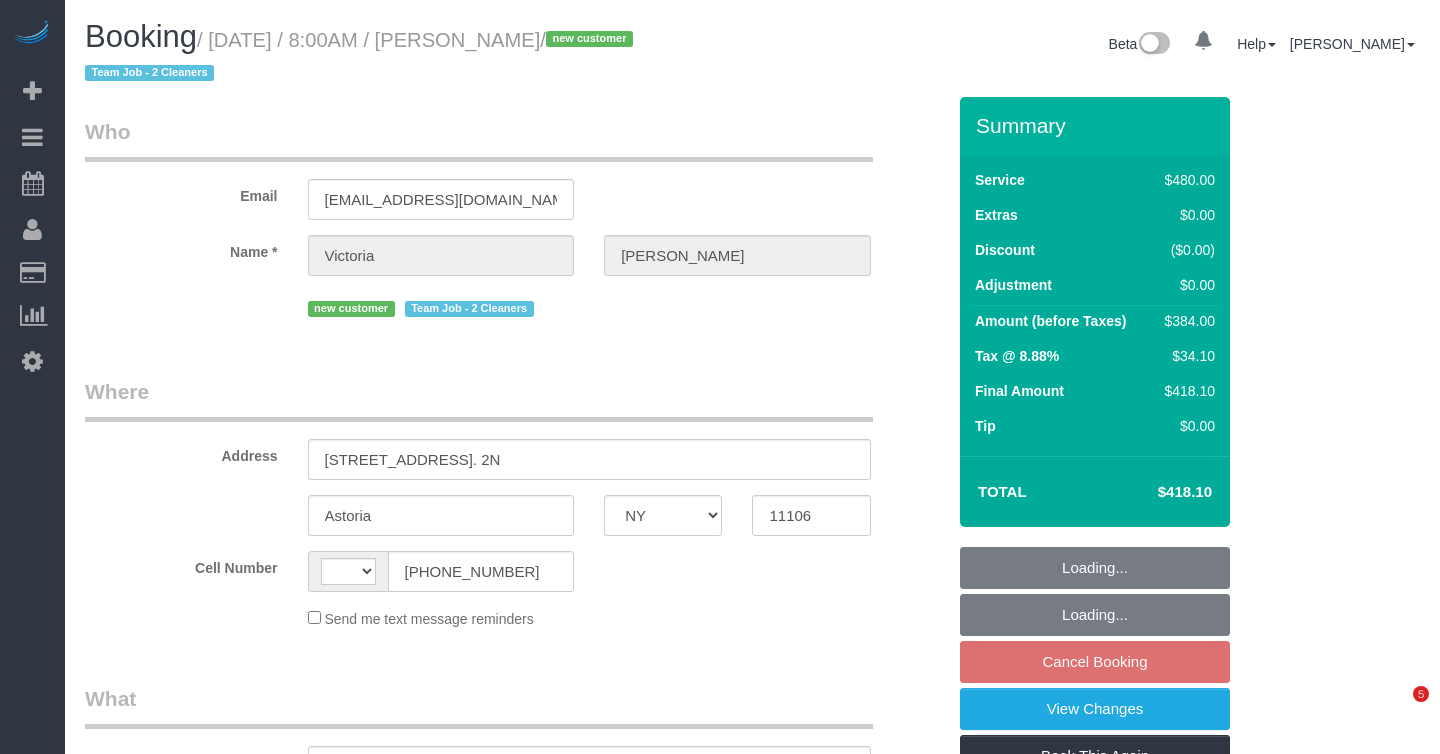 select on "NY" 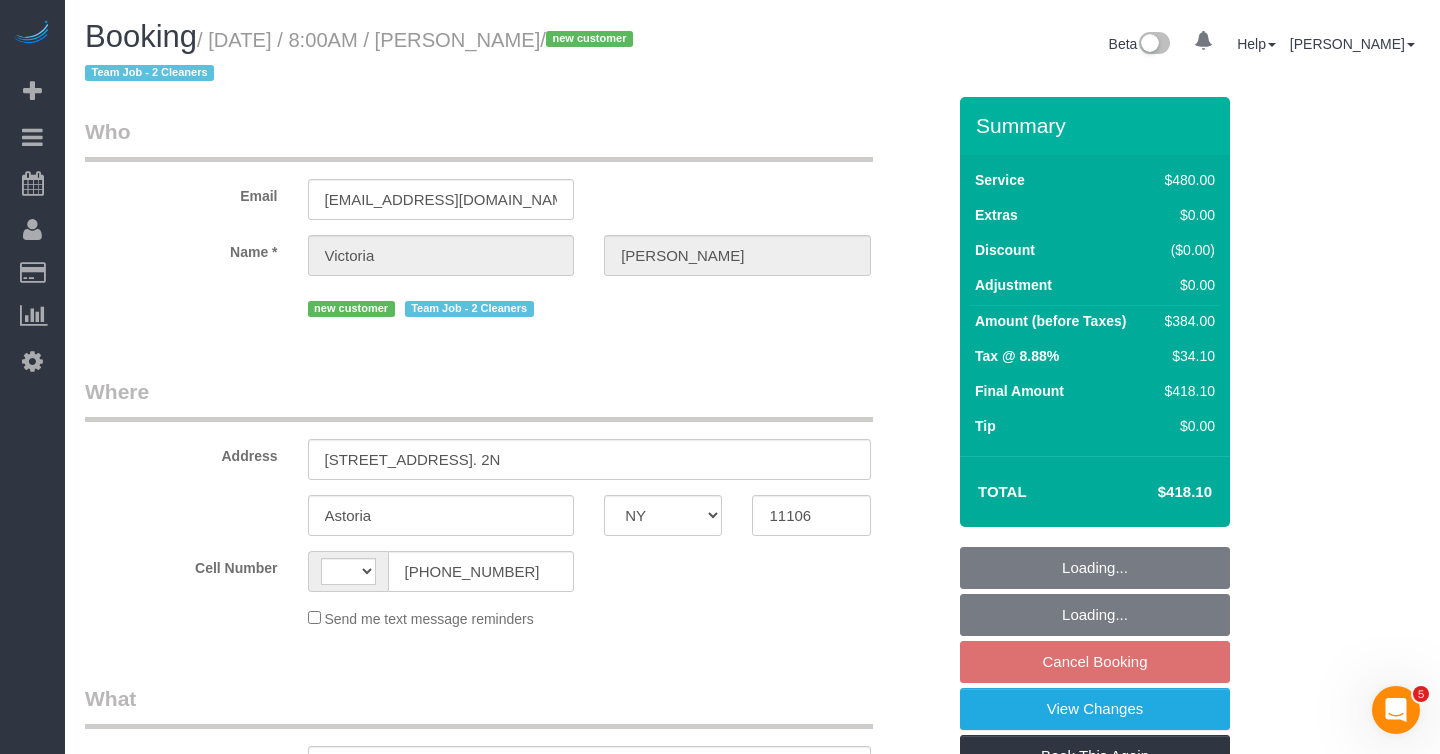 scroll, scrollTop: 0, scrollLeft: 0, axis: both 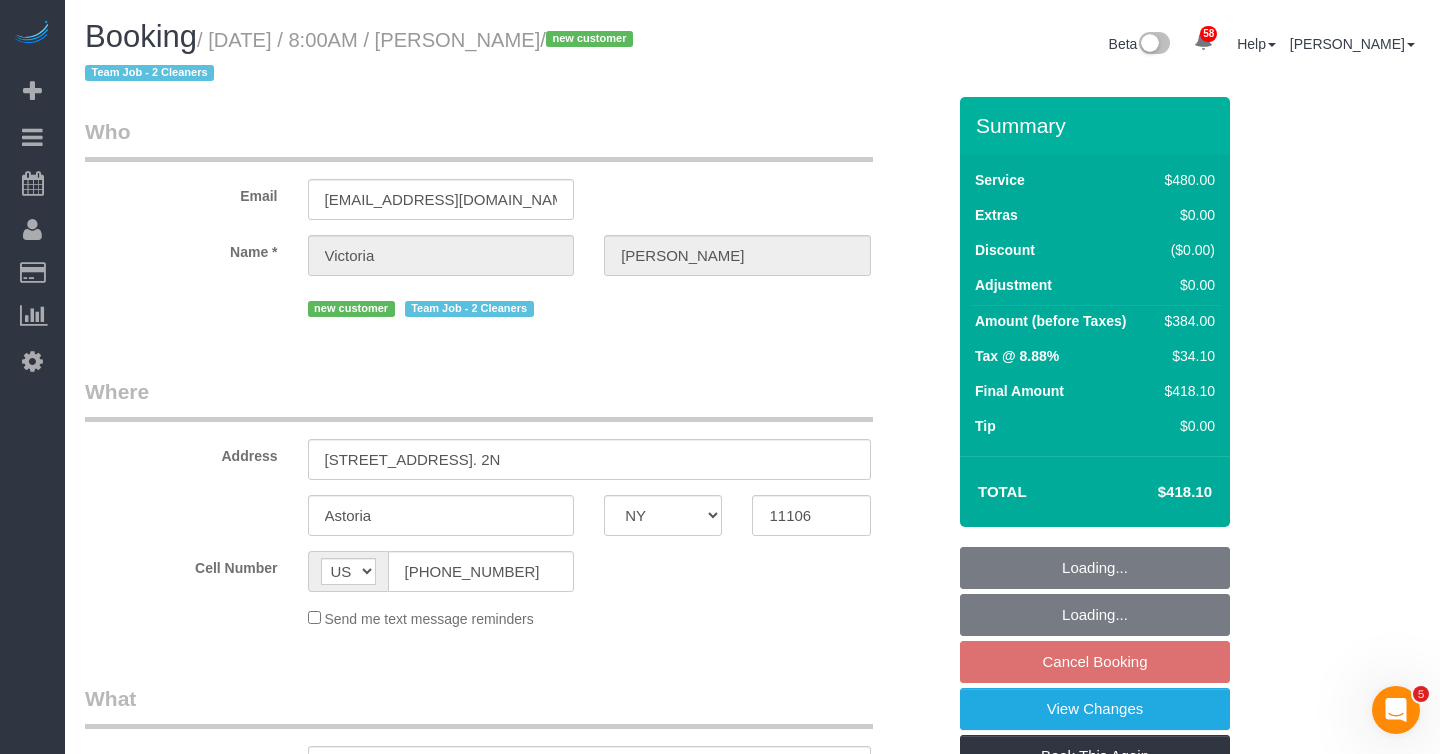 select on "string:stripe-pm_1Rj3YQ4VGloSiKo7hWEB87JF" 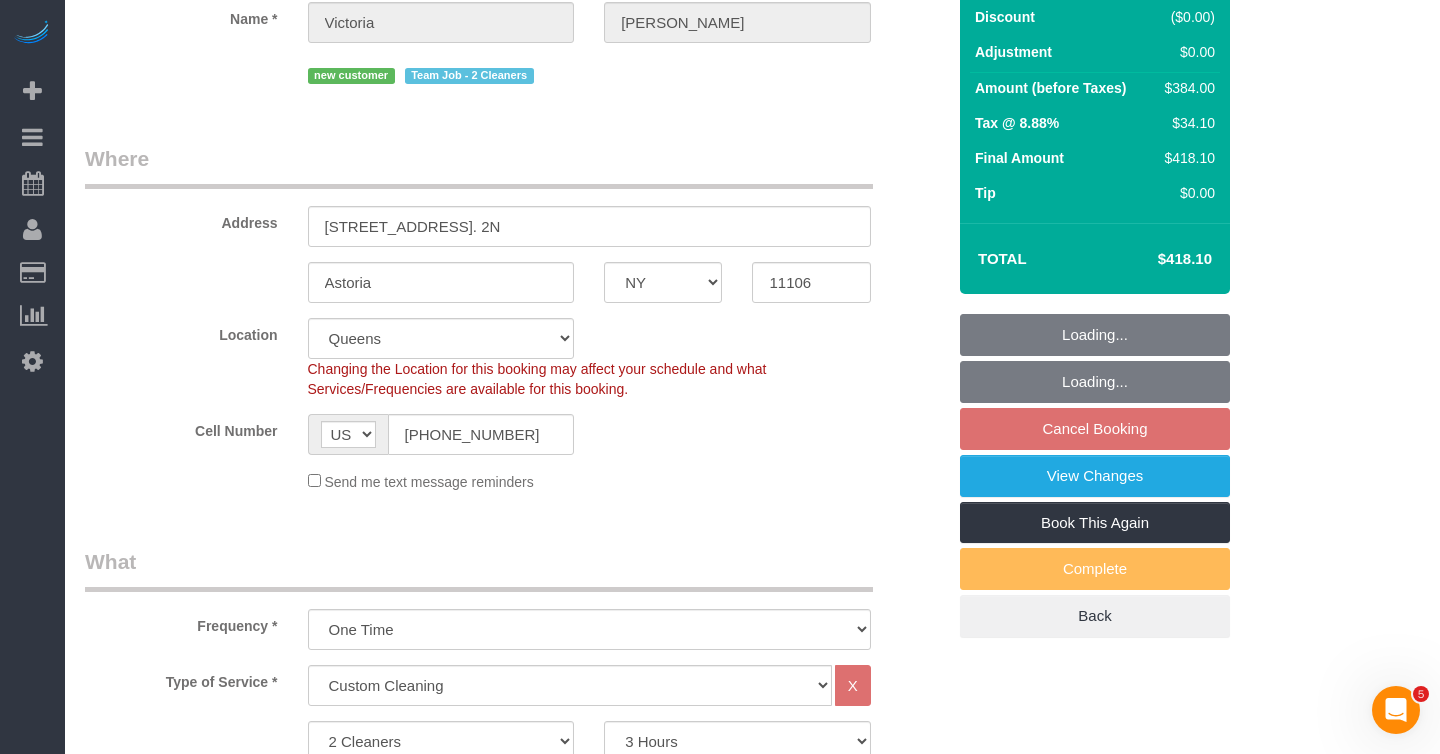 select on "object:1103" 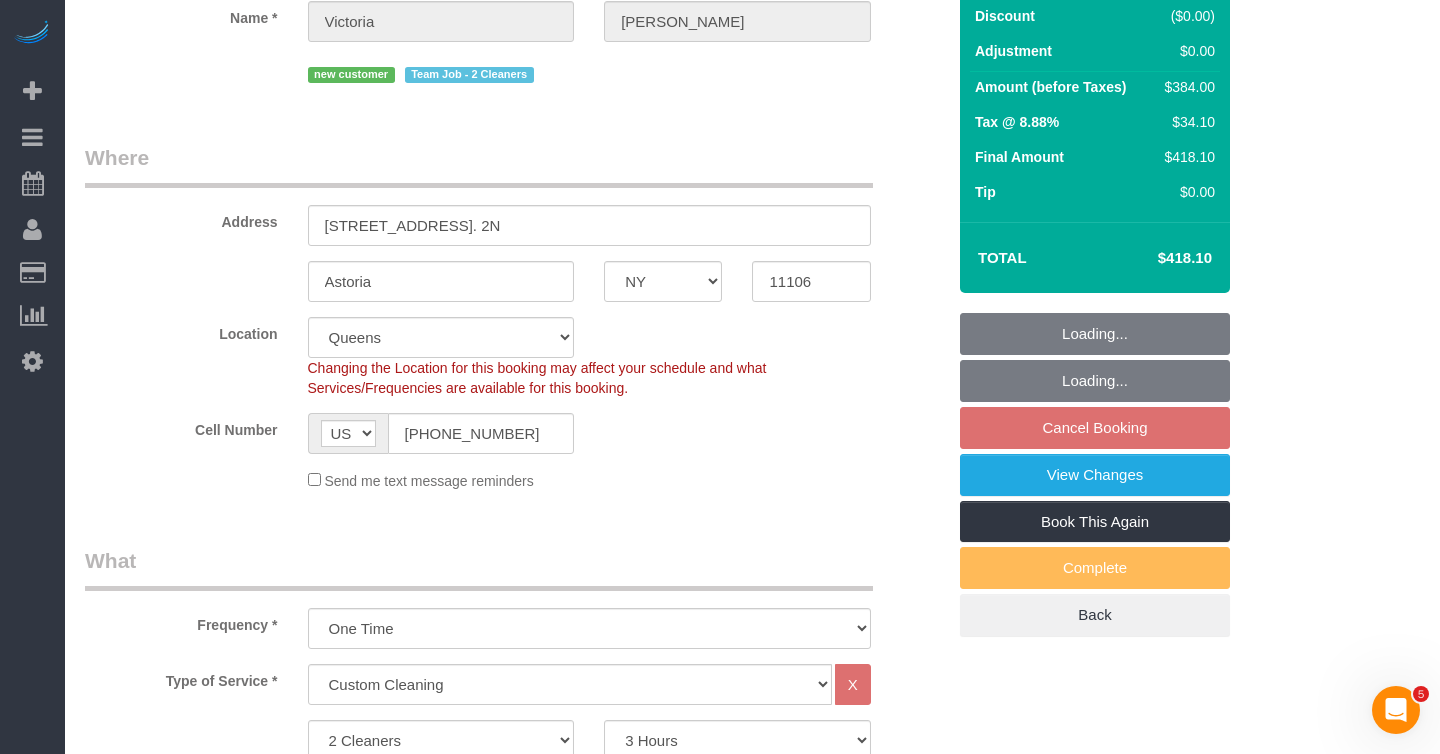 select on "spot1" 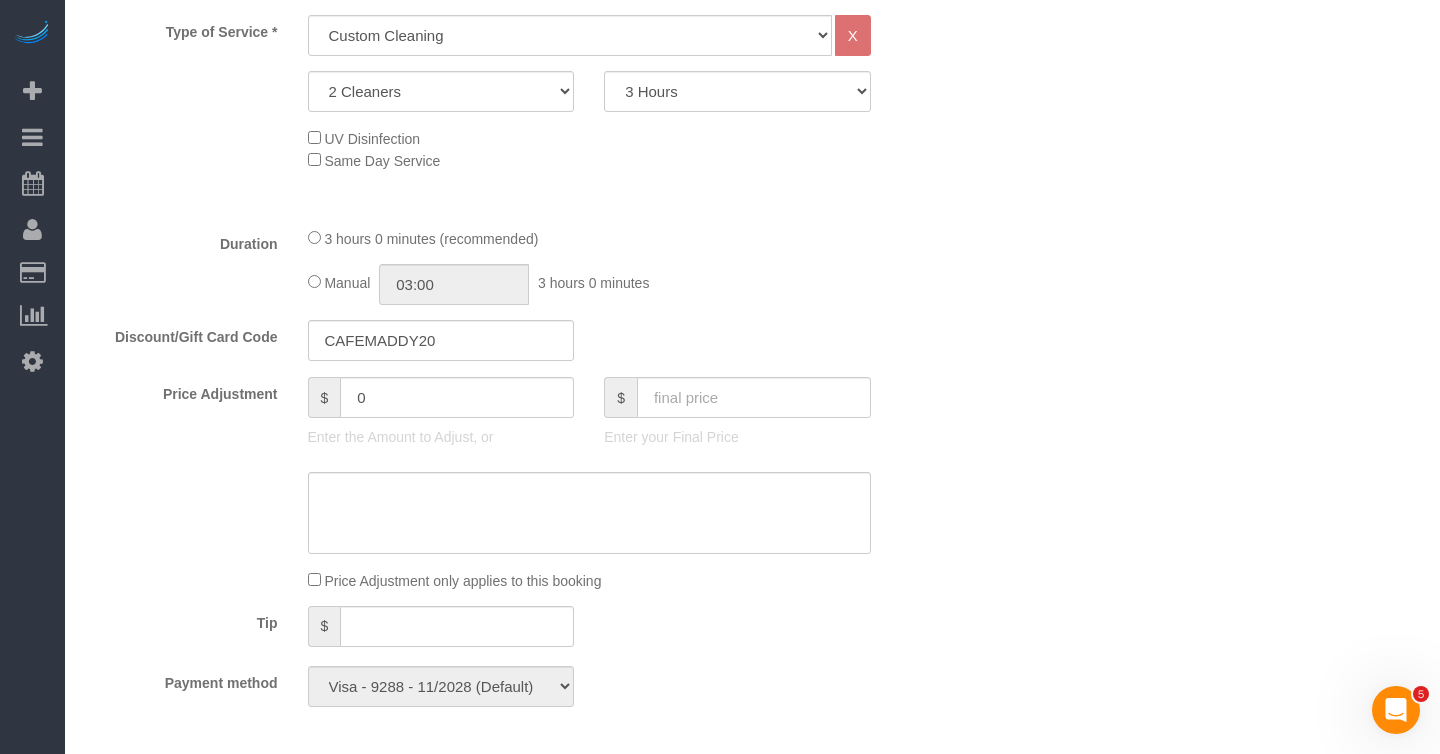 scroll, scrollTop: 885, scrollLeft: 0, axis: vertical 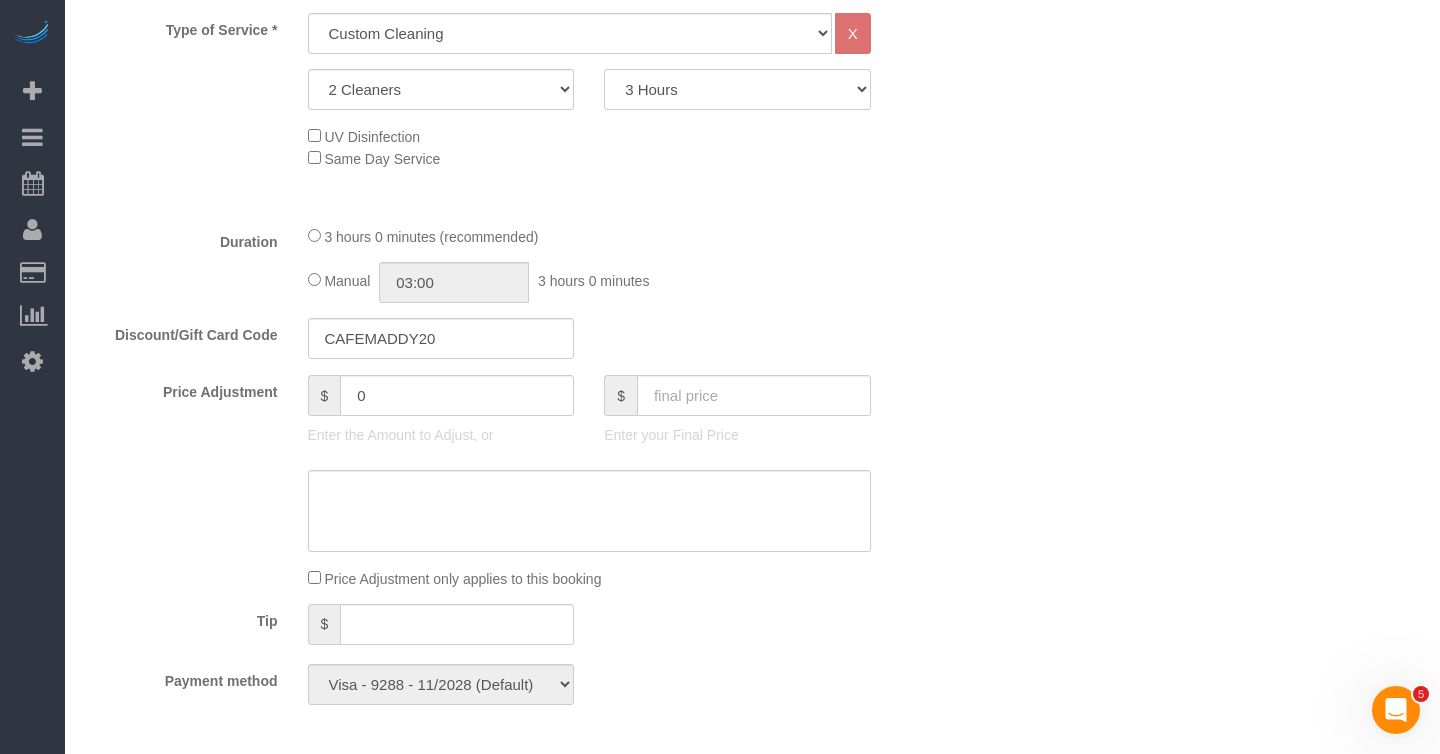 click on "2 Hours
2.5 Hours
3 Hours
3.5 Hours
4 Hours
4.5 Hours
5 Hours
5.5 Hours
6 Hours
6.5 Hours
7 Hours
7.5 Hours
8 Hours
8.5 Hours
9 Hours
9.5 Hours
10 Hours
10.5 Hours
11 Hours
11.5 Hours
12 Hours
12.5 Hours
13 Hours
13.5 Hours
14 Hours
14.5 Hours
15 Hours
15.5 Hours
16 Hours
16.5 Hours" 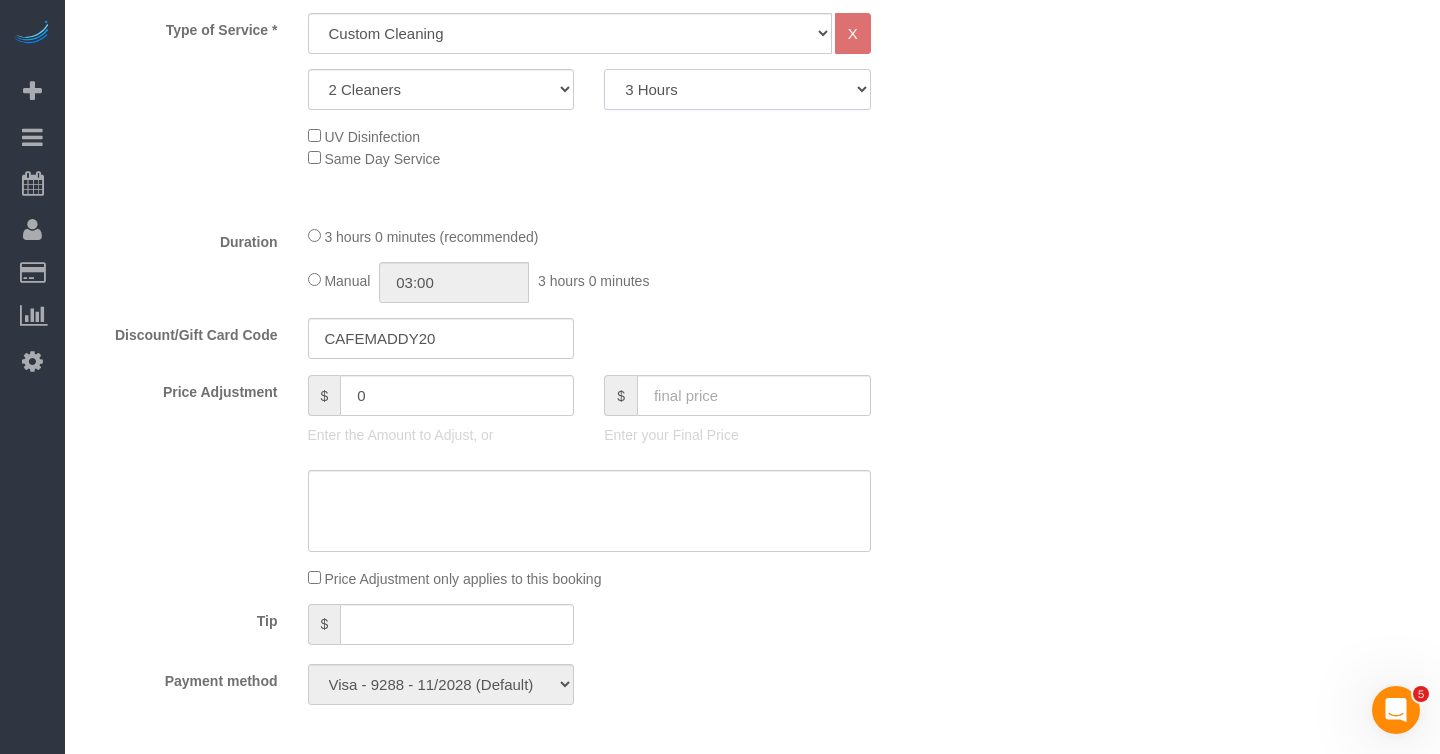 select on "150" 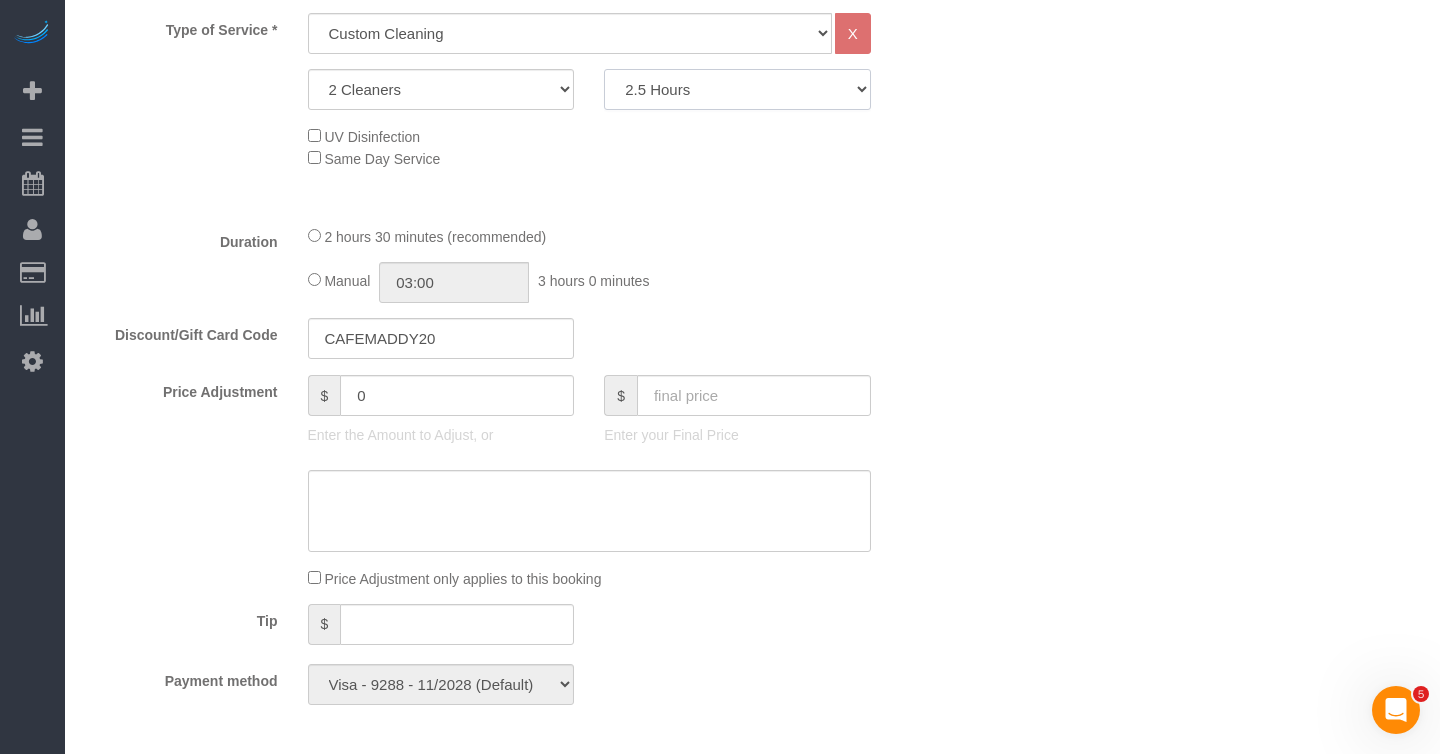 select on "spot55" 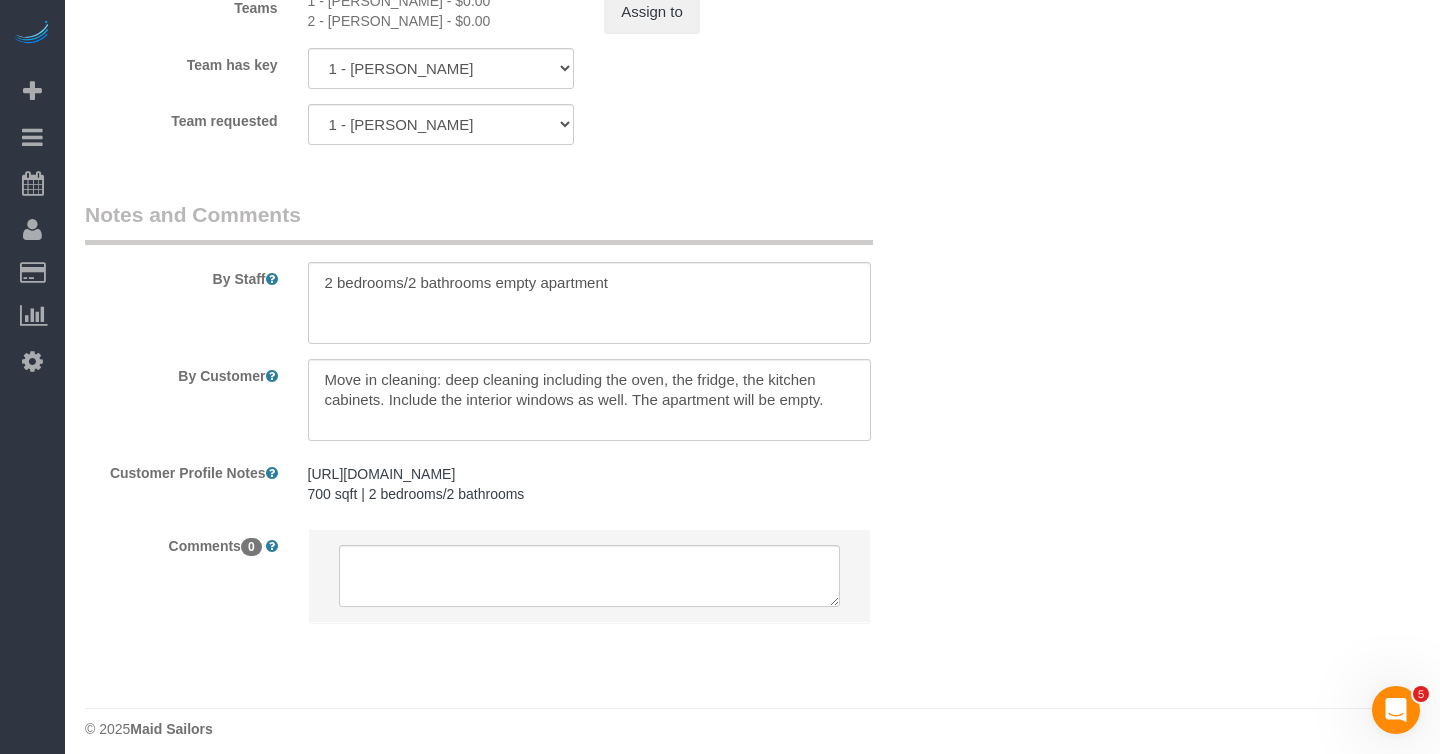 scroll, scrollTop: 2381, scrollLeft: 0, axis: vertical 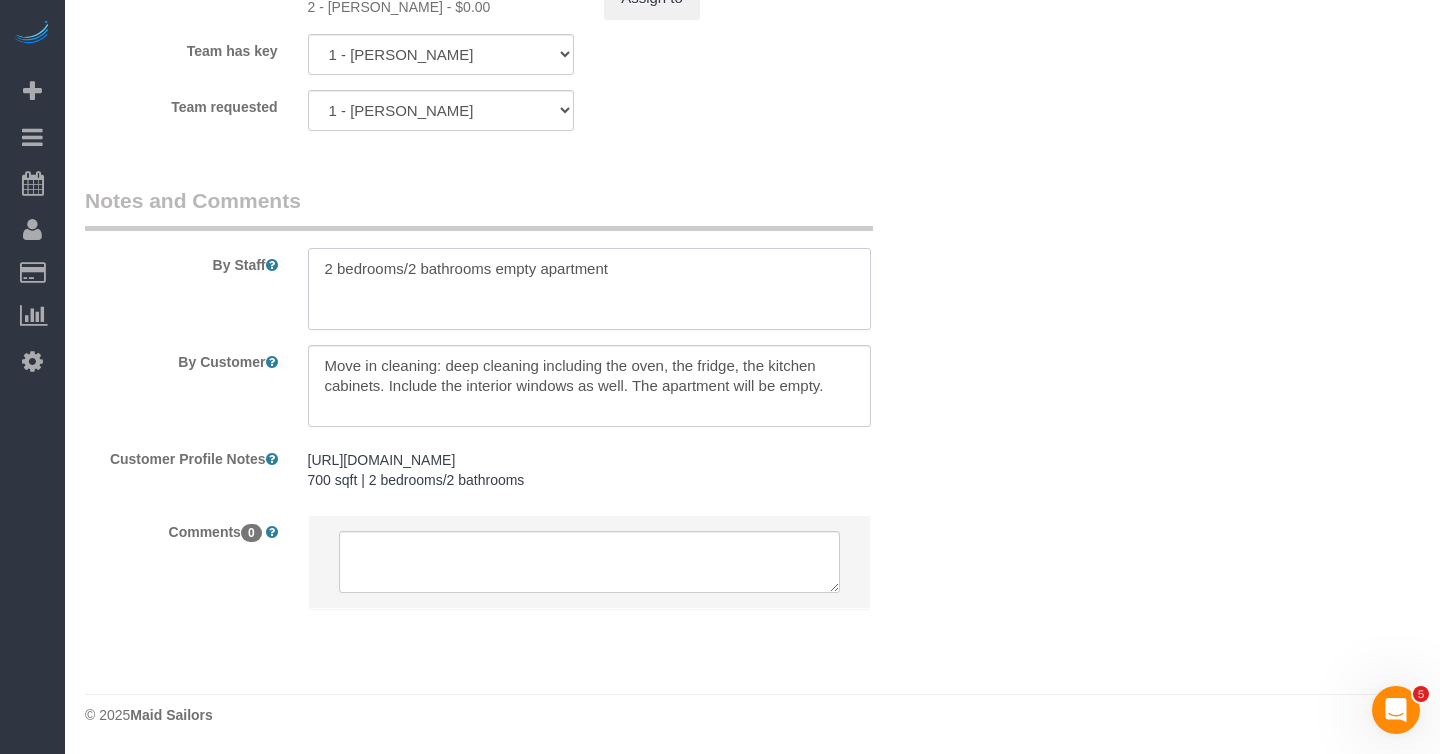 click at bounding box center (589, 289) 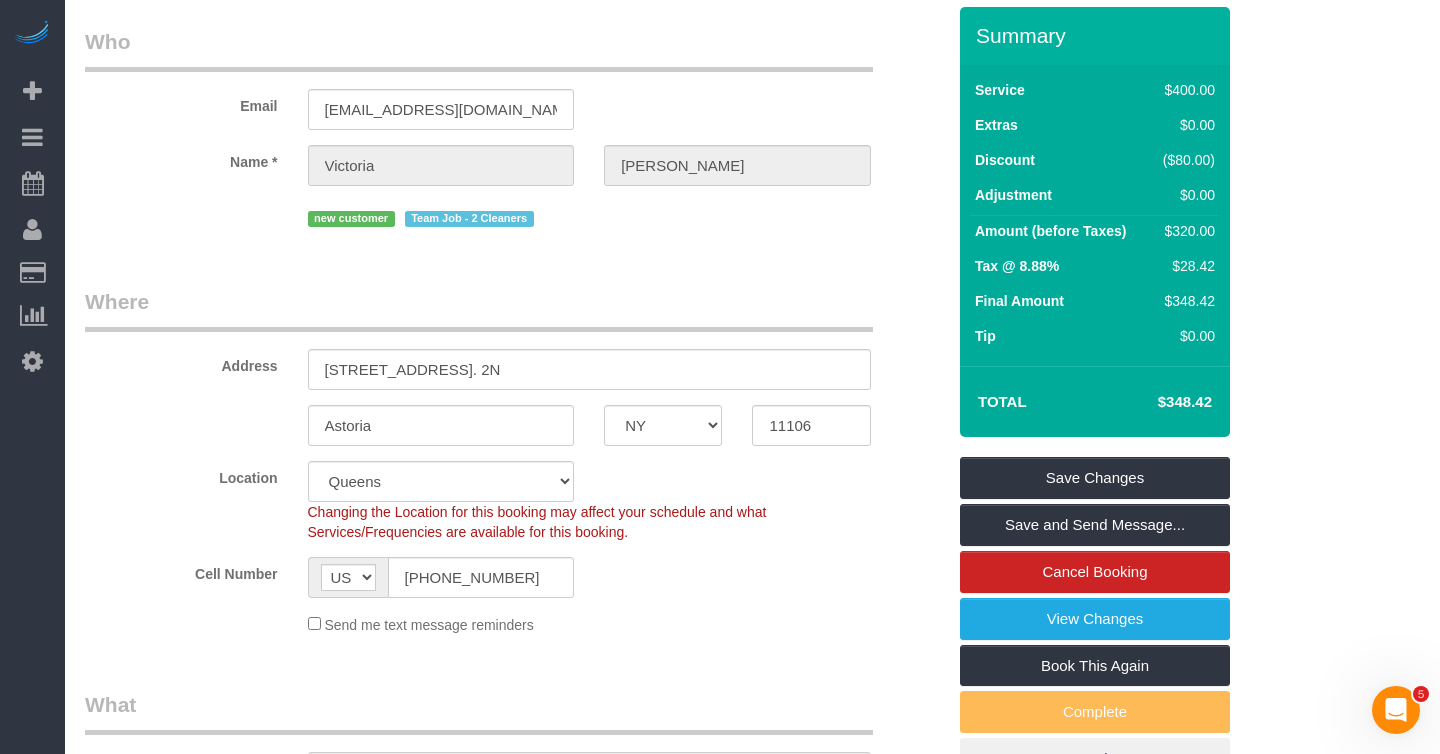 scroll, scrollTop: 0, scrollLeft: 0, axis: both 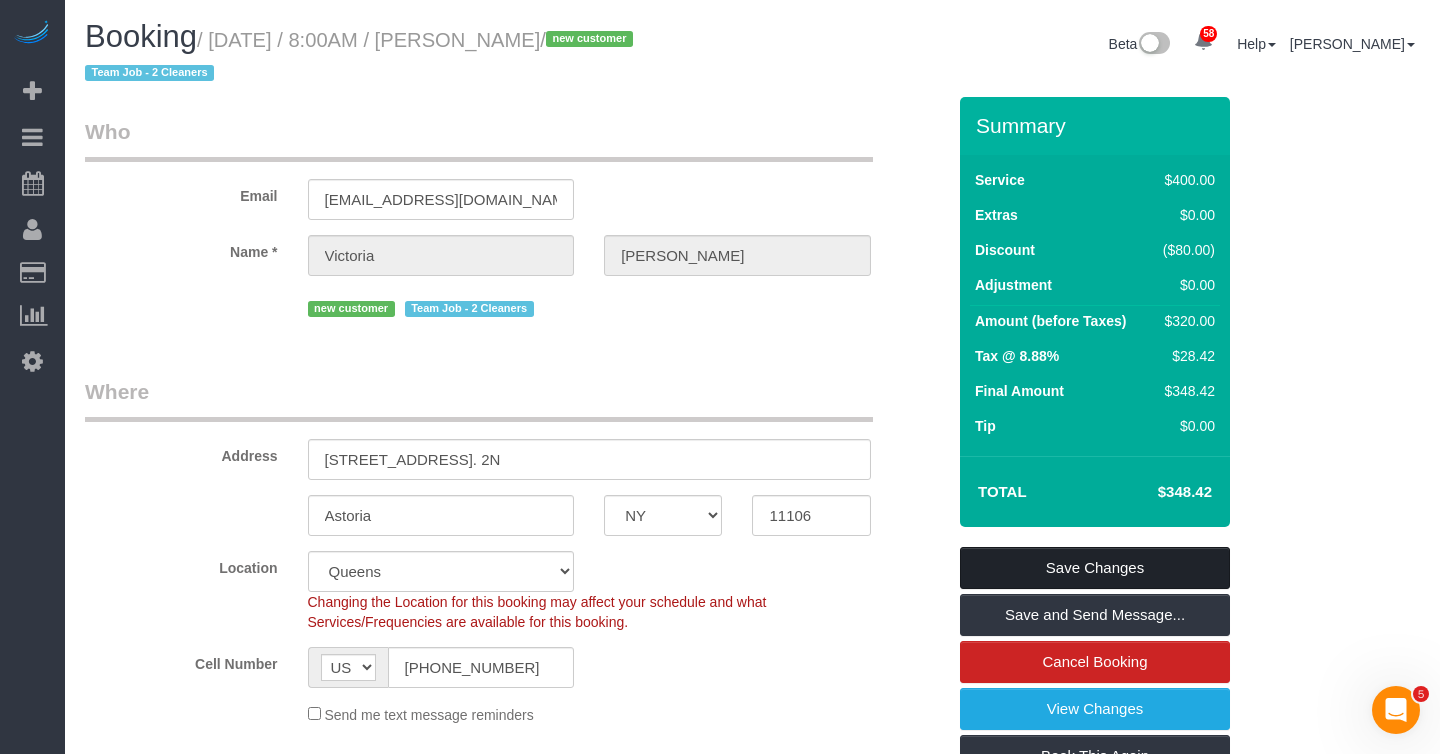 type on "2 bedrooms/2 bathrooms empty apartment
Xiomara - 3 hours
Maria P - 2 hours" 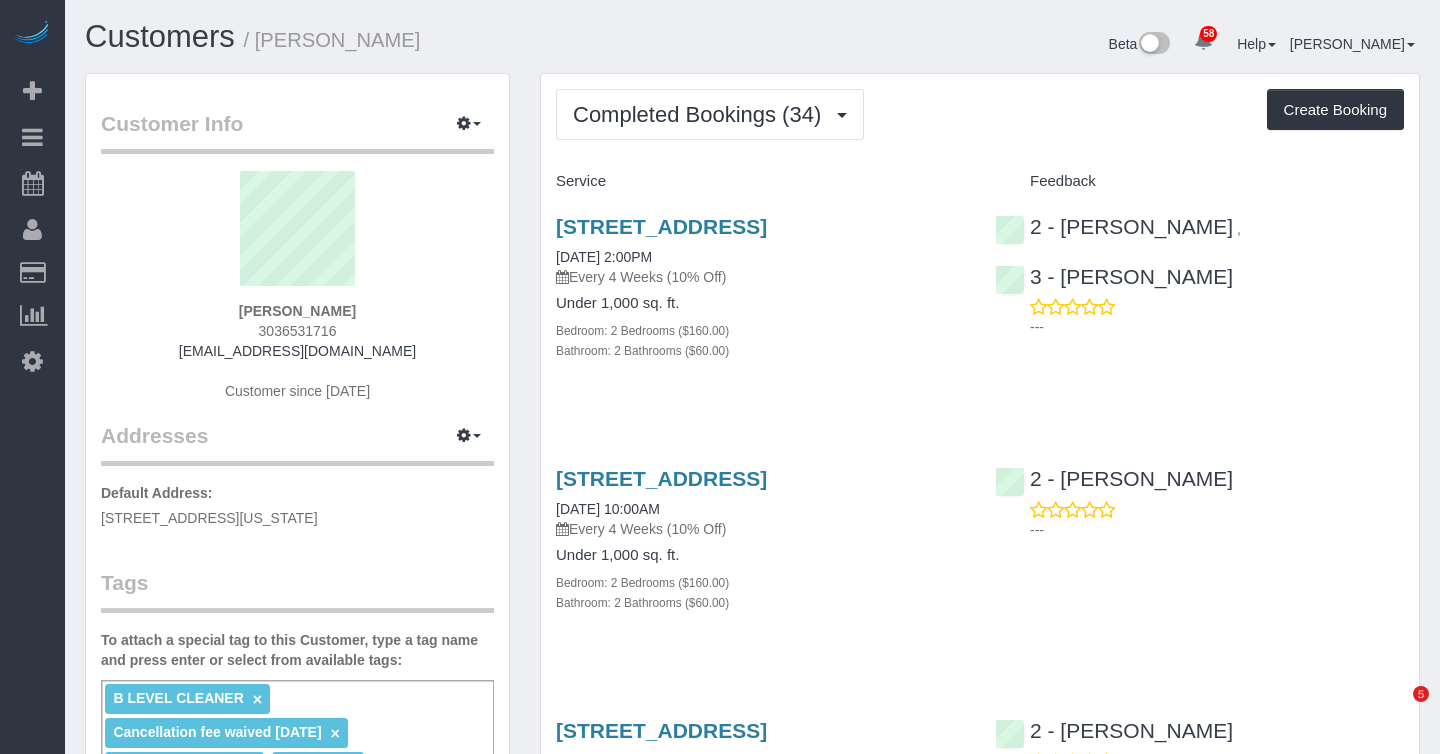 scroll, scrollTop: 0, scrollLeft: 0, axis: both 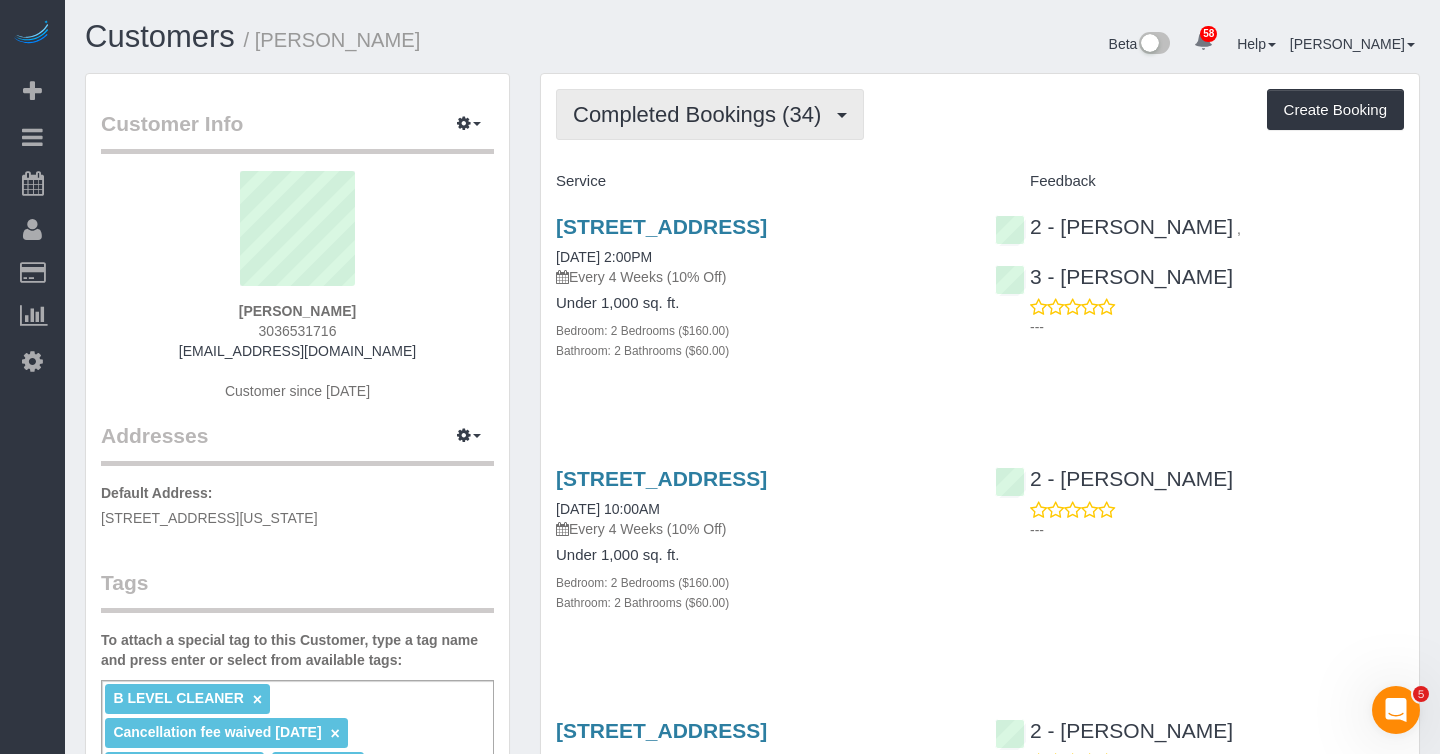 click on "Completed Bookings (34)" at bounding box center [702, 114] 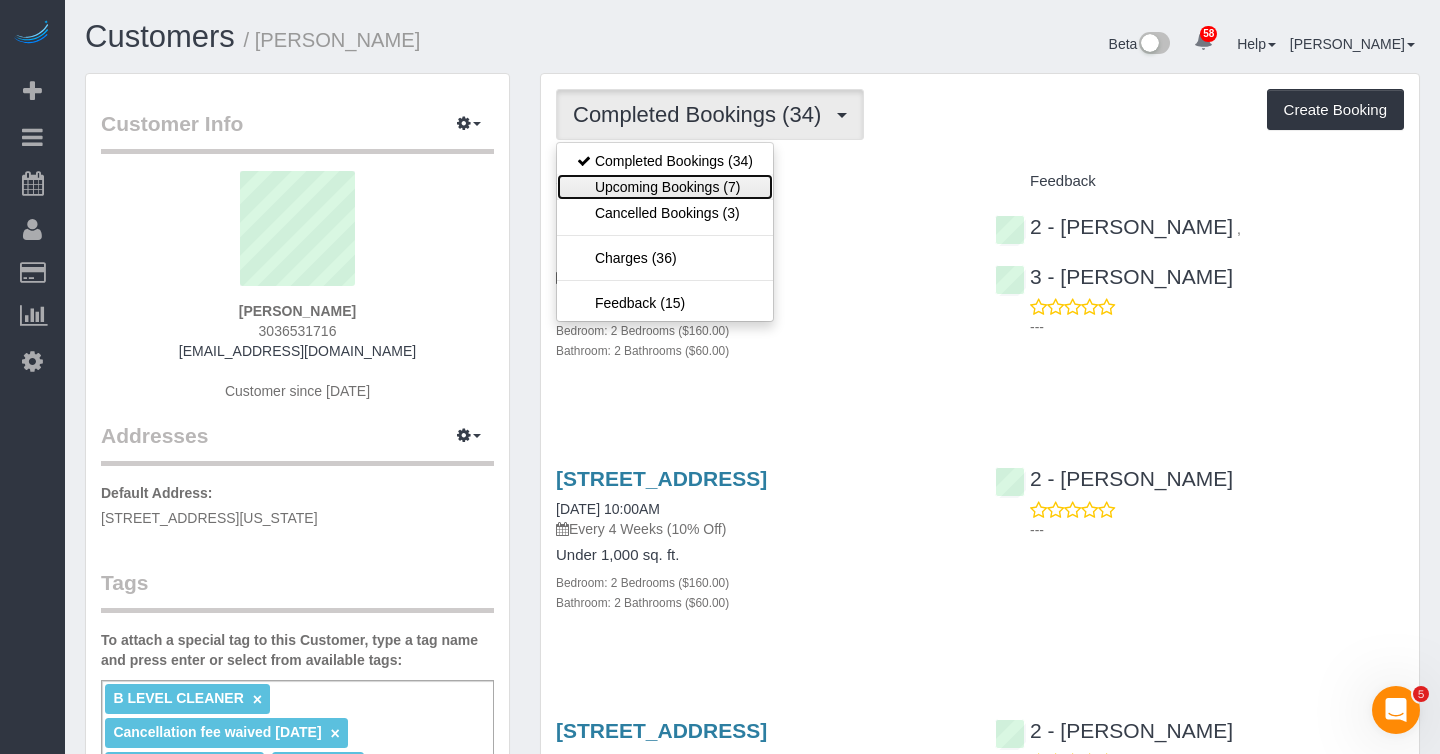 click on "Upcoming Bookings (7)" at bounding box center [665, 187] 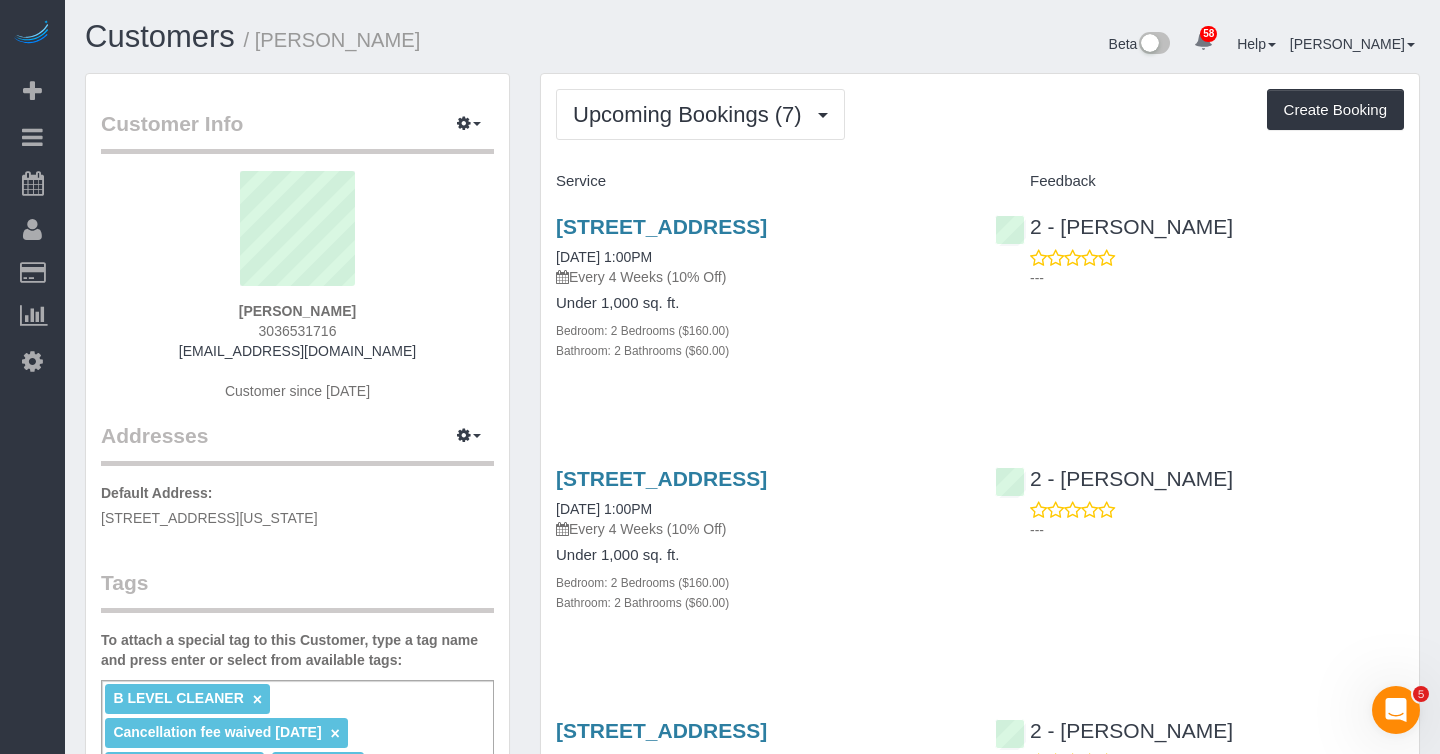 drag, startPoint x: 694, startPoint y: 275, endPoint x: 549, endPoint y: 276, distance: 145.00345 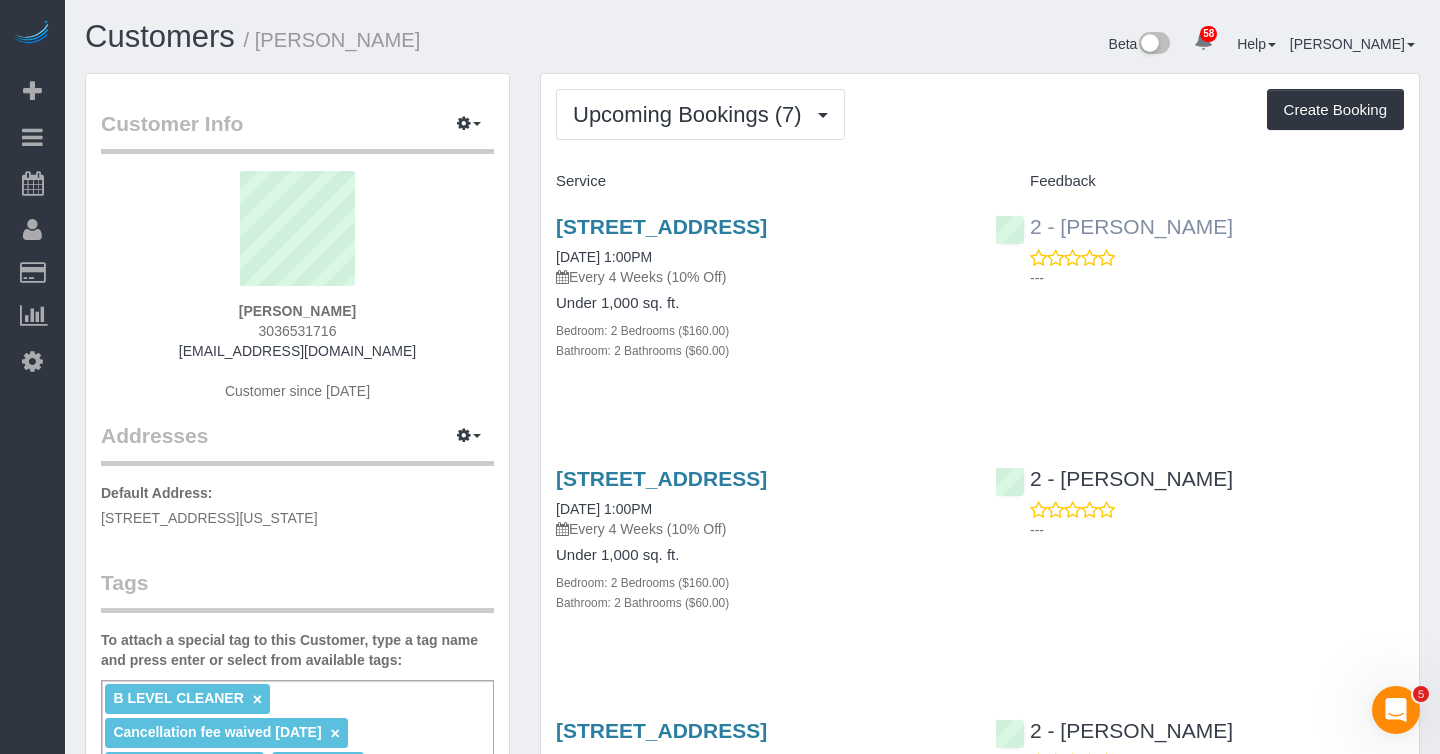 drag, startPoint x: 1234, startPoint y: 219, endPoint x: 1065, endPoint y: 228, distance: 169.23947 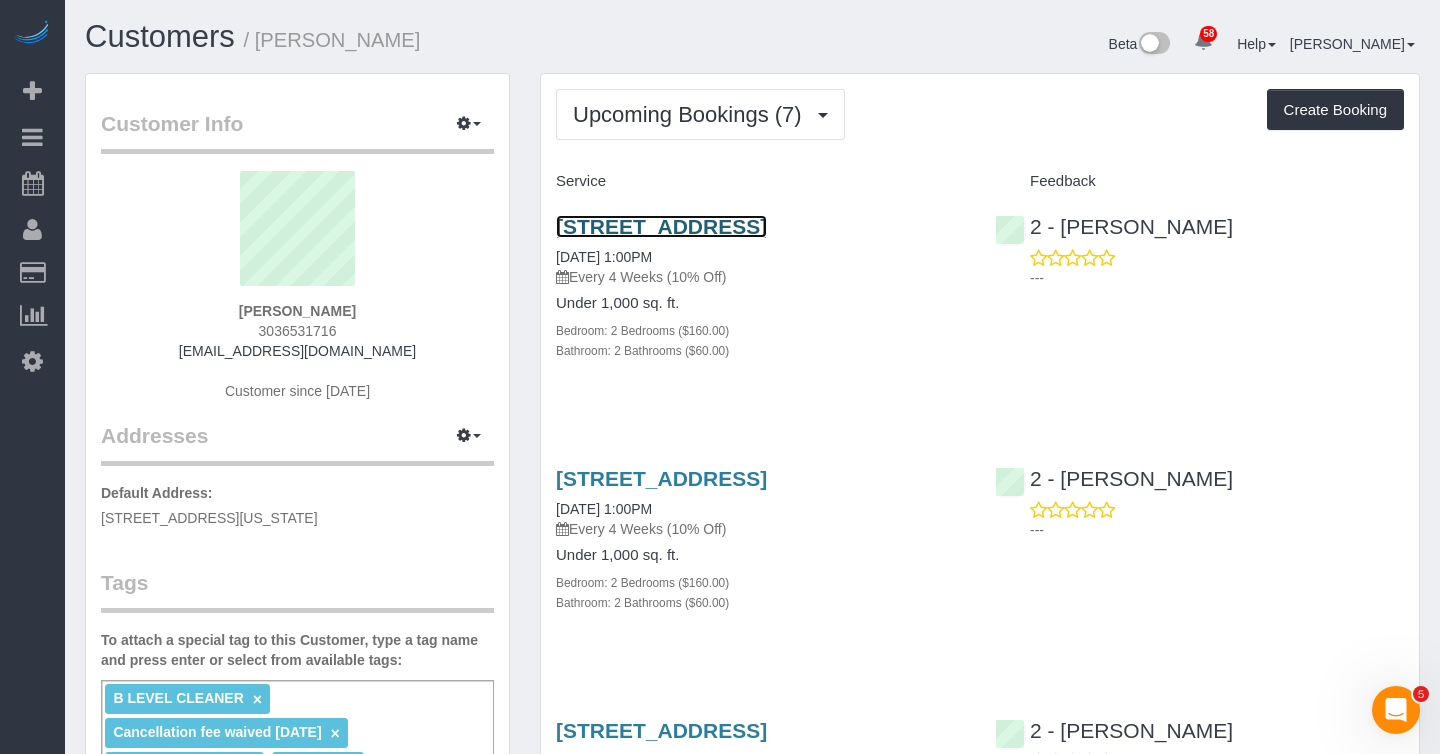 click on "[STREET_ADDRESS]" at bounding box center [661, 226] 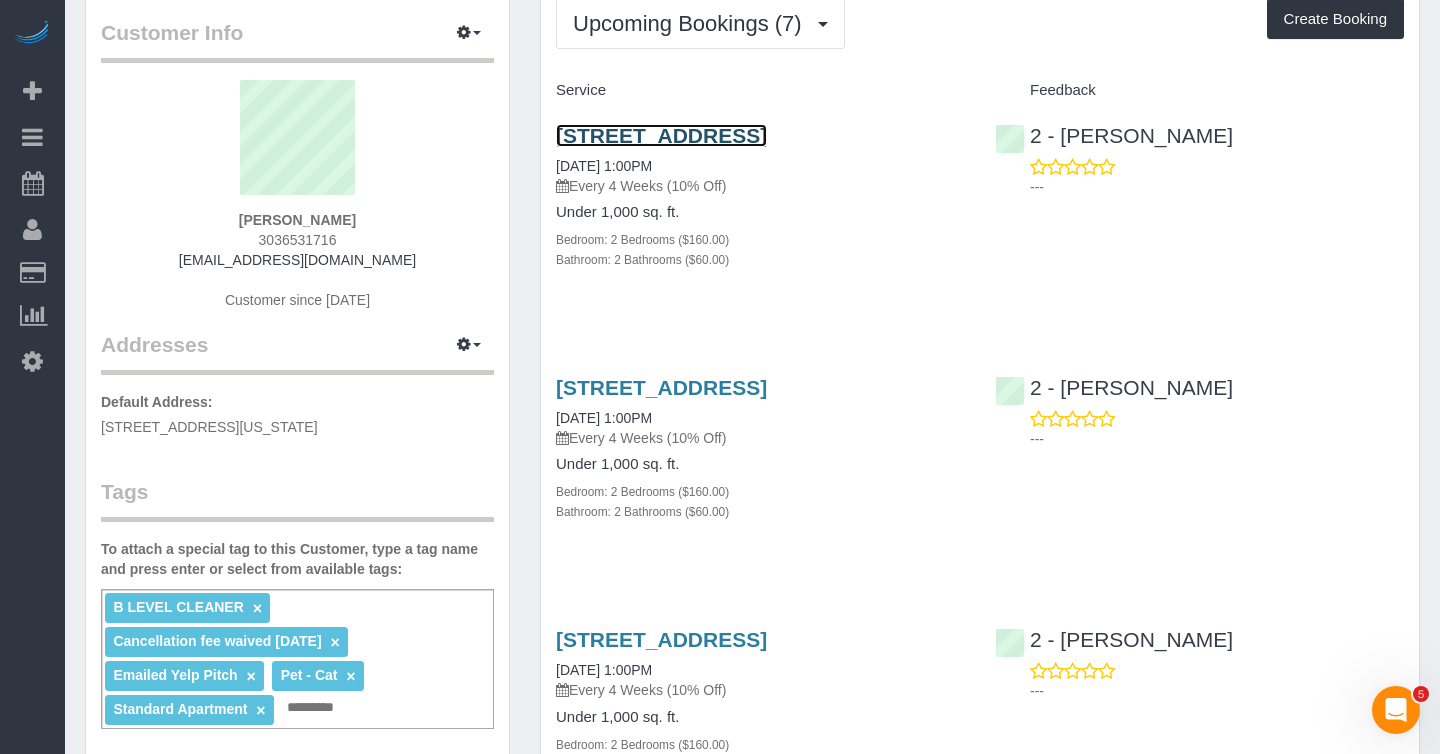 scroll, scrollTop: 0, scrollLeft: 0, axis: both 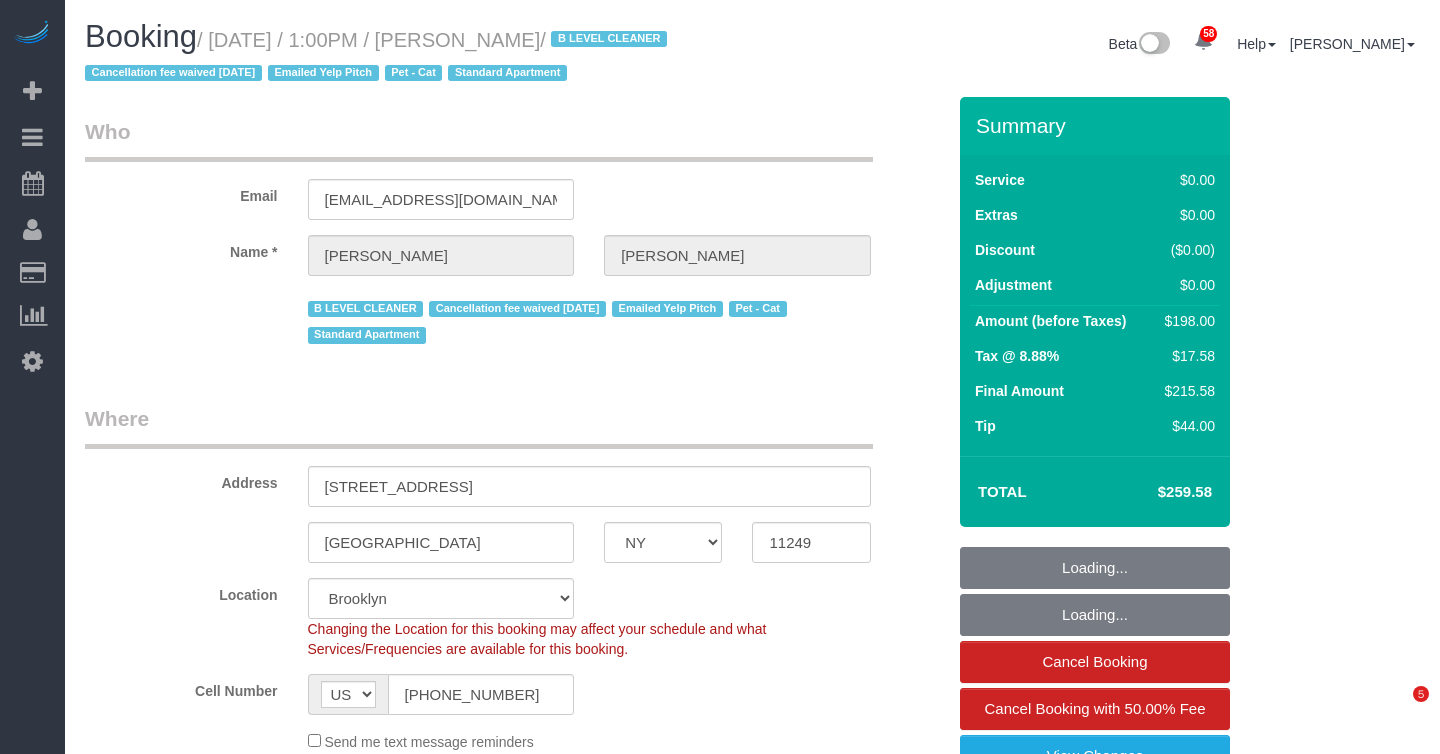 select on "NY" 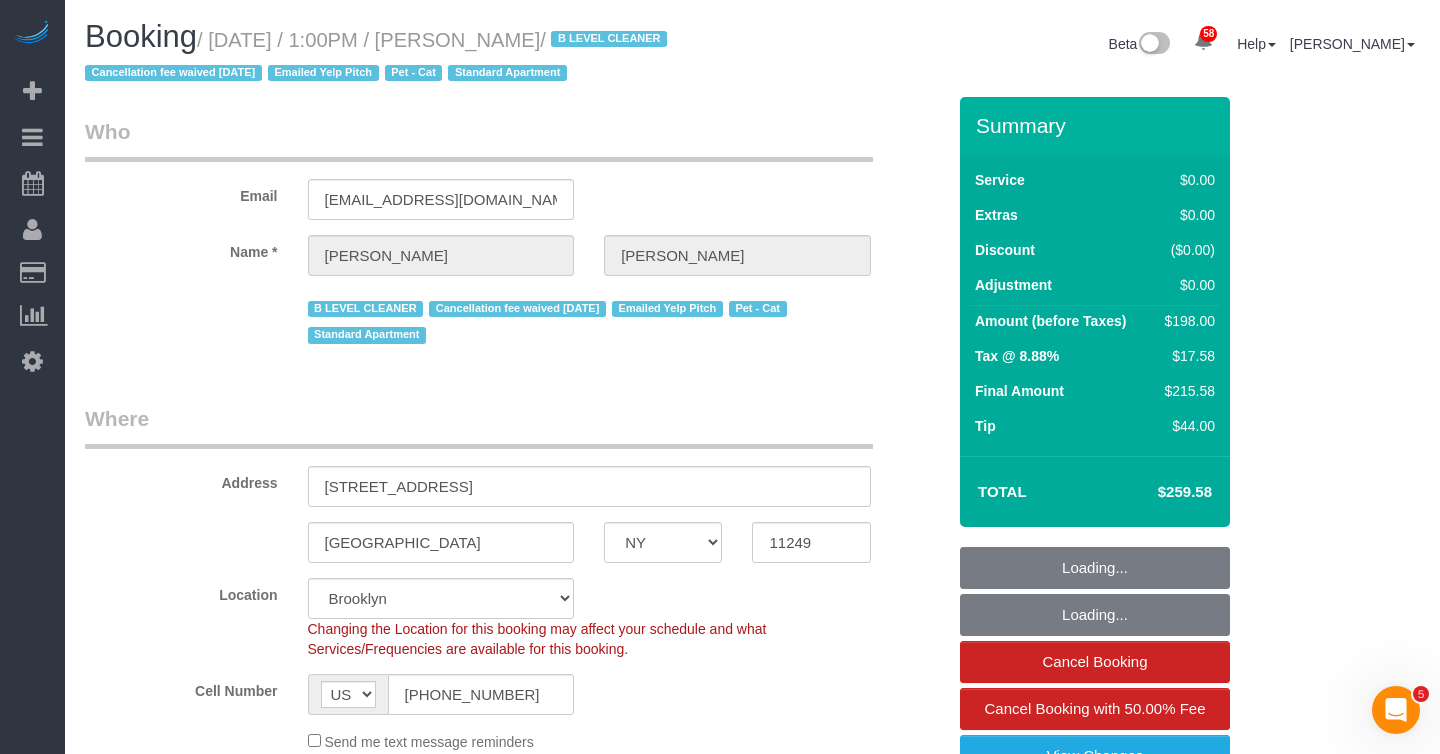 scroll, scrollTop: 0, scrollLeft: 0, axis: both 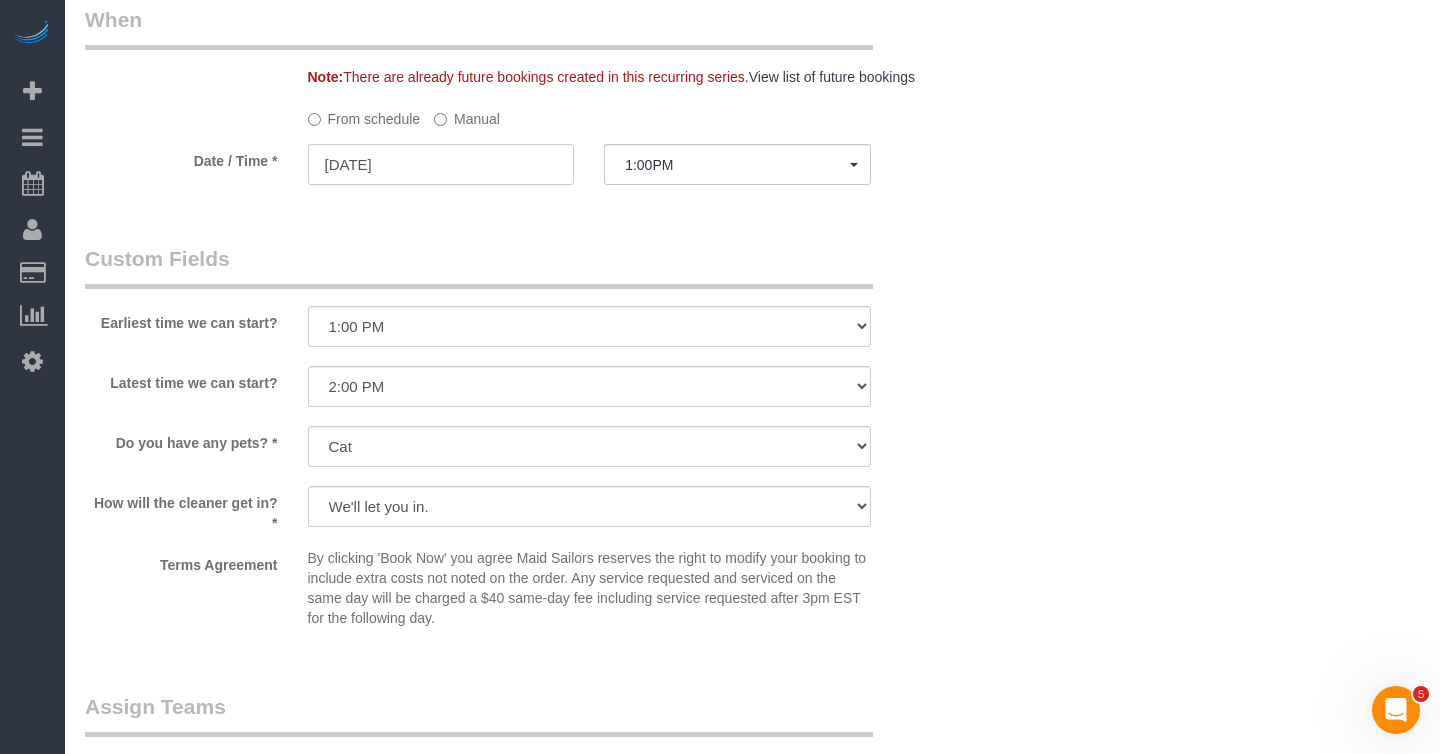 click on "07/10/2025" at bounding box center (441, 164) 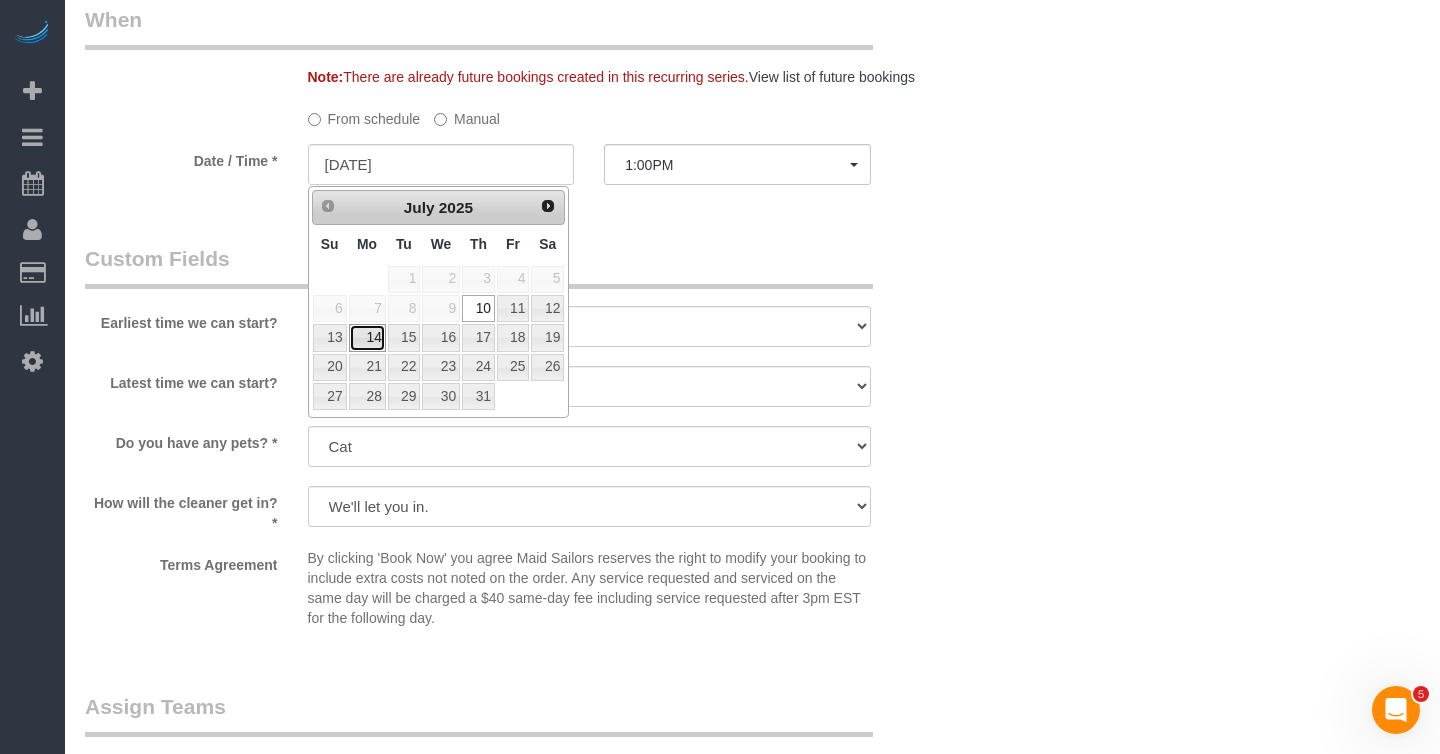 click on "14" at bounding box center (367, 337) 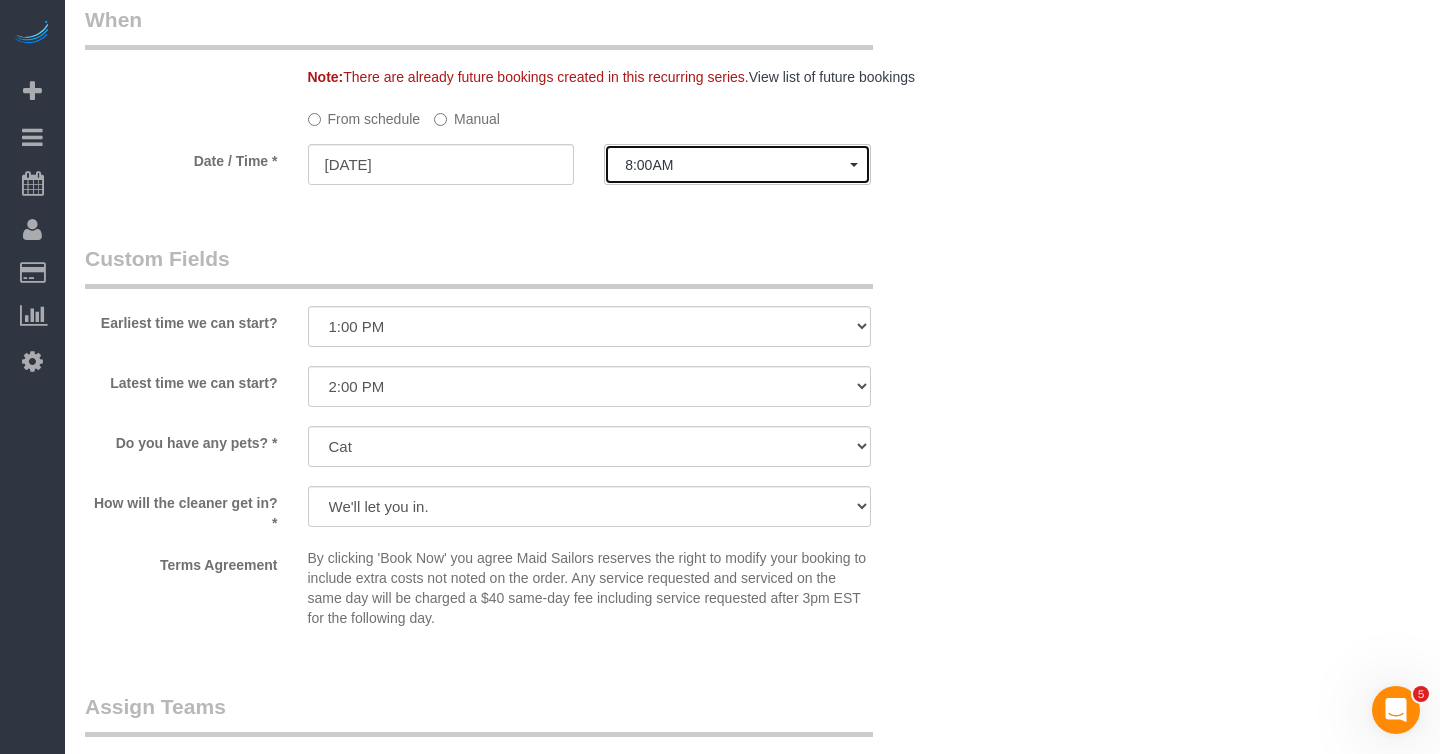 click on "8:00AM" 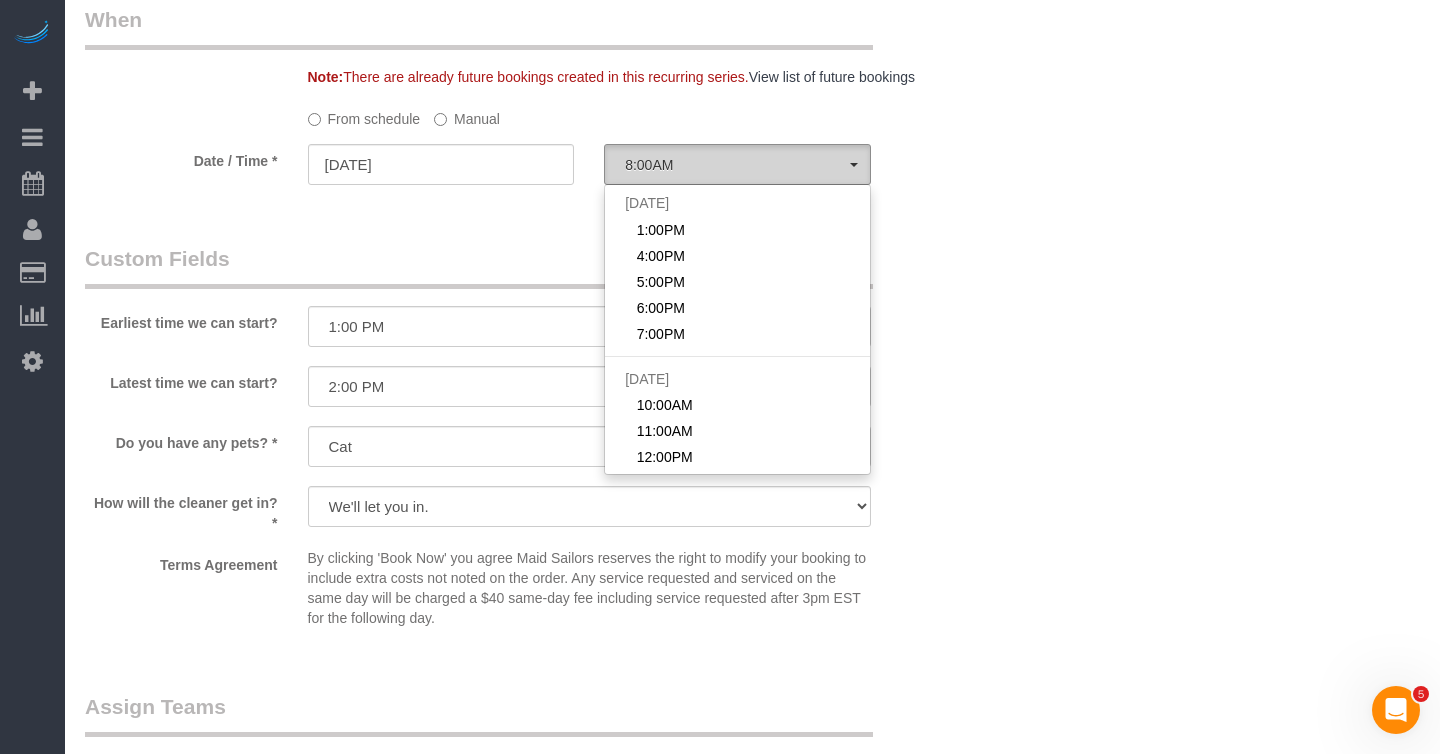 scroll, scrollTop: 1093, scrollLeft: 0, axis: vertical 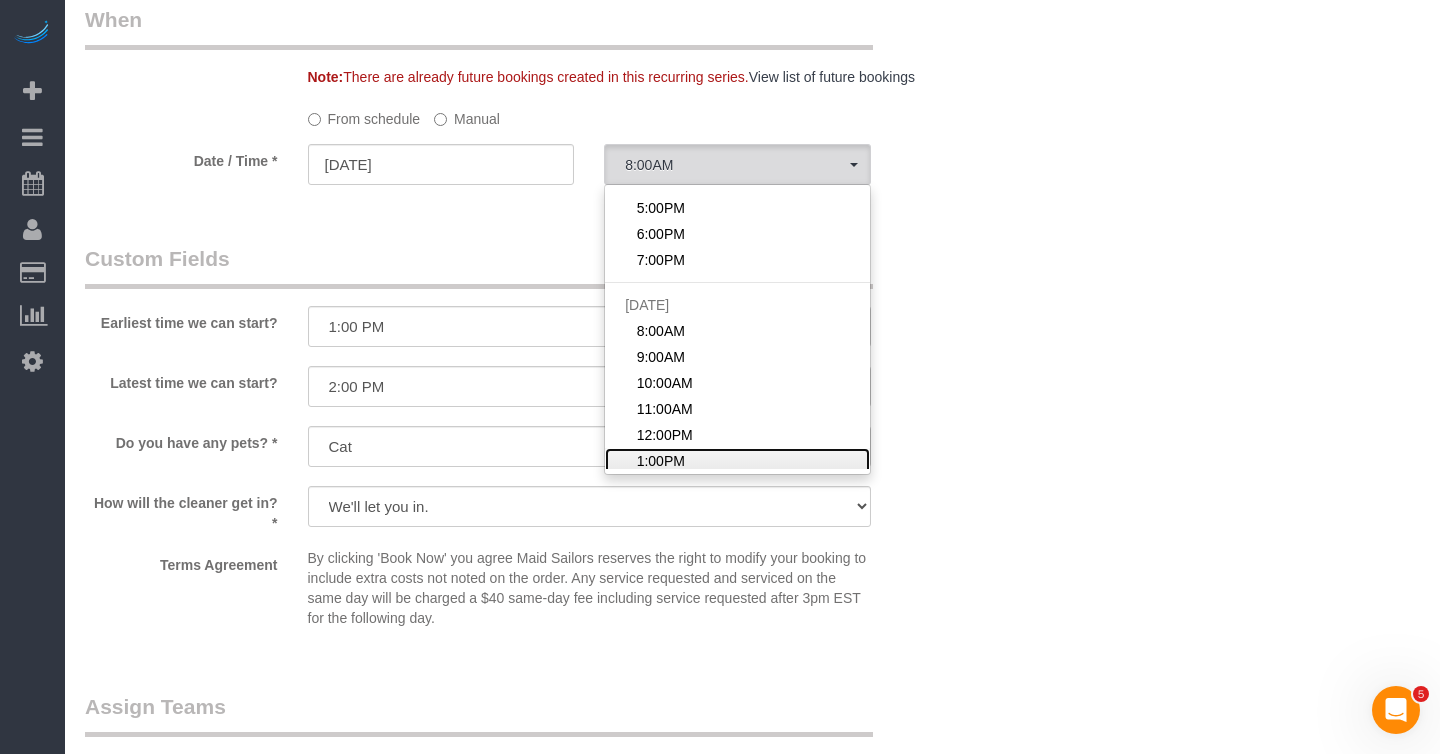 click on "1:00PM" 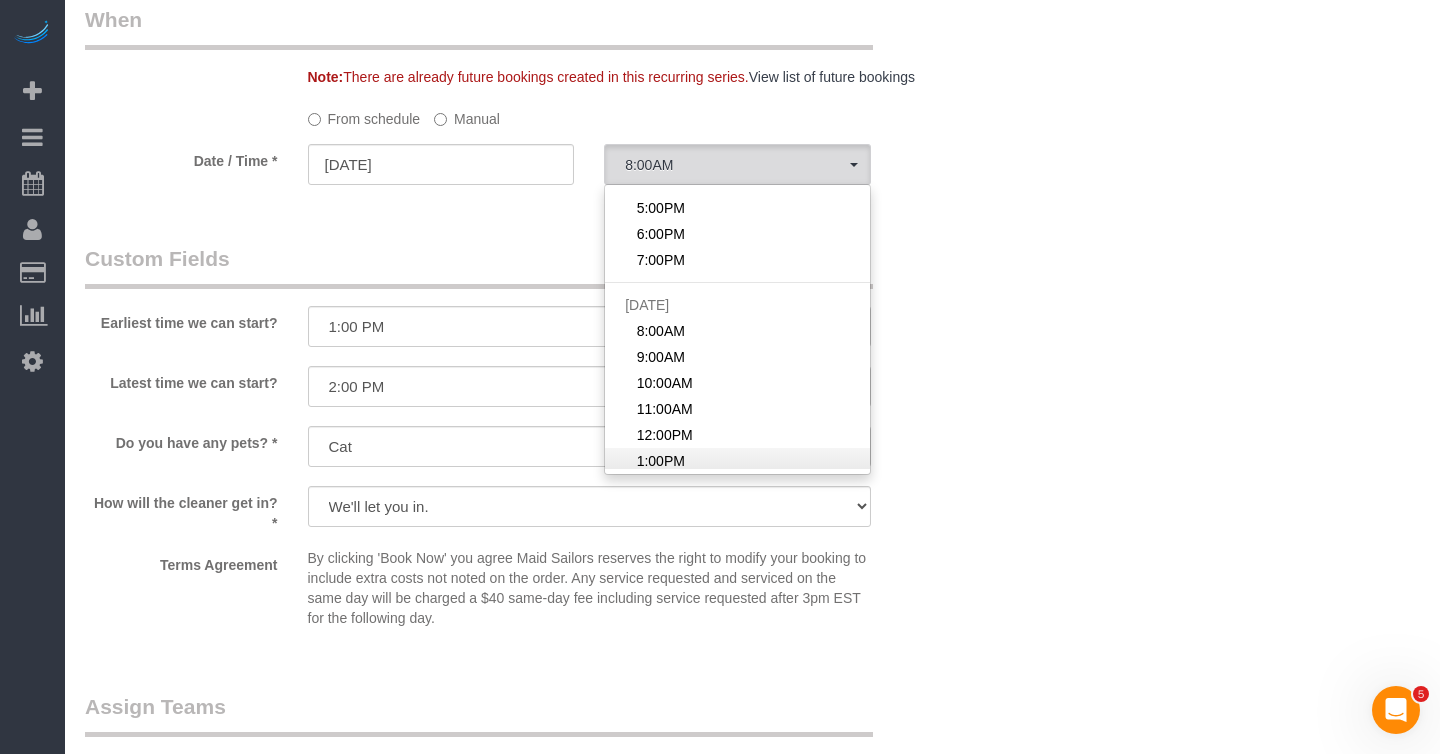 select on "spot45" 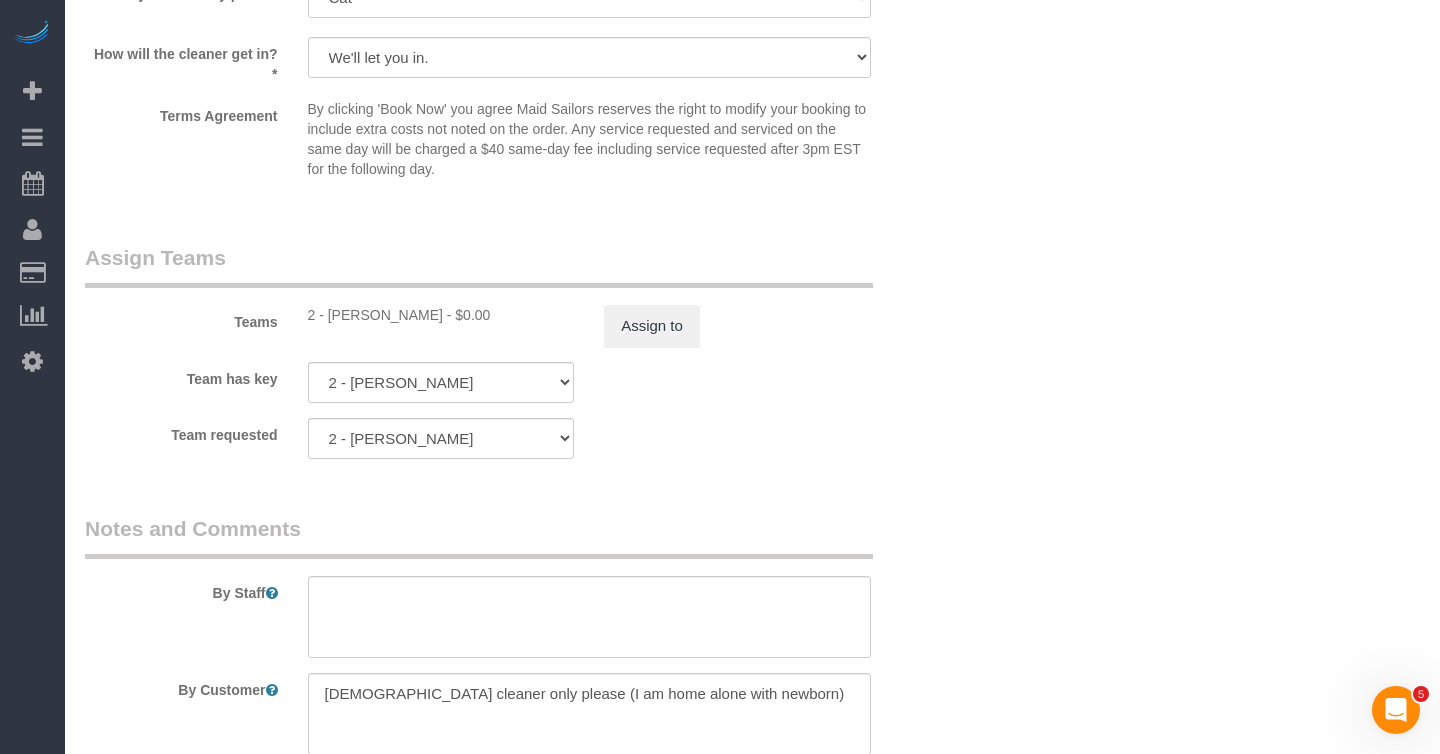 scroll, scrollTop: 2520, scrollLeft: 0, axis: vertical 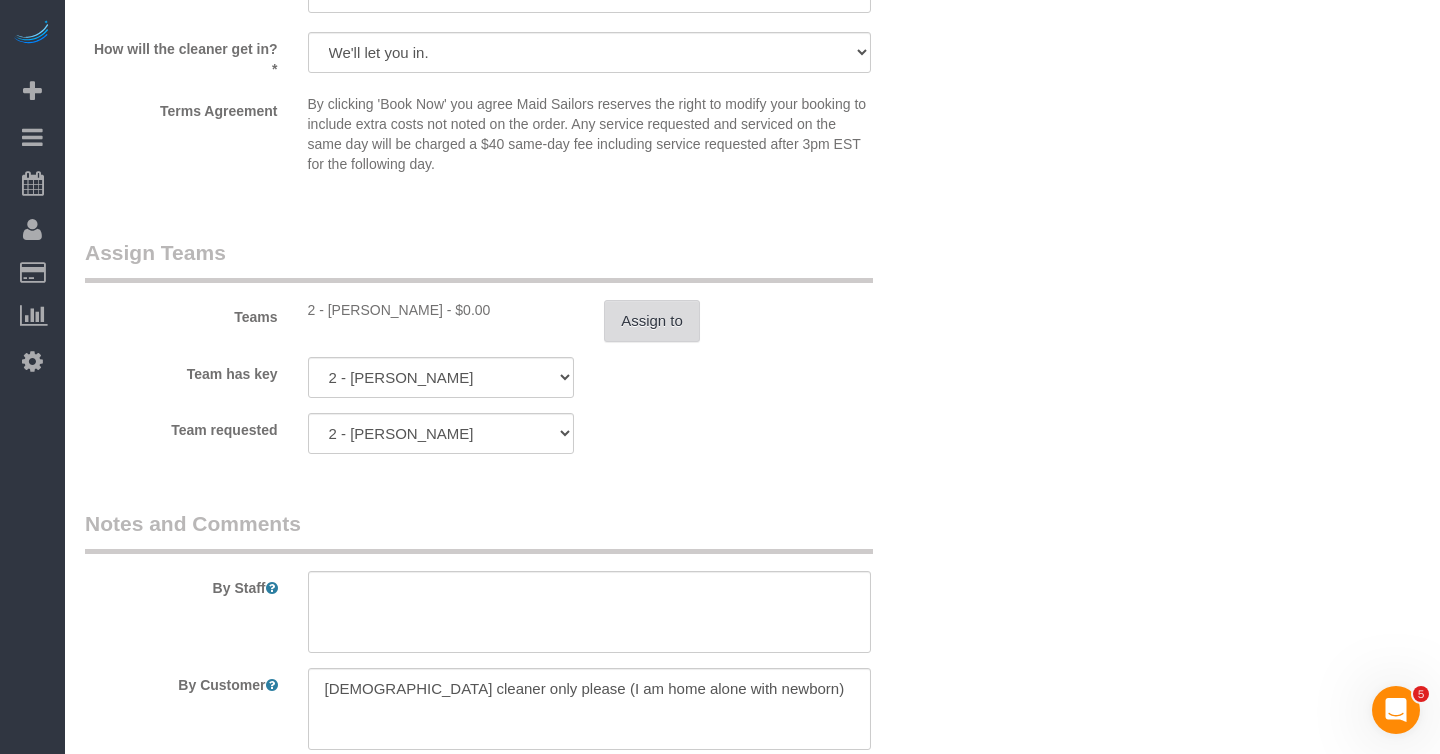 click on "Assign to" at bounding box center [652, 321] 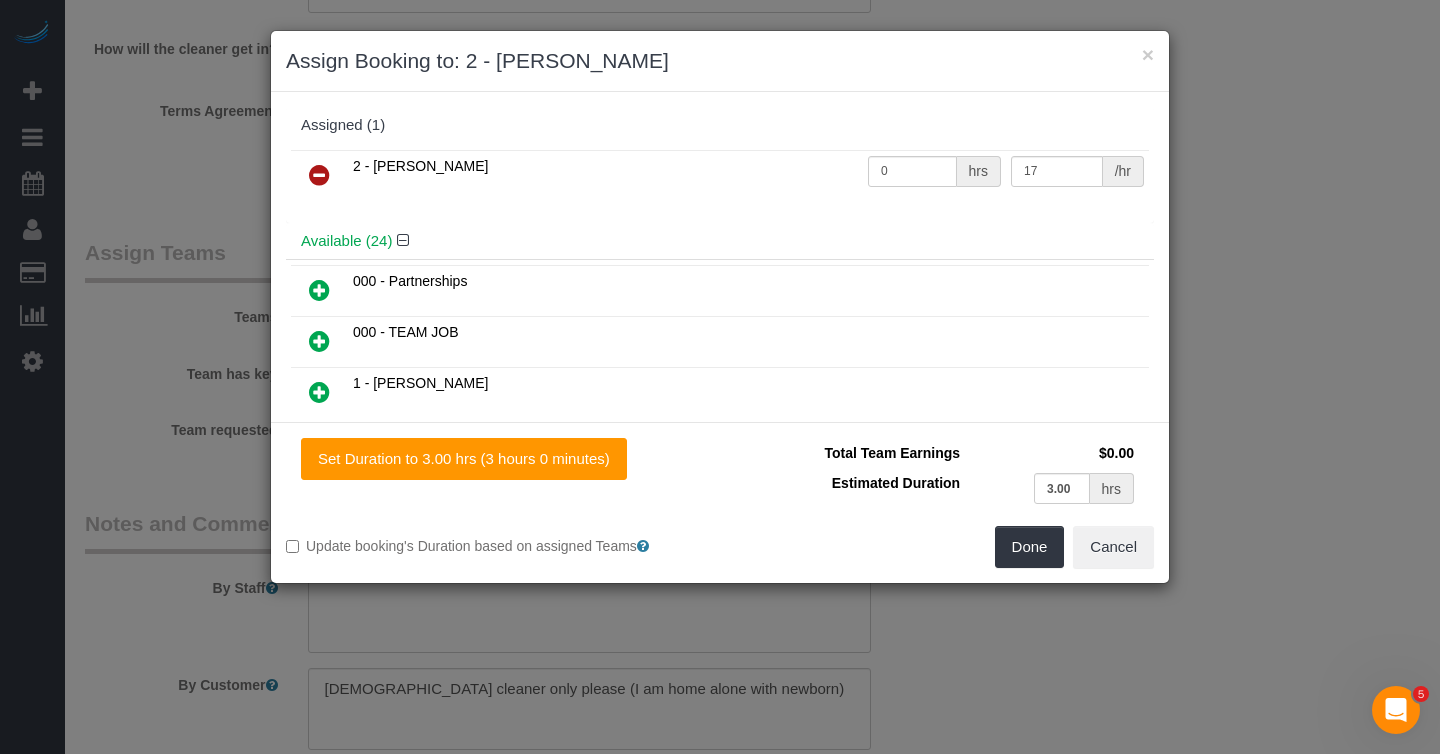 click at bounding box center (319, 175) 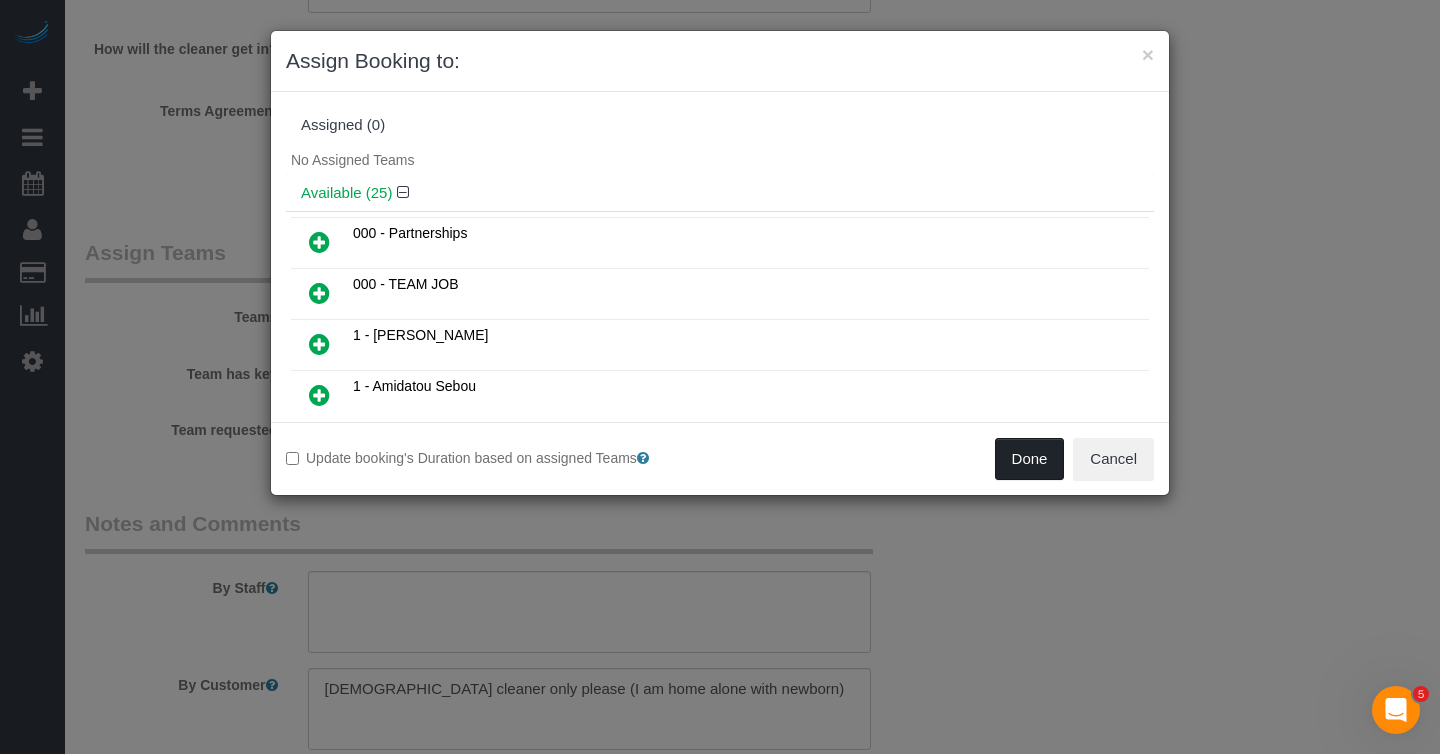 click on "Done" at bounding box center (1030, 459) 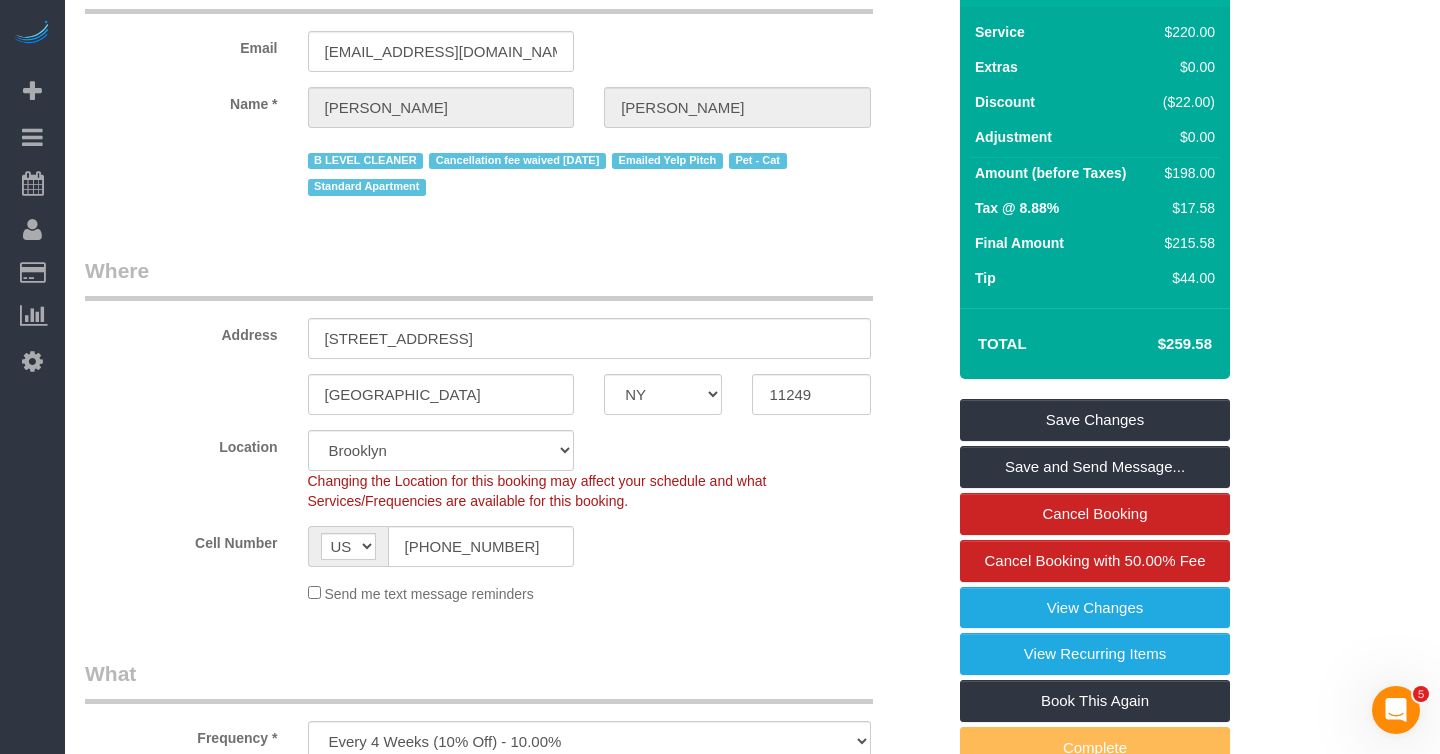 scroll, scrollTop: 0, scrollLeft: 0, axis: both 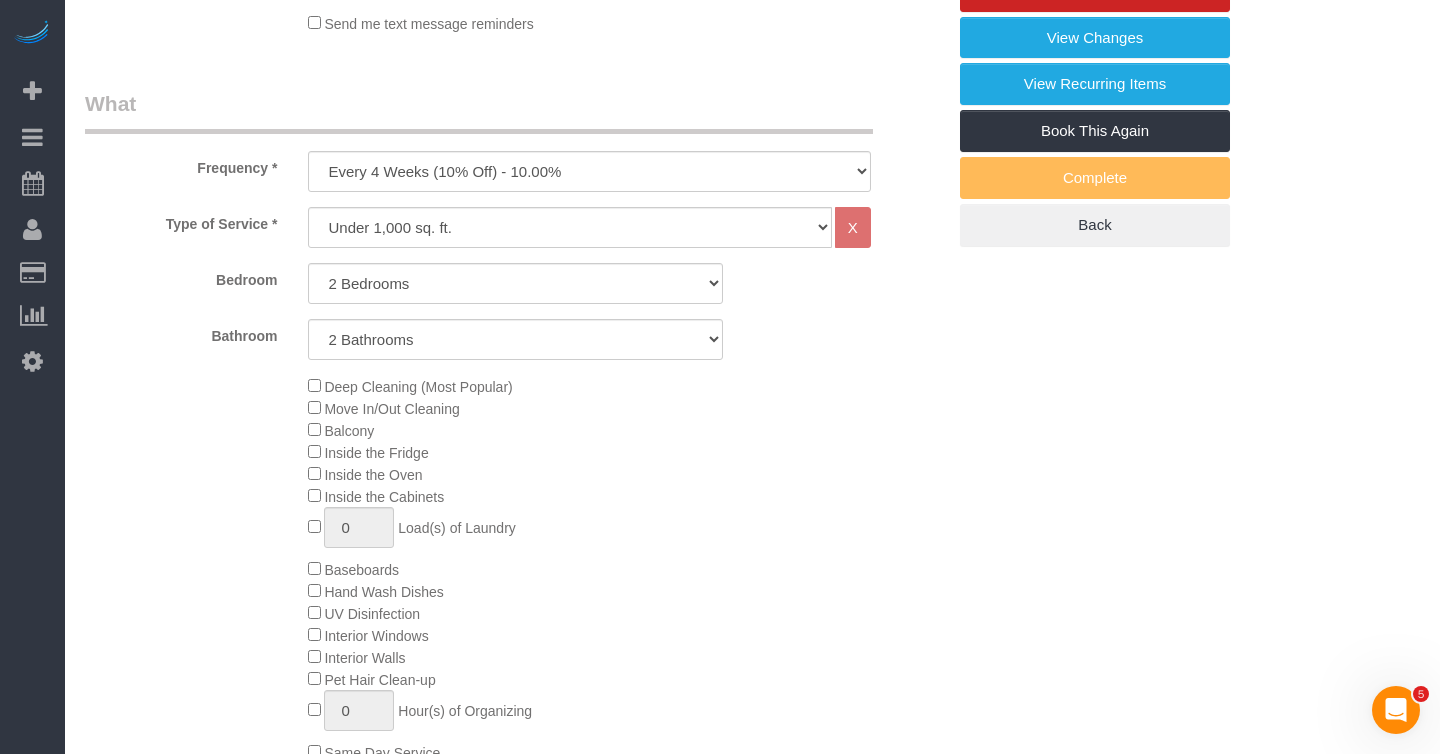 type 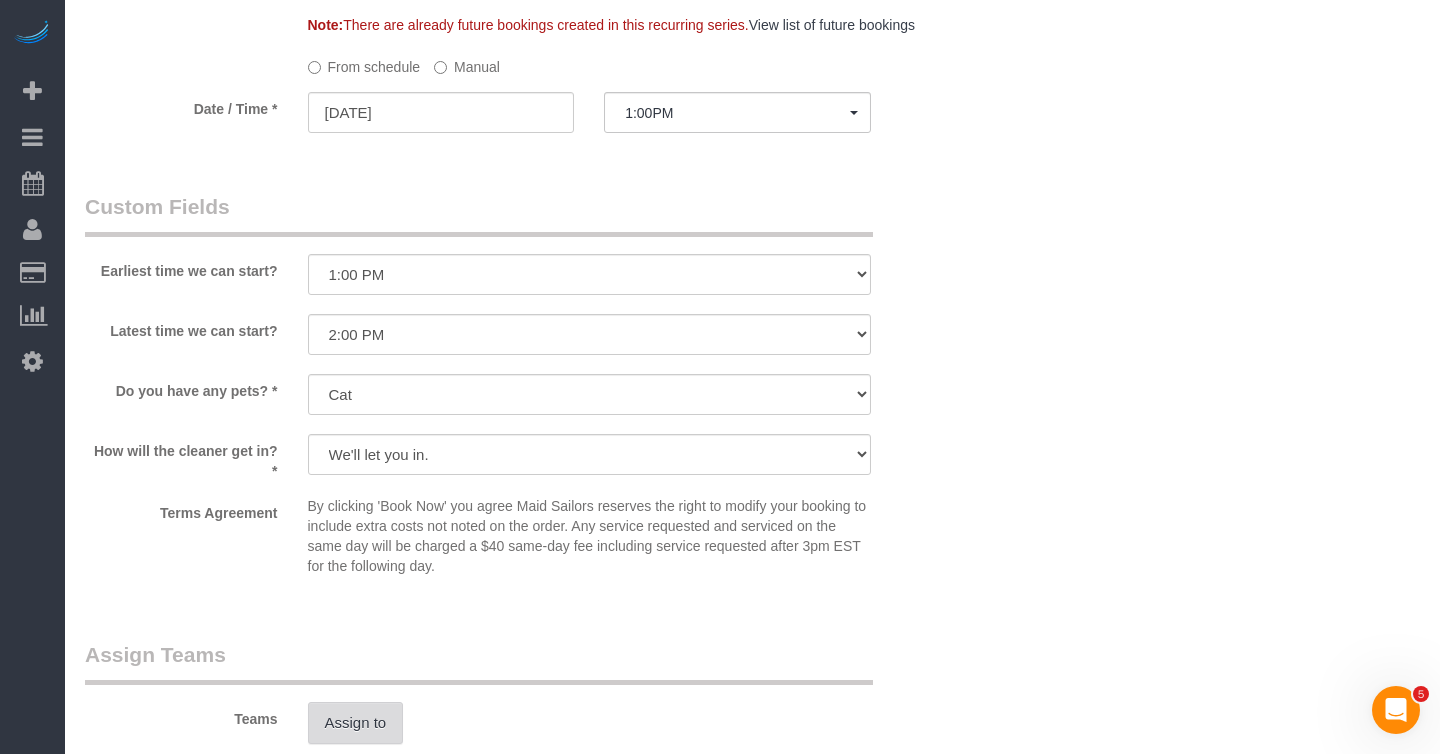 scroll, scrollTop: 2125, scrollLeft: 0, axis: vertical 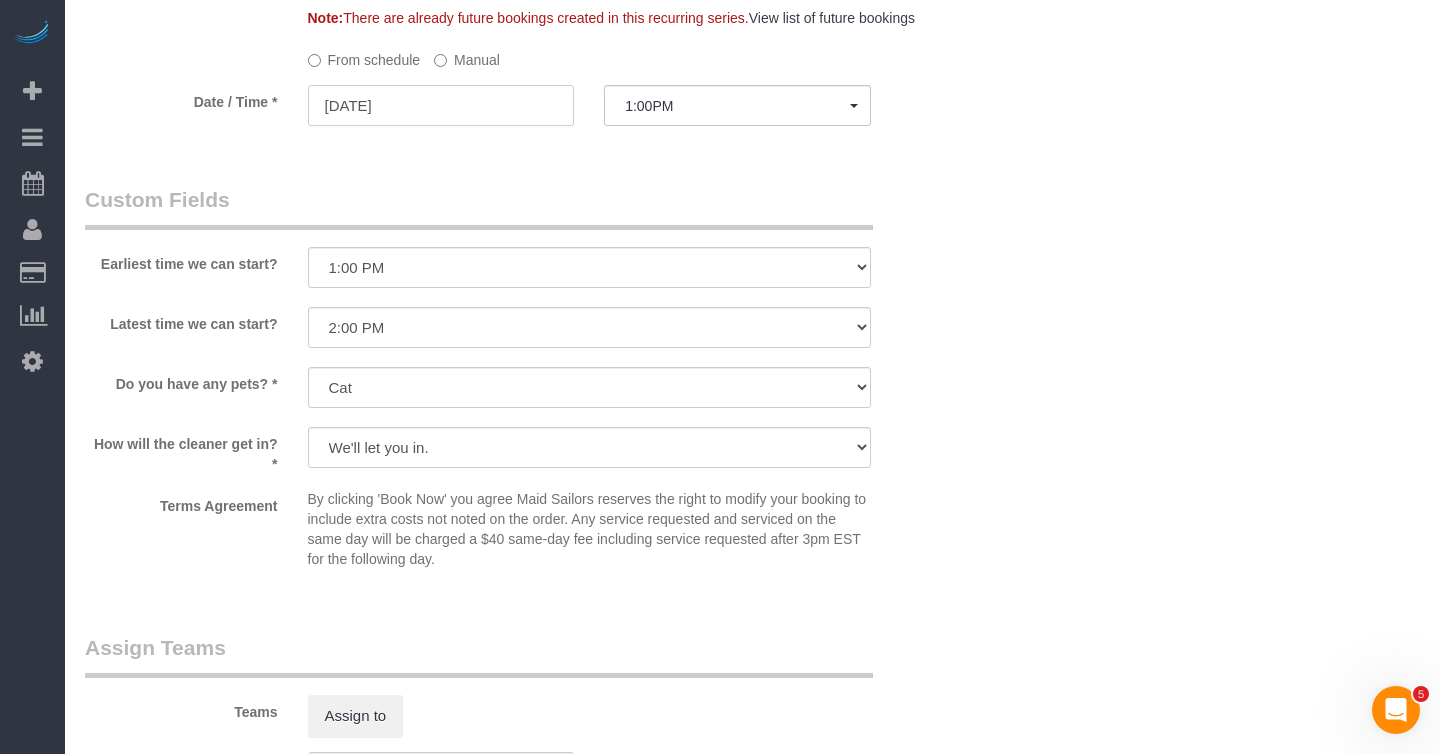 click on "07/14/2025" at bounding box center [441, 105] 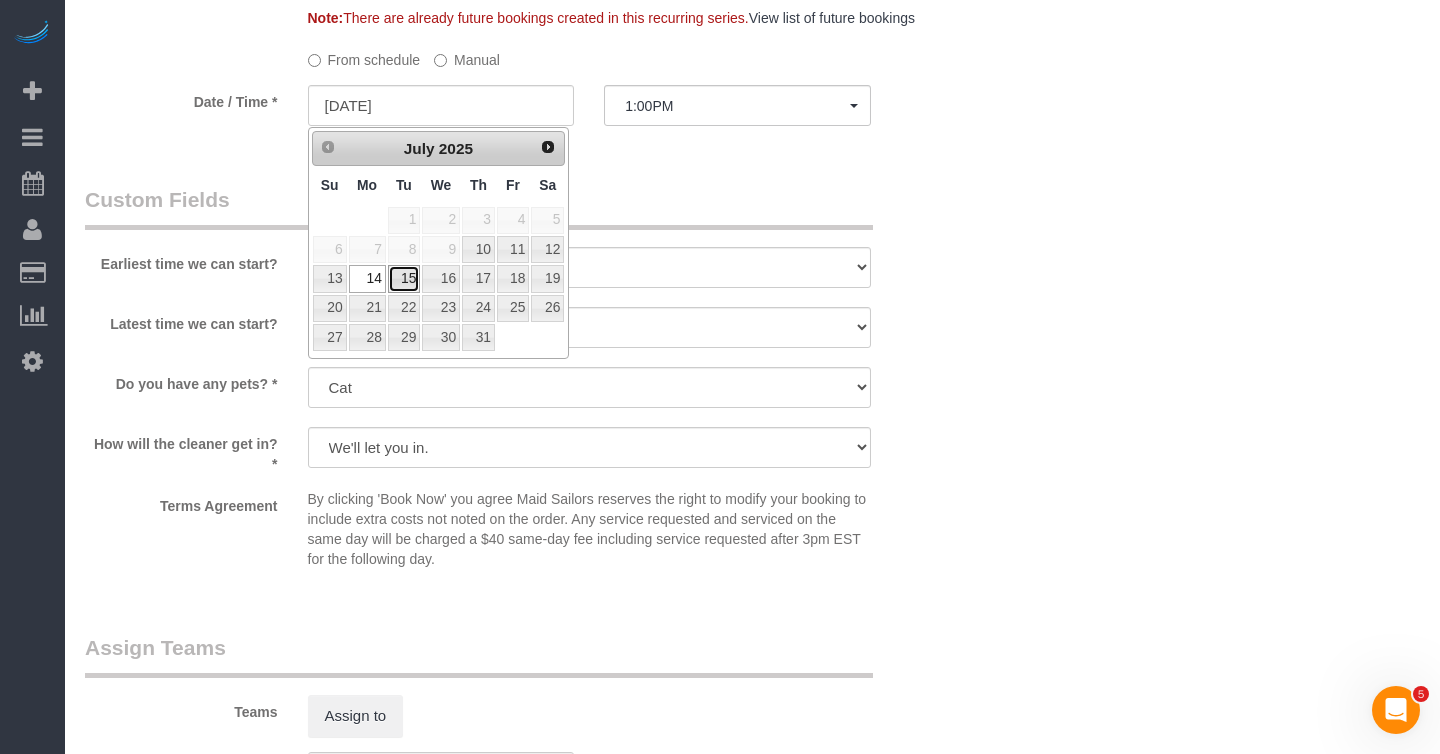 click on "15" at bounding box center [404, 278] 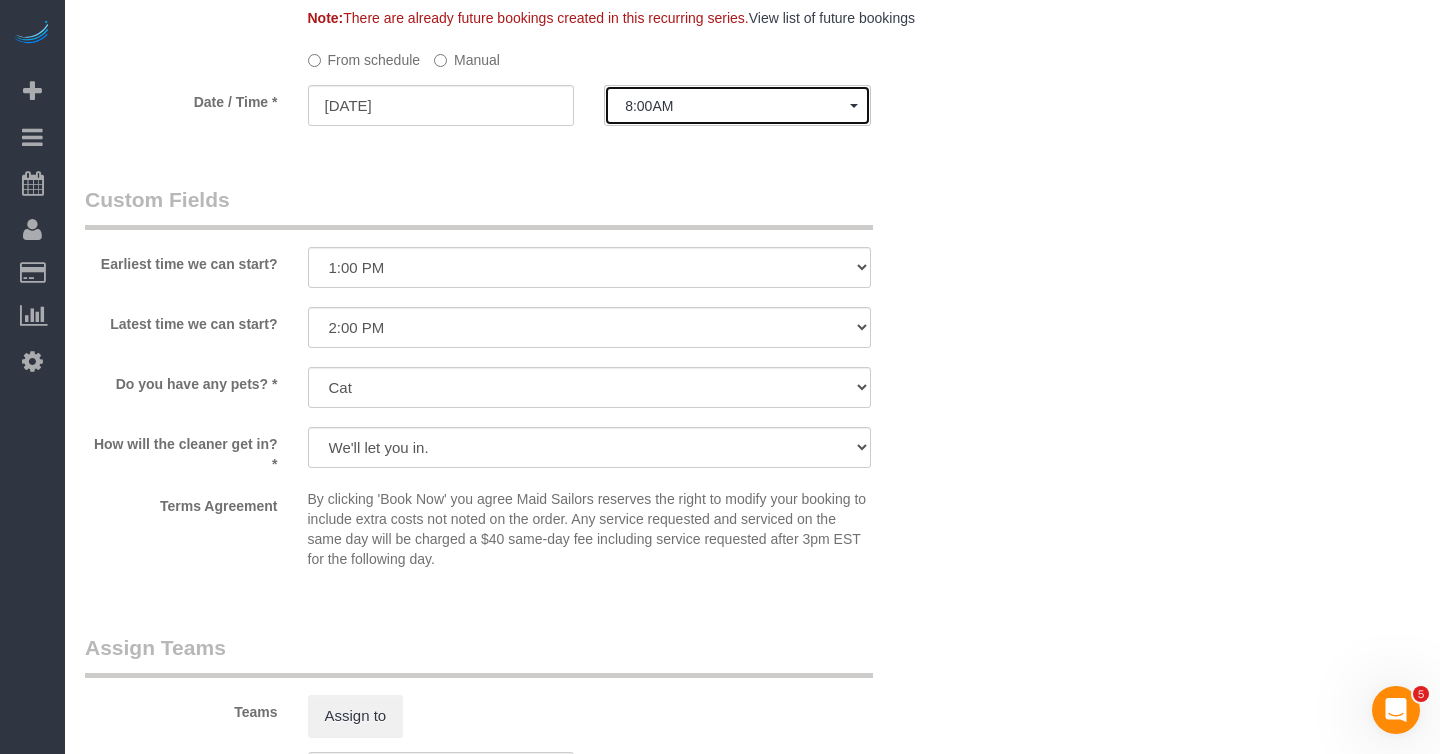 click on "8:00AM" 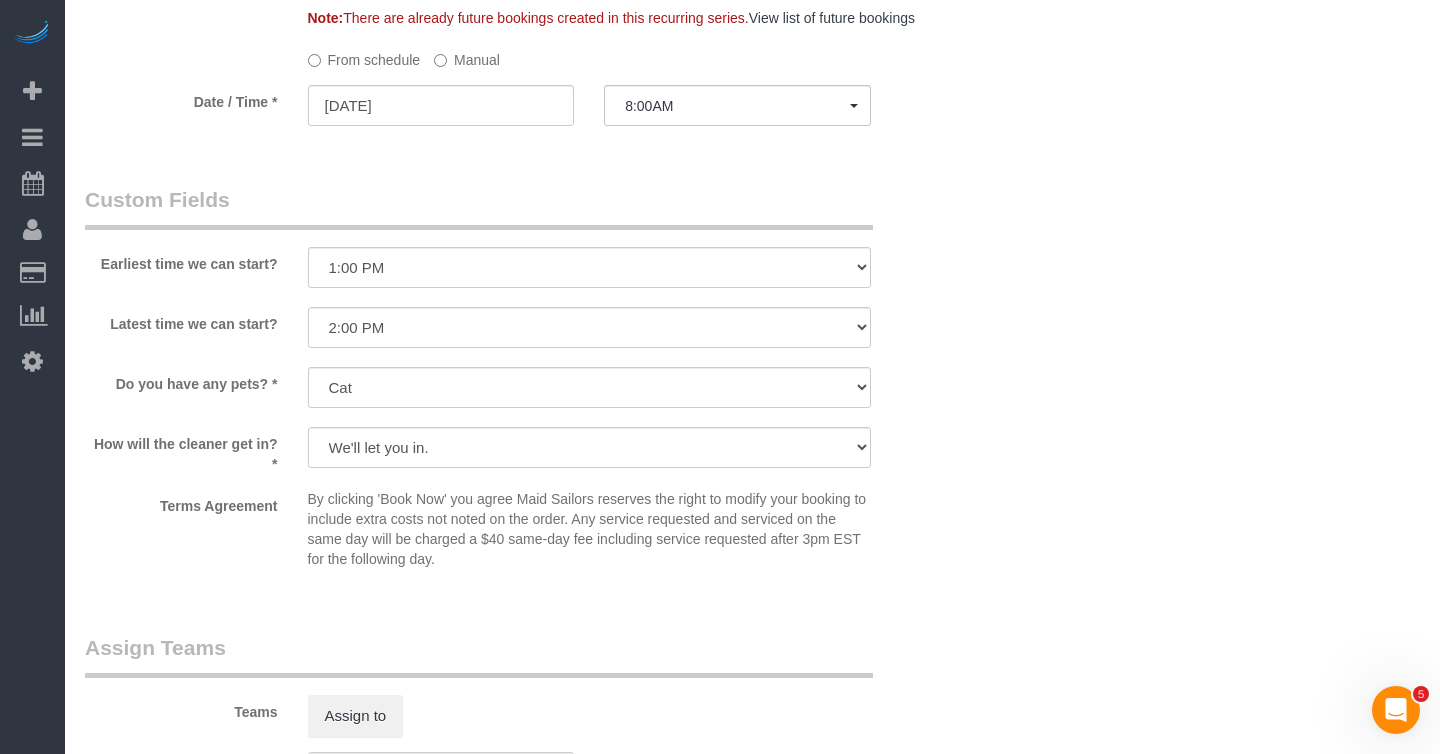 scroll, scrollTop: 0, scrollLeft: 0, axis: both 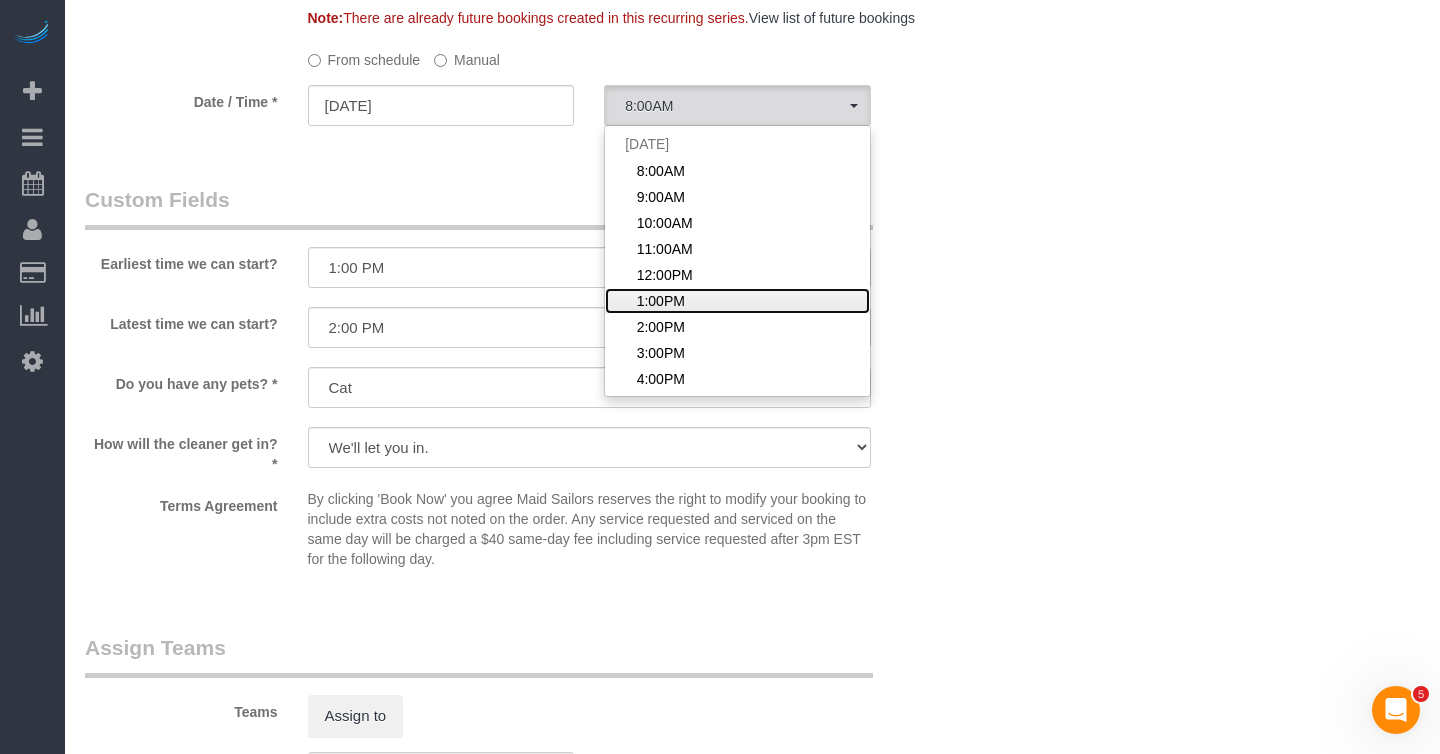 click on "1:00PM" 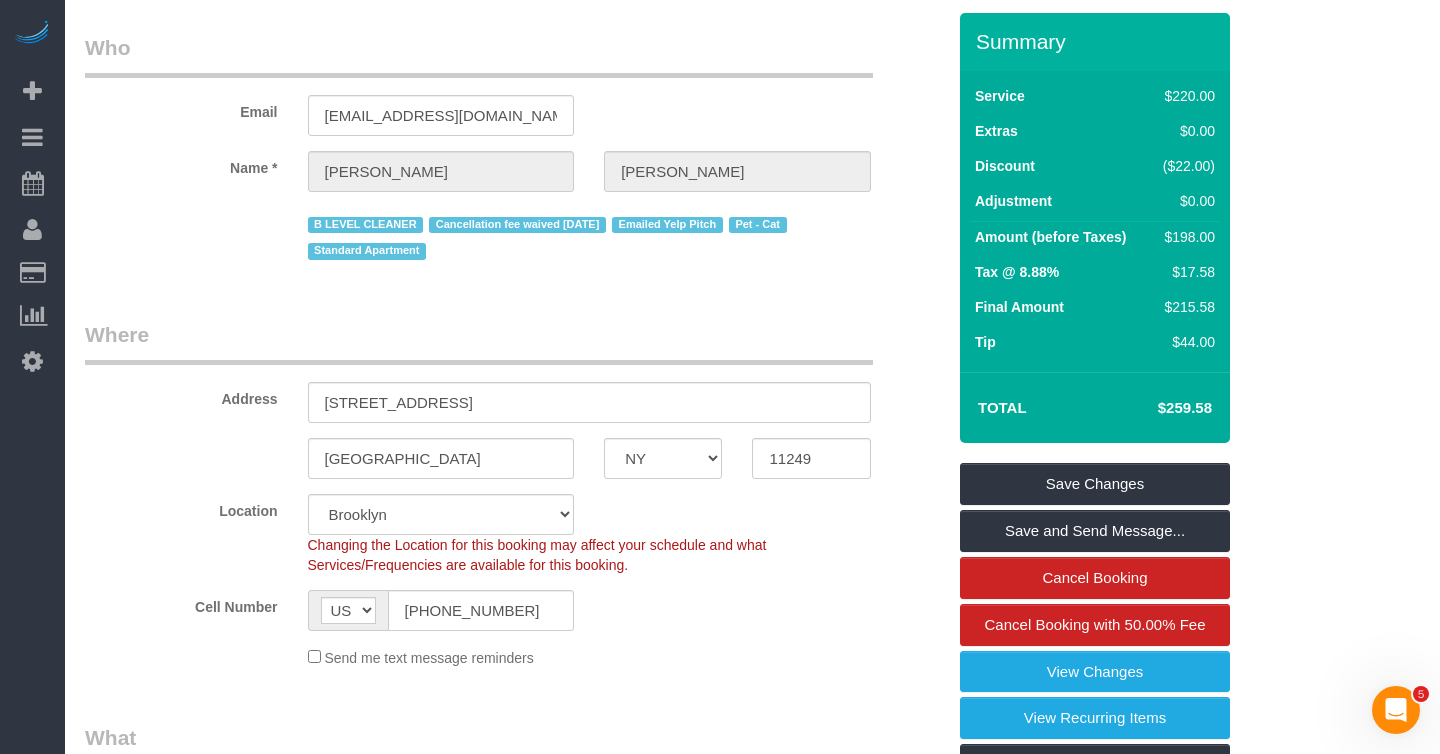 scroll, scrollTop: 0, scrollLeft: 0, axis: both 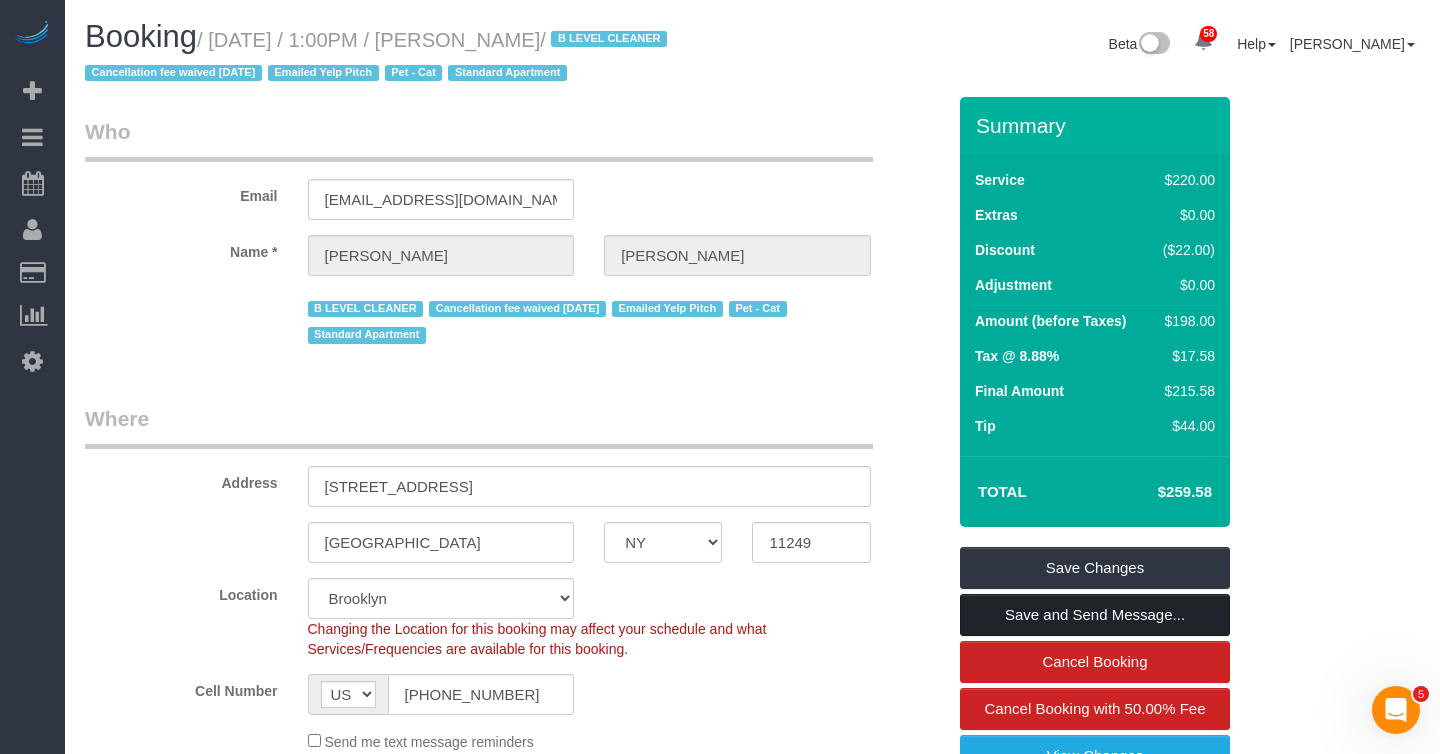 click on "Save and Send Message..." at bounding box center (1095, 615) 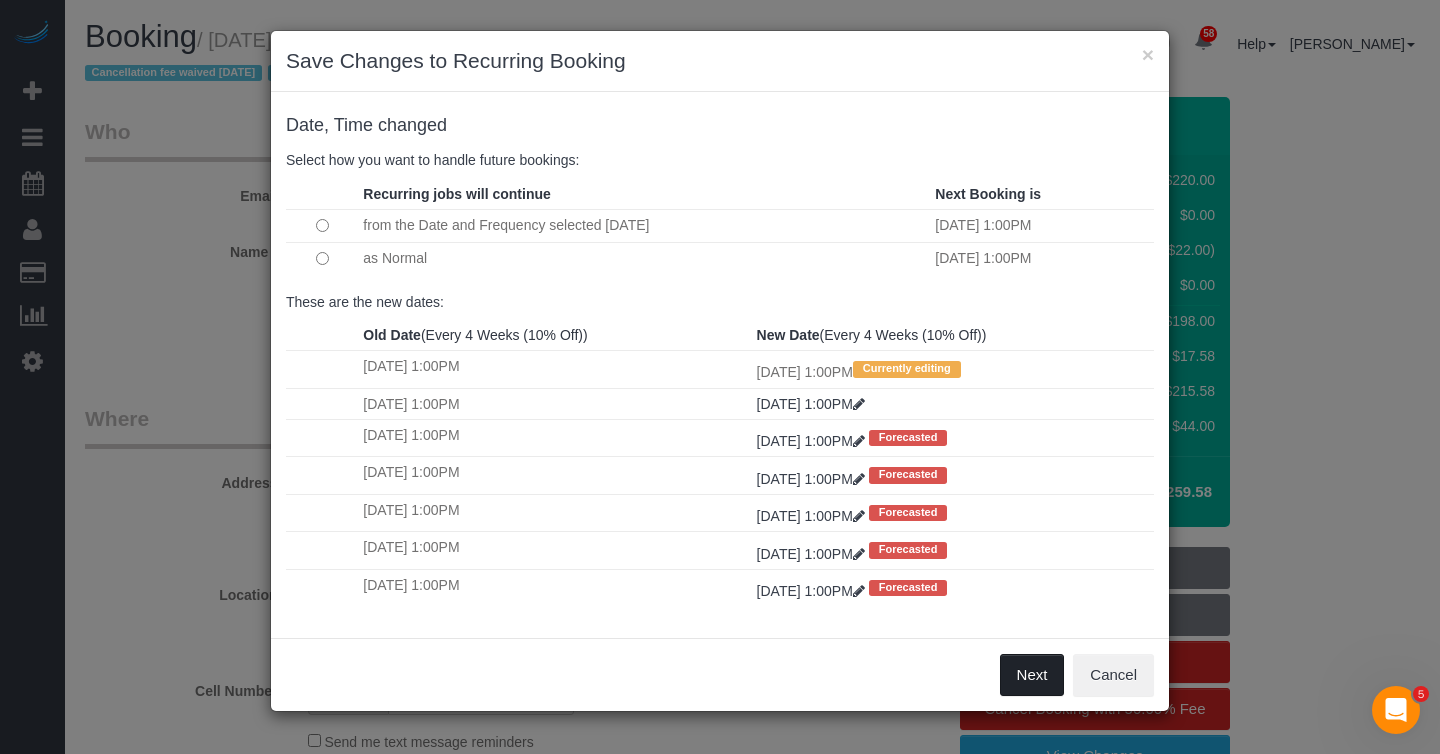 click on "Next" at bounding box center (1032, 675) 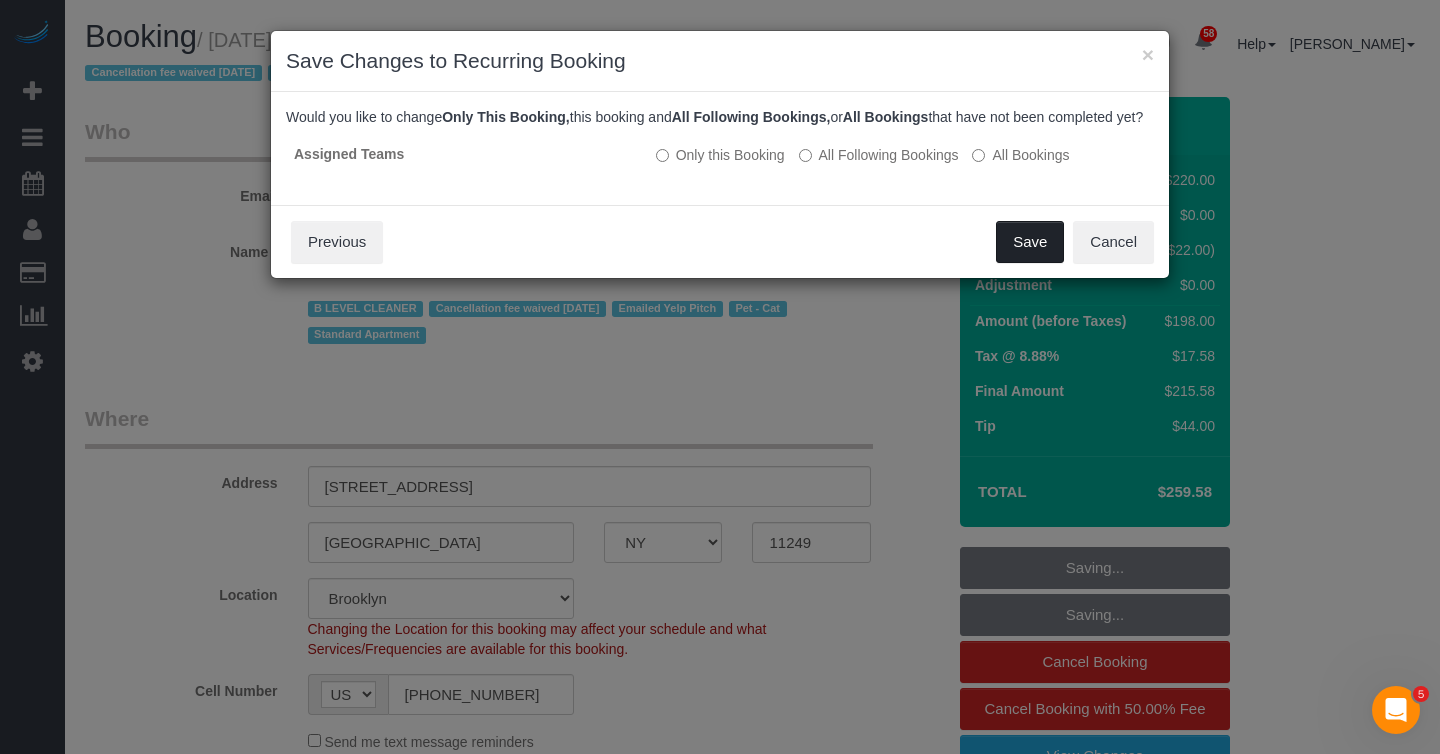 click on "Save" at bounding box center (1030, 242) 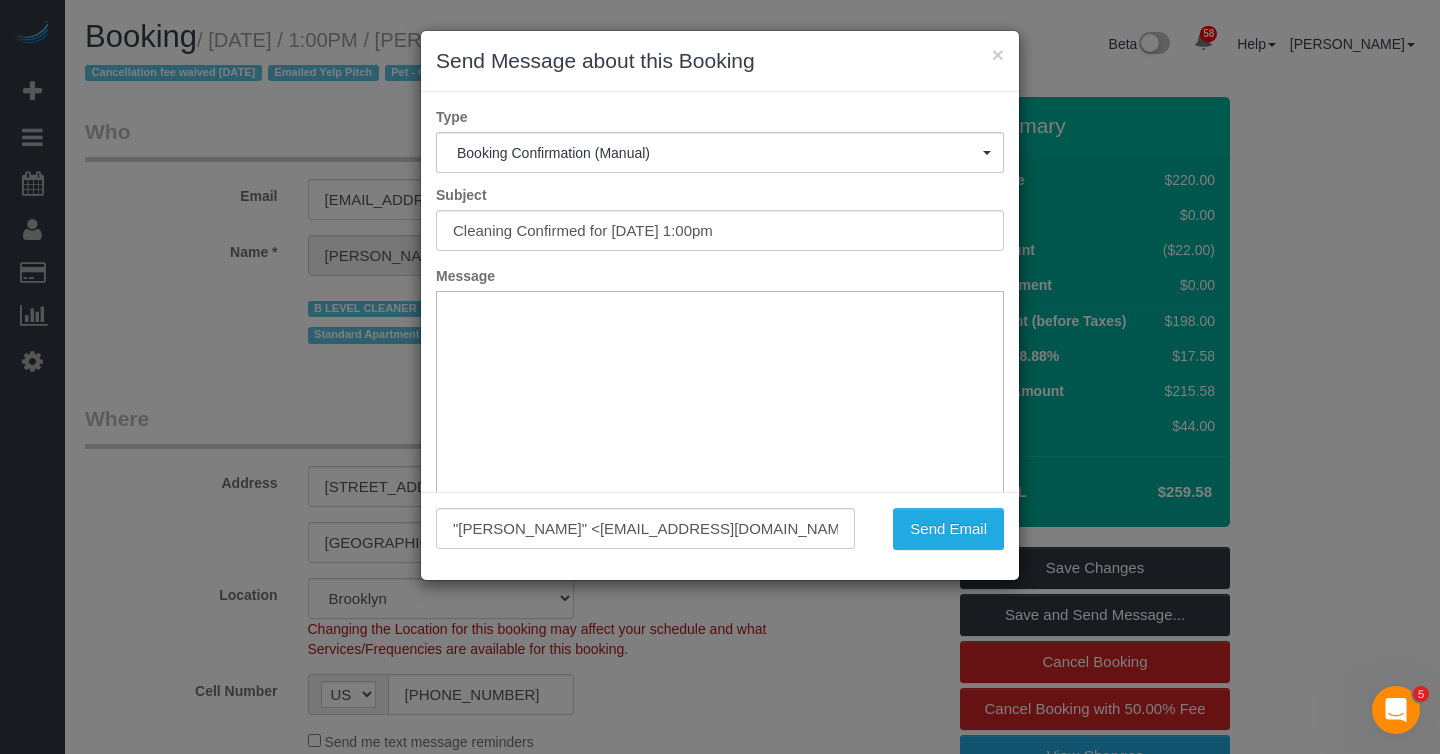scroll, scrollTop: 0, scrollLeft: 0, axis: both 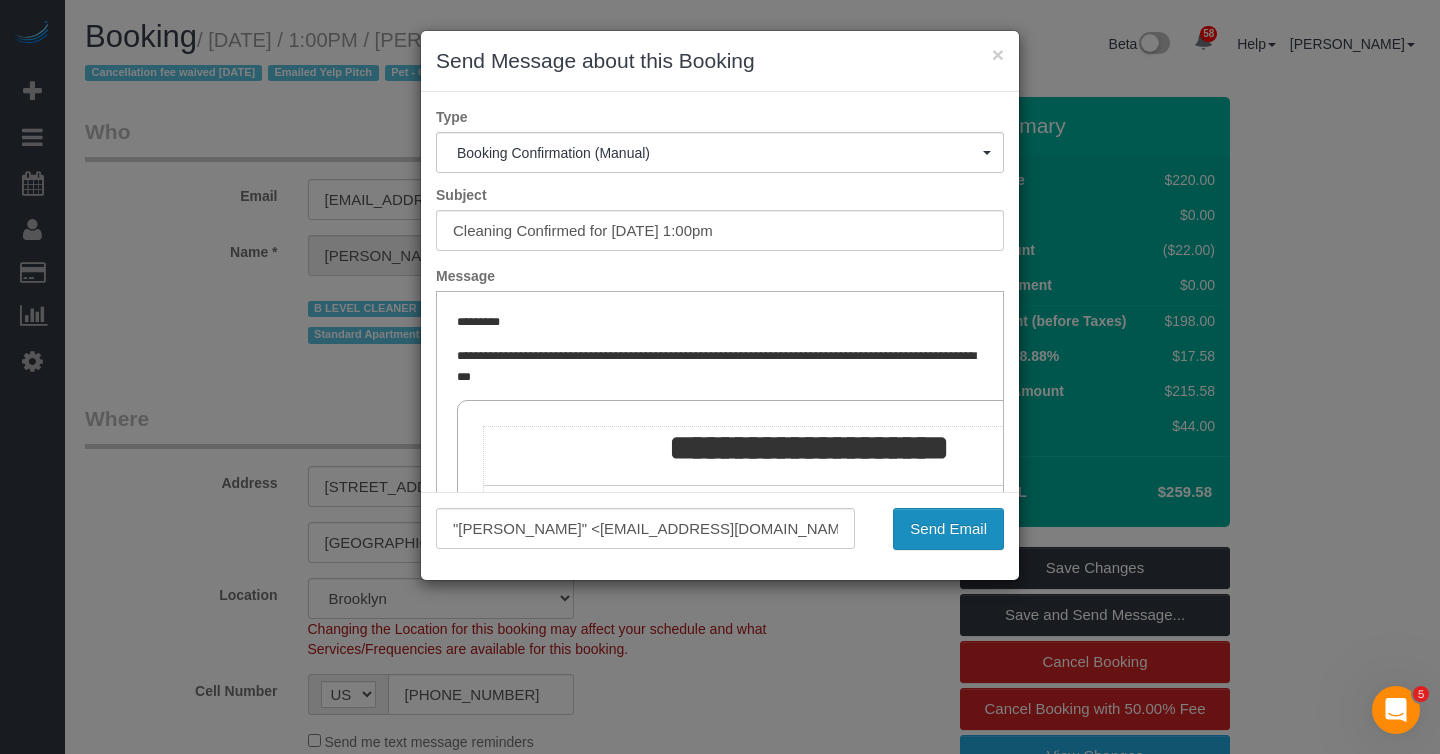 click on "Send Email" at bounding box center (948, 529) 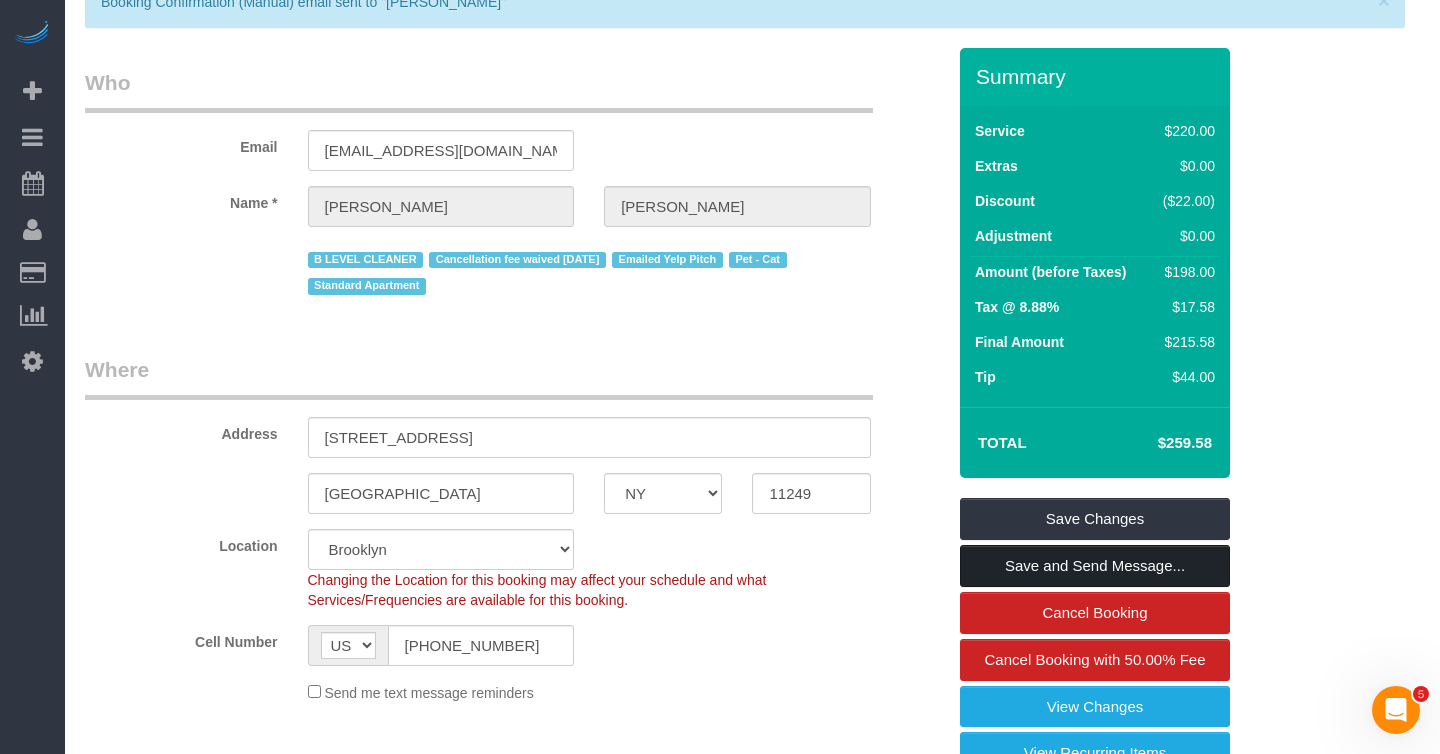 scroll, scrollTop: 0, scrollLeft: 0, axis: both 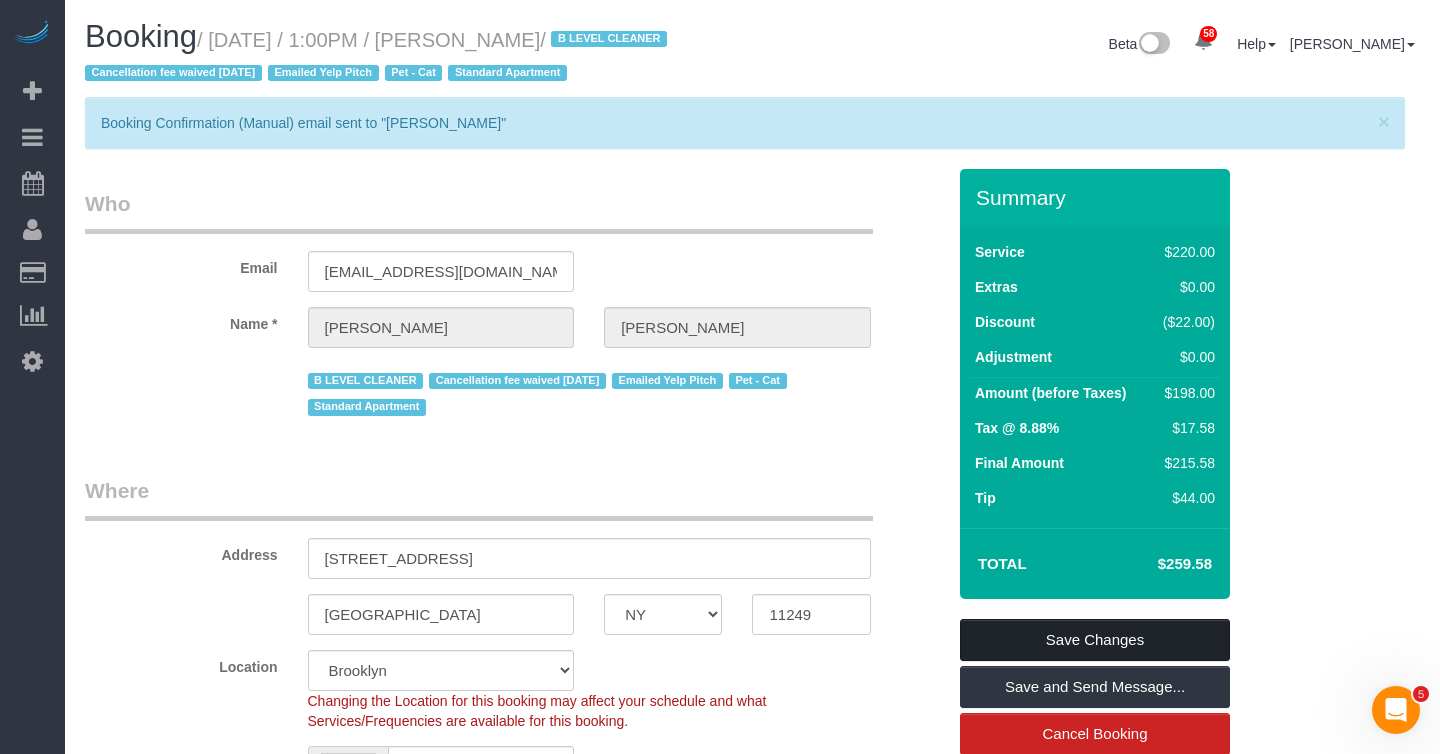 click on "Save Changes" at bounding box center [1095, 640] 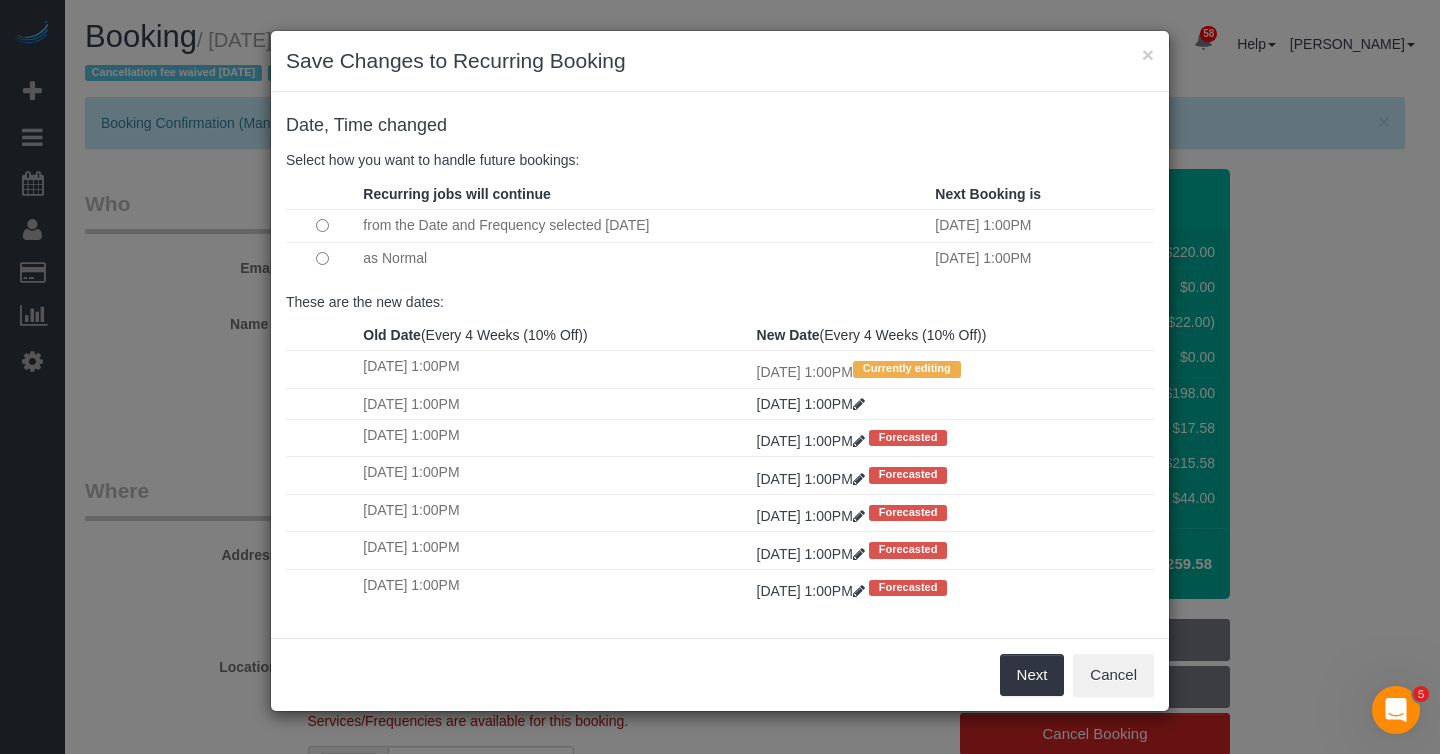 click at bounding box center [322, 258] 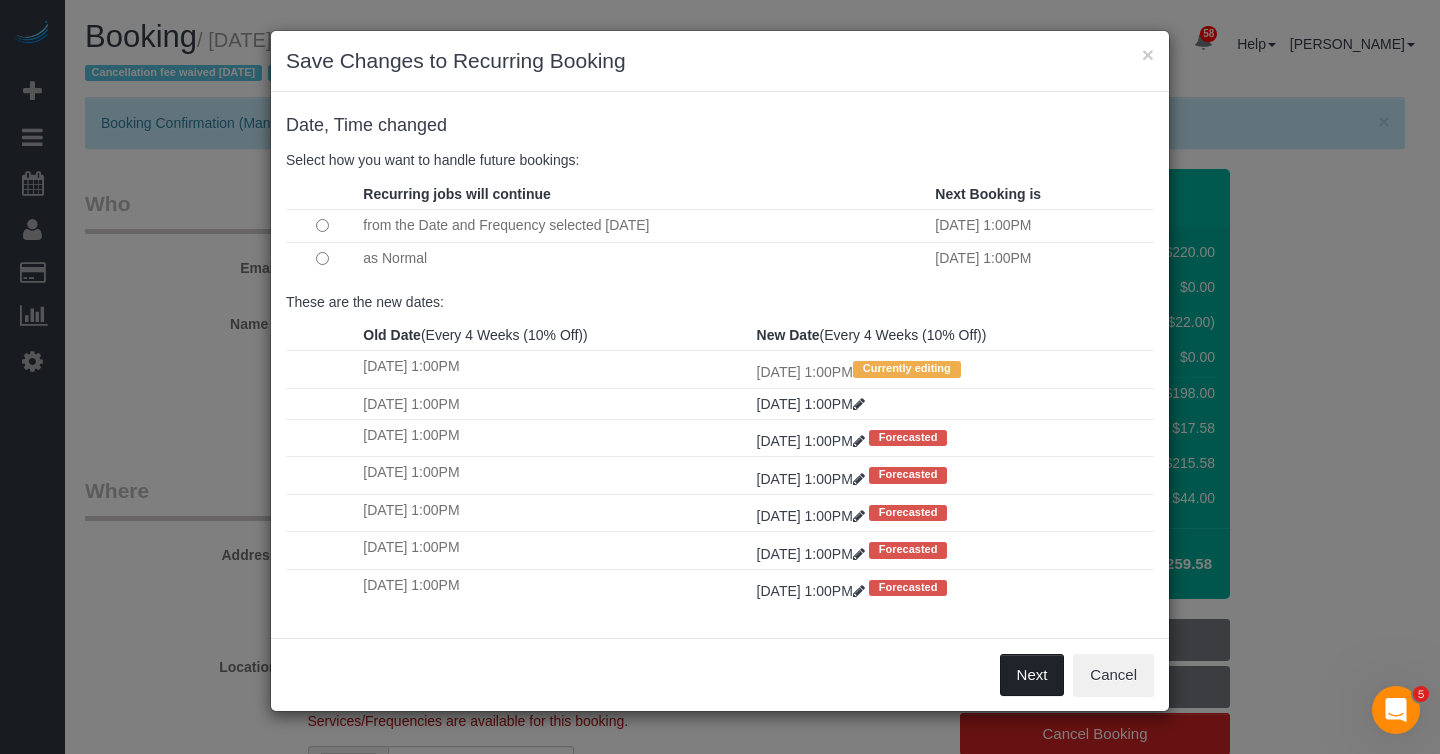 click on "Next" at bounding box center [1032, 675] 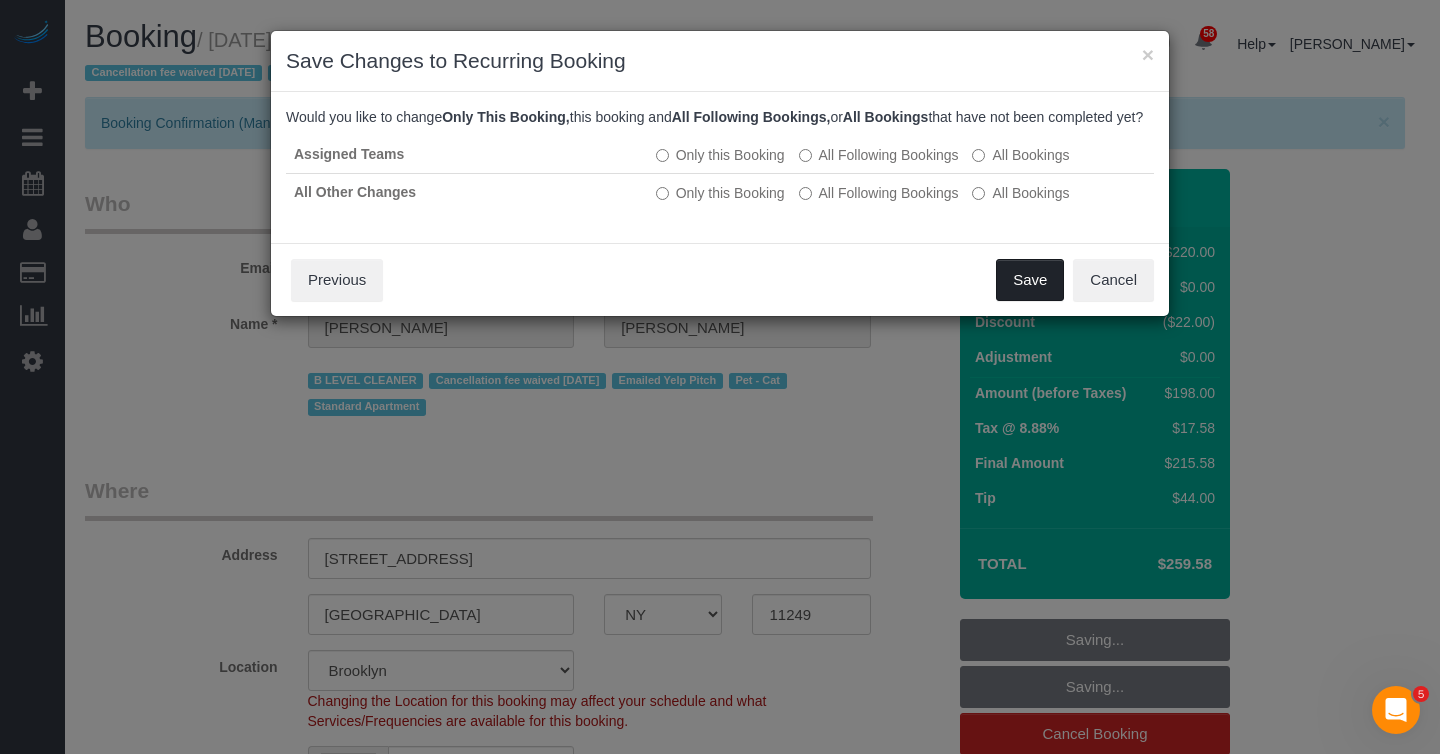 click on "Save" at bounding box center (1030, 280) 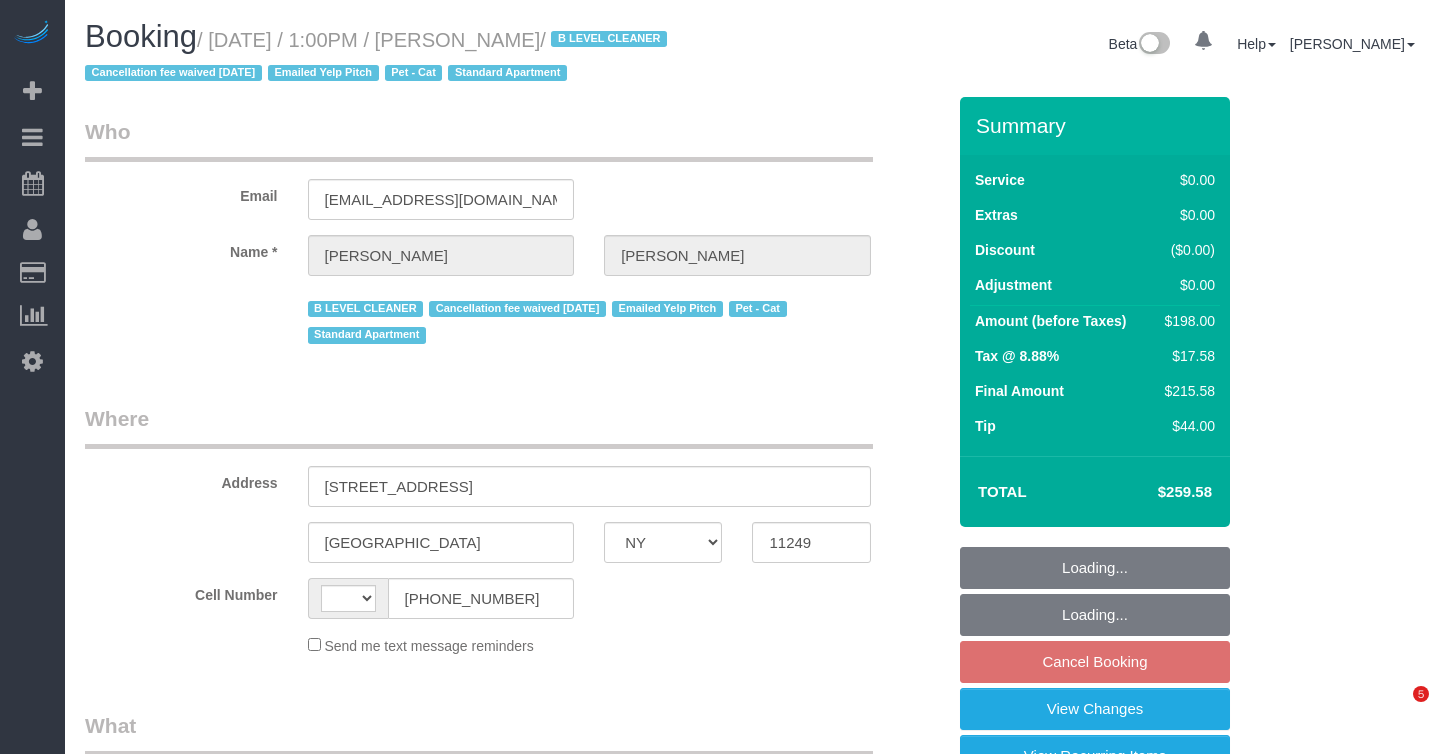 select on "NY" 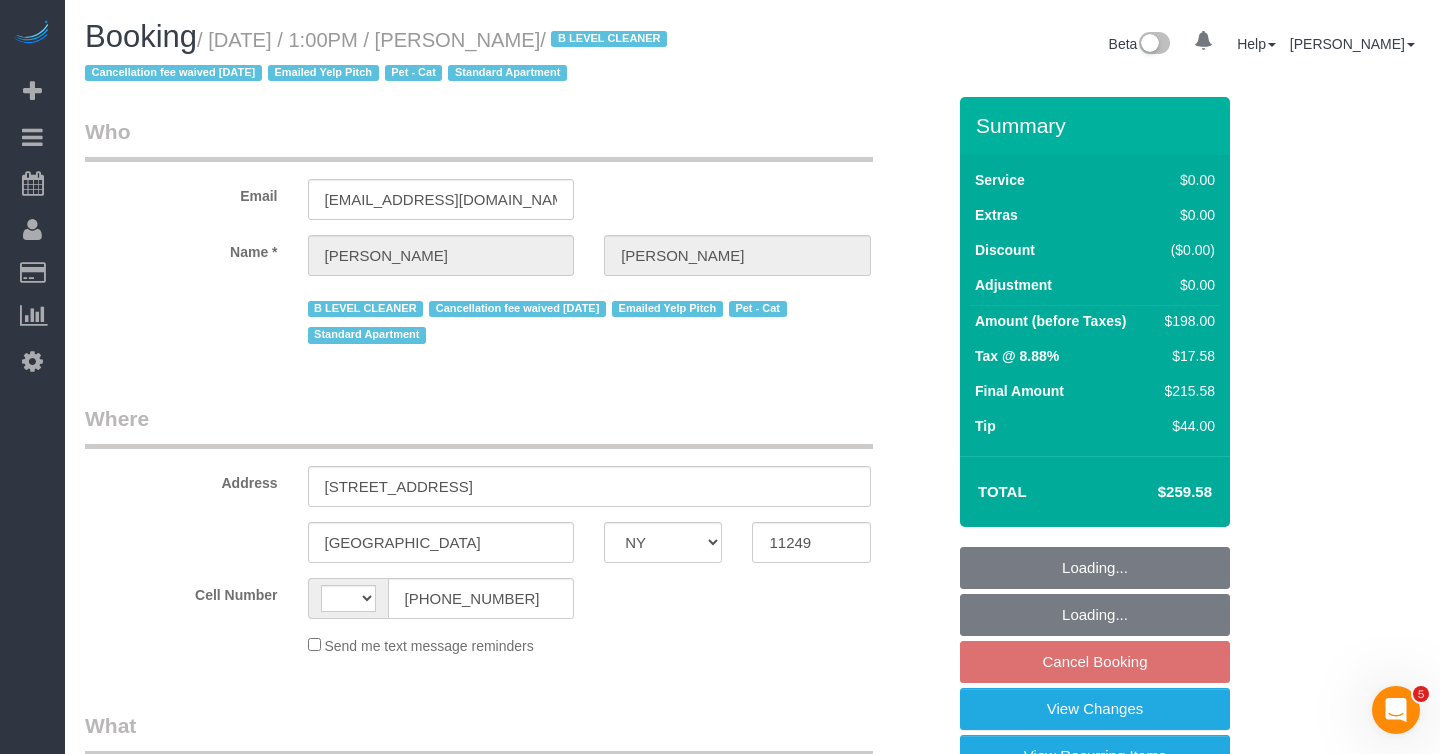 scroll, scrollTop: 0, scrollLeft: 0, axis: both 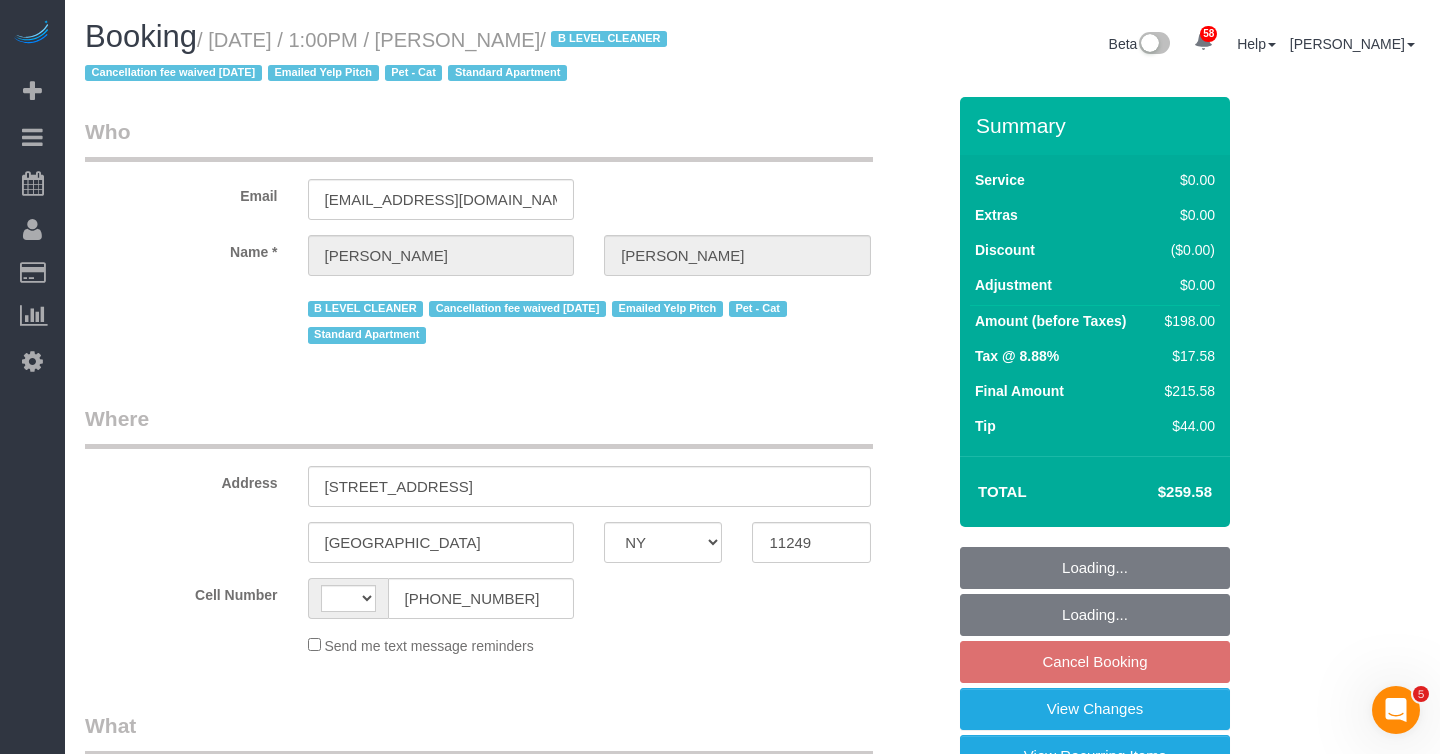 select on "string:[GEOGRAPHIC_DATA]" 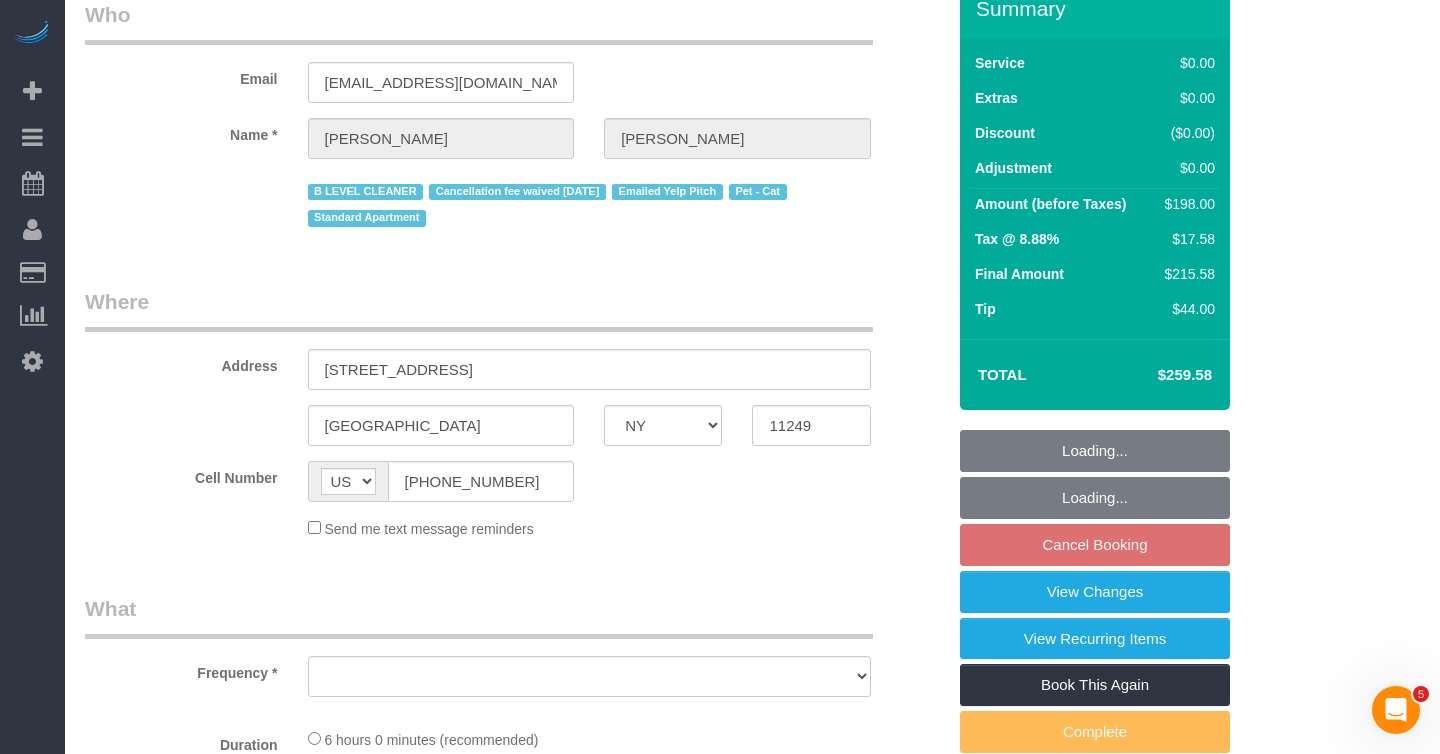 select on "object:972" 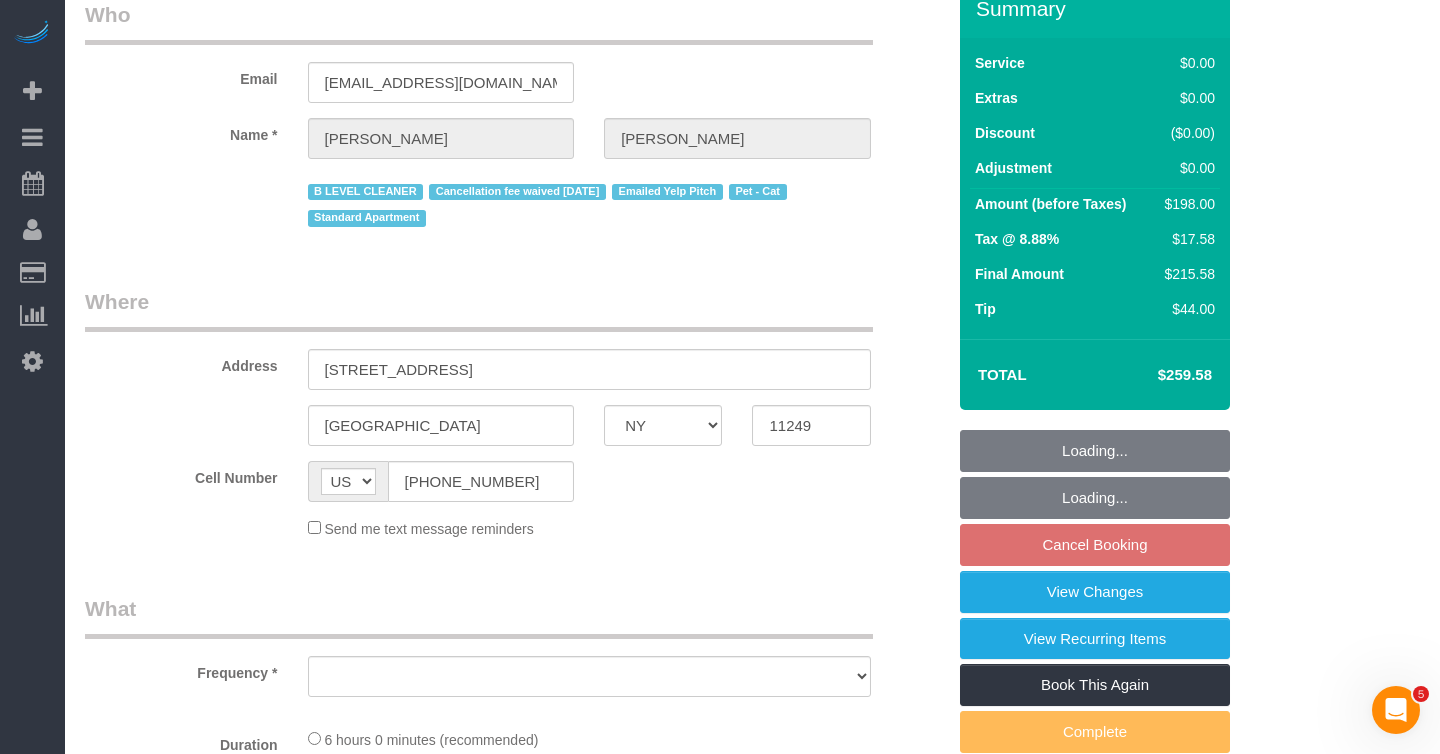 select on "spot6" 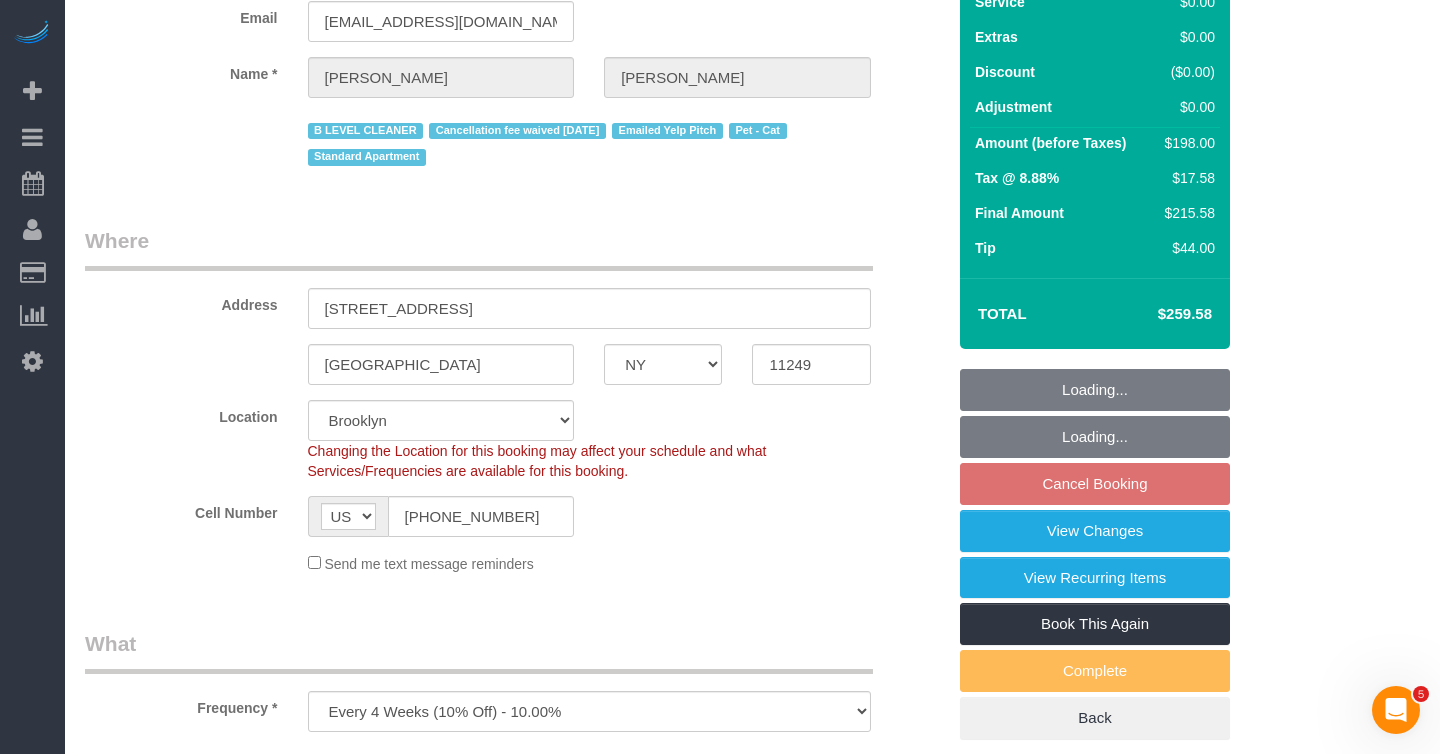 select on "object:1400" 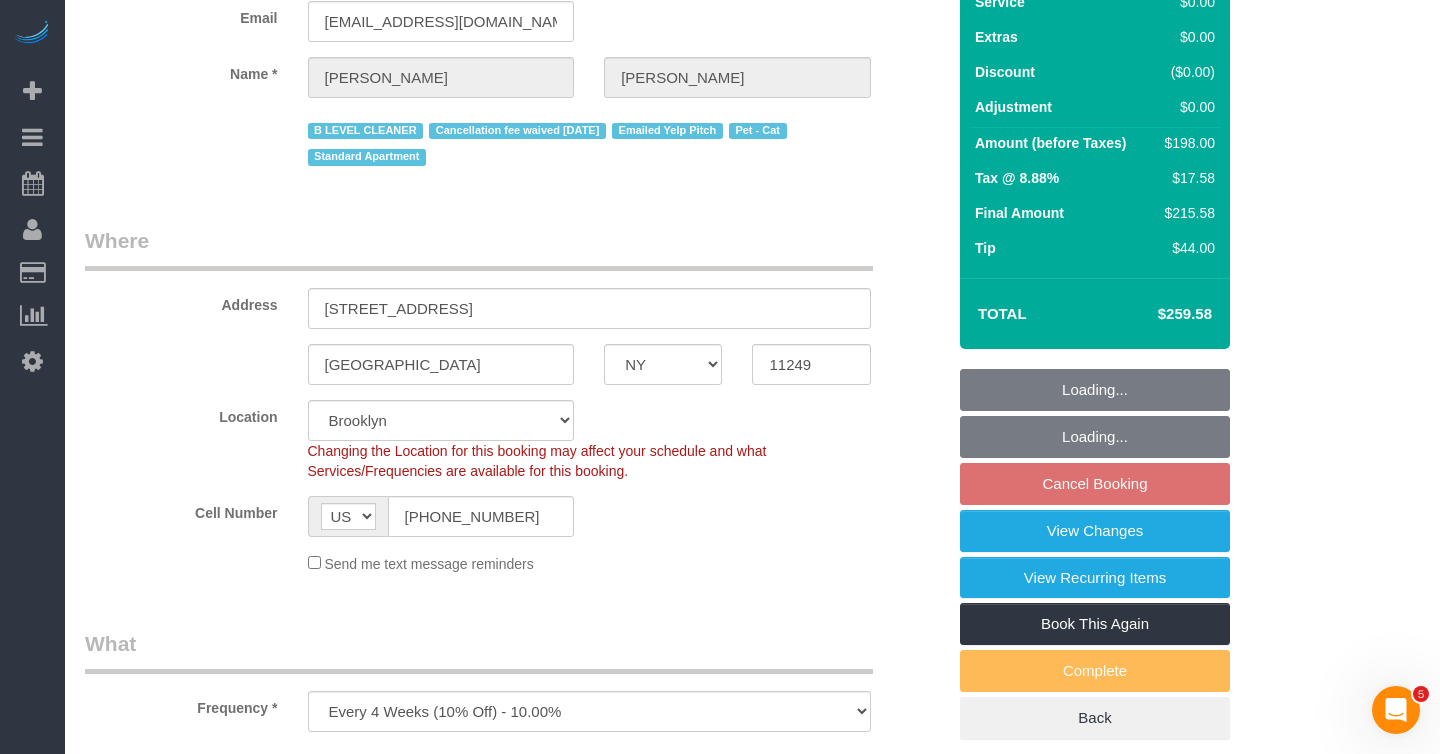 select on "string:stripe-pm_1JuT5z4VGloSiKo76JQ75BXT" 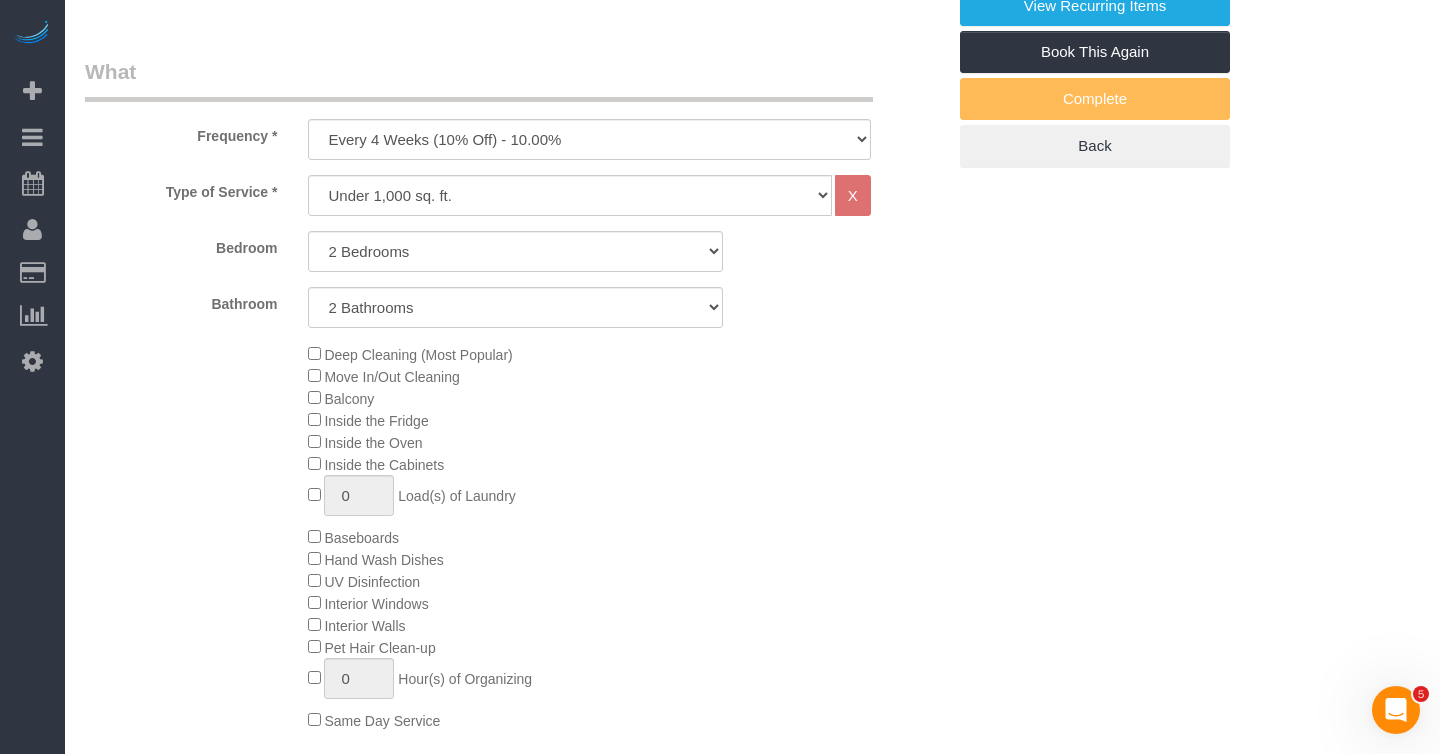 select on "2" 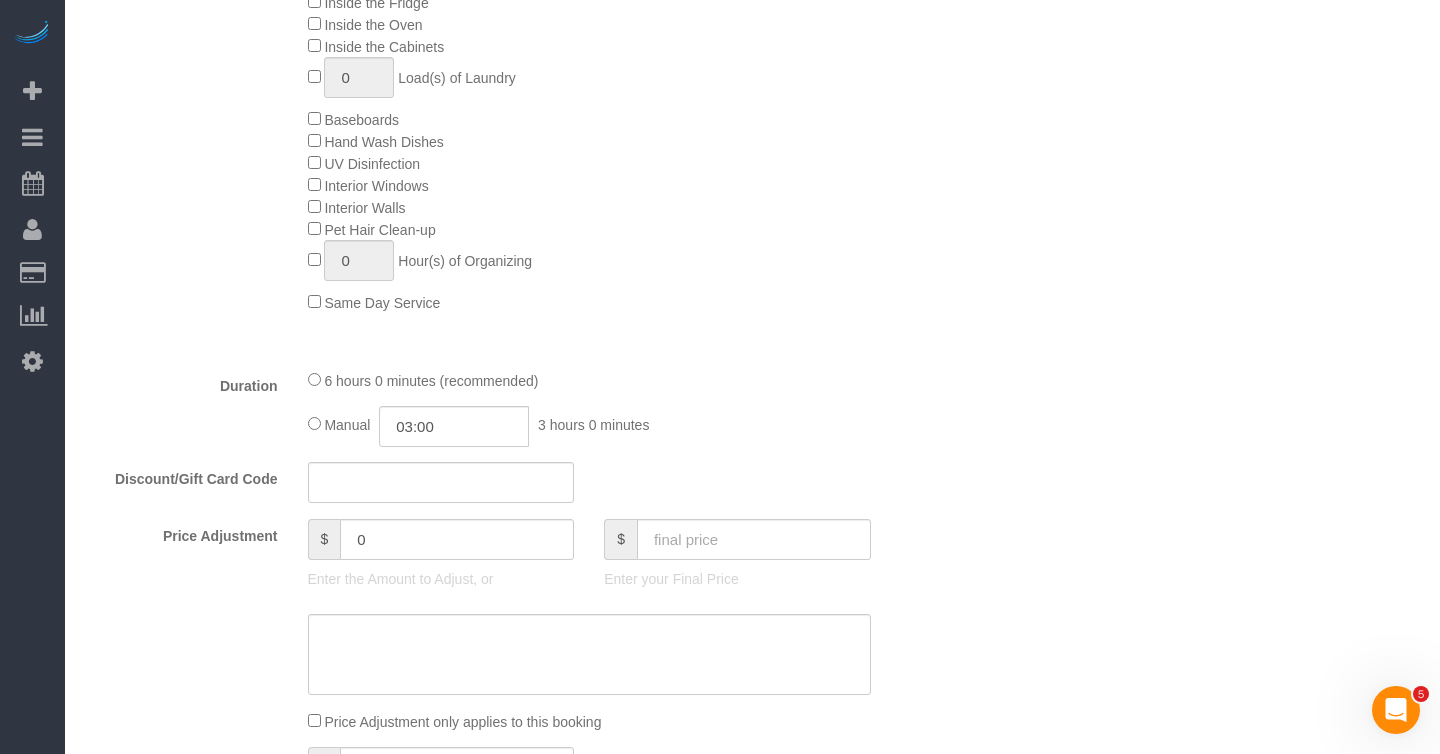 scroll, scrollTop: 1169, scrollLeft: 0, axis: vertical 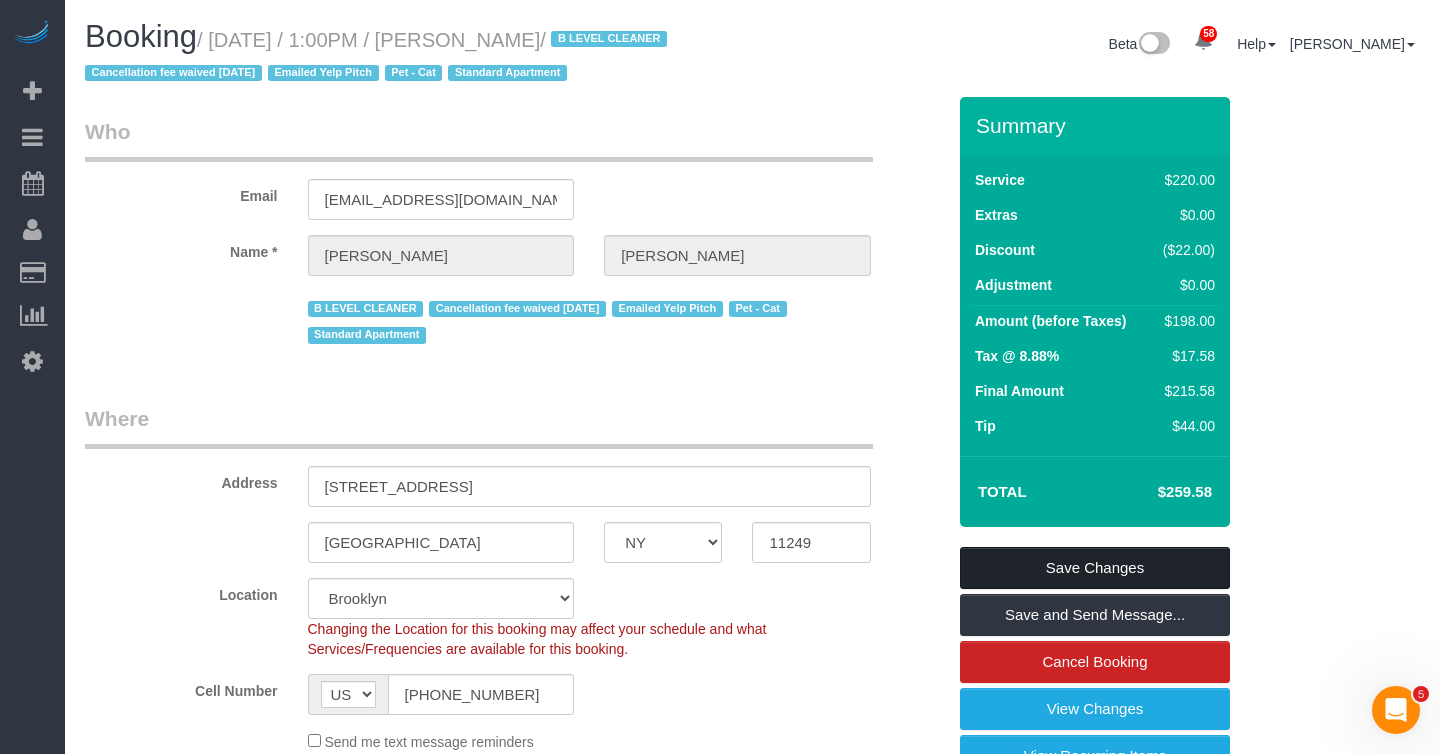 click on "Save Changes" 